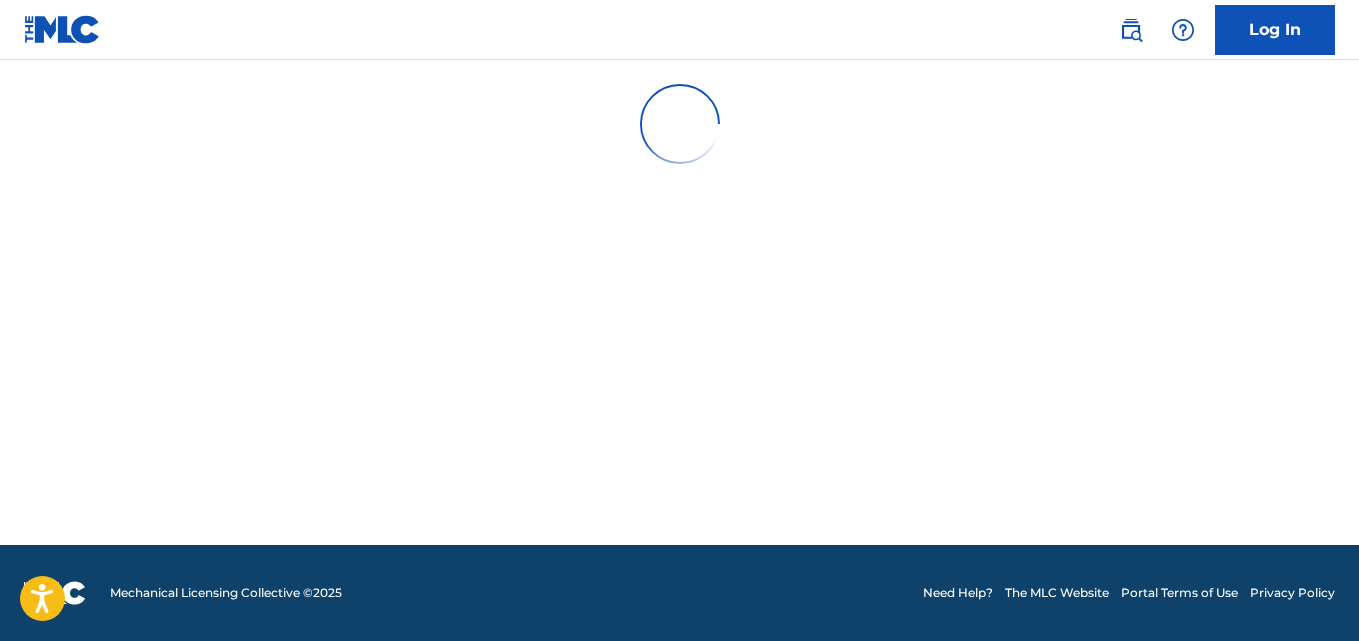 scroll, scrollTop: 0, scrollLeft: 0, axis: both 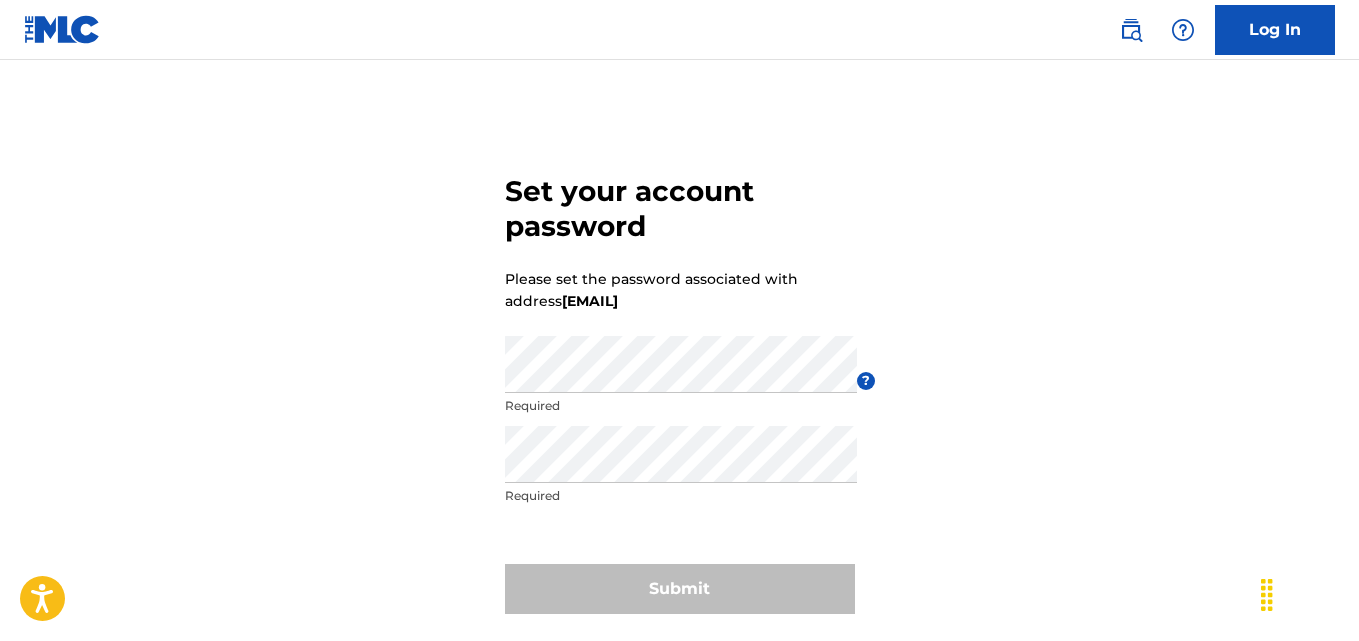 drag, startPoint x: 777, startPoint y: 302, endPoint x: 565, endPoint y: 310, distance: 212.1509 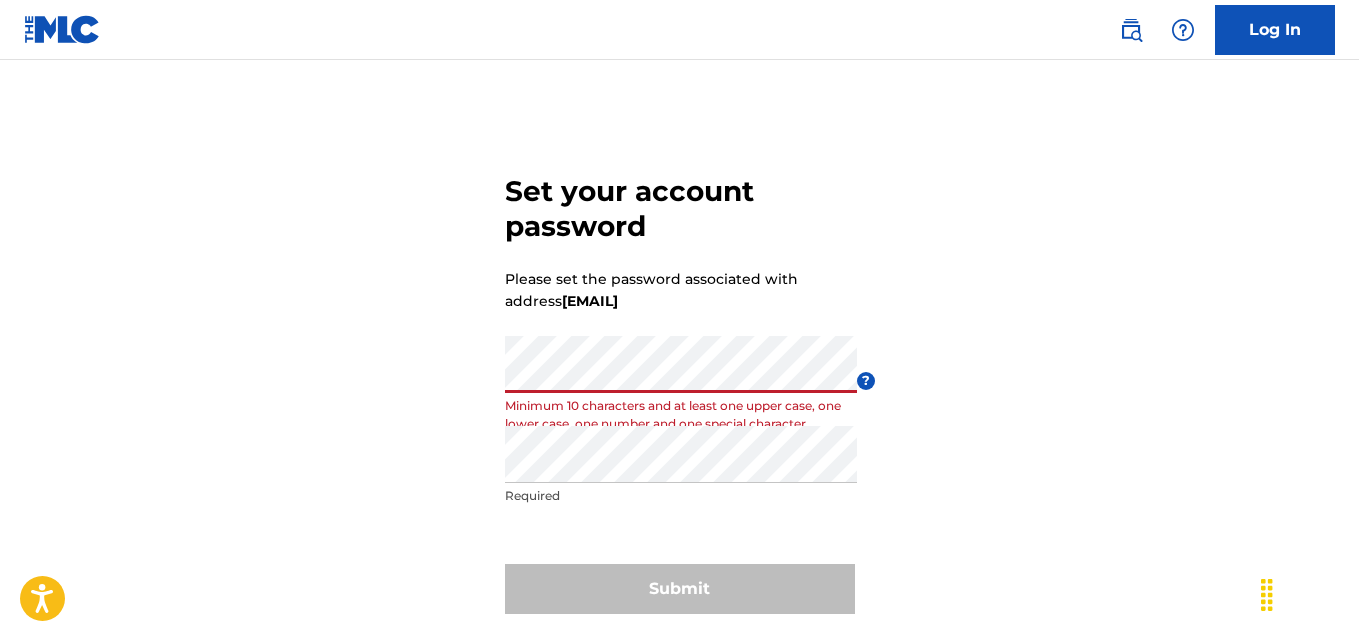 click on "Set your account password Please set the password associated with   address  shohagwaziulla@gmail.com Password   Minimum 10 characters and at least one upper case, one lower case, one number and one special character ? Re enter password   Required Submit" at bounding box center (679, 390) 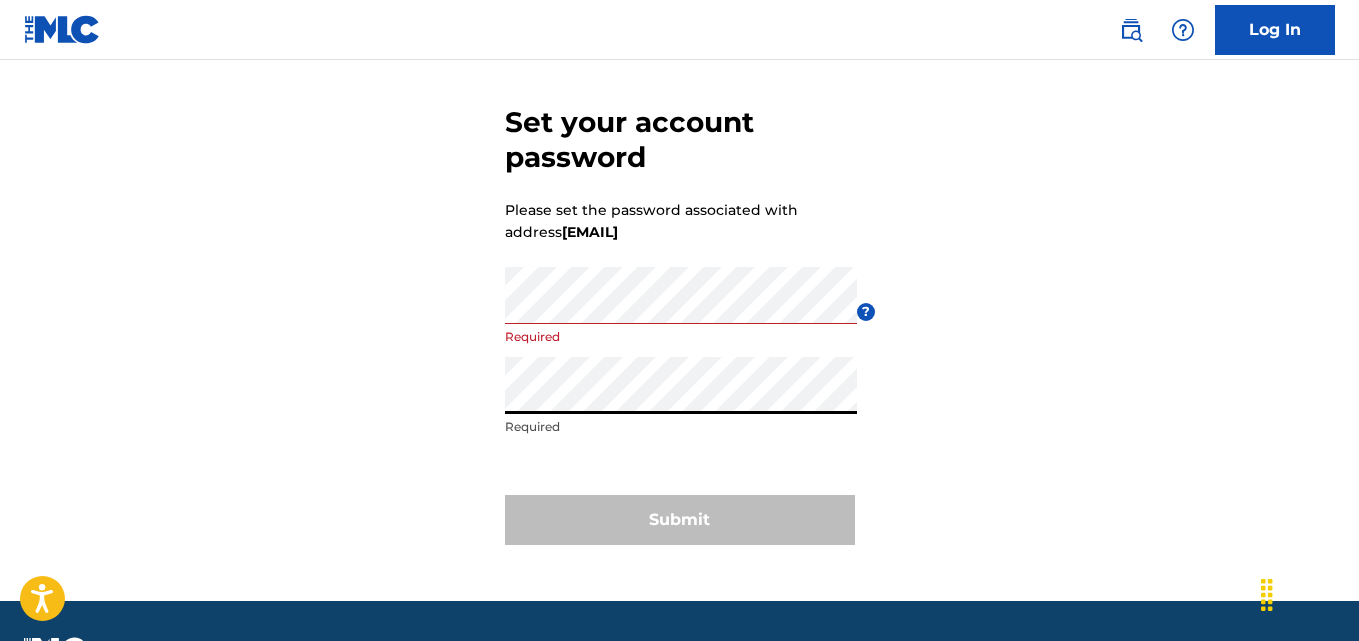scroll, scrollTop: 100, scrollLeft: 0, axis: vertical 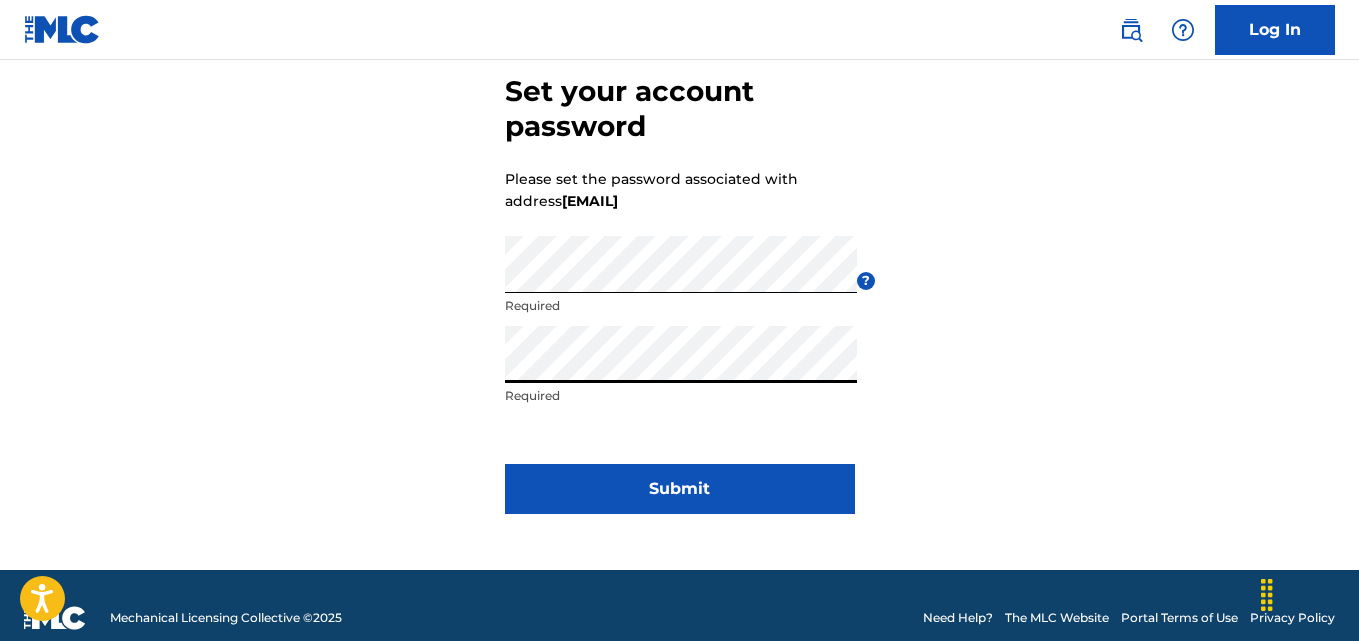 click on "Set your account password Please set the password associated with   address  shohagwaziulla@gmail.com Password   Required ? Re enter password   Required Submit" at bounding box center [680, 290] 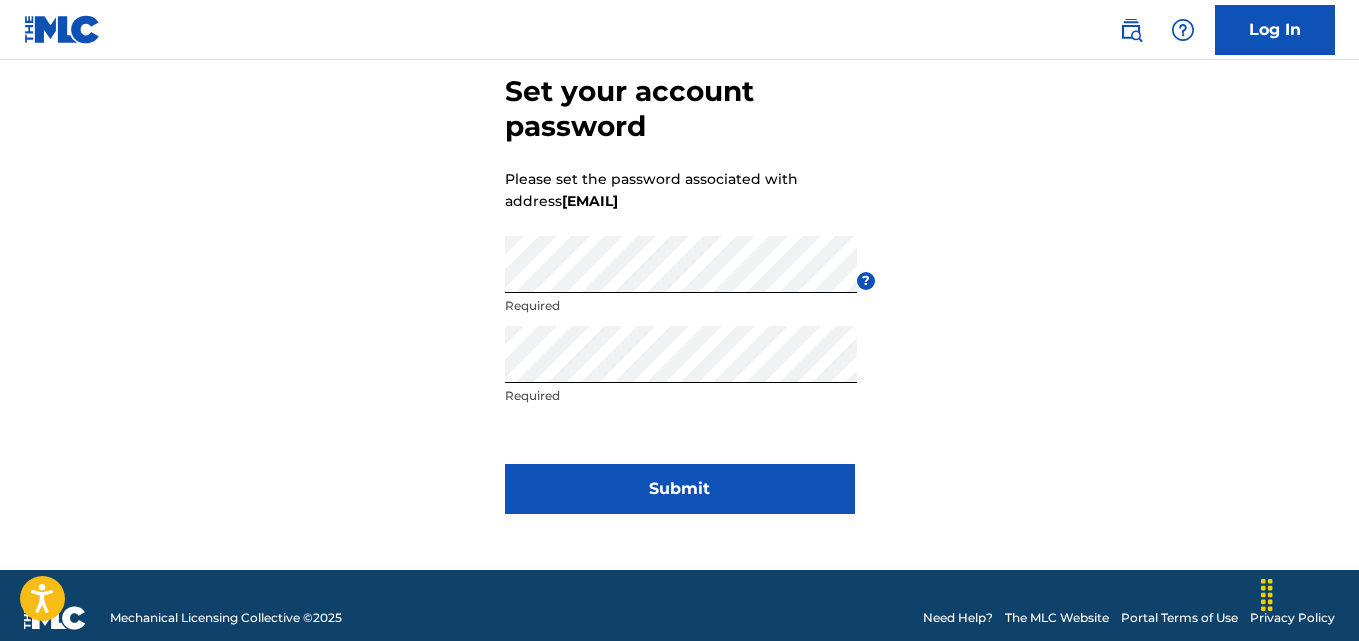 click on "Submit" at bounding box center (680, 489) 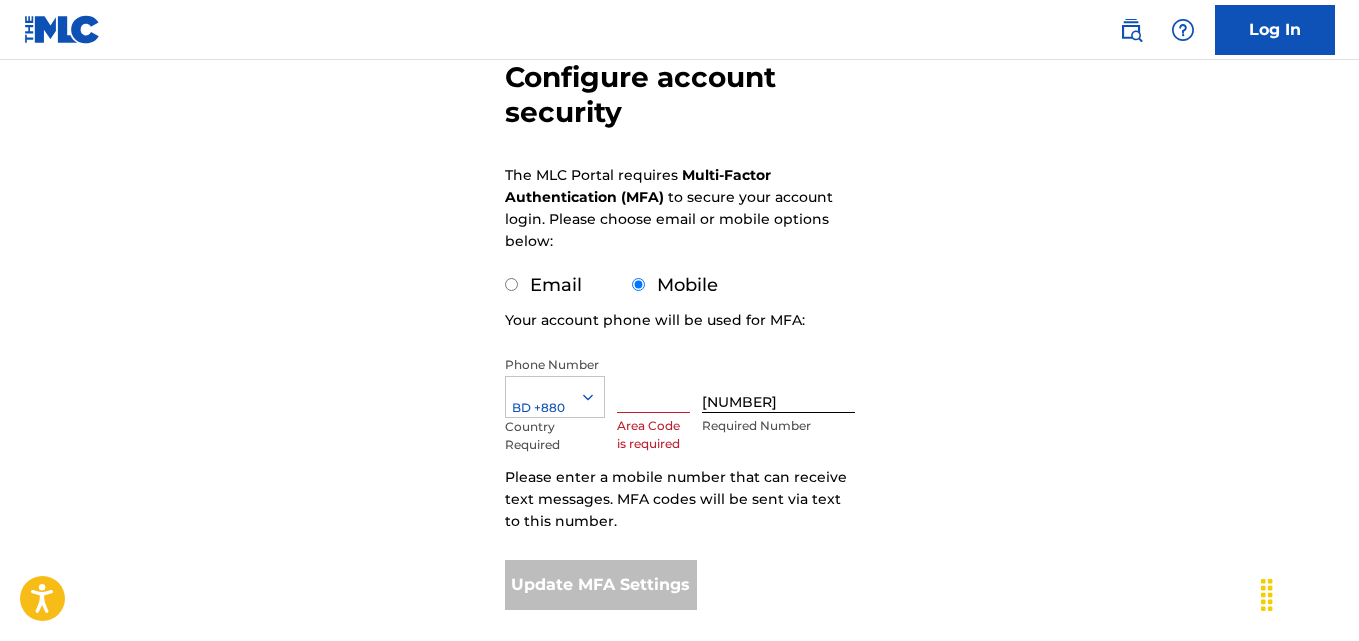 scroll, scrollTop: 300, scrollLeft: 0, axis: vertical 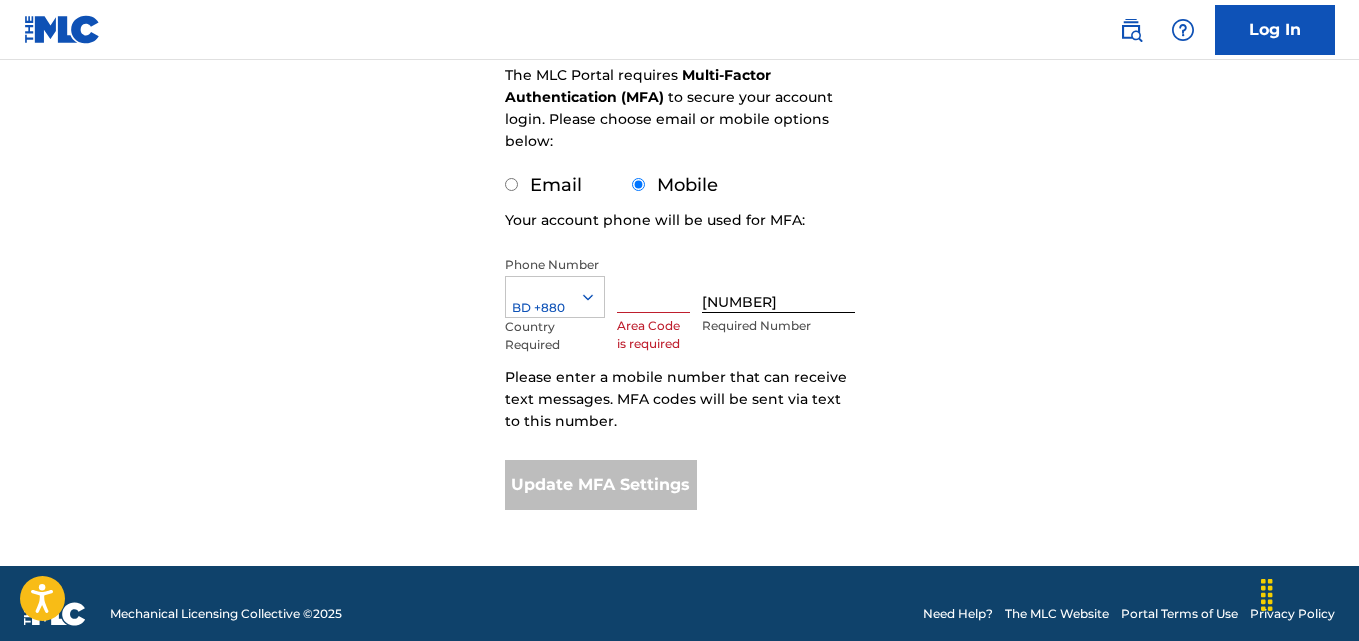 click at bounding box center [654, 284] 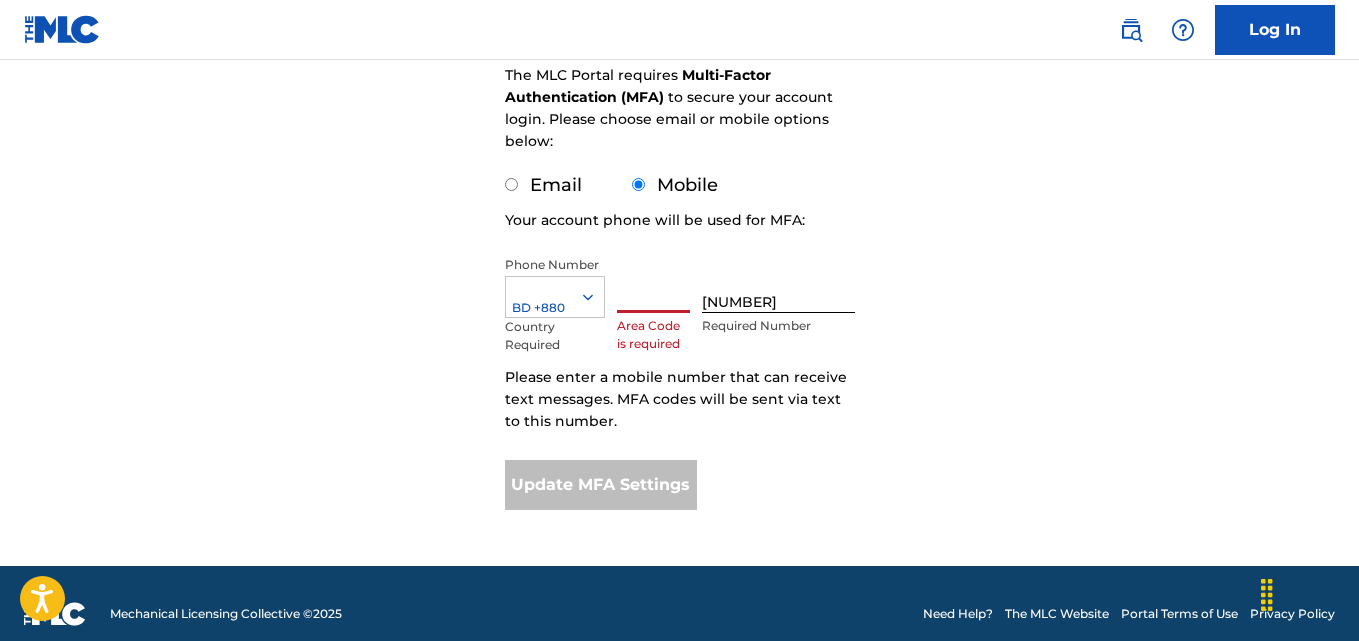 click at bounding box center (654, 284) 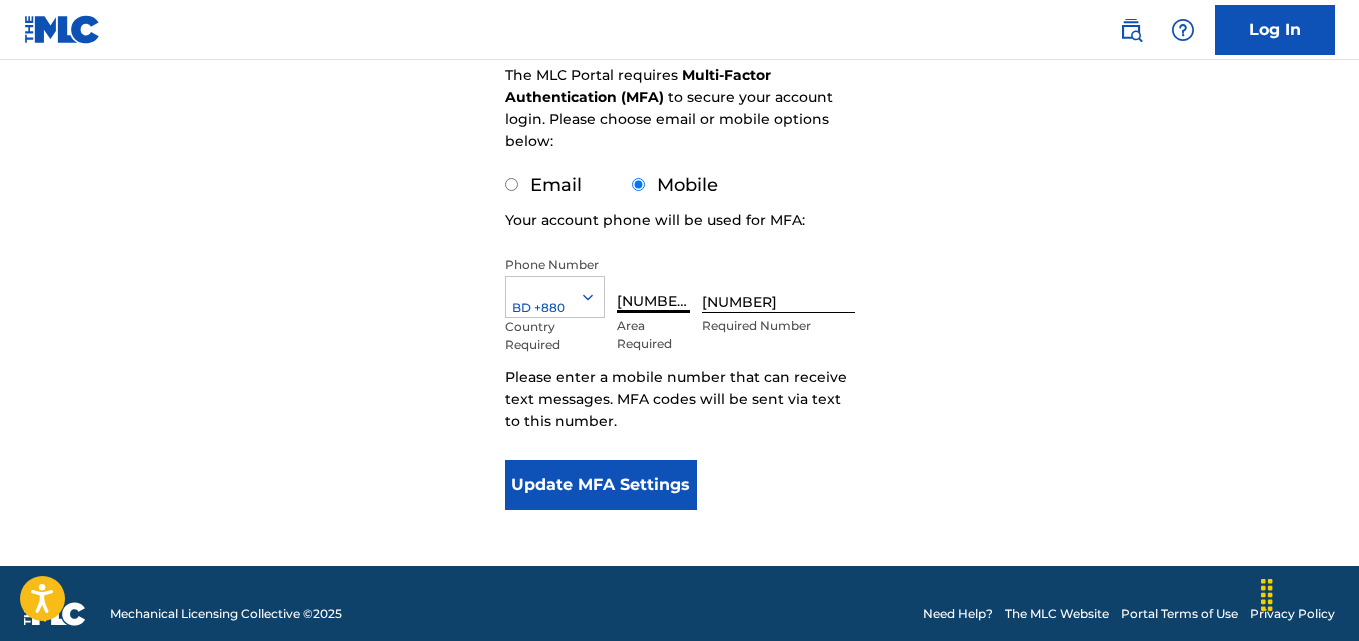 type on "1217" 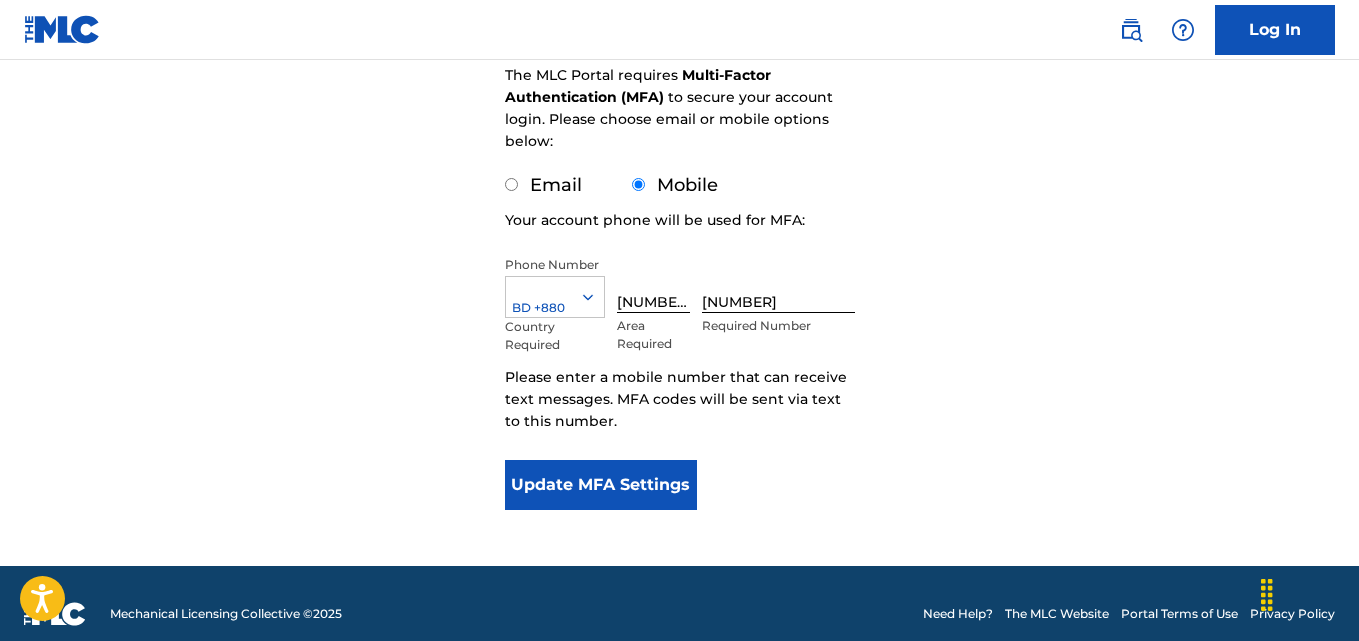 click on "Update MFA Settings" at bounding box center [601, 485] 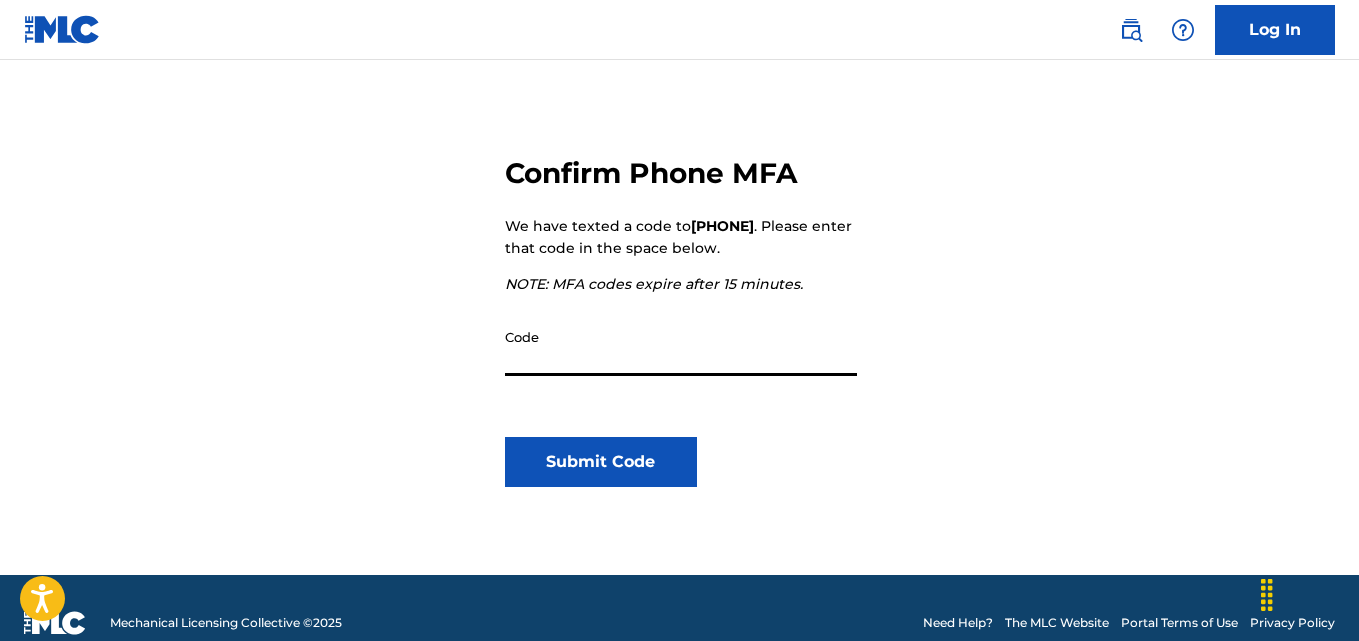 scroll, scrollTop: 230, scrollLeft: 0, axis: vertical 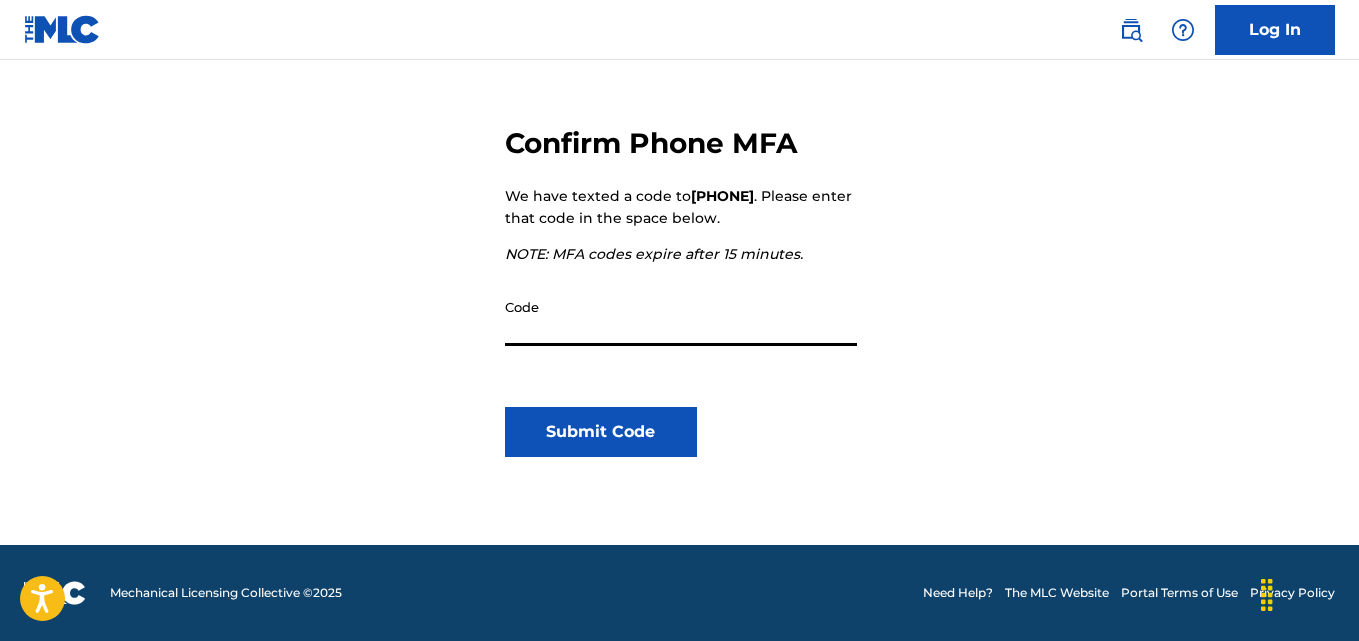 click on "Code" at bounding box center [681, 317] 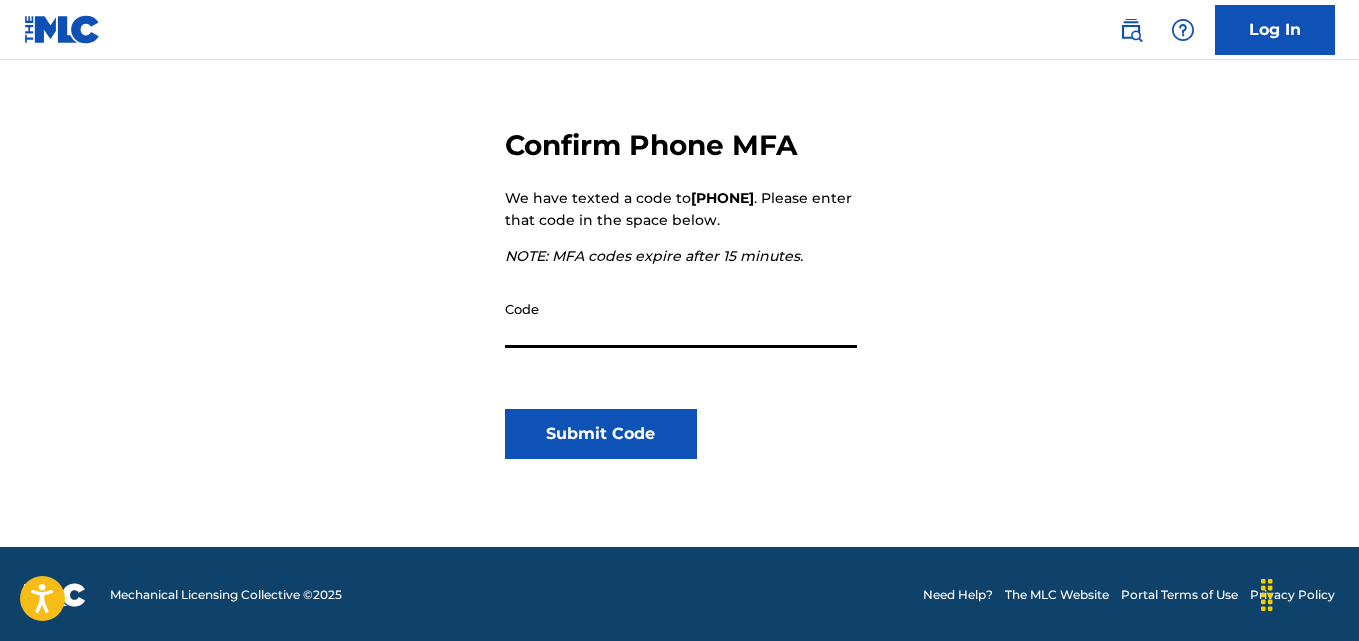 scroll, scrollTop: 230, scrollLeft: 0, axis: vertical 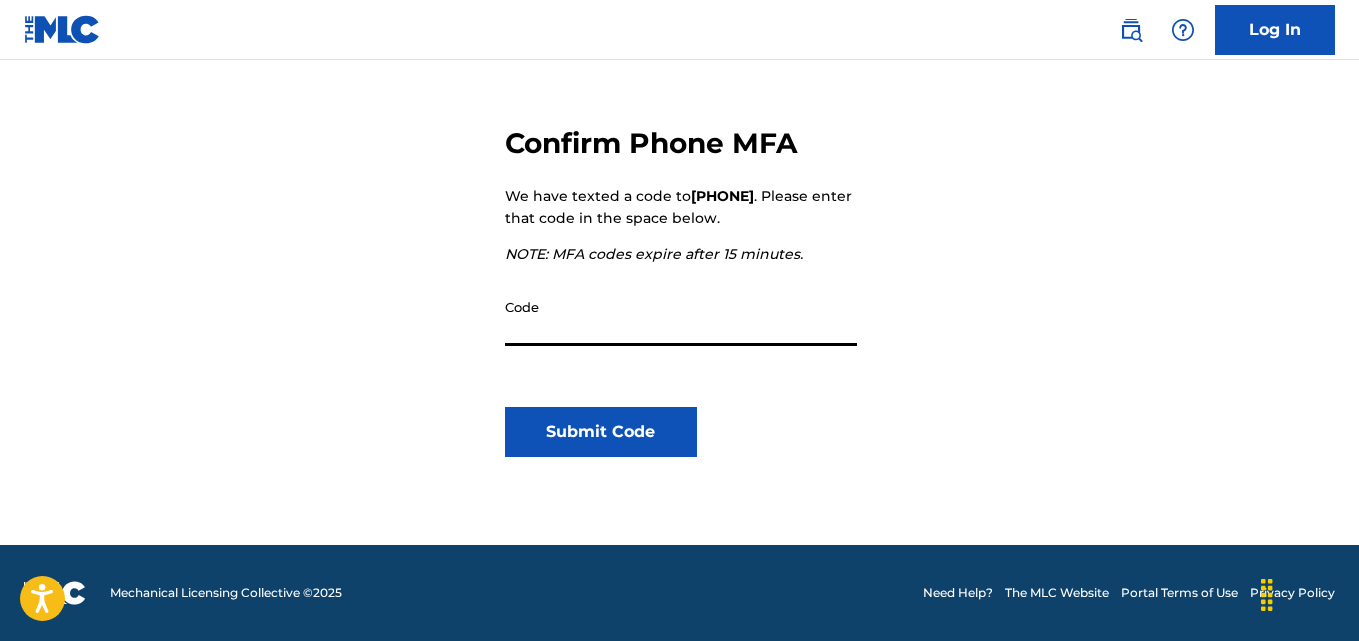 click on "Code" at bounding box center (681, 317) 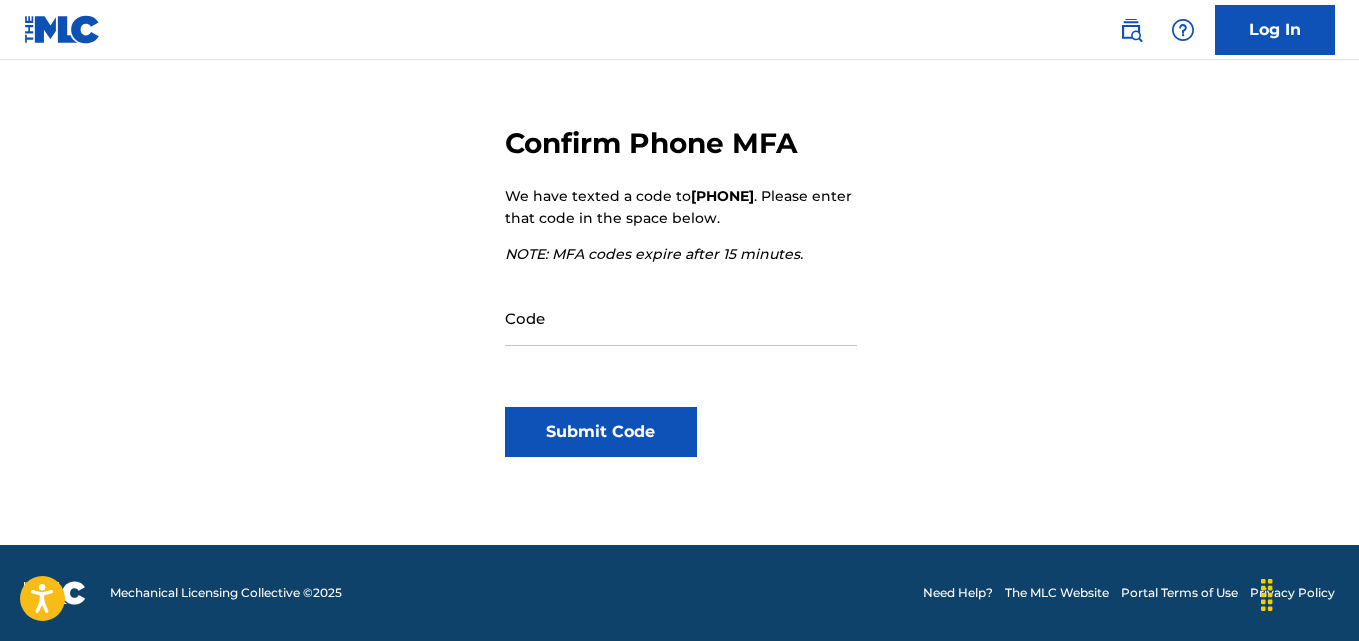 drag, startPoint x: 758, startPoint y: 192, endPoint x: 722, endPoint y: 192, distance: 36 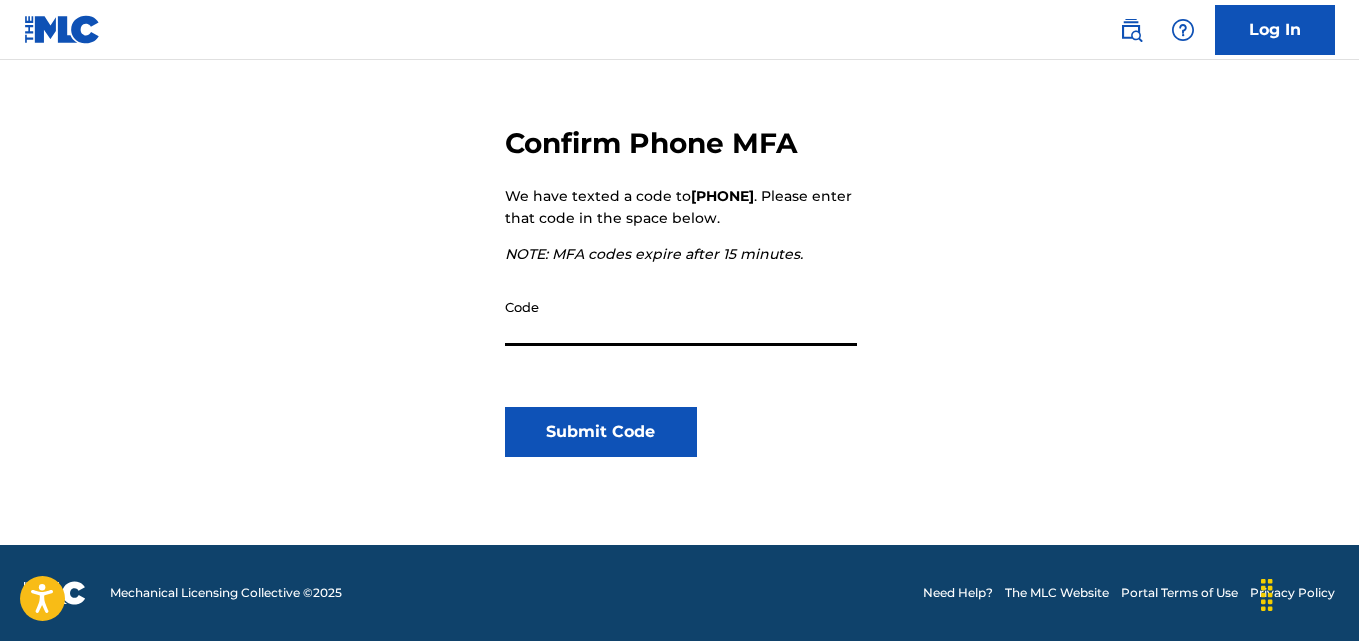 click on "+880 (1217) 1926292811" at bounding box center (722, 196) 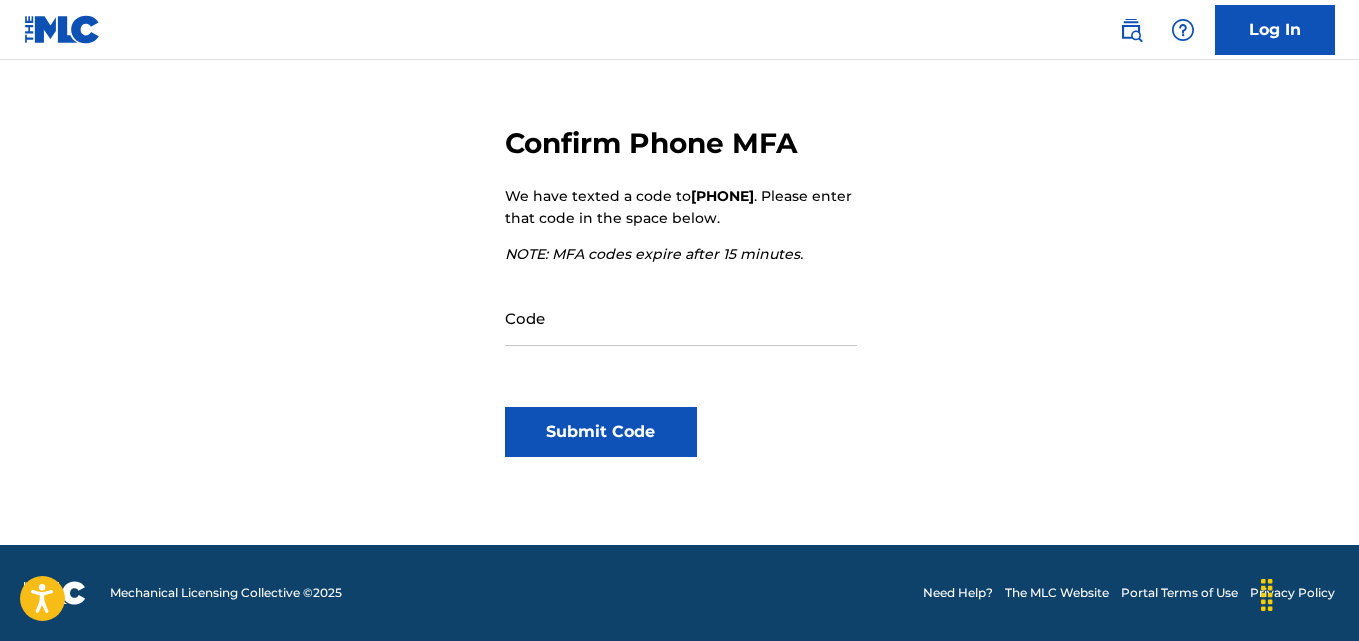 click on "+880 (1217) 1926292811" at bounding box center [722, 196] 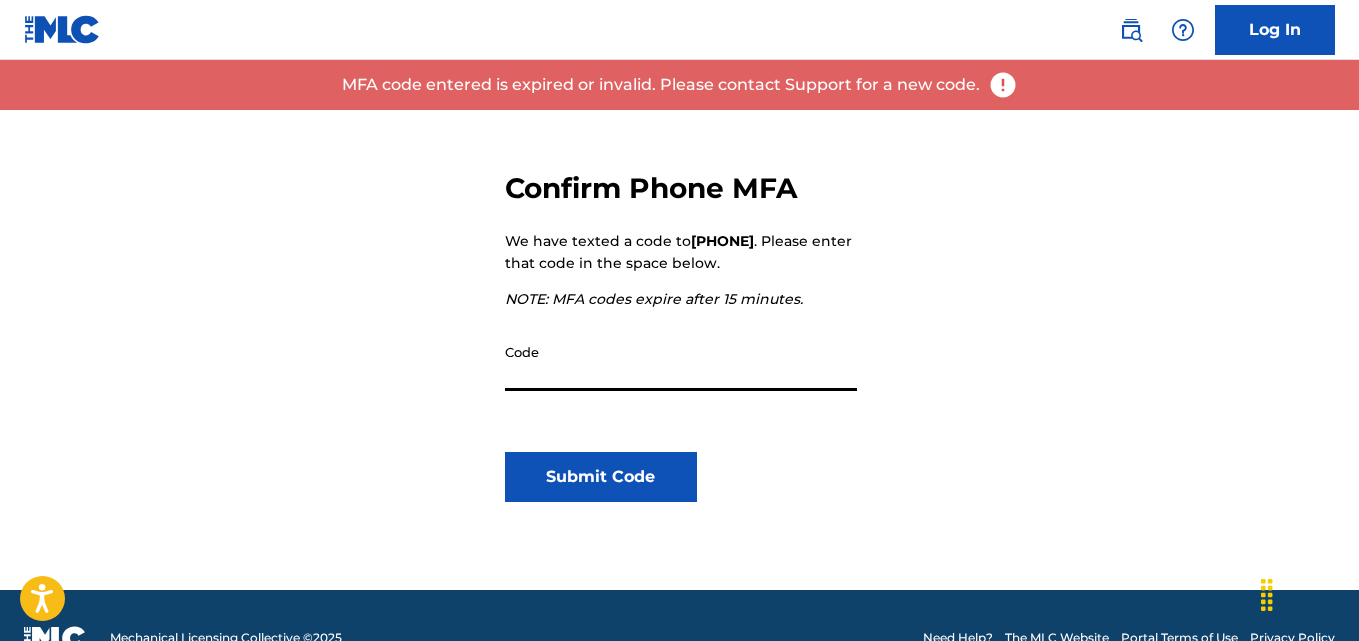 scroll, scrollTop: 230, scrollLeft: 0, axis: vertical 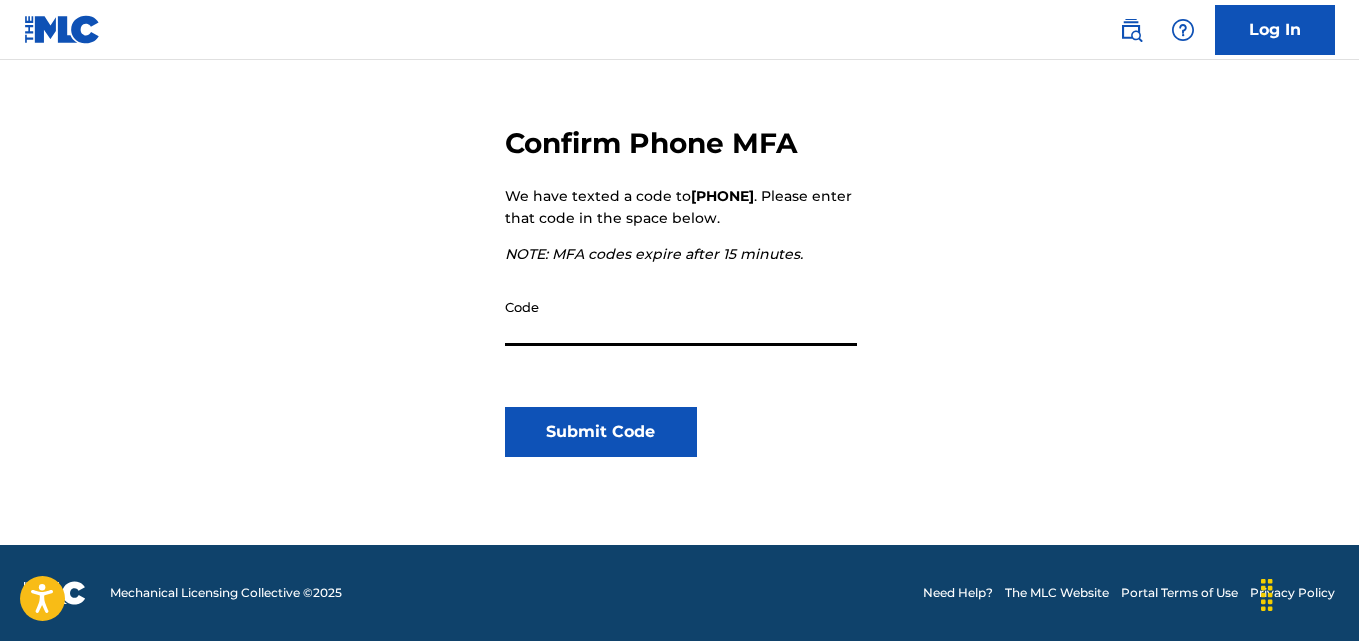 click on "+880 (1217) 1926292811" at bounding box center [722, 196] 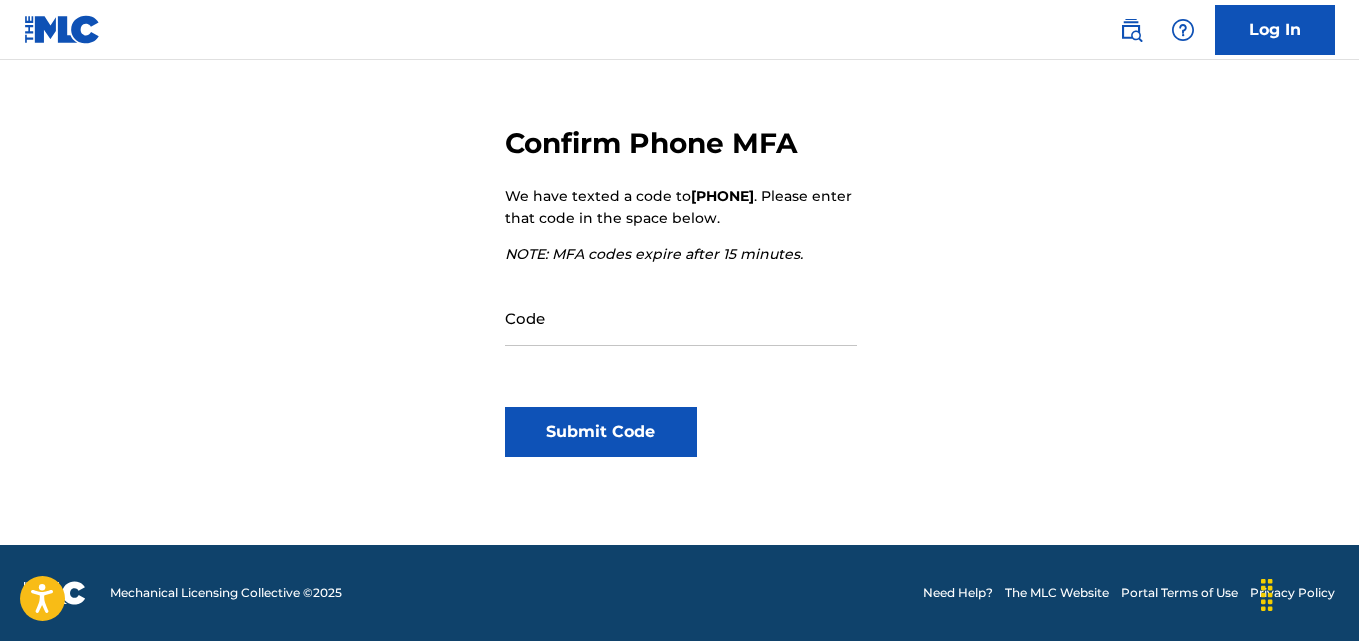 click on "+880 (1217) 1926292811" at bounding box center [722, 196] 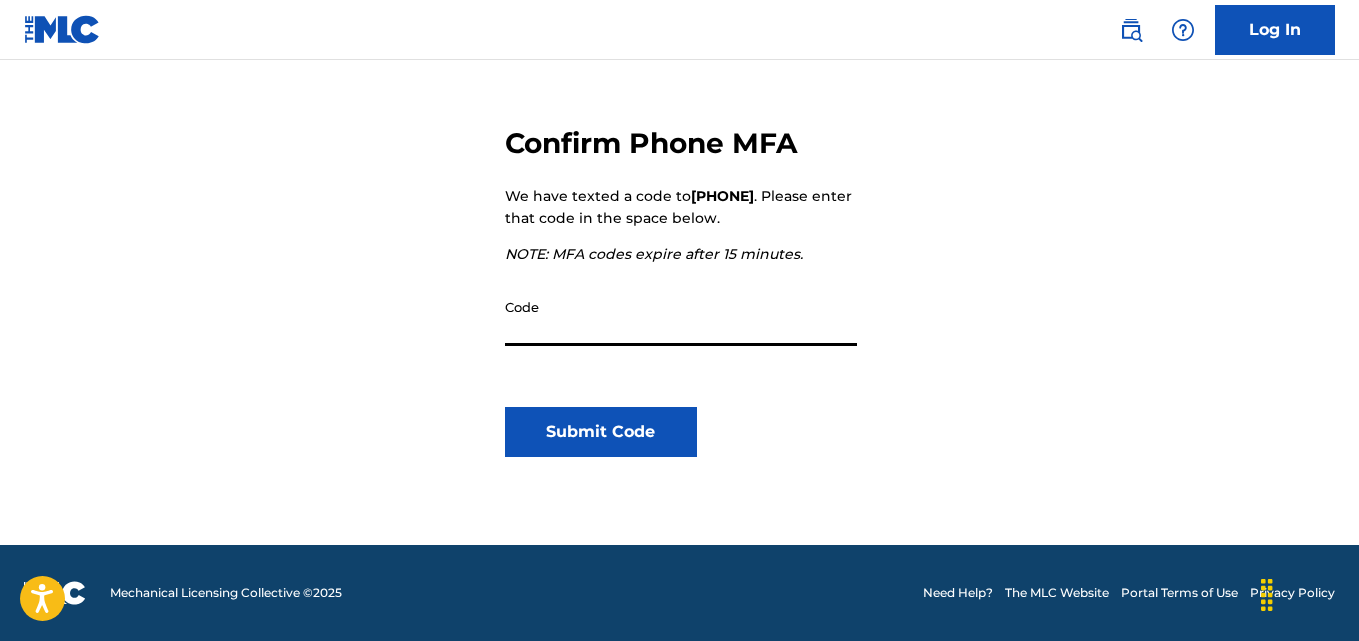 click on "Code" at bounding box center (681, 317) 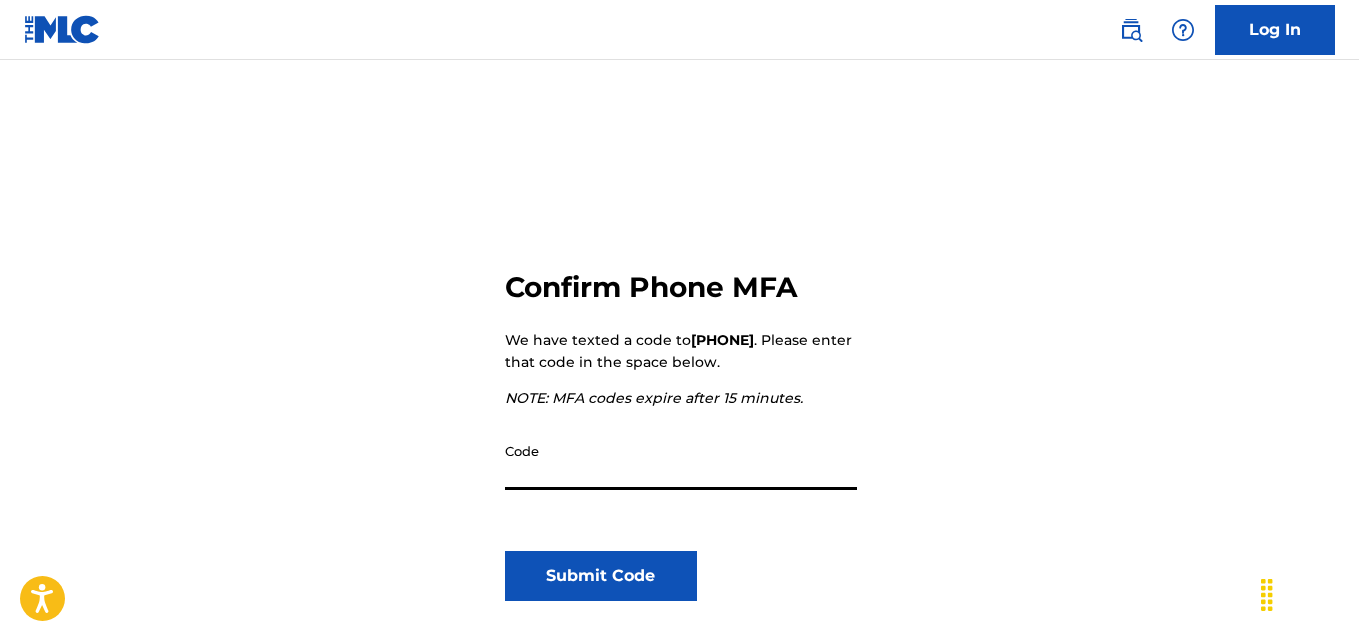 scroll, scrollTop: 0, scrollLeft: 0, axis: both 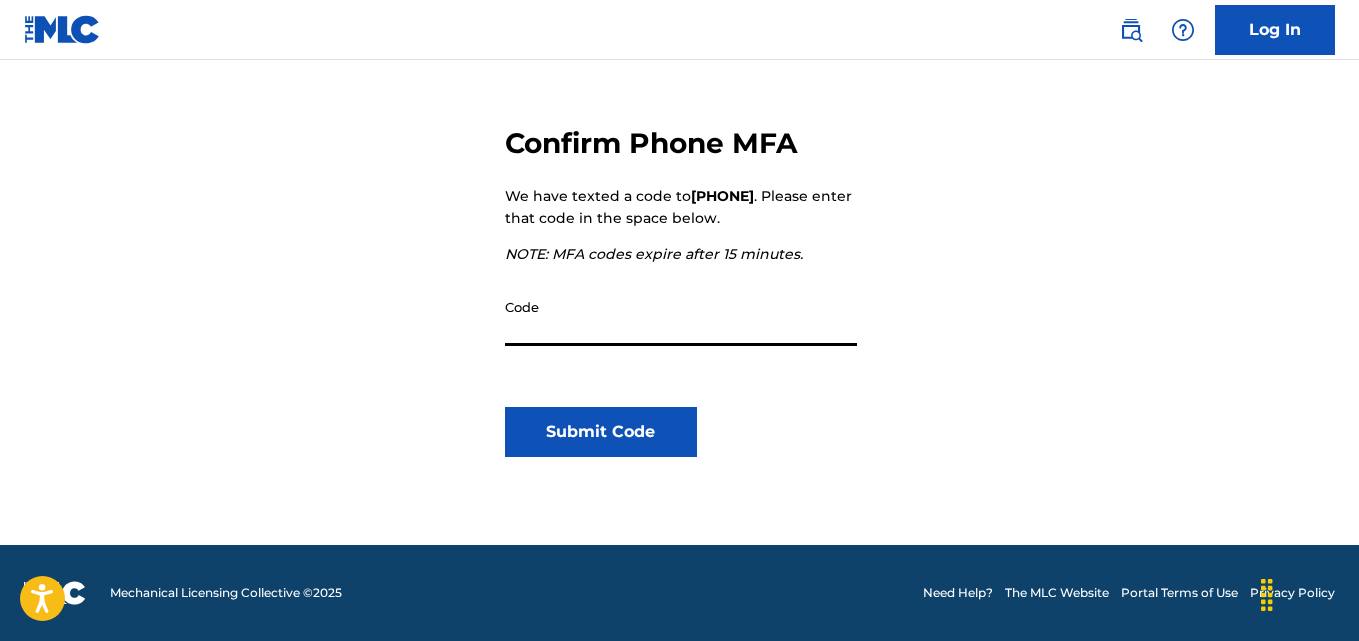 click on "Code" at bounding box center [681, 317] 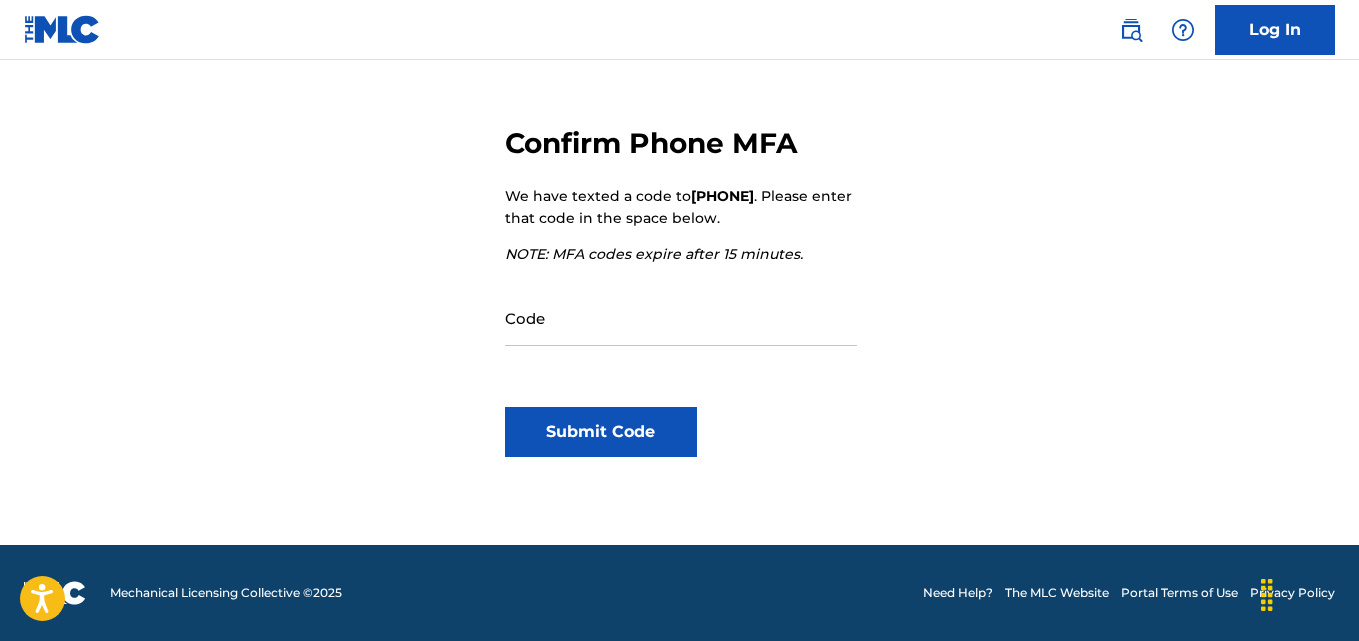 click on "+880 (1217) 1926292811" at bounding box center [722, 196] 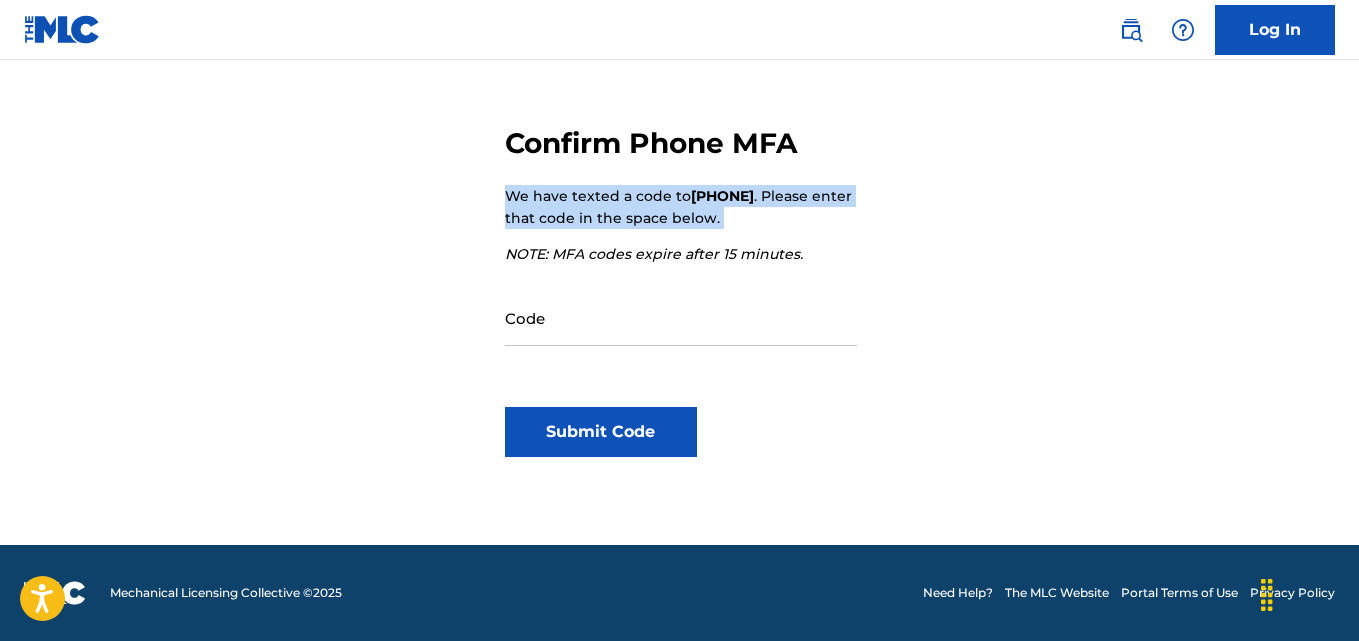 click on "+880 (1217) 1926292811" at bounding box center (722, 196) 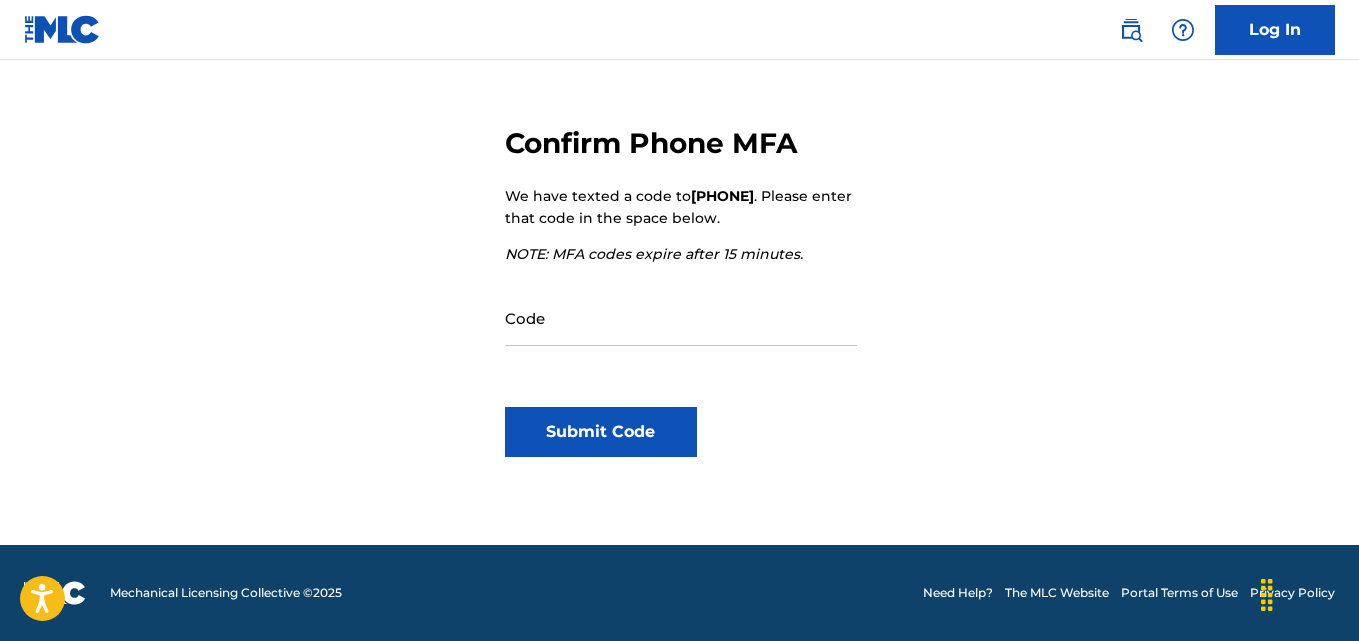 click on "Confirm Phone MFA We have texted a code to  +880 (1217) 1926292811 . Please enter that code in the space below. NOTE: MFA codes expire after 15 minutes. Code   Submit Code" at bounding box center [679, 212] 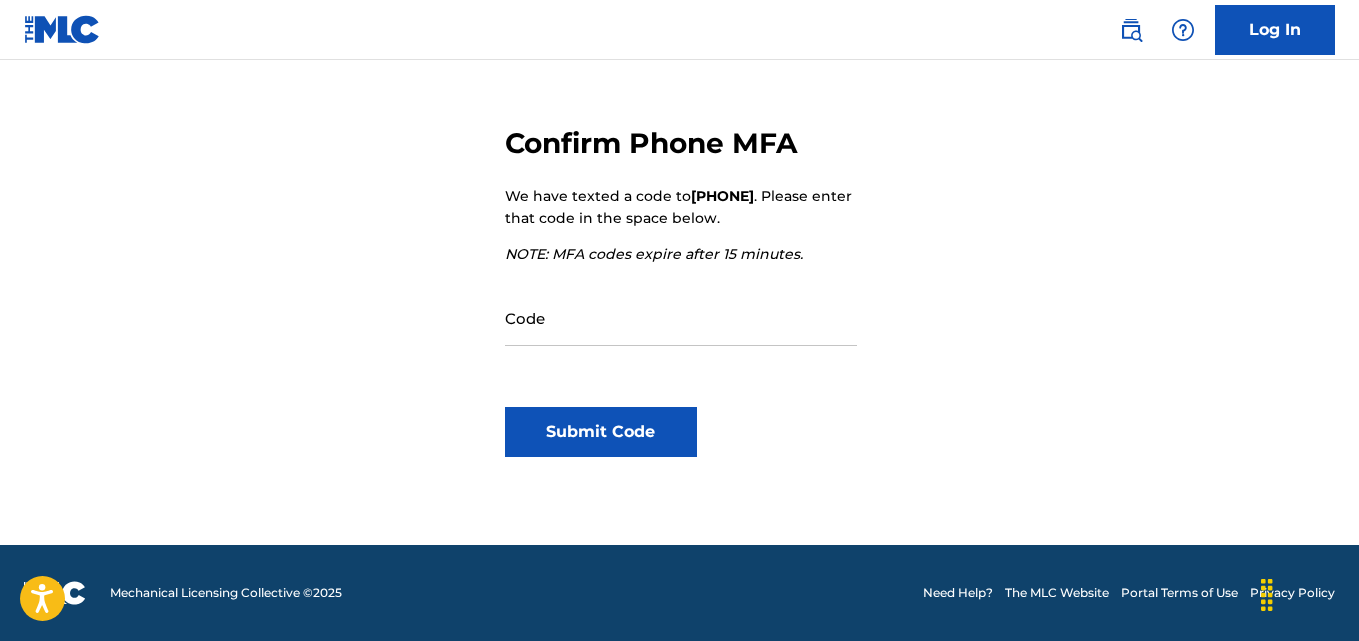 click on "Code" at bounding box center [681, 317] 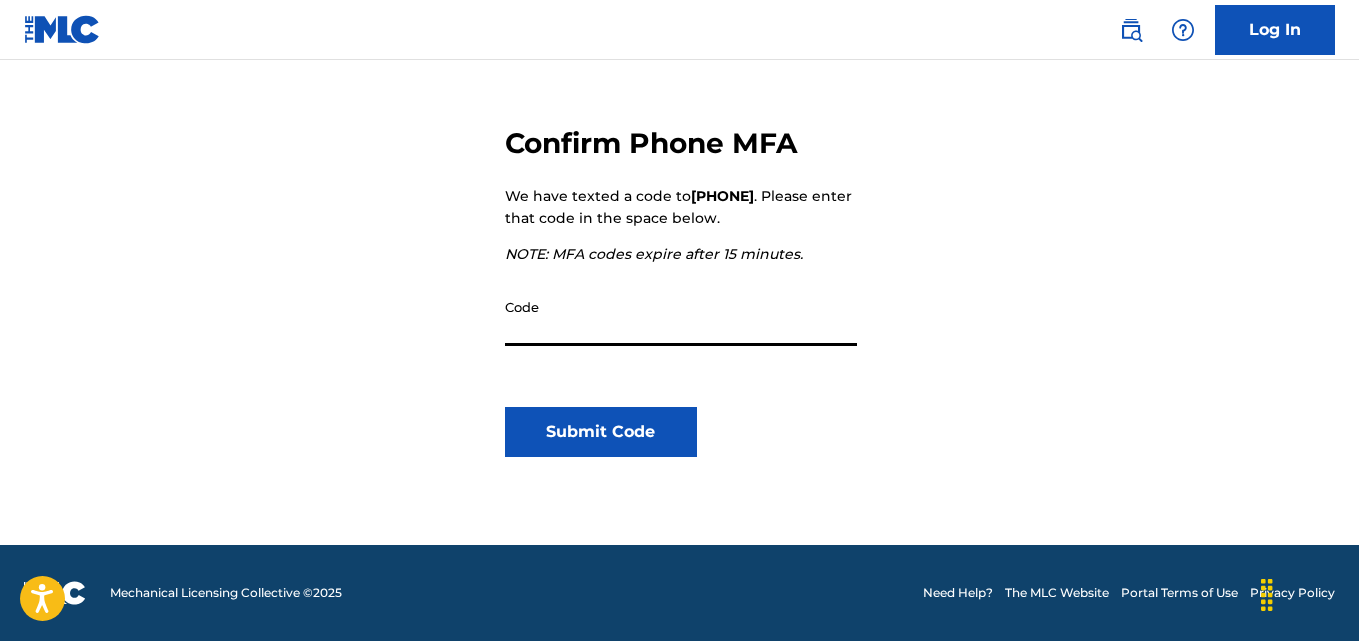 click on "Code" at bounding box center [681, 317] 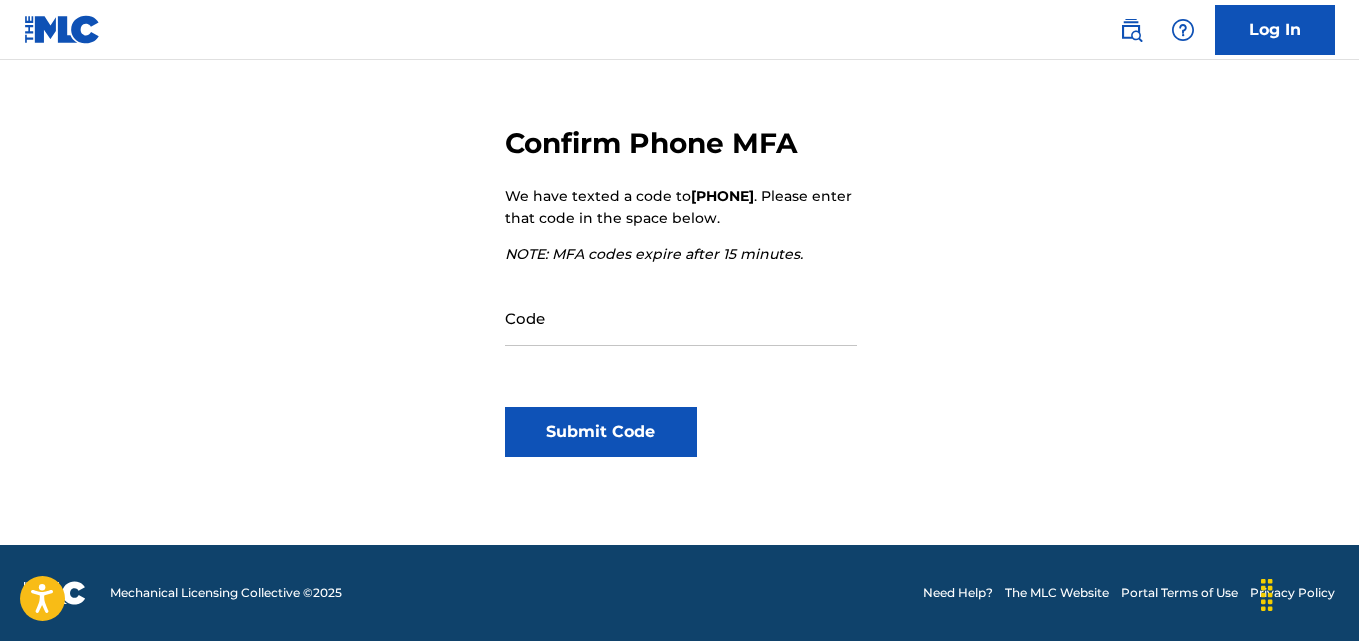 click on "Code" at bounding box center (681, 317) 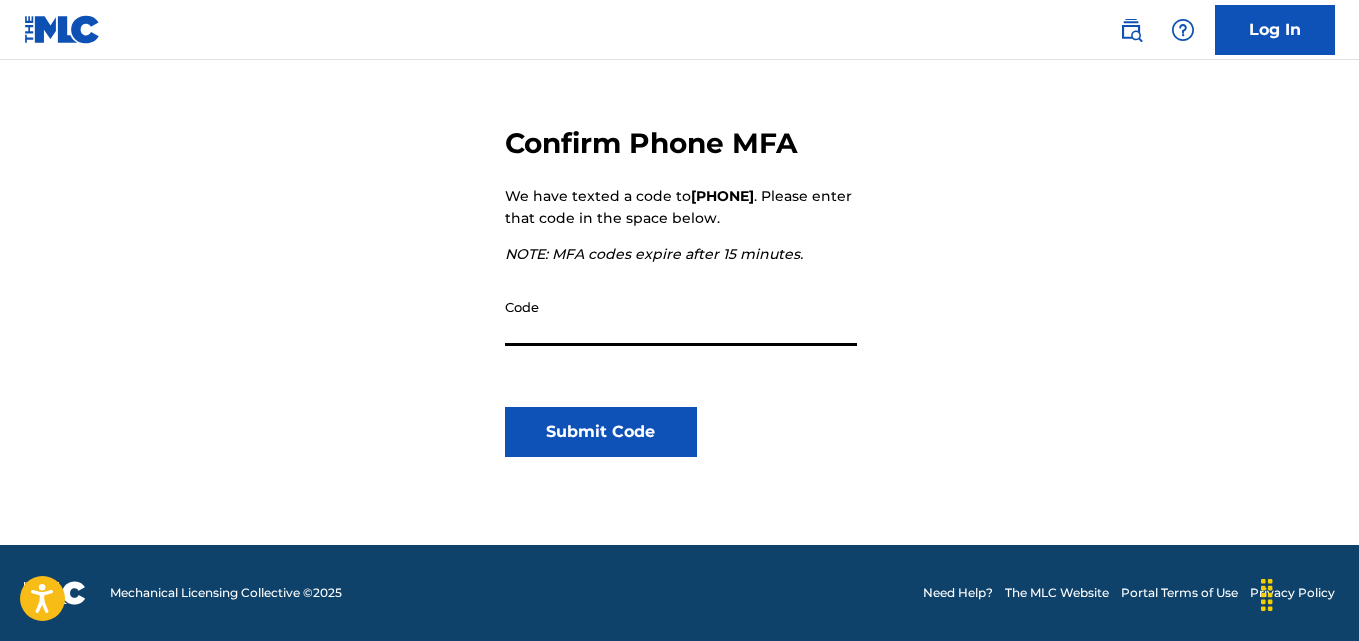 click on "Code" at bounding box center (681, 317) 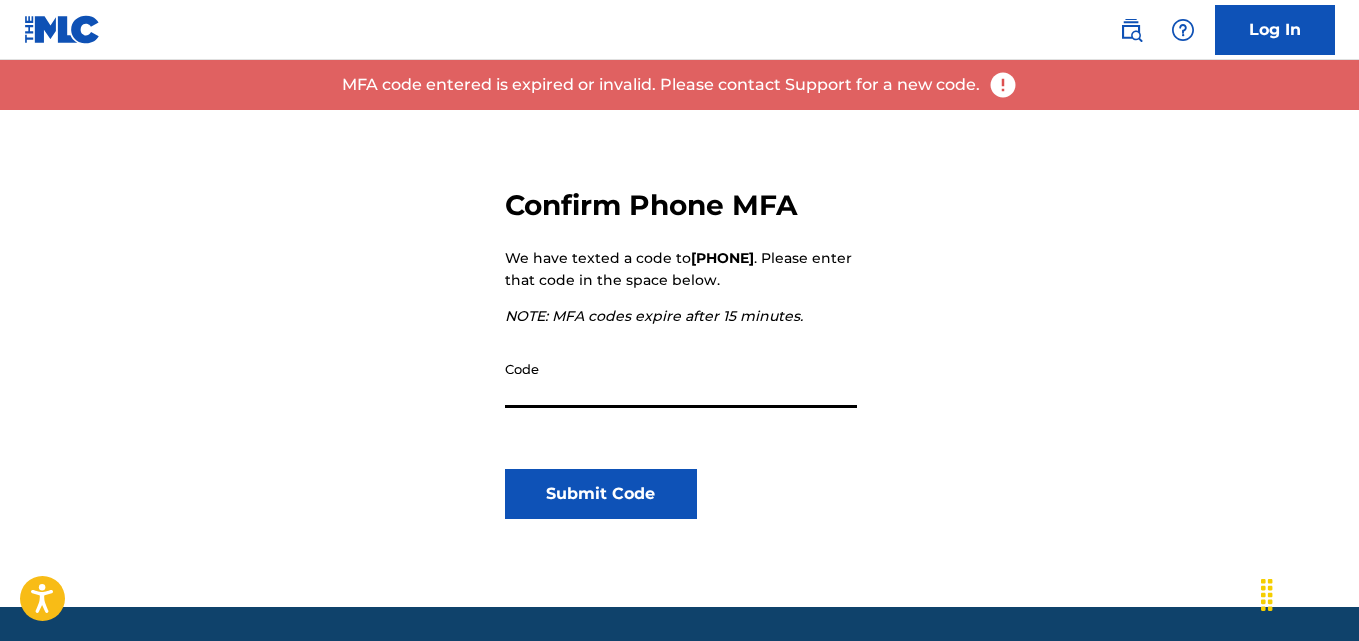 scroll, scrollTop: 200, scrollLeft: 0, axis: vertical 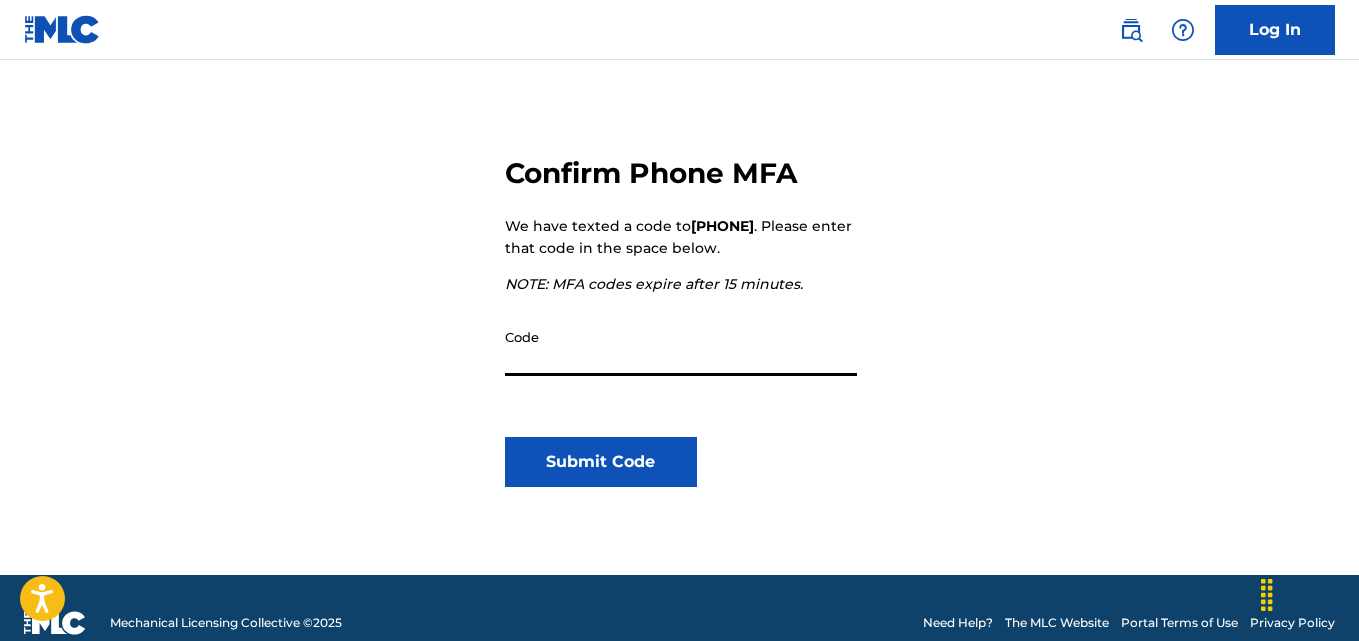 click on "Code" at bounding box center [681, 347] 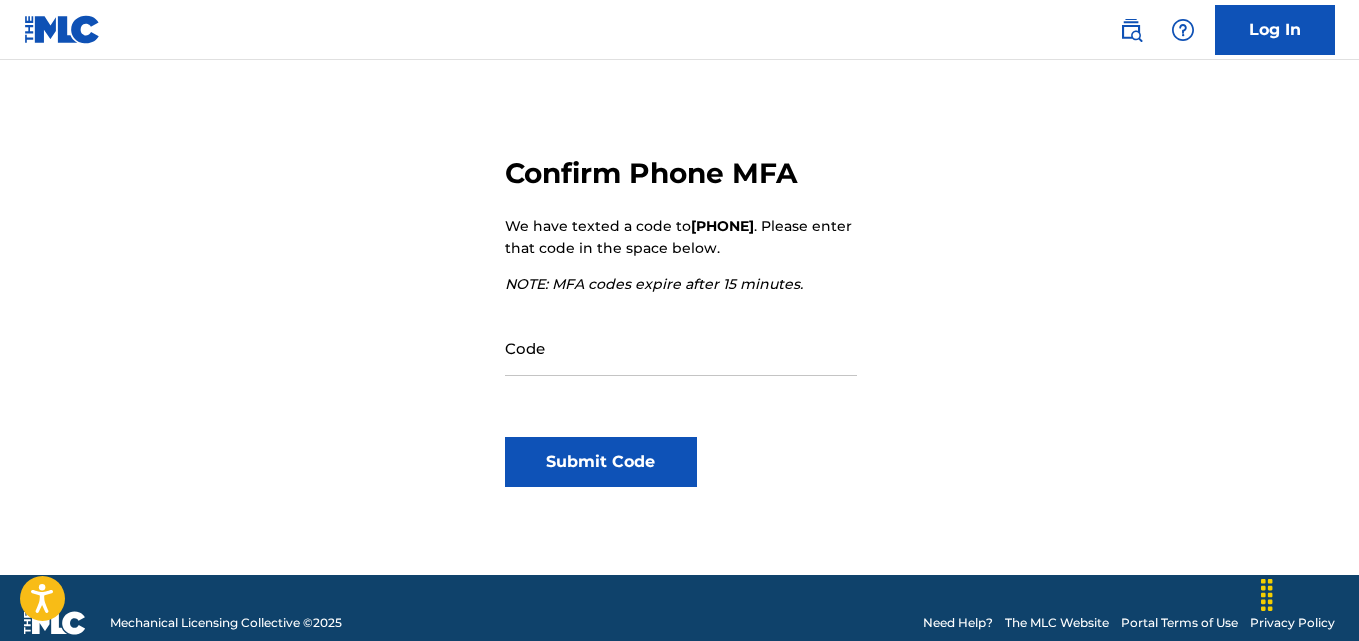 click on "Confirm Phone MFA We have texted a code to  +880 (1217) 1926292811 . Please enter that code in the space below. NOTE: MFA codes expire after 15 minutes. Code   Submit Code" at bounding box center [680, 301] 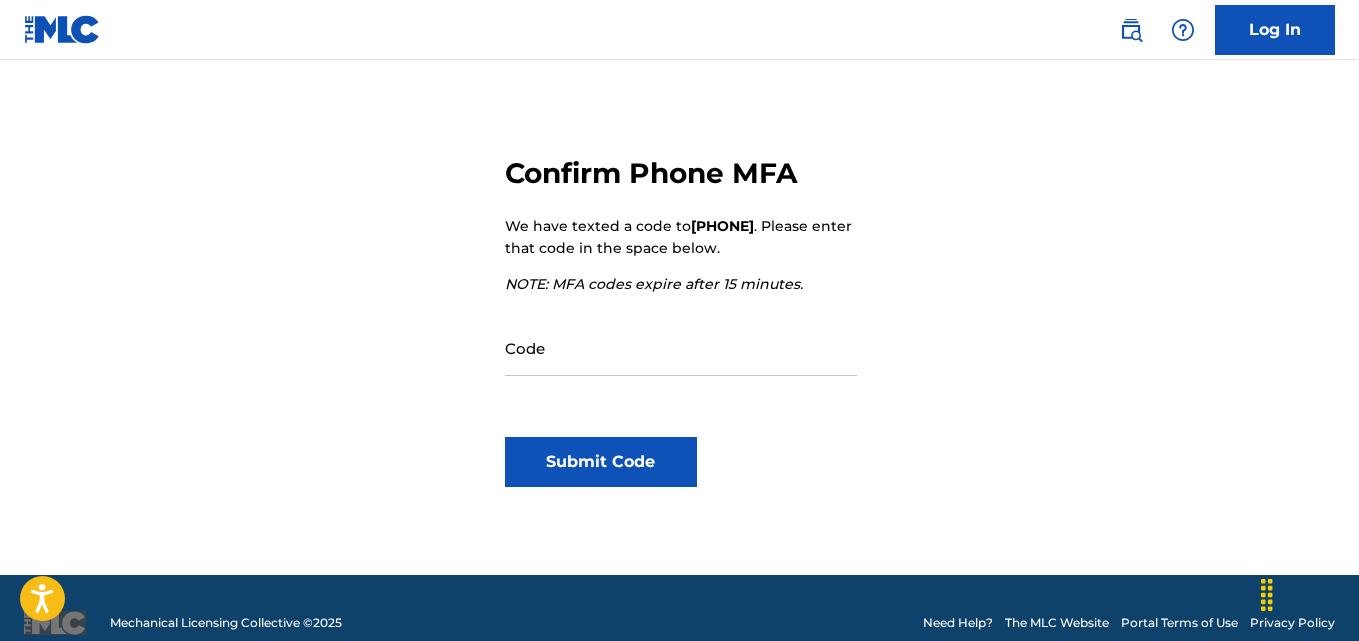 click on "Confirm Phone MFA We have texted a code to  +880 (1217) 1926292811 . Please enter that code in the space below. NOTE: MFA codes expire after 15 minutes. Code   Submit Code" at bounding box center [680, 301] 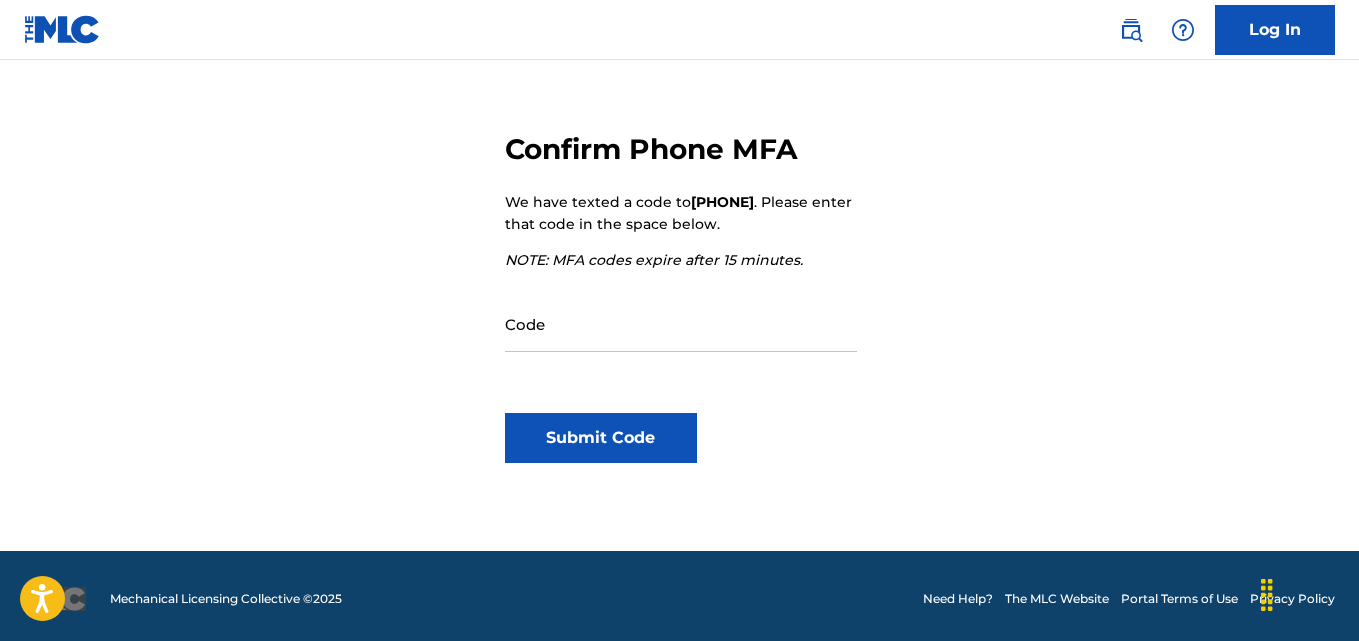 scroll, scrollTop: 230, scrollLeft: 0, axis: vertical 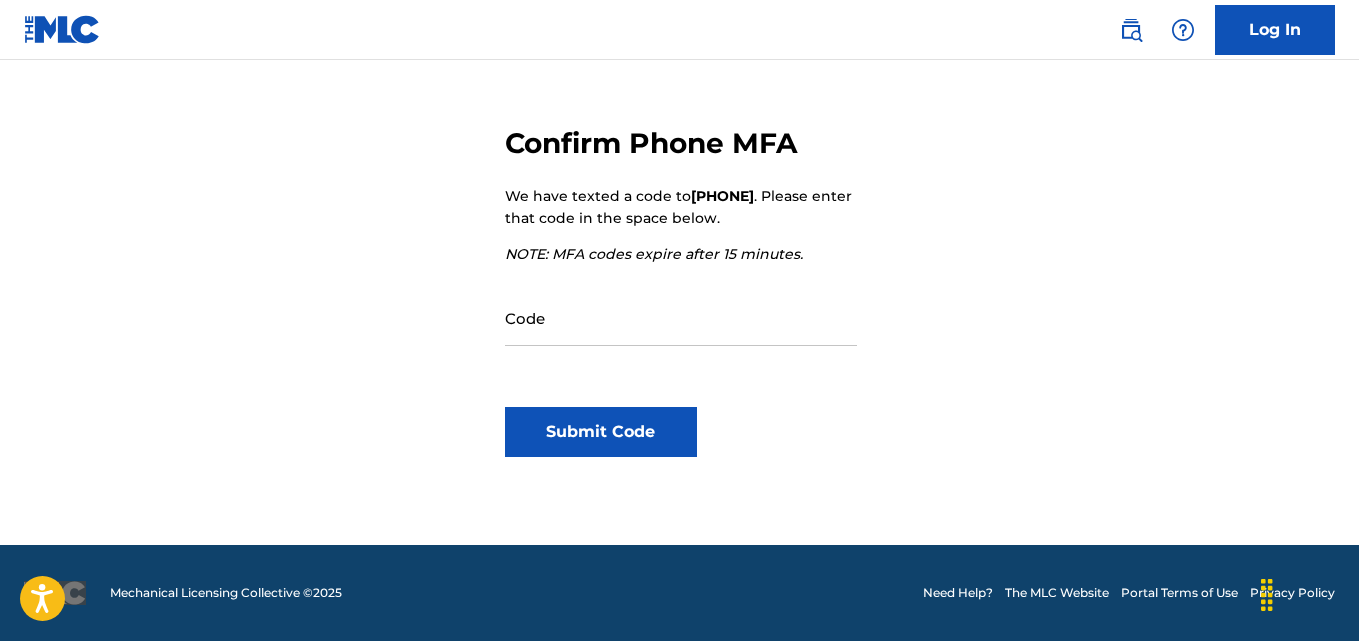 click on "Submit Code" at bounding box center (601, 432) 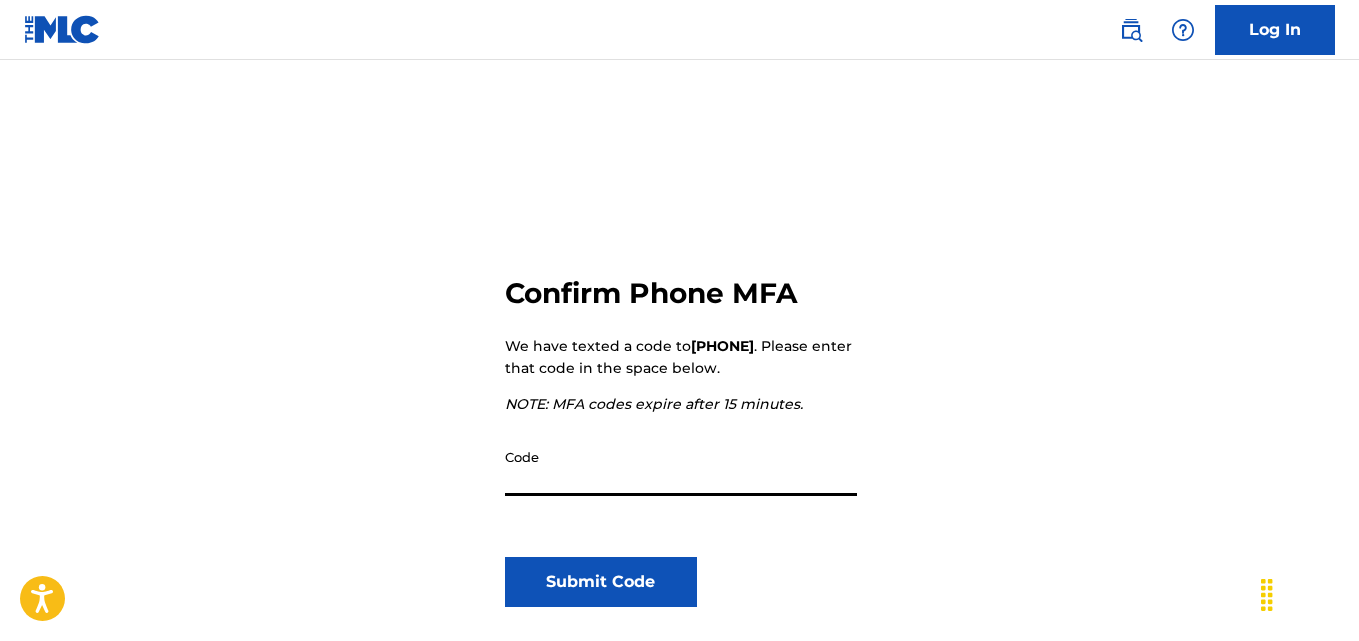 scroll, scrollTop: 230, scrollLeft: 0, axis: vertical 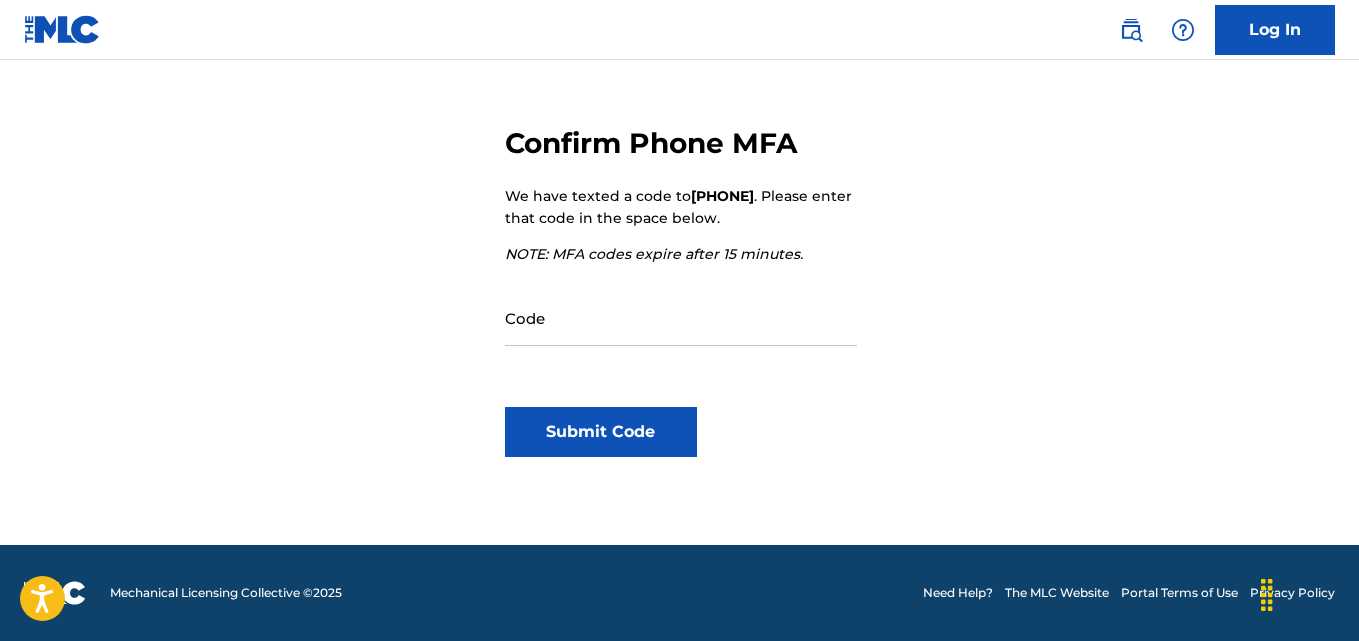 click on "Submit Code" at bounding box center (601, 432) 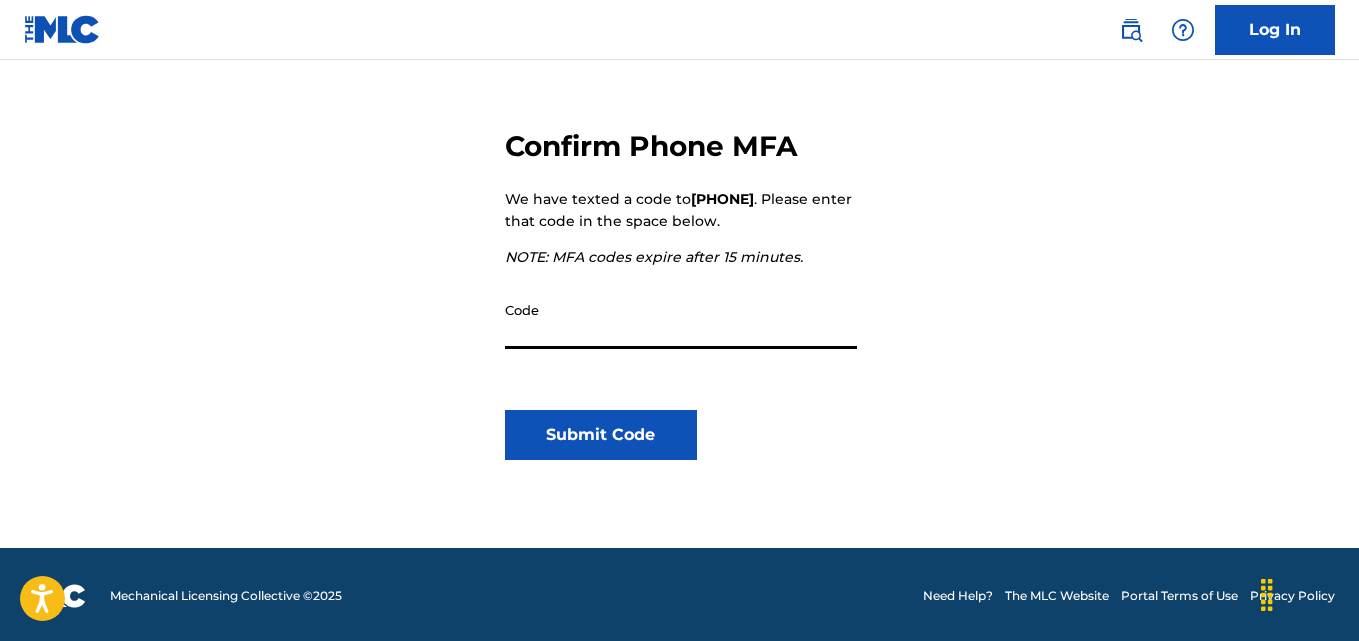scroll, scrollTop: 230, scrollLeft: 0, axis: vertical 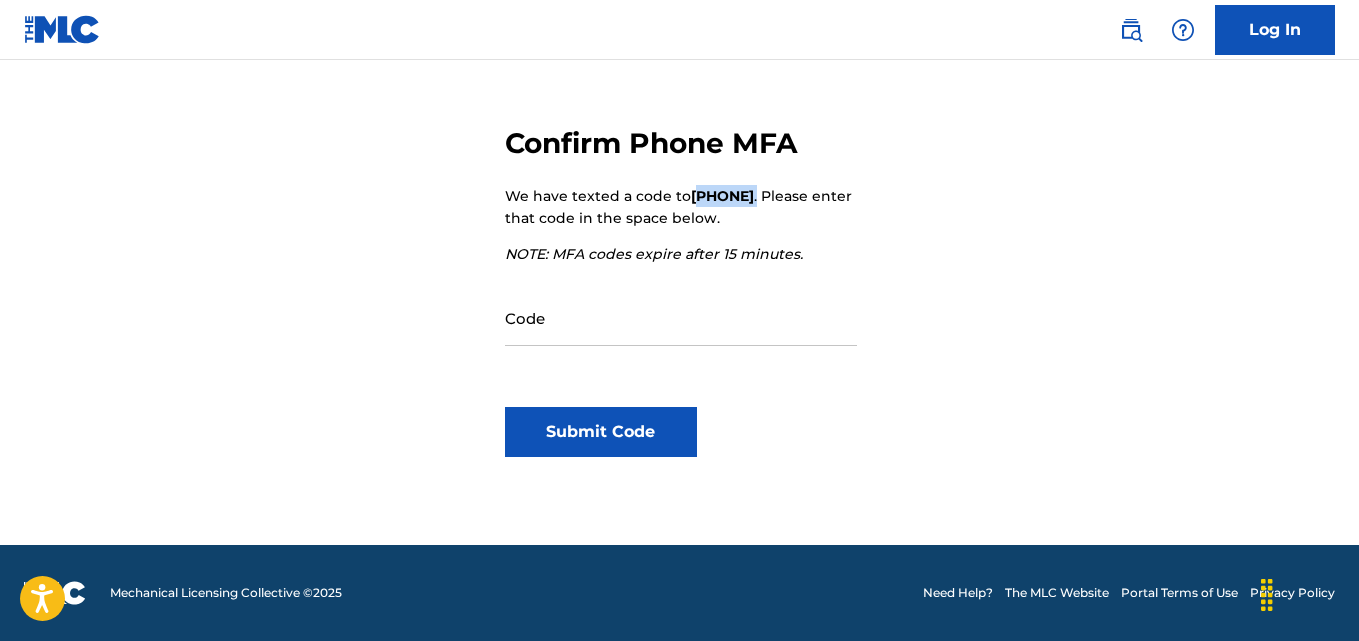drag, startPoint x: 861, startPoint y: 196, endPoint x: 702, endPoint y: 196, distance: 159 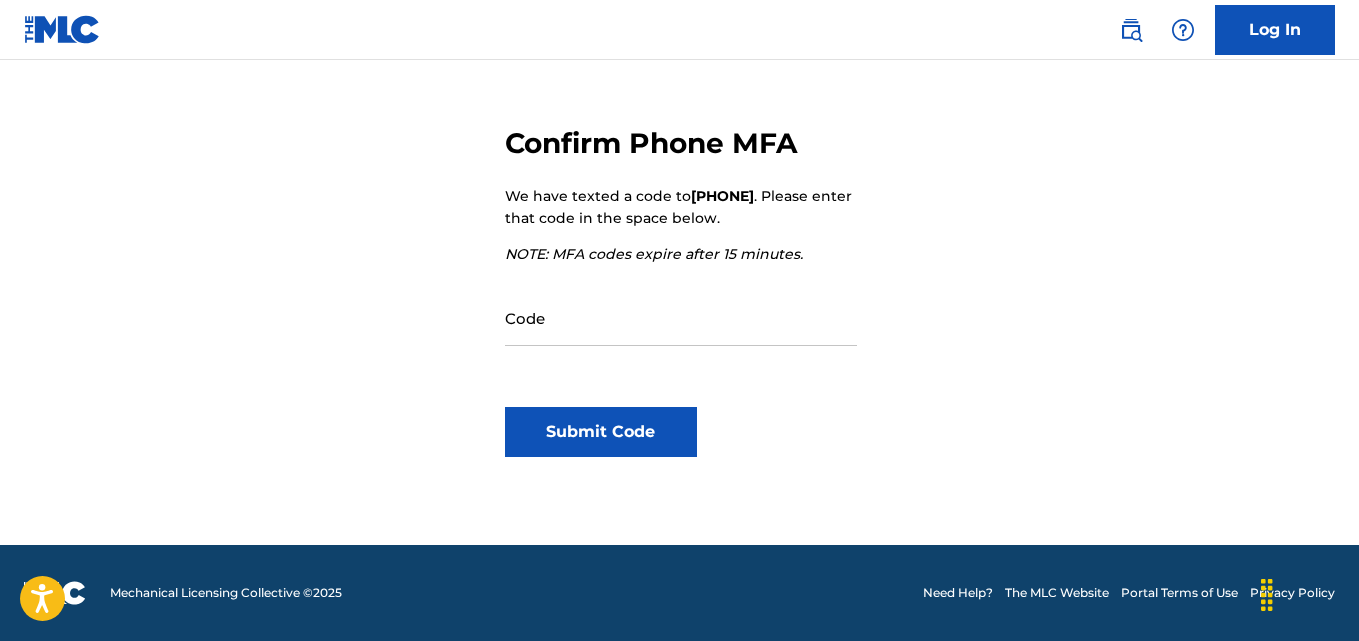 click on "Code" at bounding box center [681, 317] 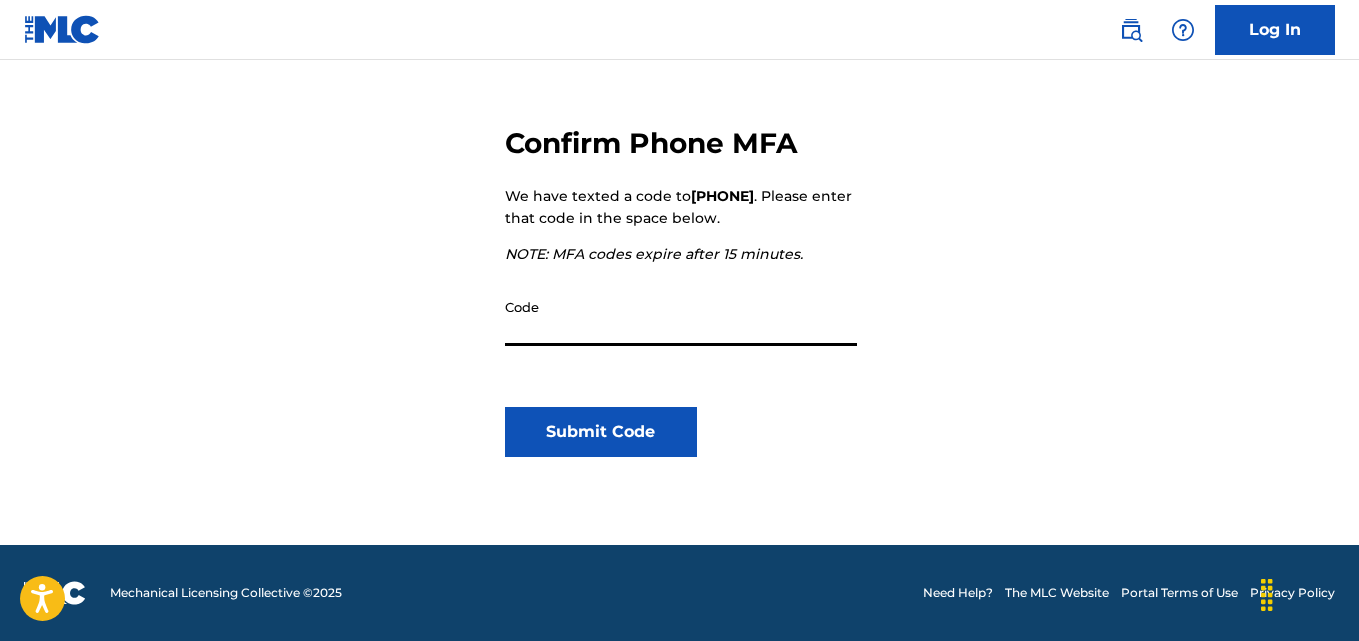click on "Submit Code" at bounding box center [601, 432] 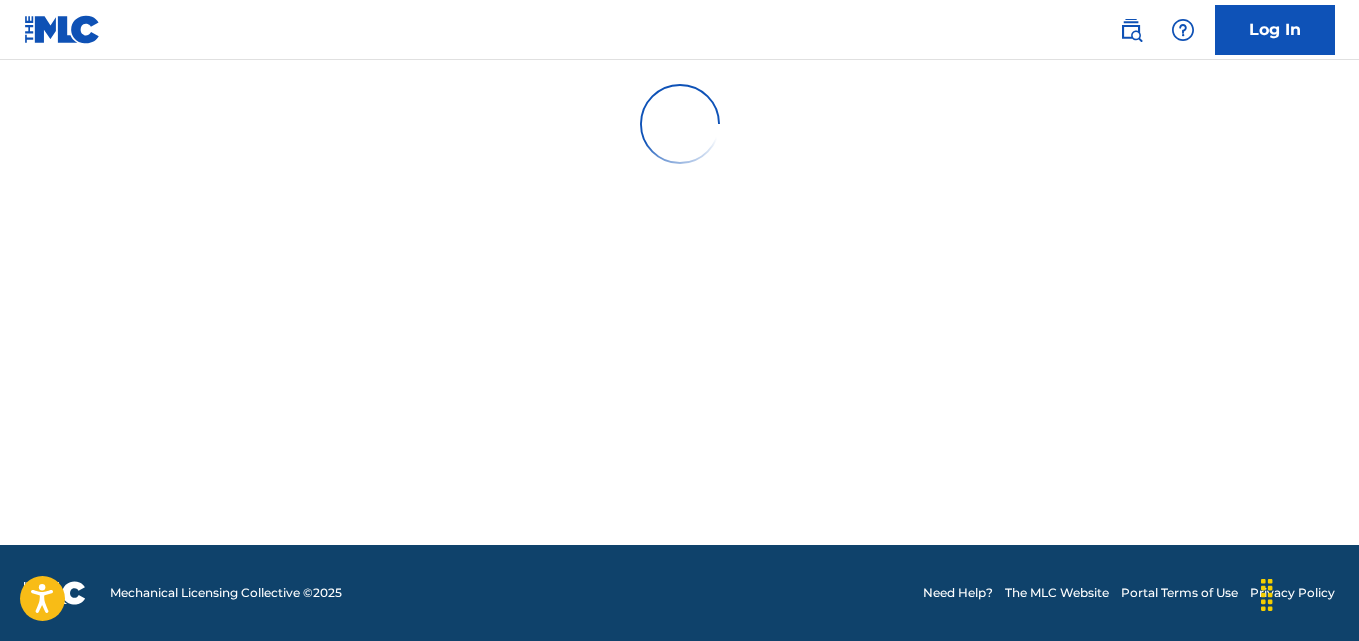 scroll, scrollTop: 0, scrollLeft: 0, axis: both 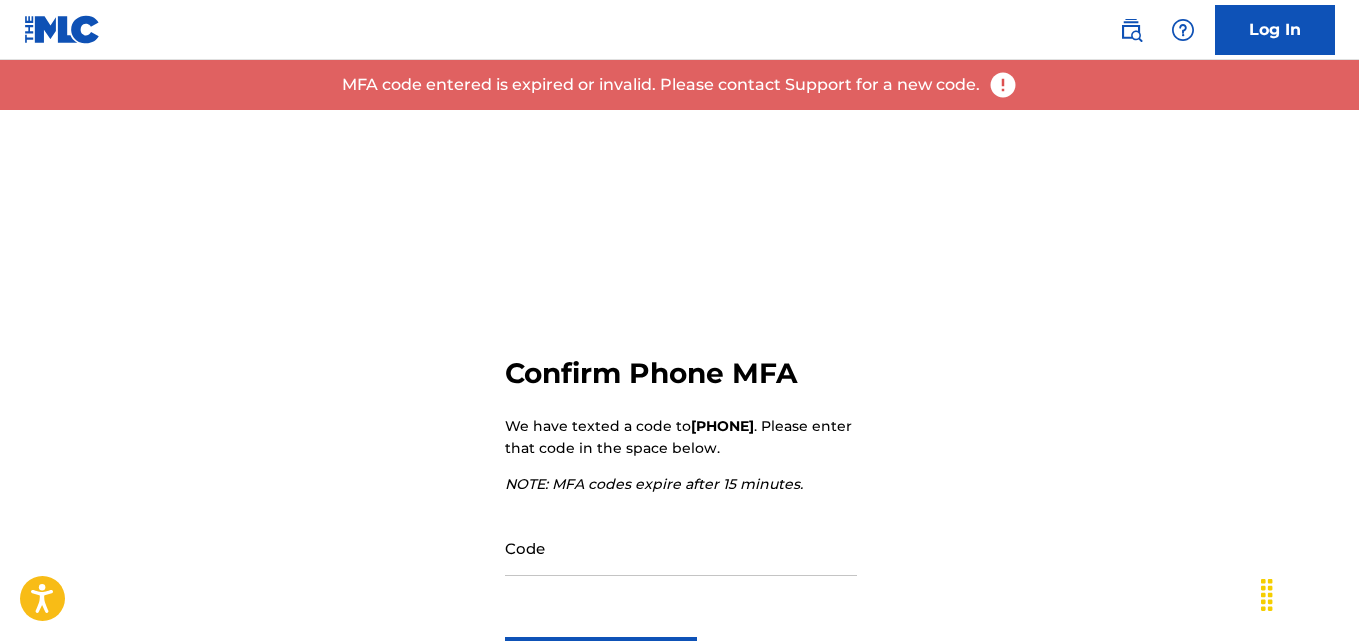 click at bounding box center (1003, 85) 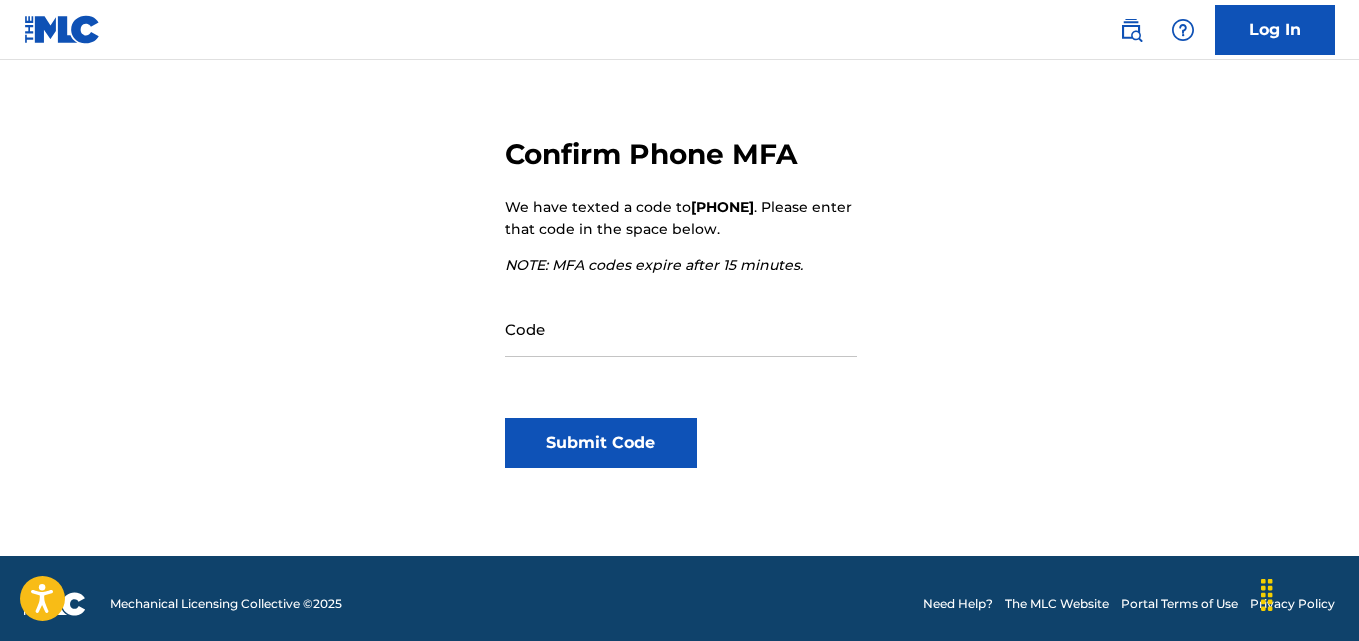 scroll, scrollTop: 230, scrollLeft: 0, axis: vertical 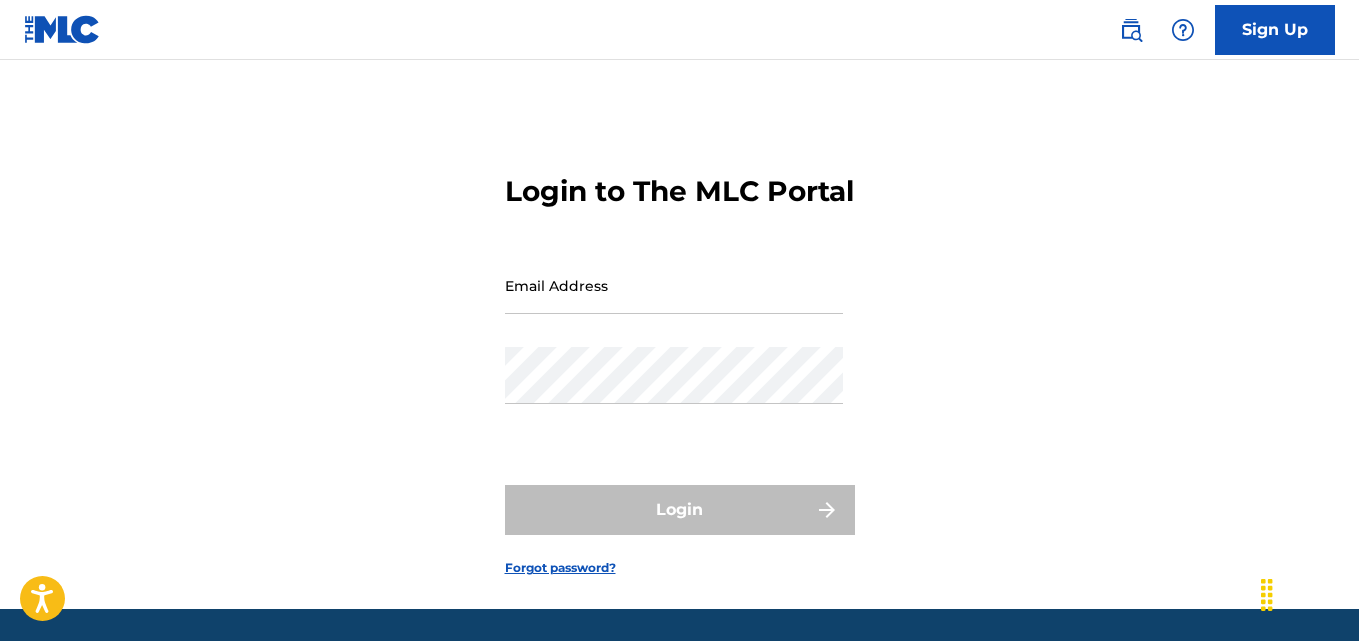 click on "Email Address" at bounding box center (674, 285) 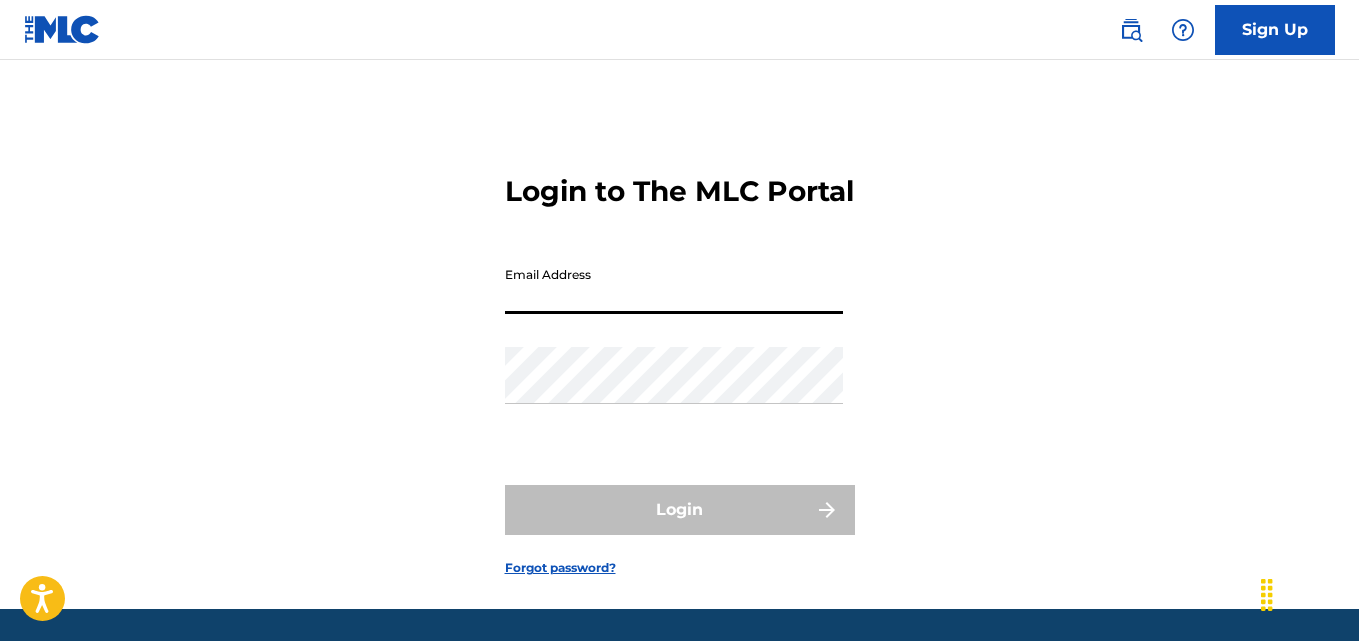 type on "shohagwaziulla@gmail.com" 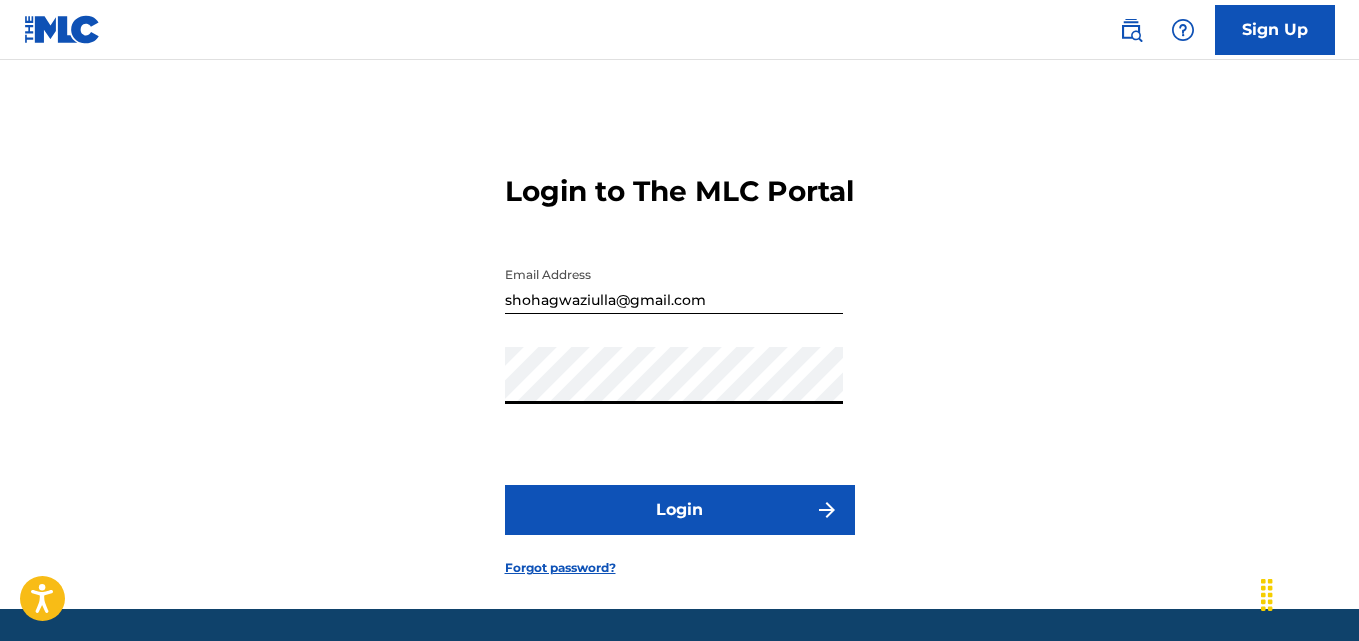click on "Login to The MLC Portal Email Address shohagwaziulla@gmail.com Password Login Forgot password?" at bounding box center [679, 359] 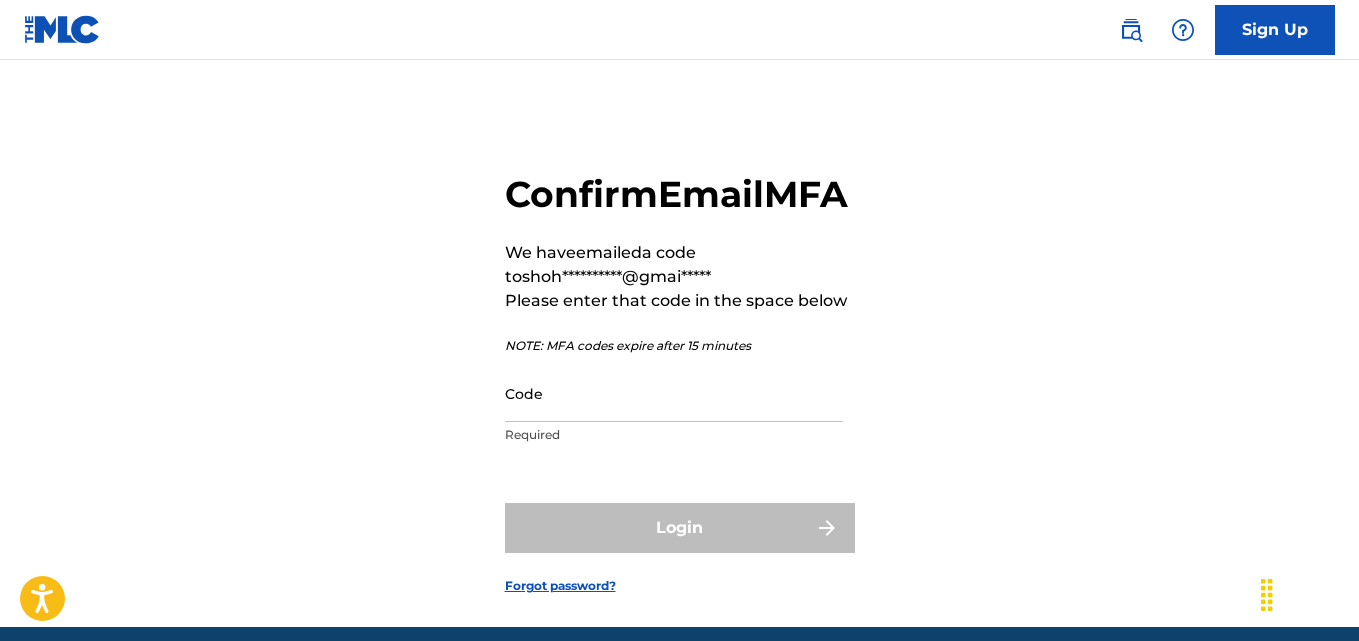scroll, scrollTop: 0, scrollLeft: 0, axis: both 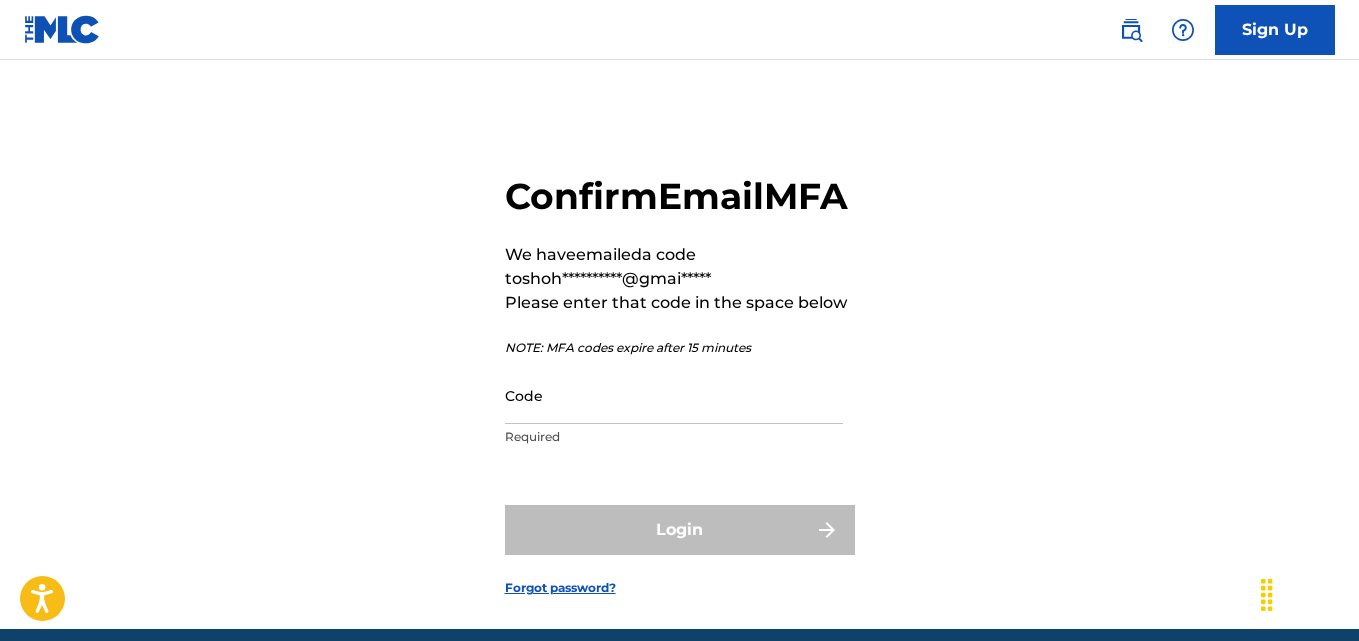click on "Code" at bounding box center (674, 395) 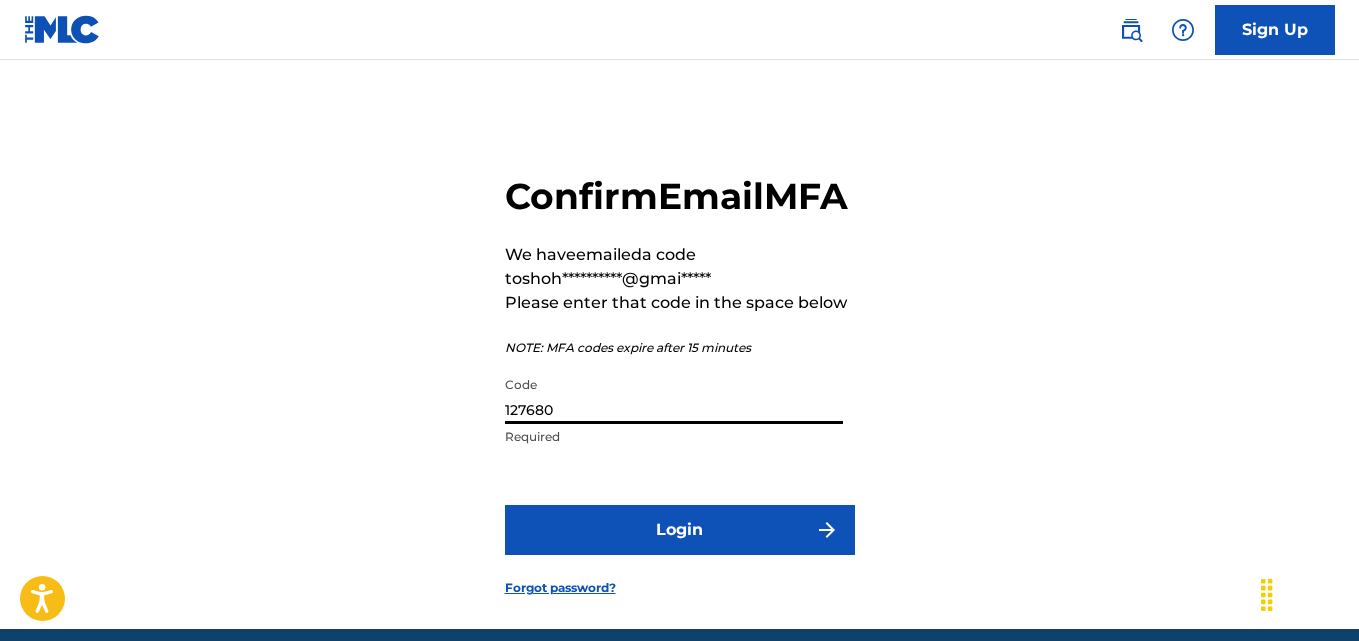 type on "127680" 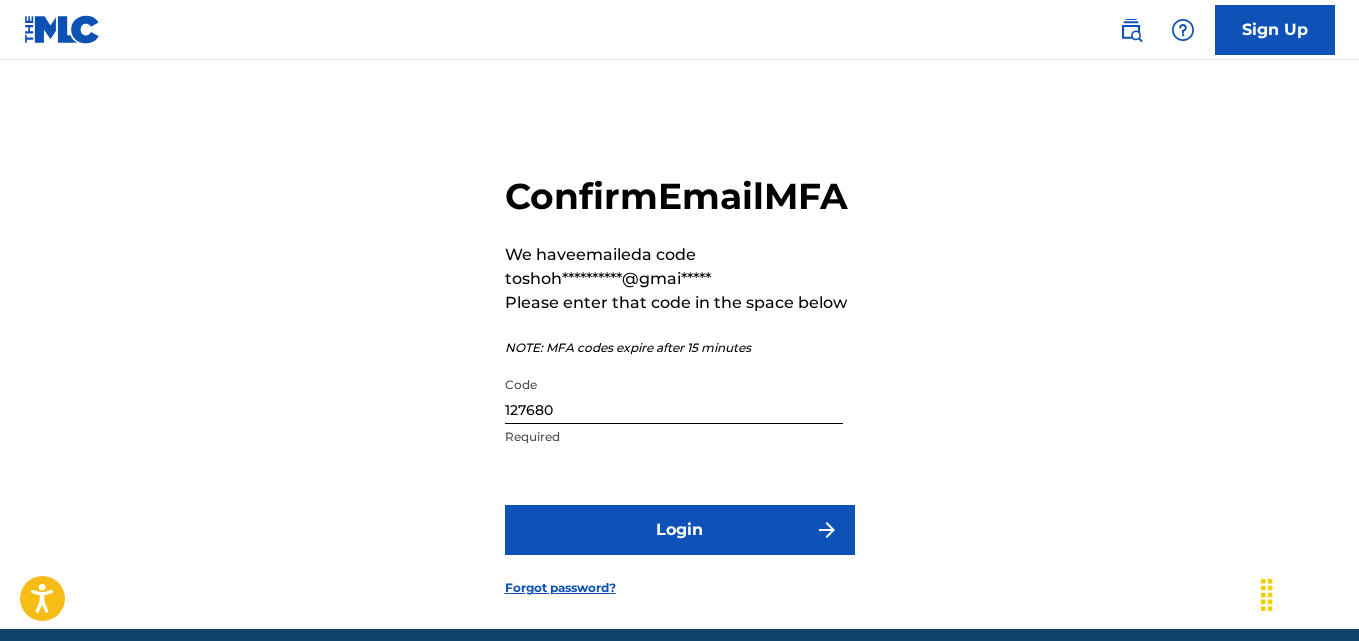 click on "Login" at bounding box center (680, 530) 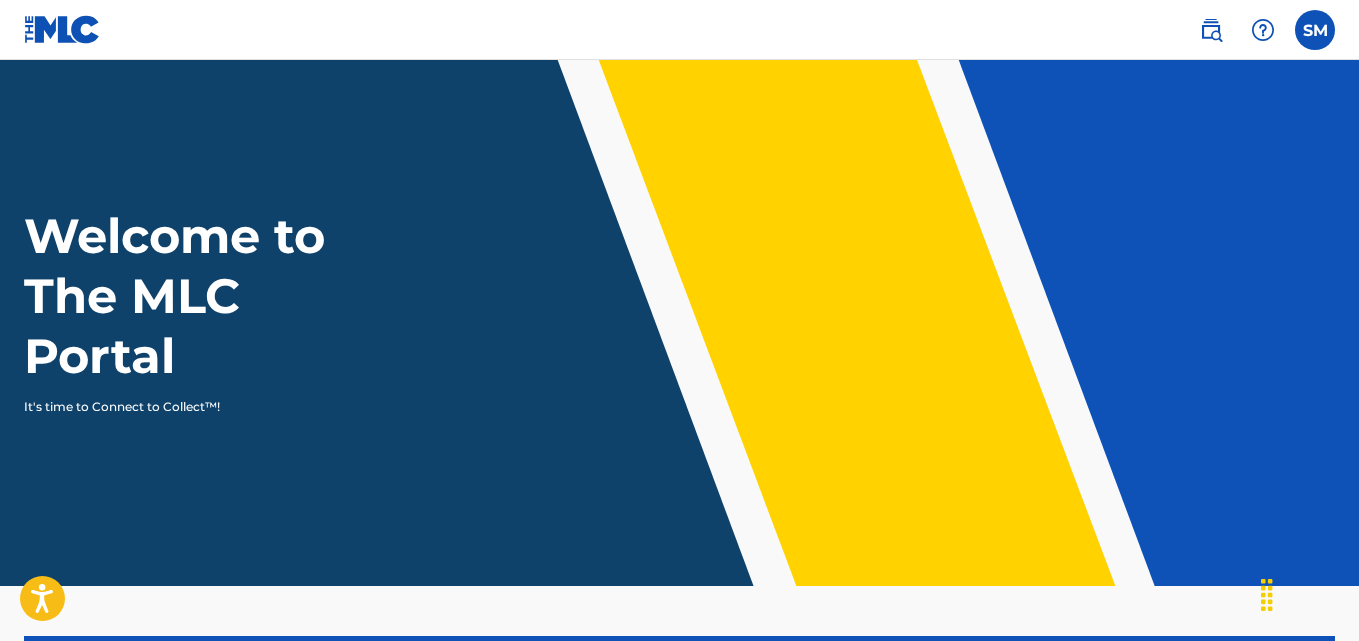 scroll, scrollTop: 0, scrollLeft: 0, axis: both 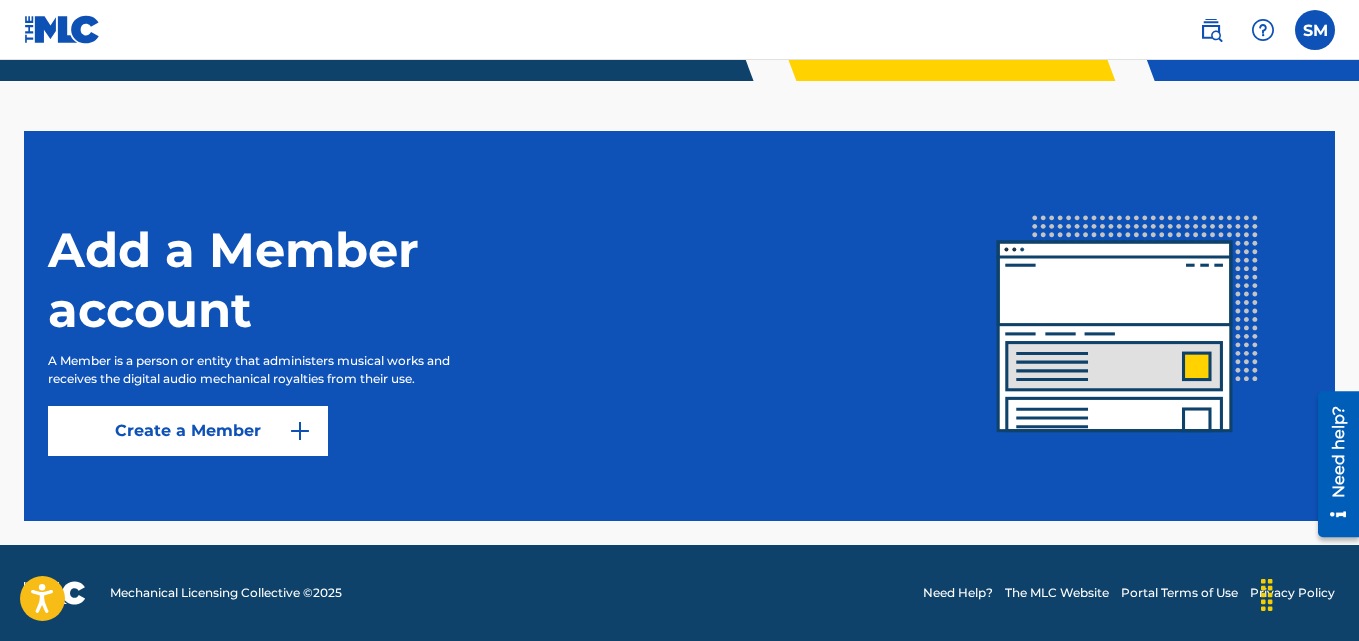 click on "Create a Member" at bounding box center (188, 431) 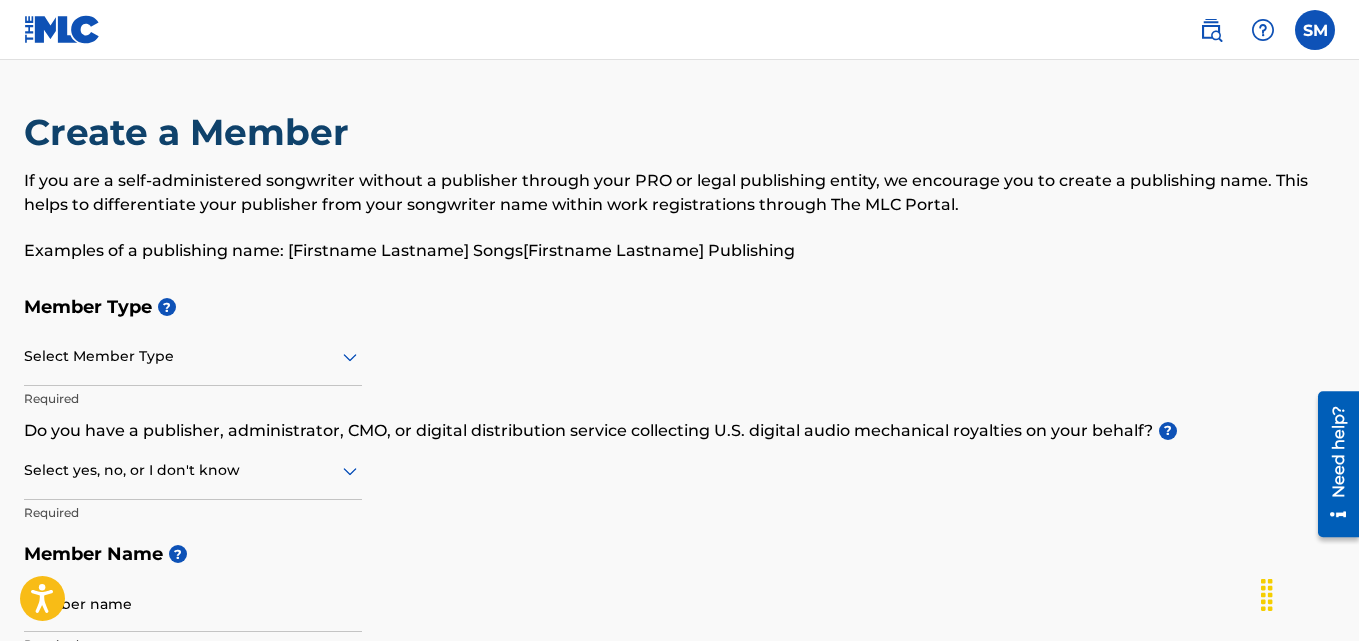 scroll, scrollTop: 100, scrollLeft: 0, axis: vertical 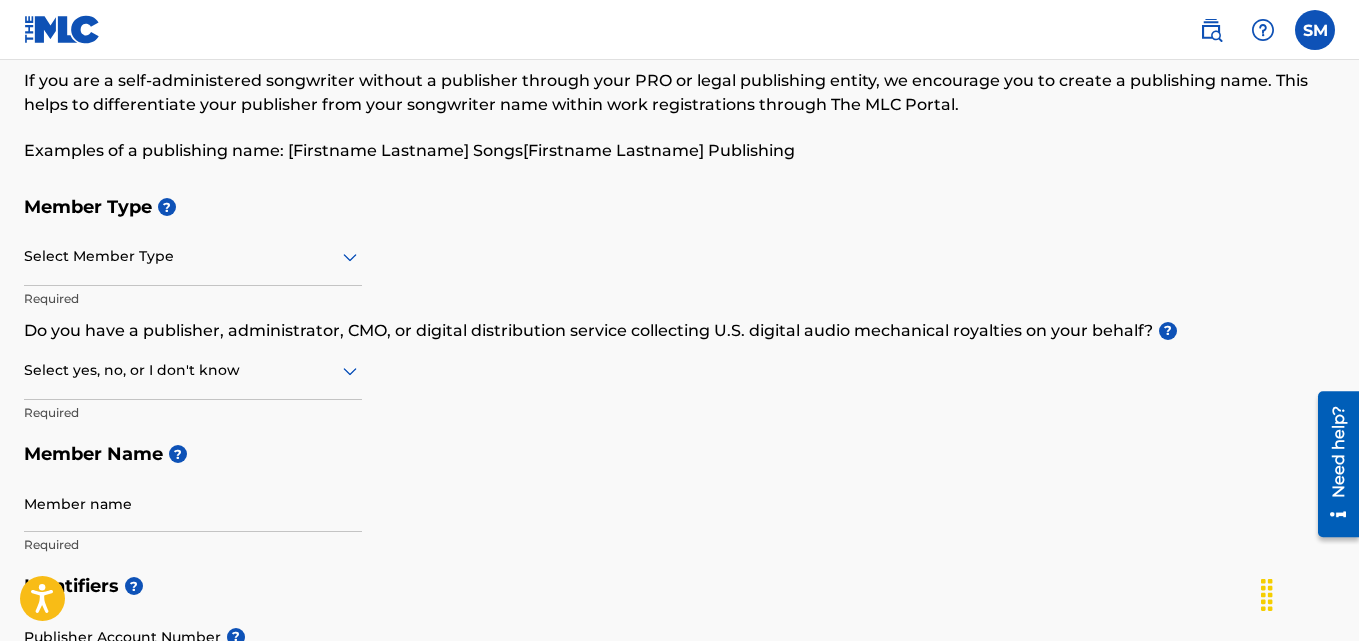 click 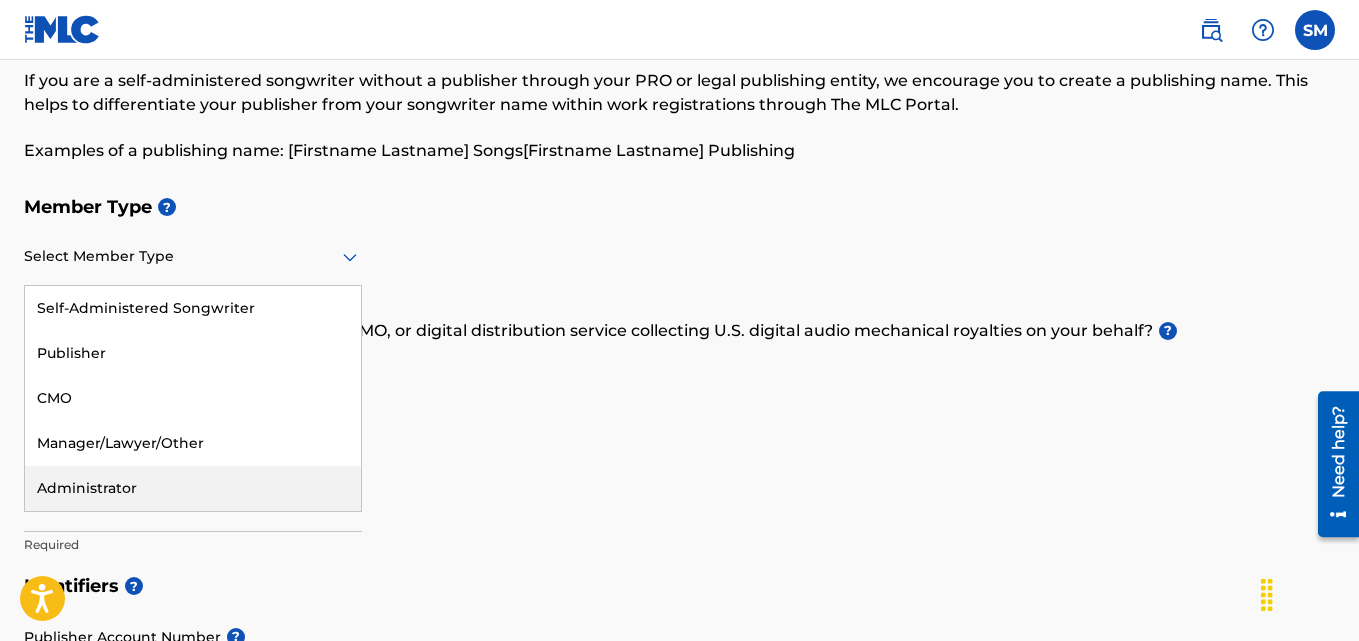 click on "Member Name ?" at bounding box center [679, 454] 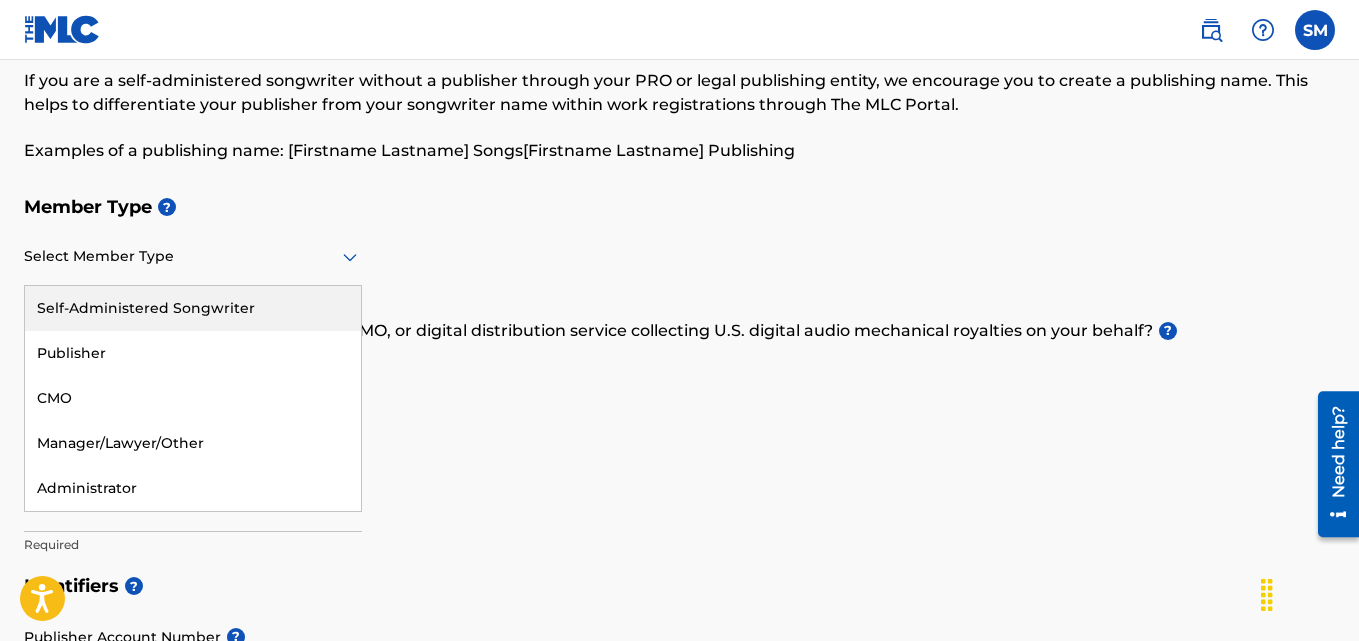 click at bounding box center [193, 256] 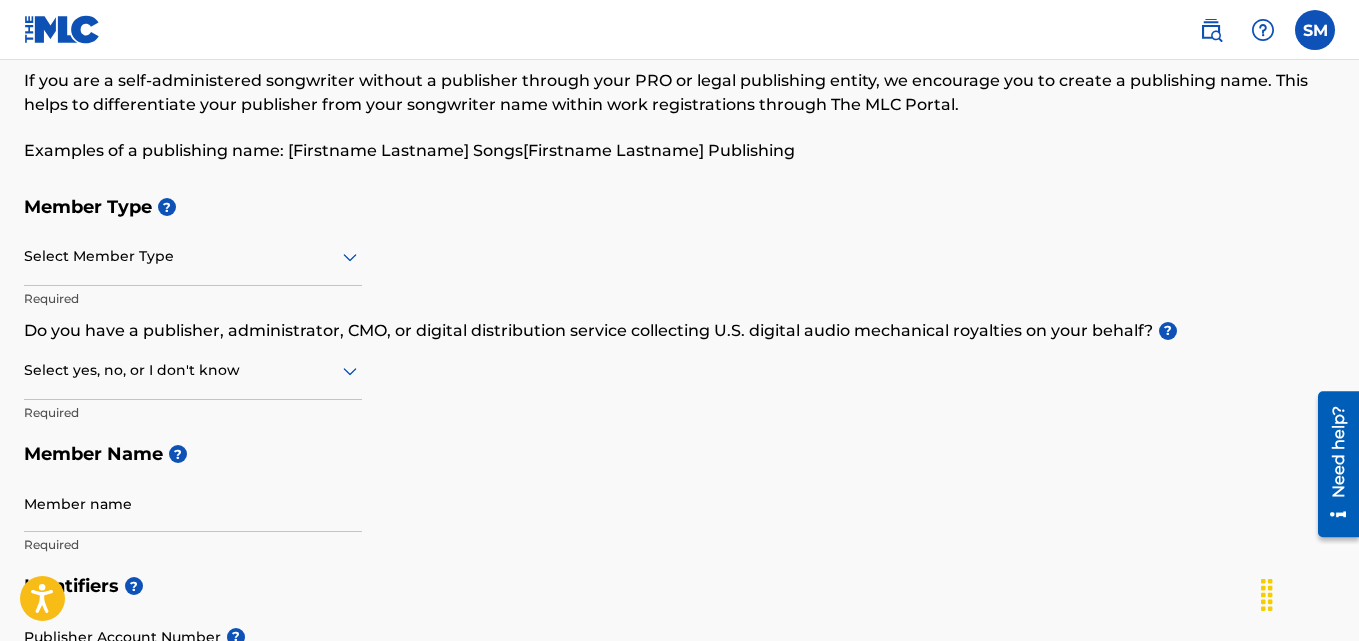 click on "Member Type ? Select Member Type Required Do you have a publisher, administrator, CMO, or digital distribution service collecting U.S. digital audio mechanical royalties on your behalf? ? Select yes, no, or I don't know Required Member Name ? Member name Required" at bounding box center (679, 375) 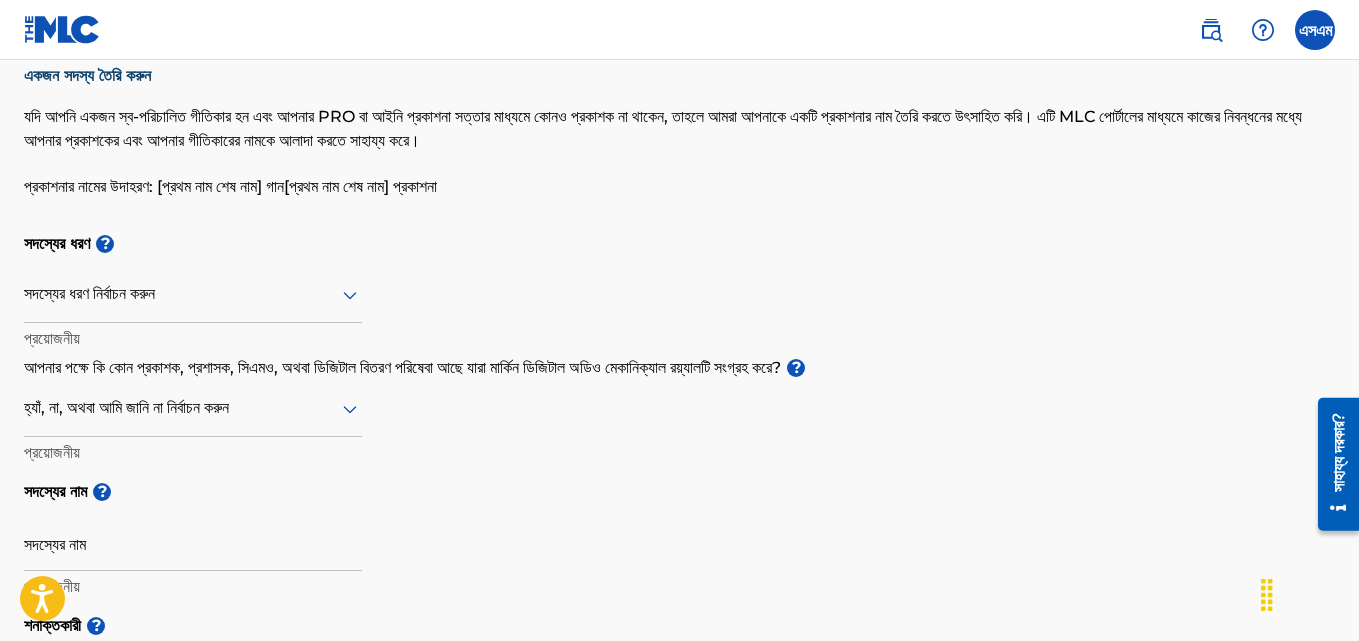 scroll, scrollTop: 100, scrollLeft: 0, axis: vertical 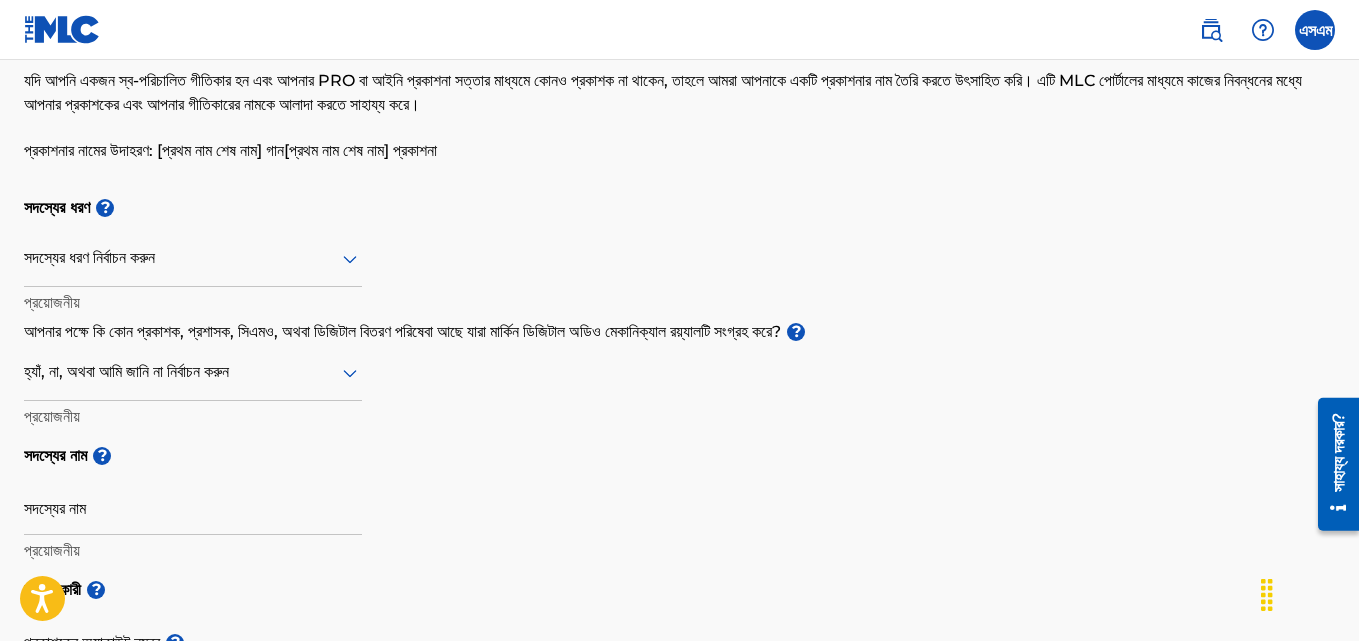 click 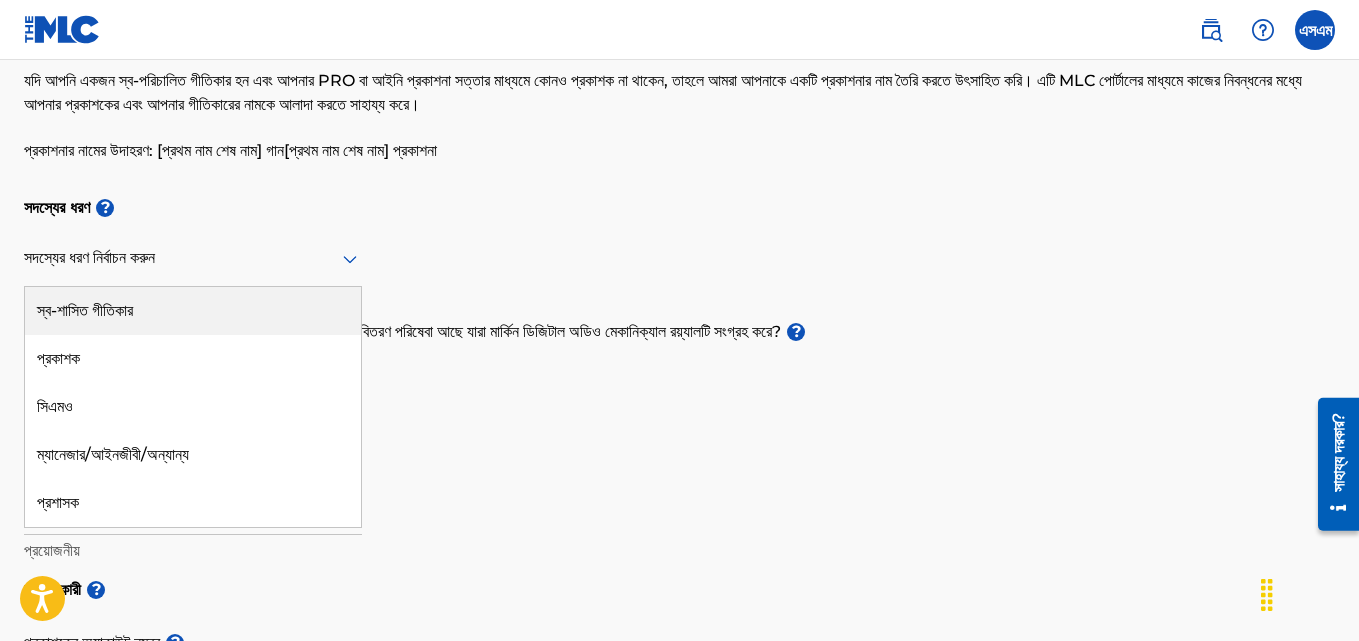 click on "স্ব-শাসিত গীতিকার" at bounding box center (193, 311) 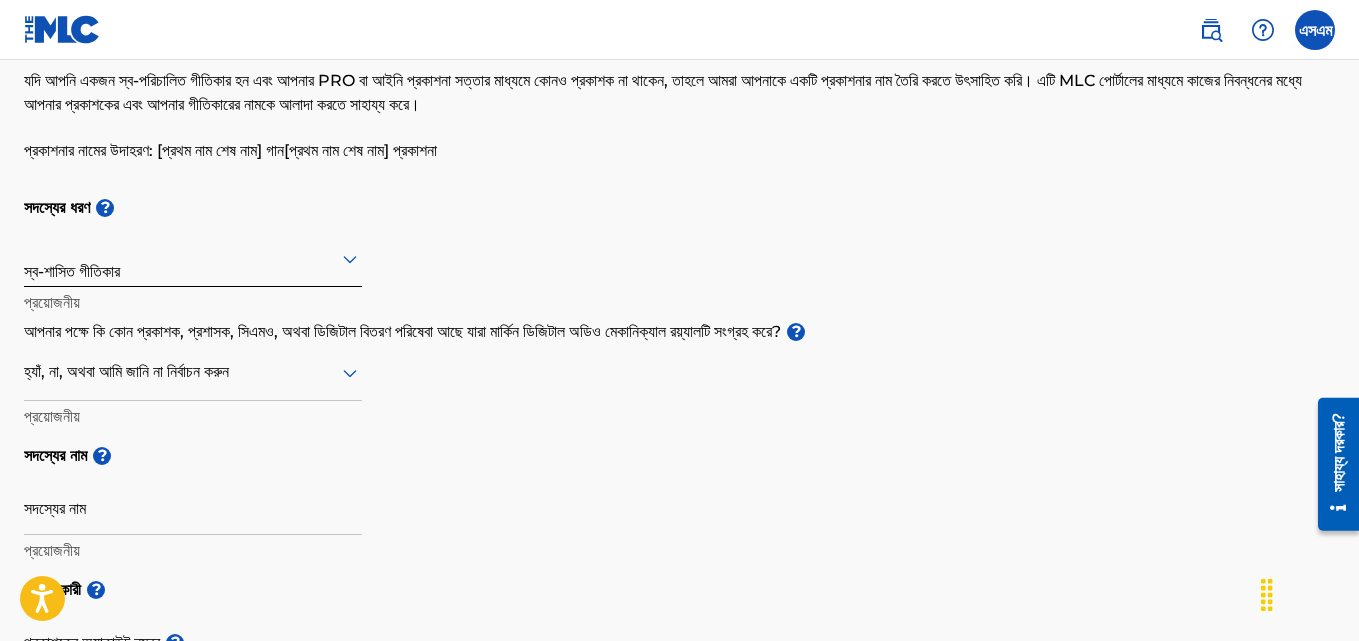 click on "সদস্যের ধরণ ? Self-Administered Songwriter Required Do you have a publisher, administrator, CMO, or digital distribution service collecting U.S. digital audio mechanical royalties on your behalf? ? Yes, No, or I don't know Select Required Member Name ? Member name Required" at bounding box center [679, 377] 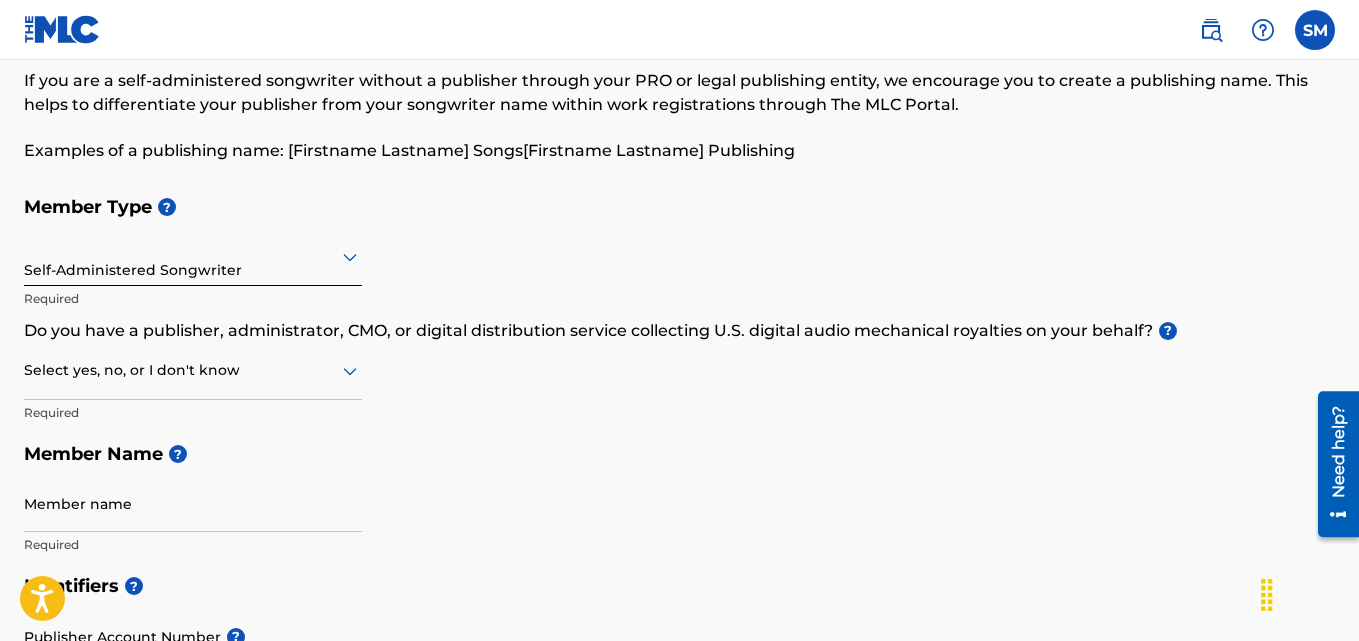 click on "Member Type ? Self-Administered Songwriter Required Do you have a publisher, administrator, CMO, or digital distribution service collecting U.S. digital audio mechanical royalties on your behalf? ? Select yes, no, or I don't know Required Member Name ? Member name Required" at bounding box center (679, 375) 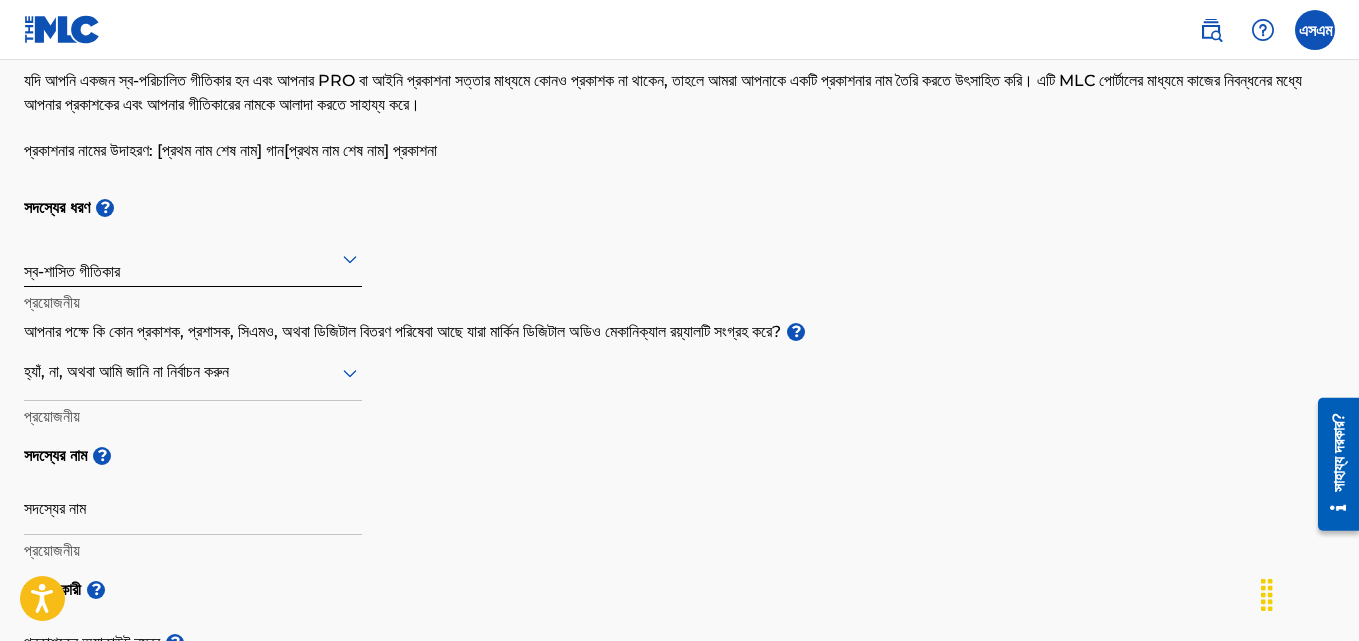 click on "সদস্যের ধরণ ? Self-Administered Songwriter Required Do you have a publisher, administrator, CMO, or digital distribution service collecting U.S. digital audio mechanical royalties on your behalf? ? Yes, No, or I don't know Select Required Member Name ? Member name Required" at bounding box center [679, 377] 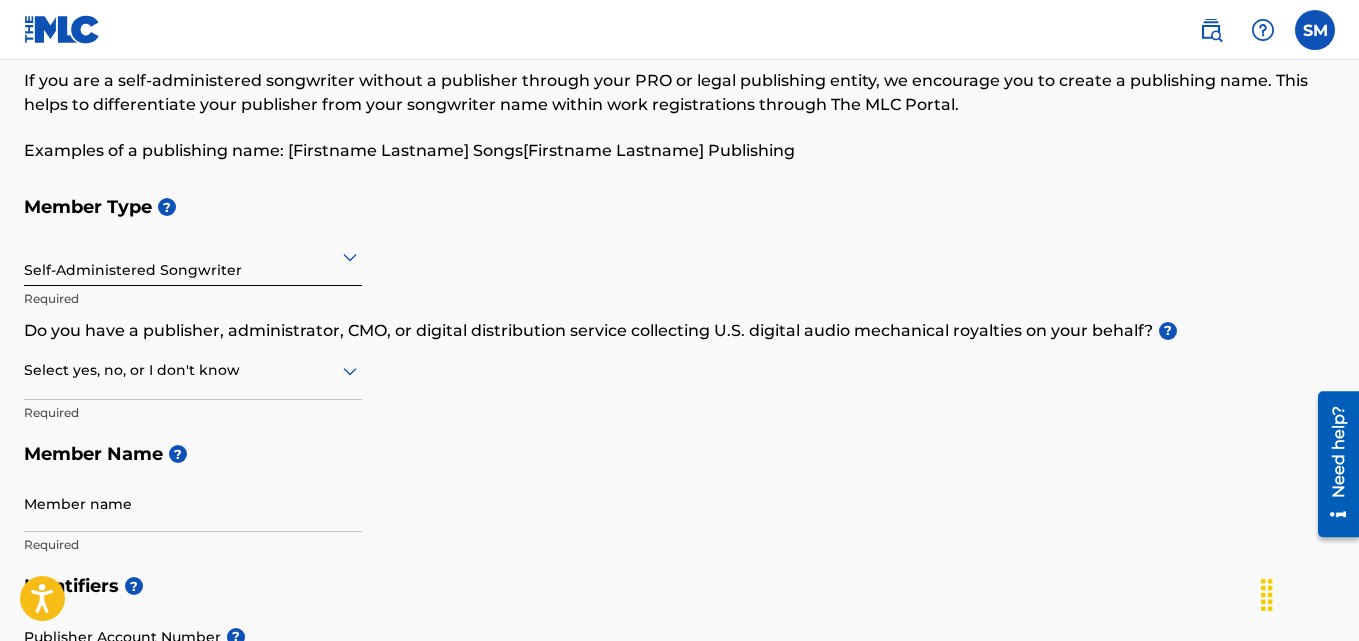 click 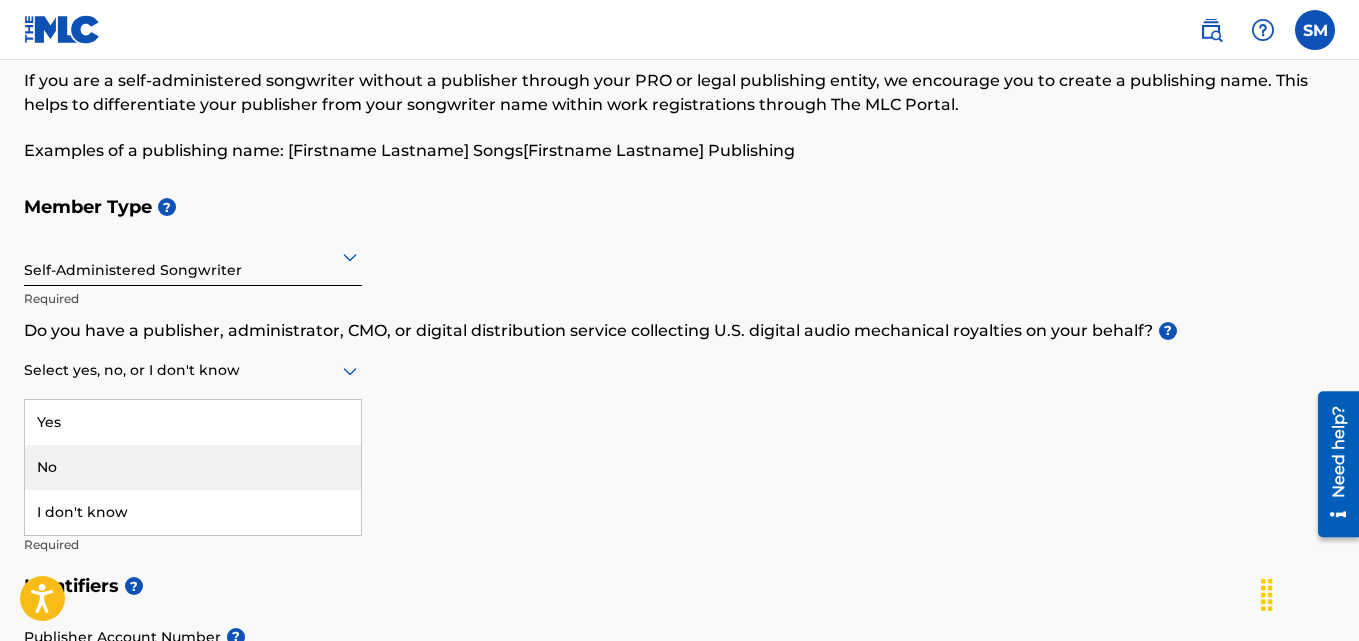 click on "No" at bounding box center (193, 467) 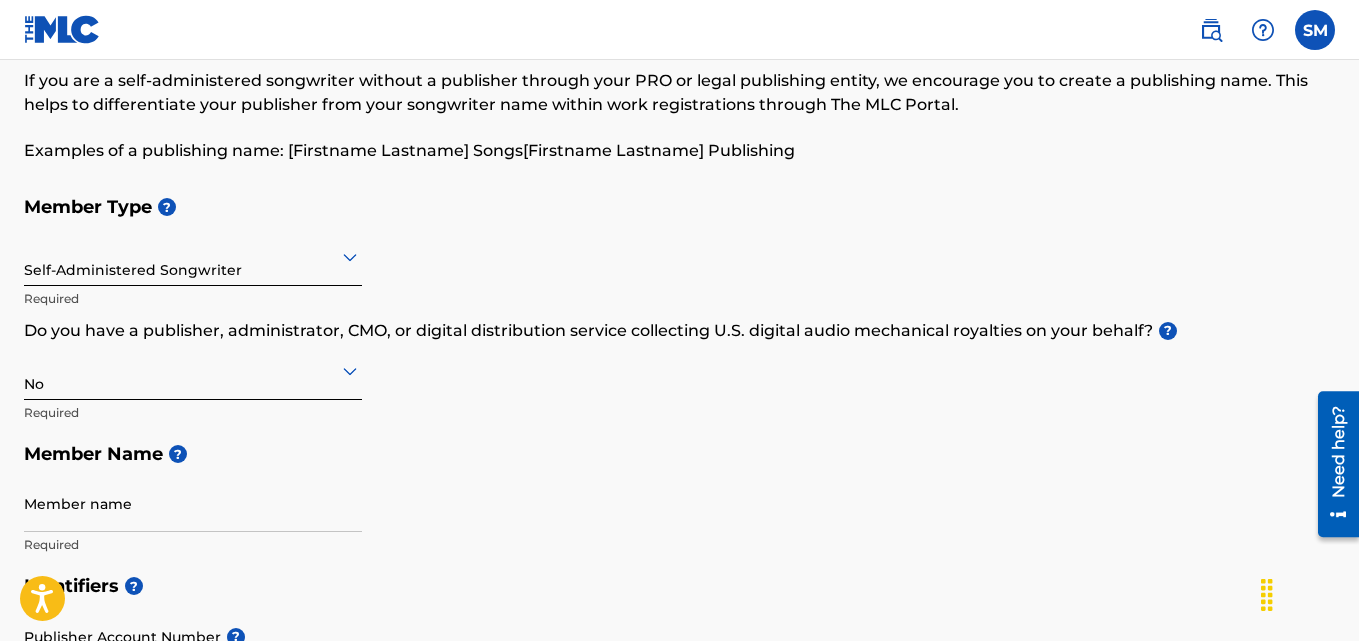 click on "Member Type ? Self-Administered Songwriter Required Do you have a publisher, administrator, CMO, or digital distribution service collecting U.S. digital audio mechanical royalties on your behalf? ? No Required Member Name ? Member name Required" at bounding box center (679, 375) 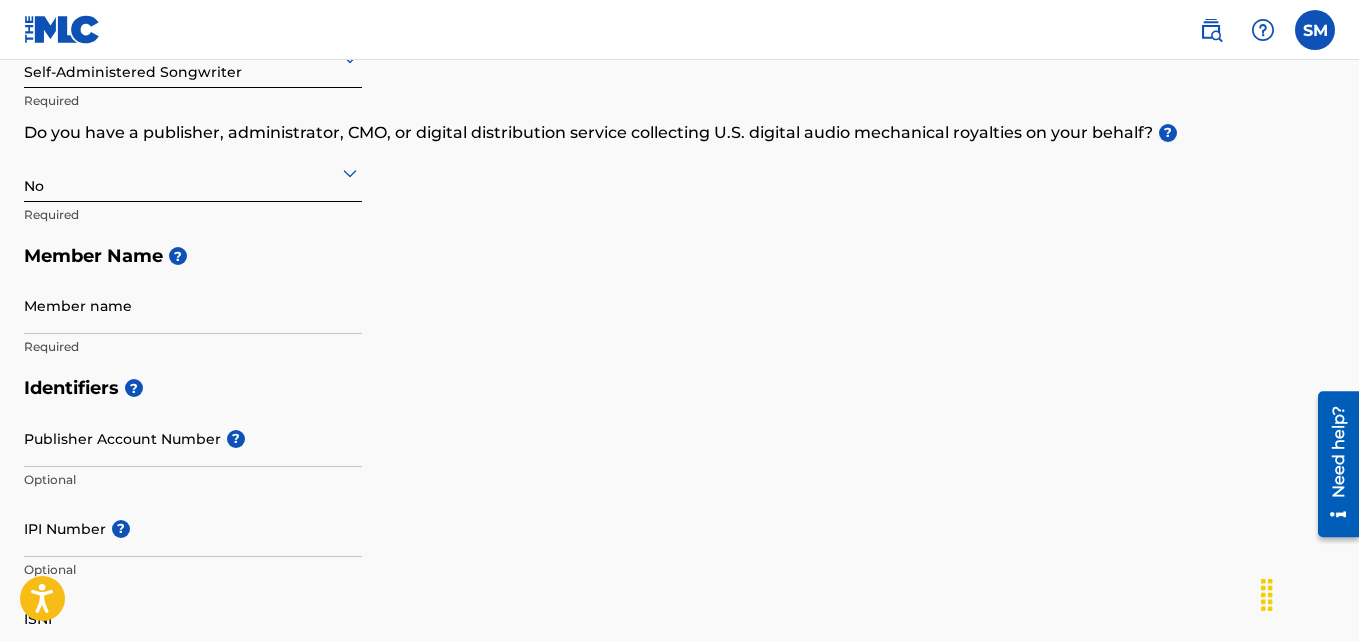 scroll, scrollTop: 300, scrollLeft: 0, axis: vertical 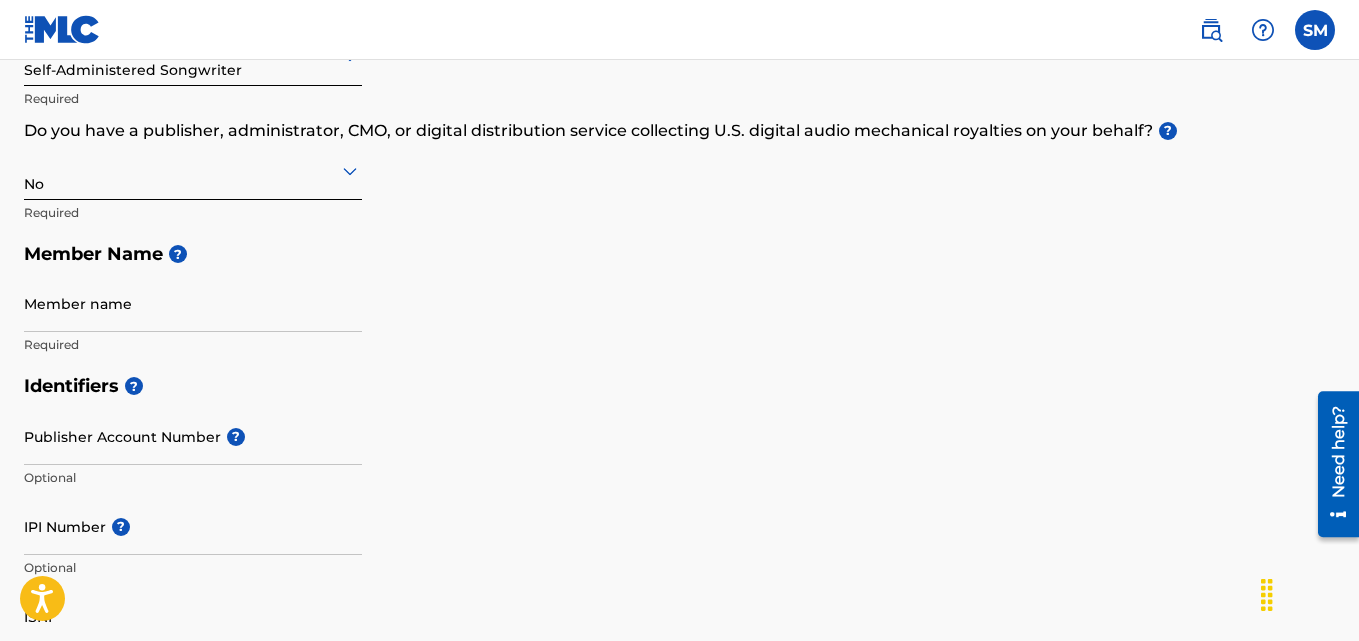 click on "Member name" at bounding box center (193, 303) 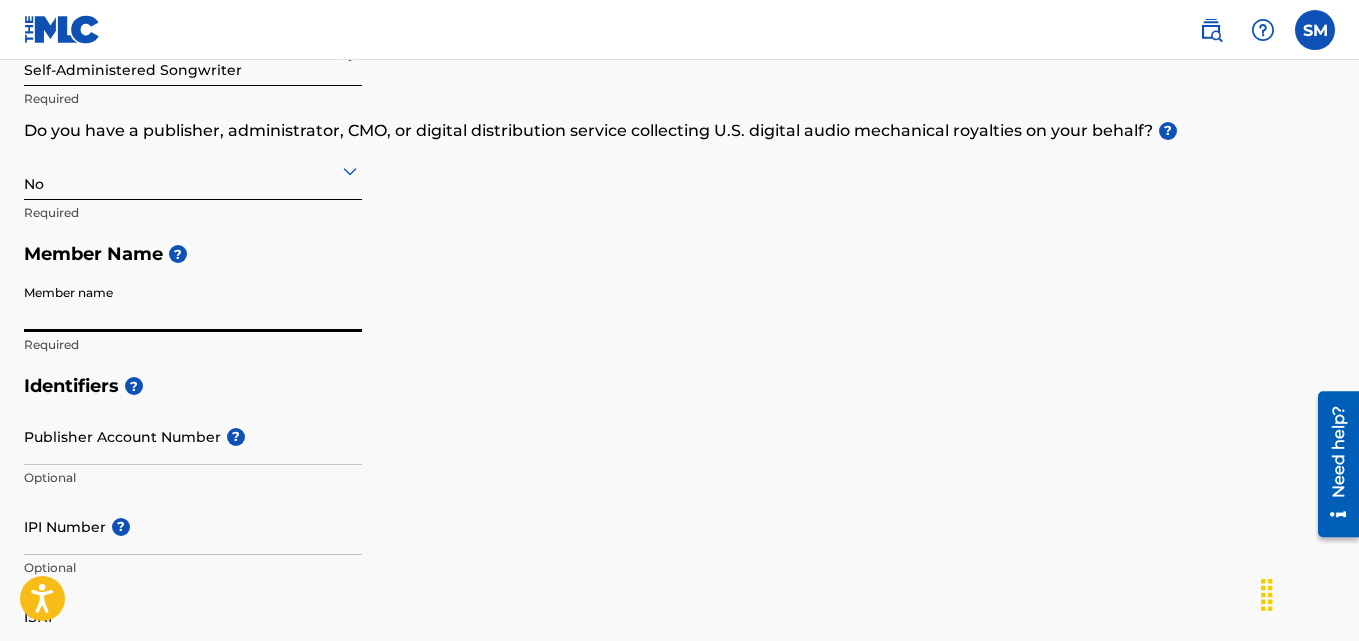 click on "Identifiers ?" at bounding box center [679, 386] 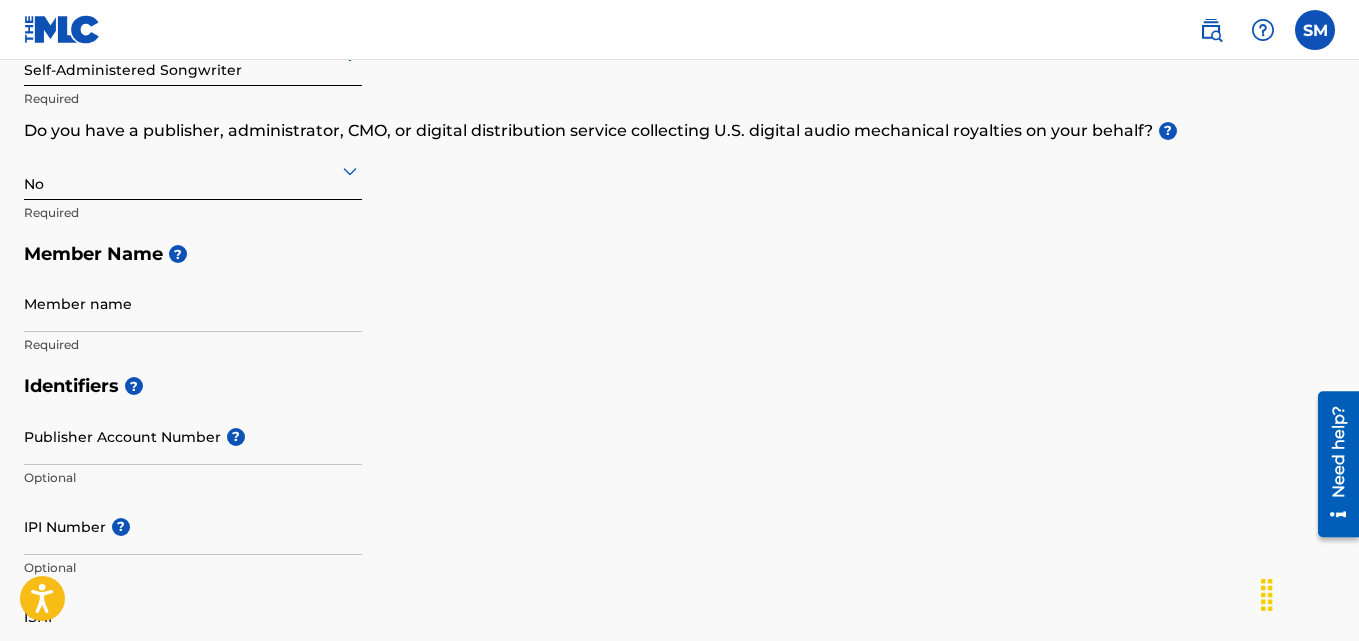 click on "Member name" at bounding box center (193, 303) 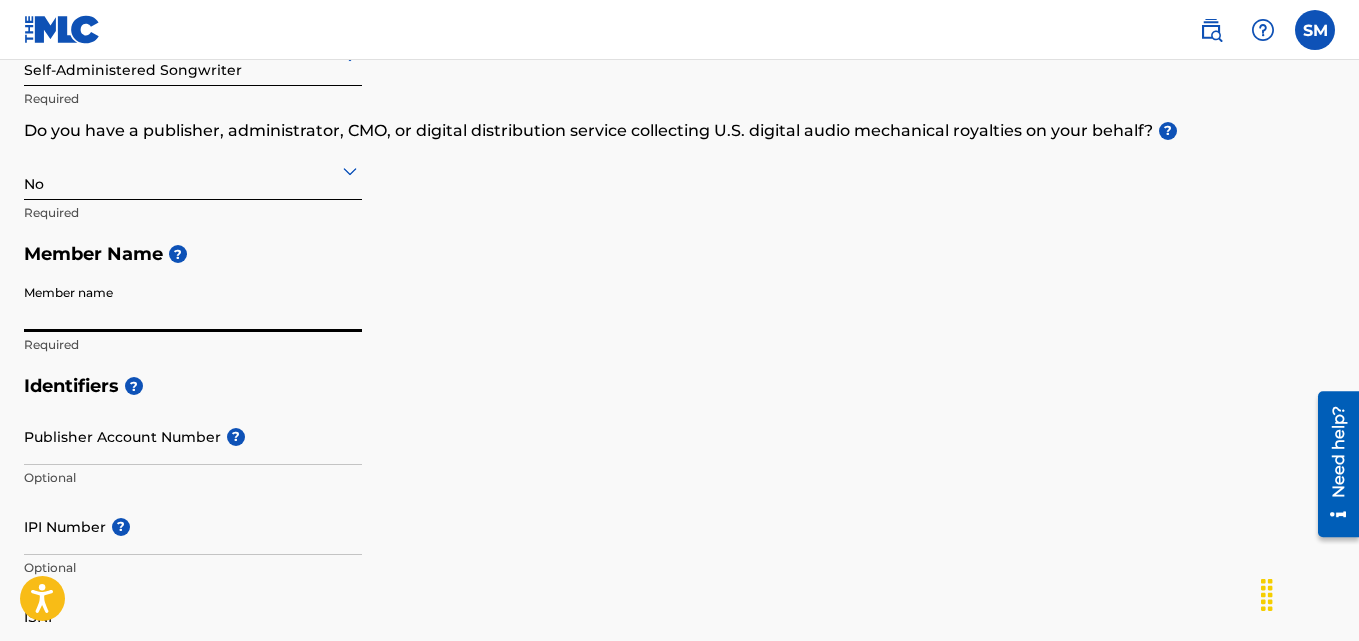type on "SHOHAG MREDHA" 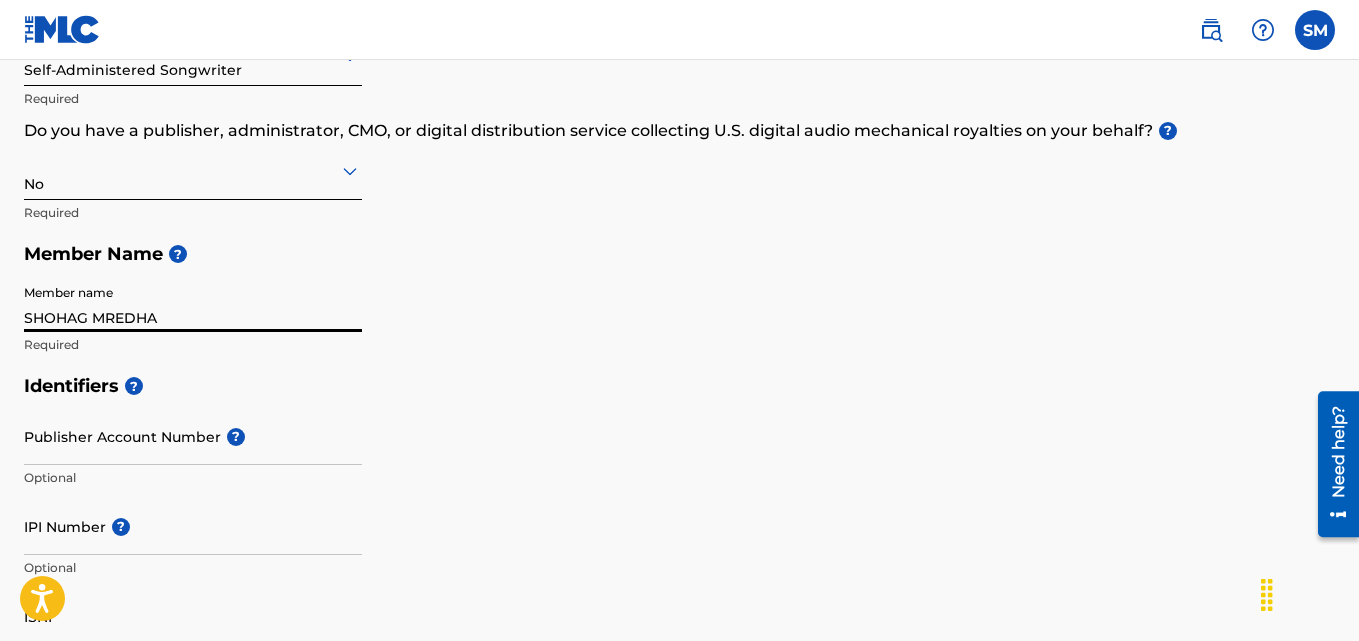 type on "Boro Mogbazar , 708, (4thfloor )" 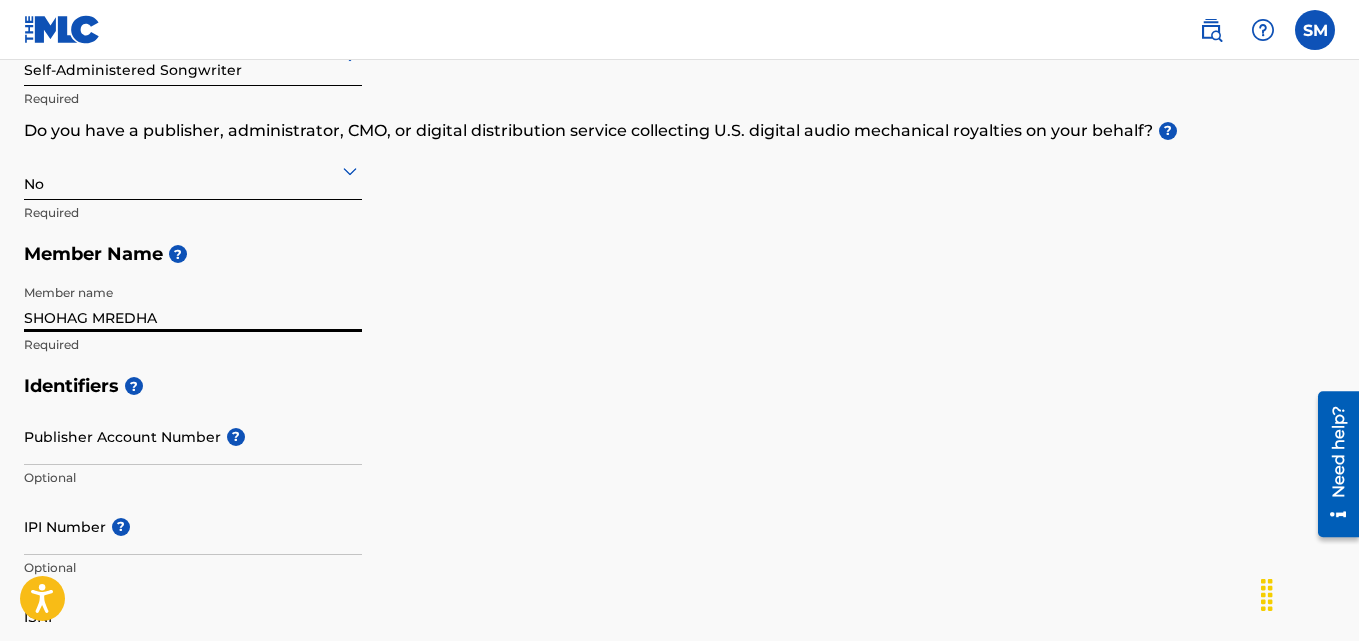 click on "Member Type ? Self-Administered Songwriter Required Do you have a publisher, administrator, CMO, or digital distribution service collecting U.S. digital audio mechanical royalties on your behalf? ? No Required Member Name ? Member name SHOHAG MREDHA Required" at bounding box center [679, 175] 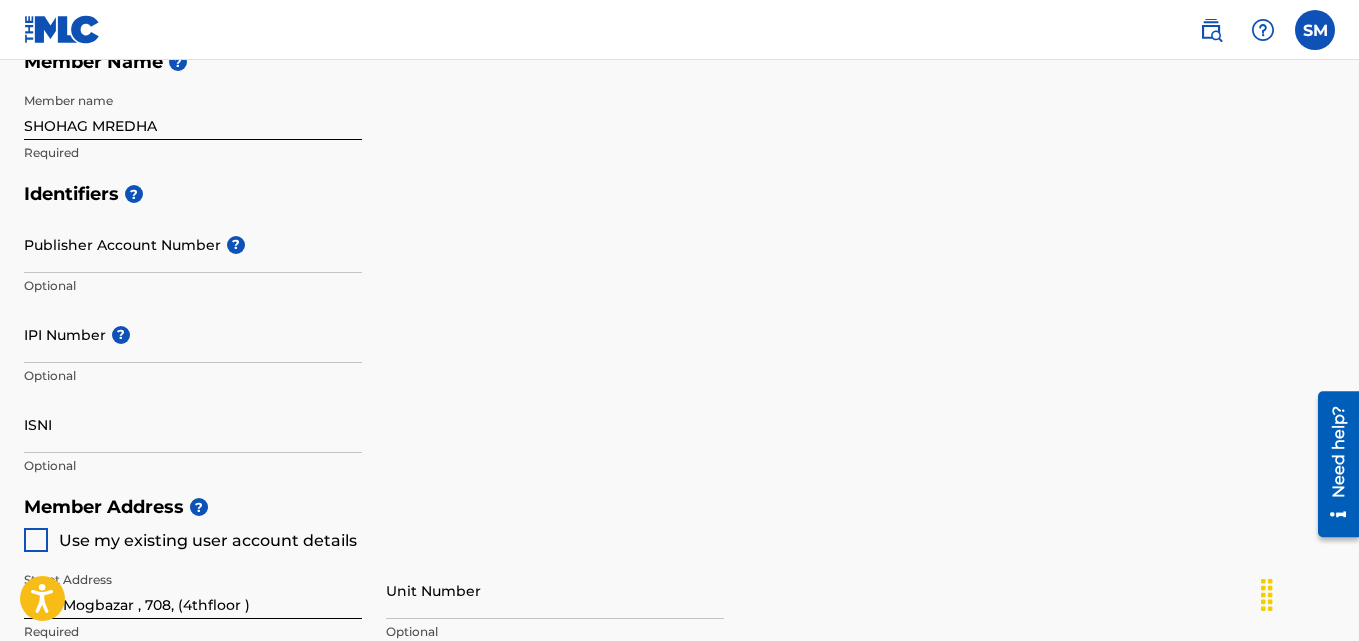 scroll, scrollTop: 500, scrollLeft: 0, axis: vertical 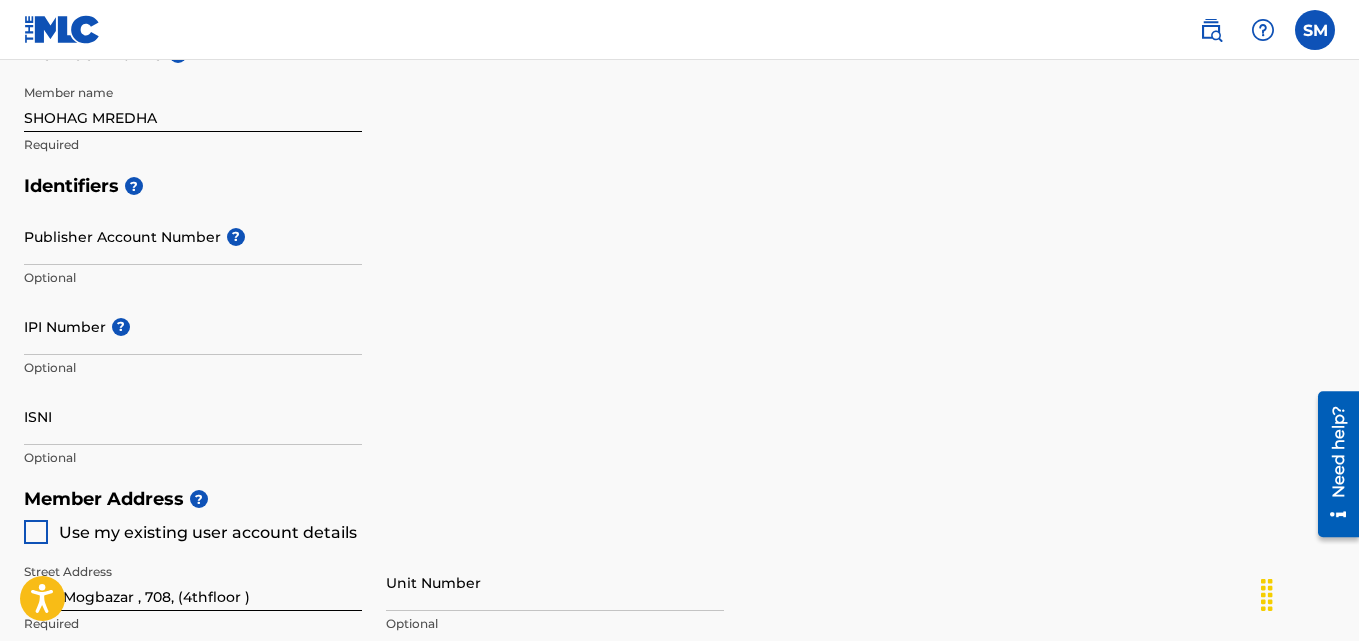 click on "Publisher Account Number ?" at bounding box center [193, 236] 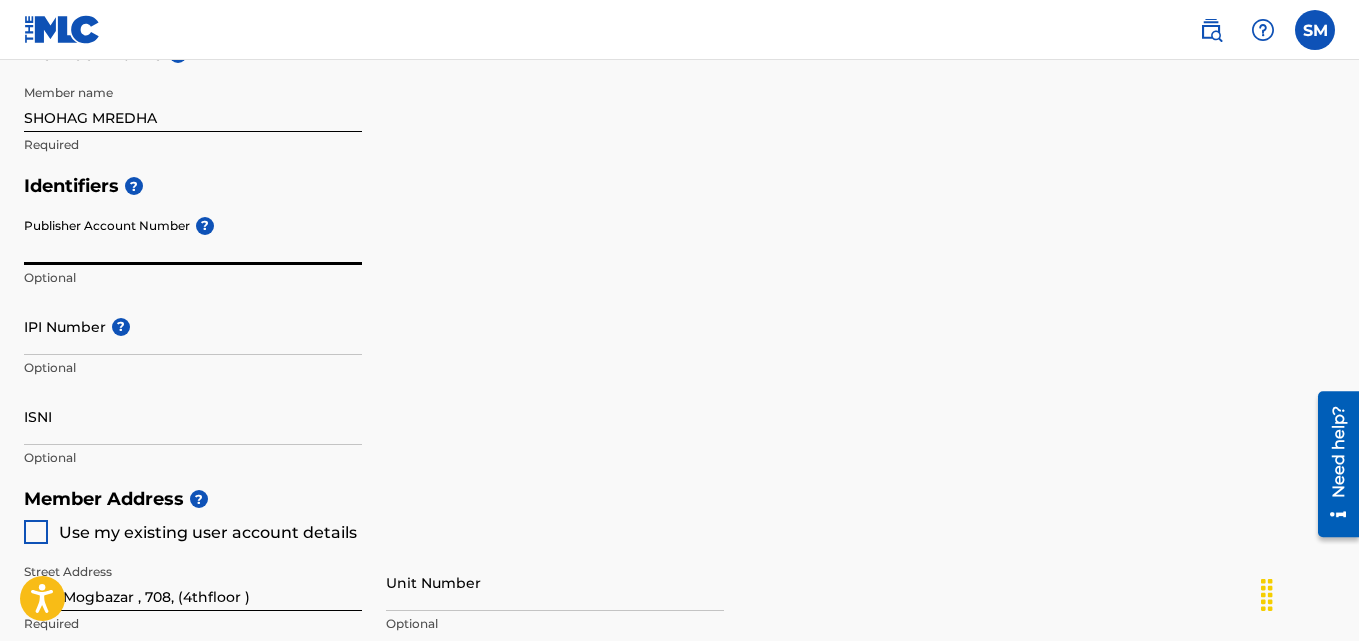 click on "Identifiers ? Publisher Account Number ? Optional IPI Number ? Optional ISNI Optional" at bounding box center [679, 321] 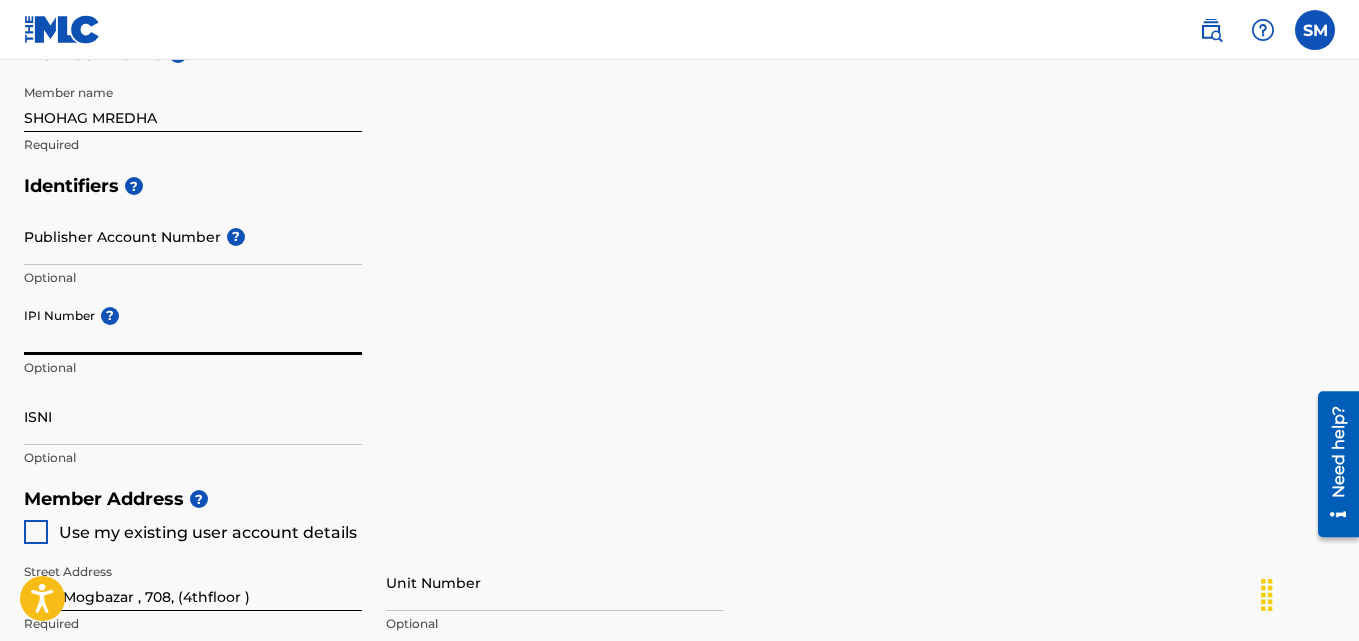 click on "IPI Number ?" at bounding box center (193, 326) 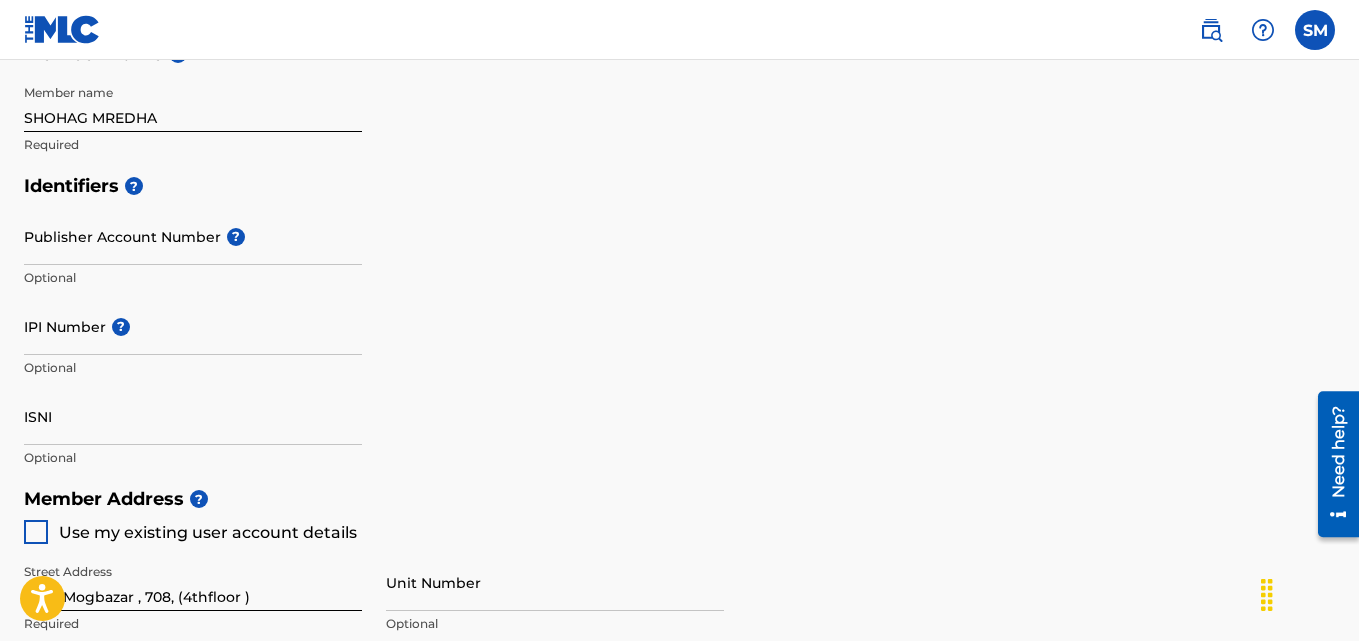 click on "Identifiers ? Publisher Account Number ? Optional IPI Number ? Optional ISNI Optional" at bounding box center (679, 321) 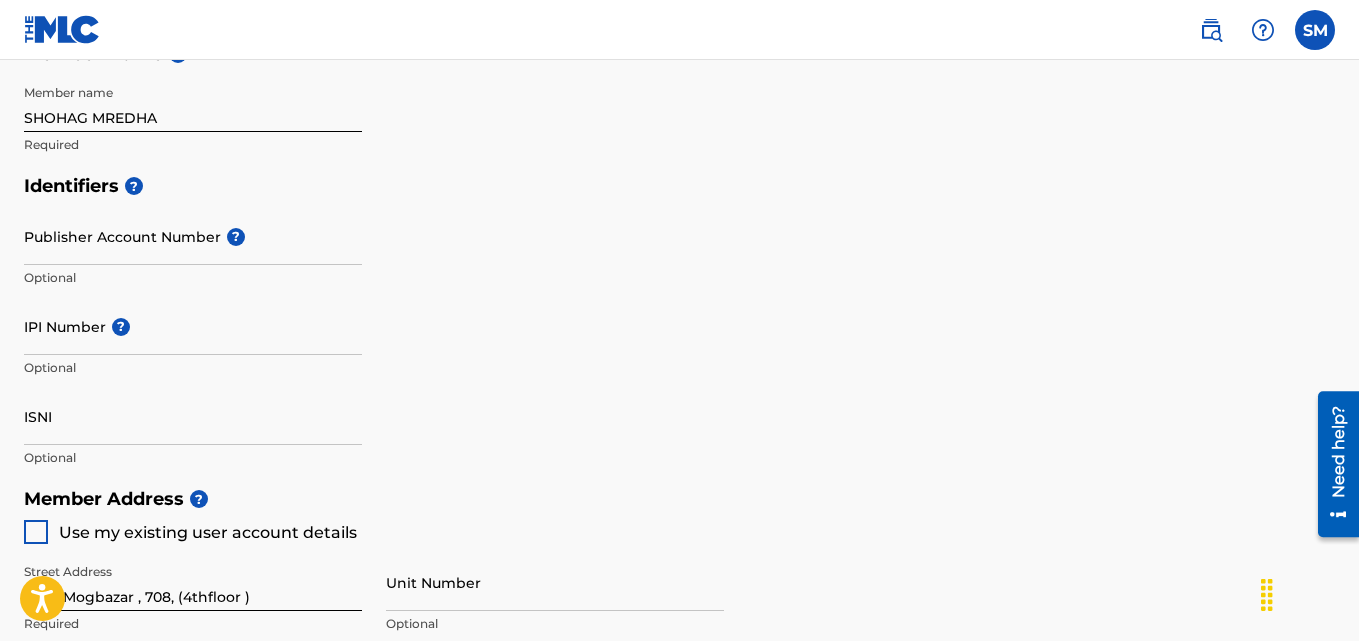 click on "ISNI" at bounding box center (193, 416) 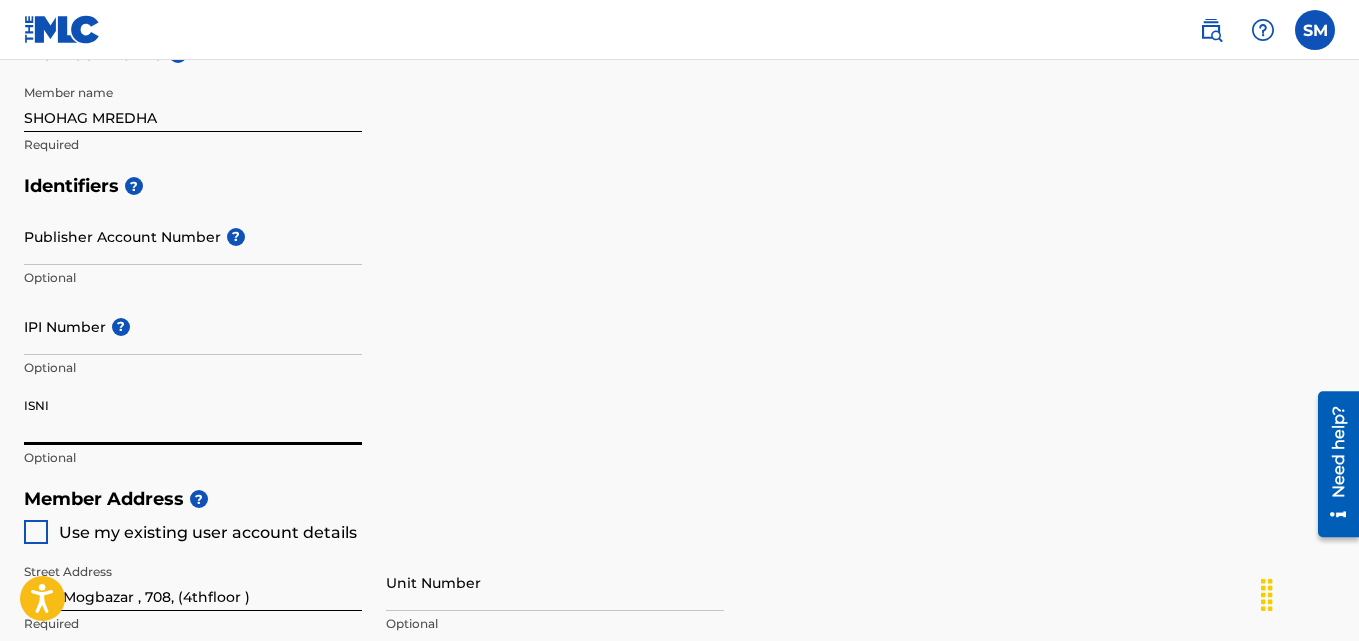 click on "ISNI" at bounding box center (193, 416) 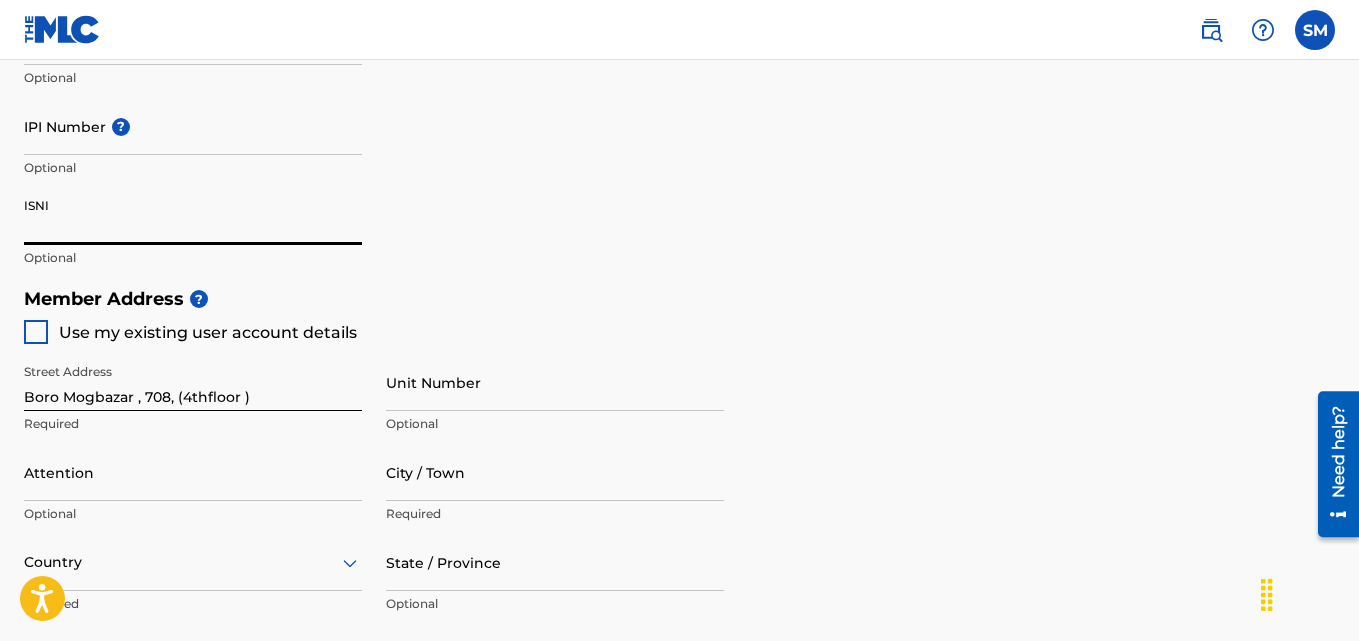 scroll, scrollTop: 600, scrollLeft: 0, axis: vertical 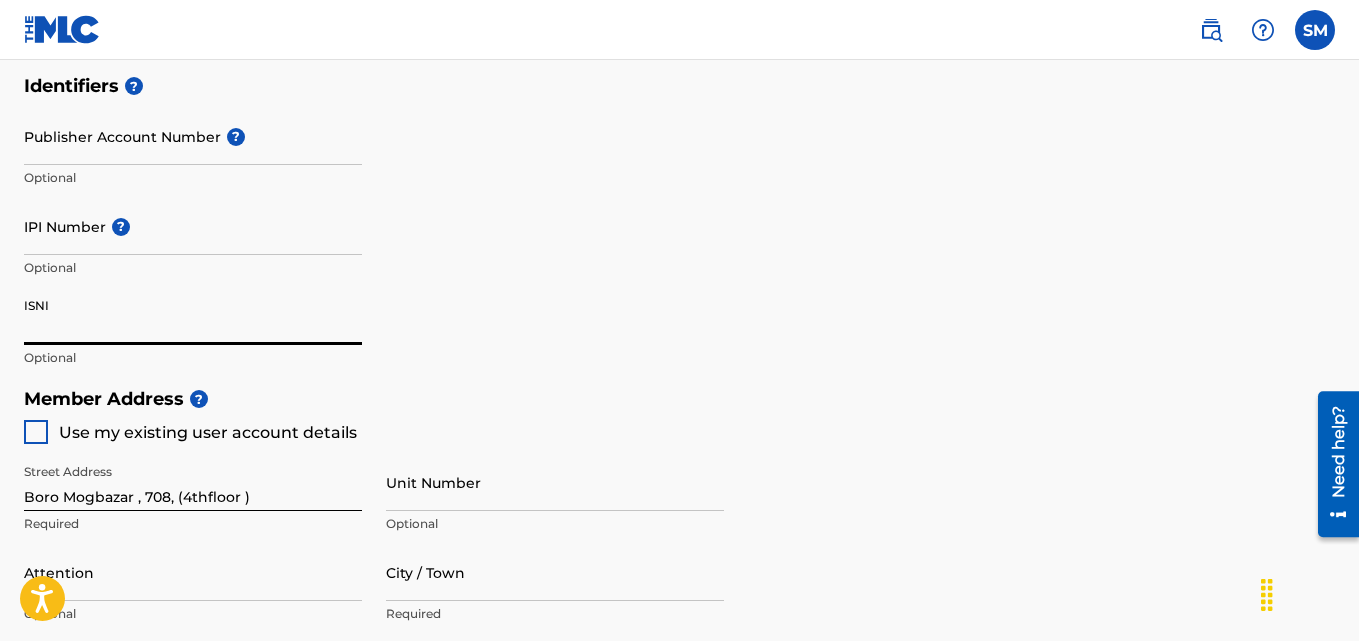 click on "ISNI" at bounding box center [193, 316] 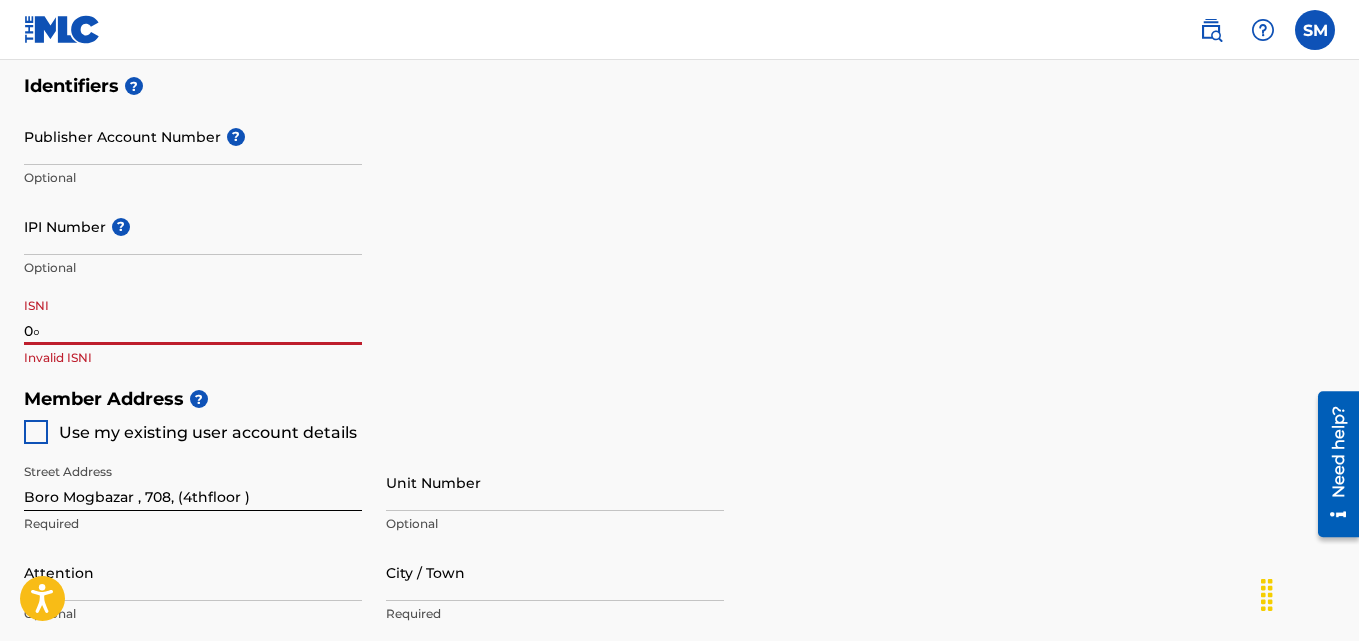type on "0" 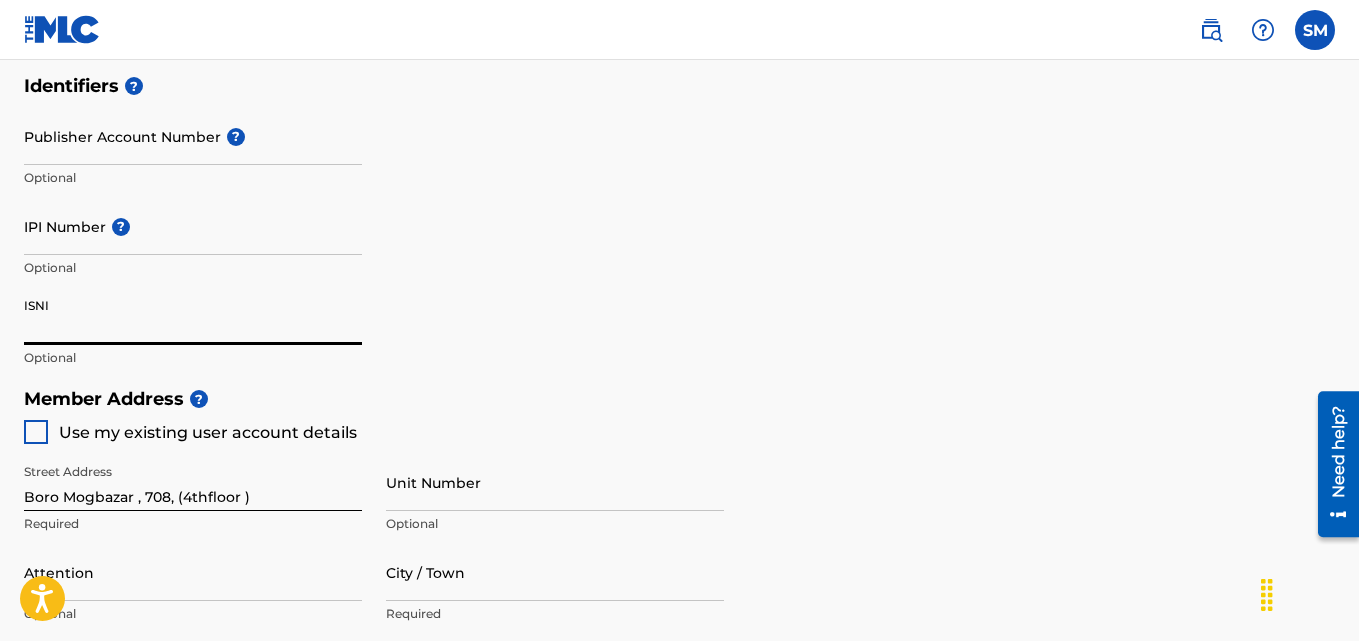 click on "ISNI" at bounding box center [193, 316] 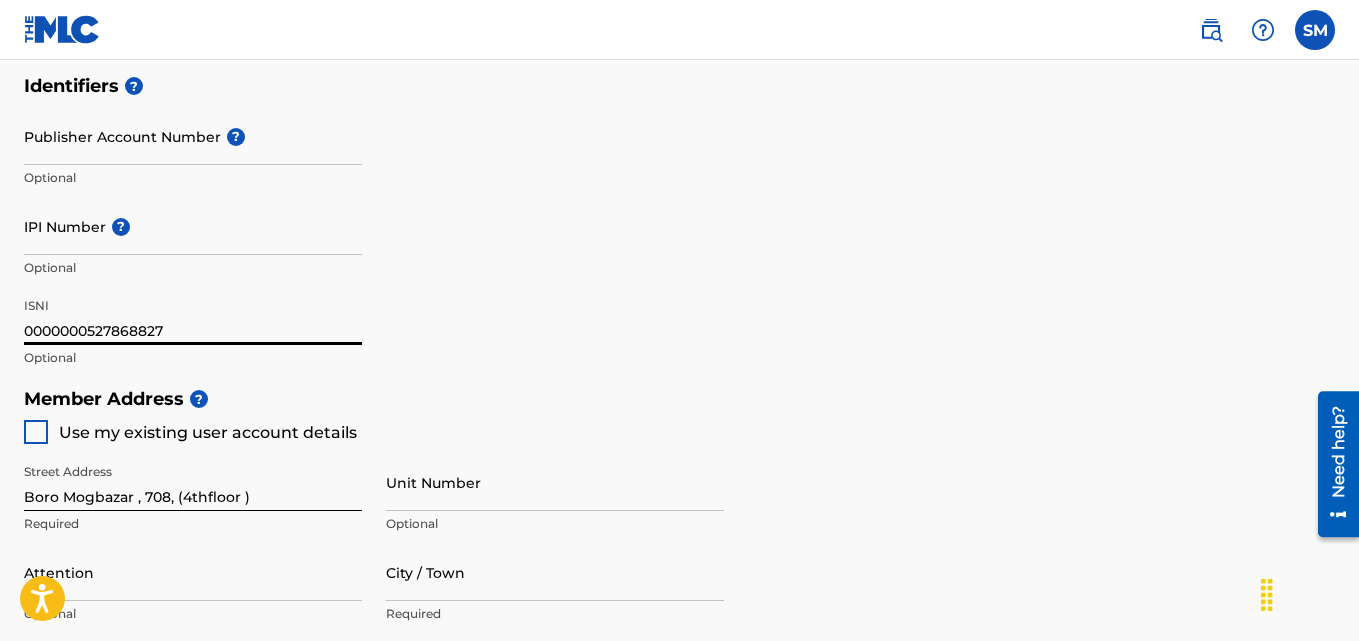 type on "0000000527868827" 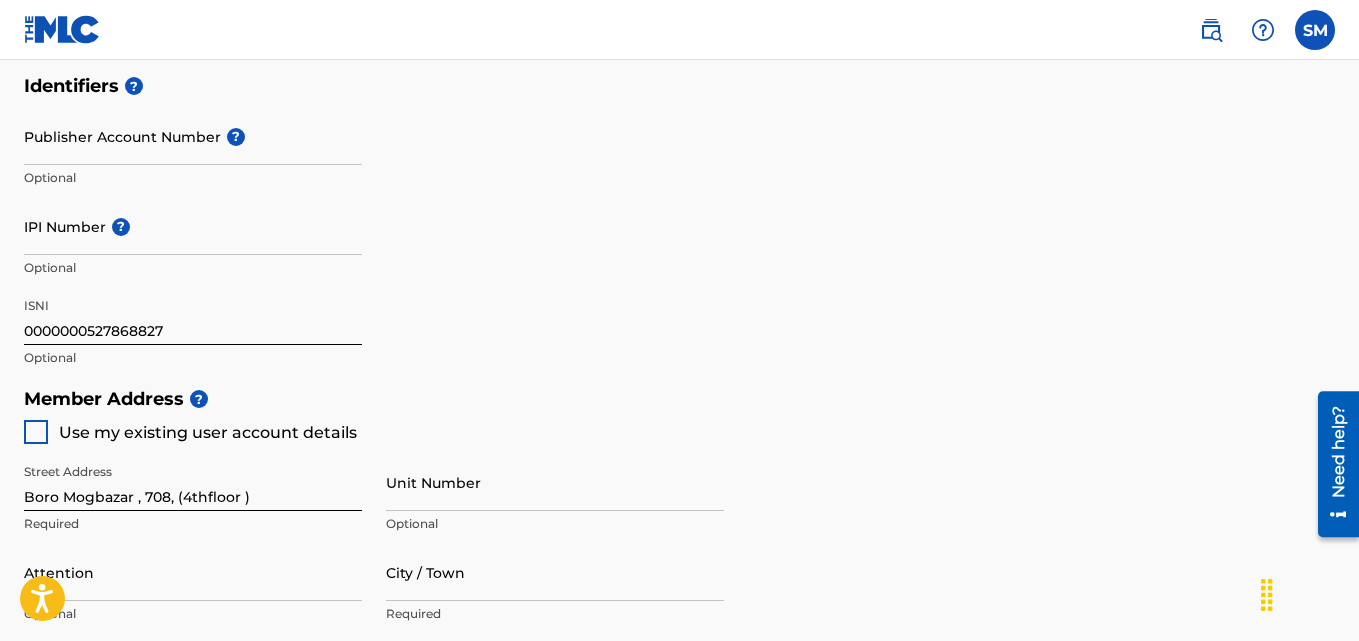 click on "Identifiers ? Publisher Account Number ? Optional IPI Number ? Optional ISNI 0000000527868827 Optional" at bounding box center [679, 221] 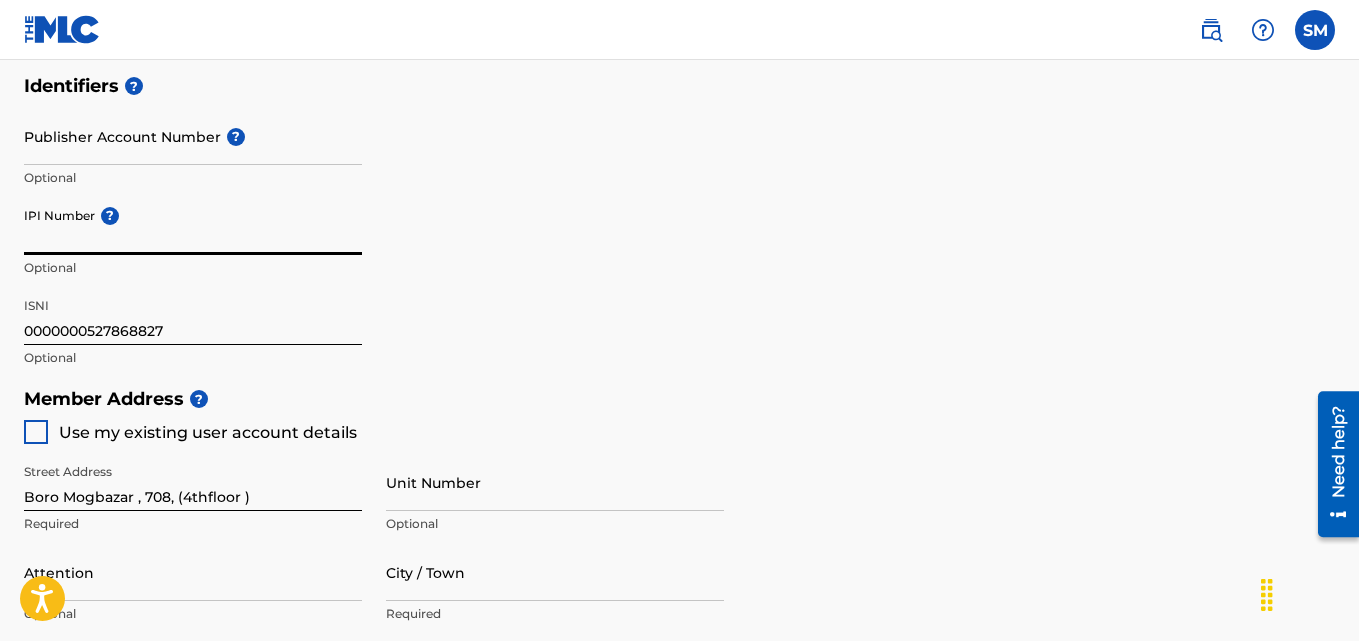 click on "IPI Number ?" at bounding box center [193, 226] 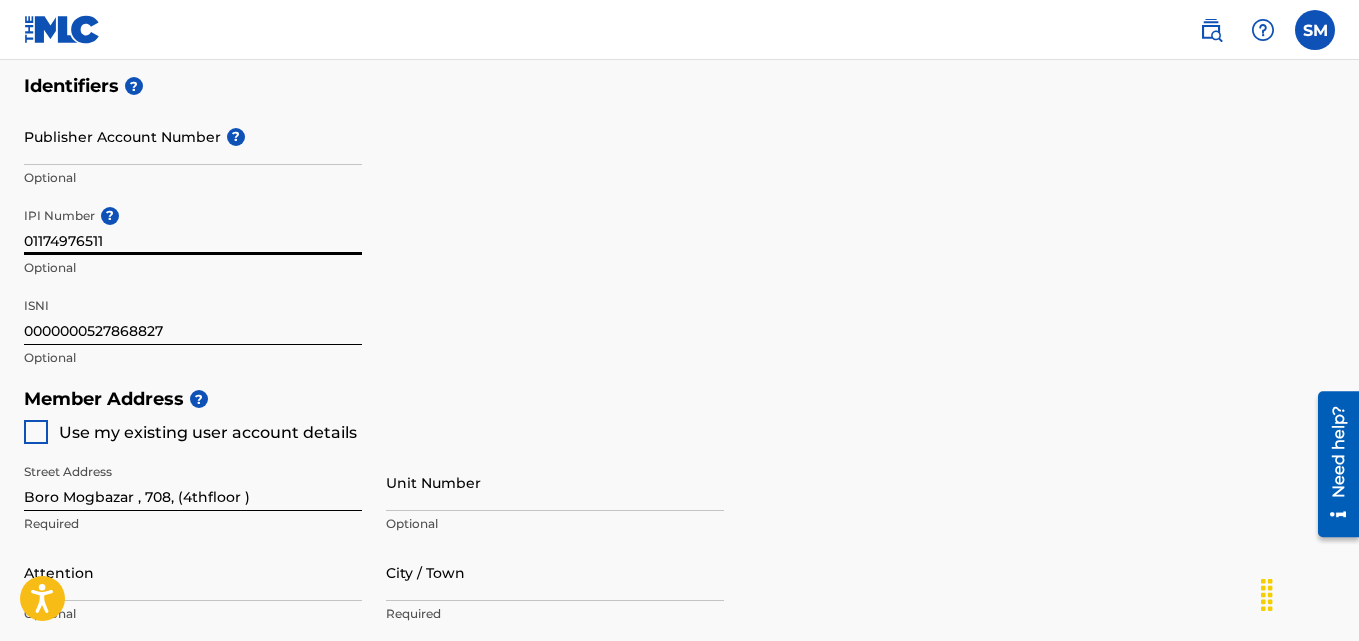 type on "01174976511" 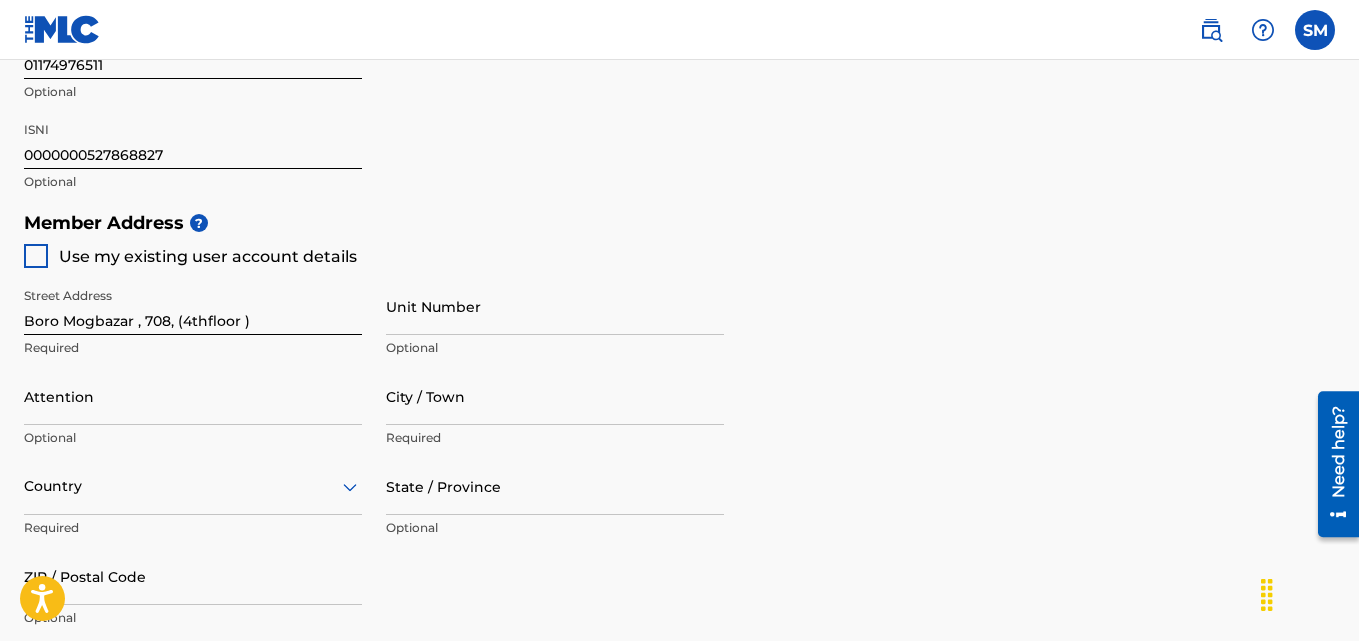scroll, scrollTop: 800, scrollLeft: 0, axis: vertical 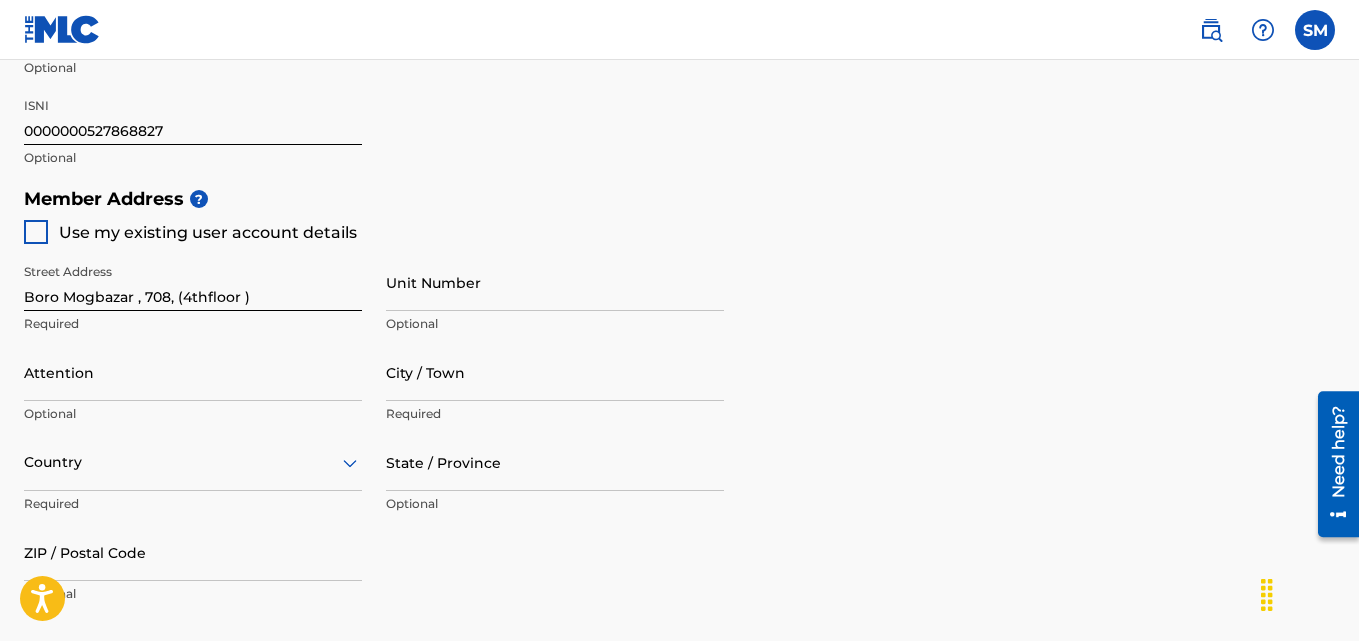 click on "Unit Number" at bounding box center [555, 282] 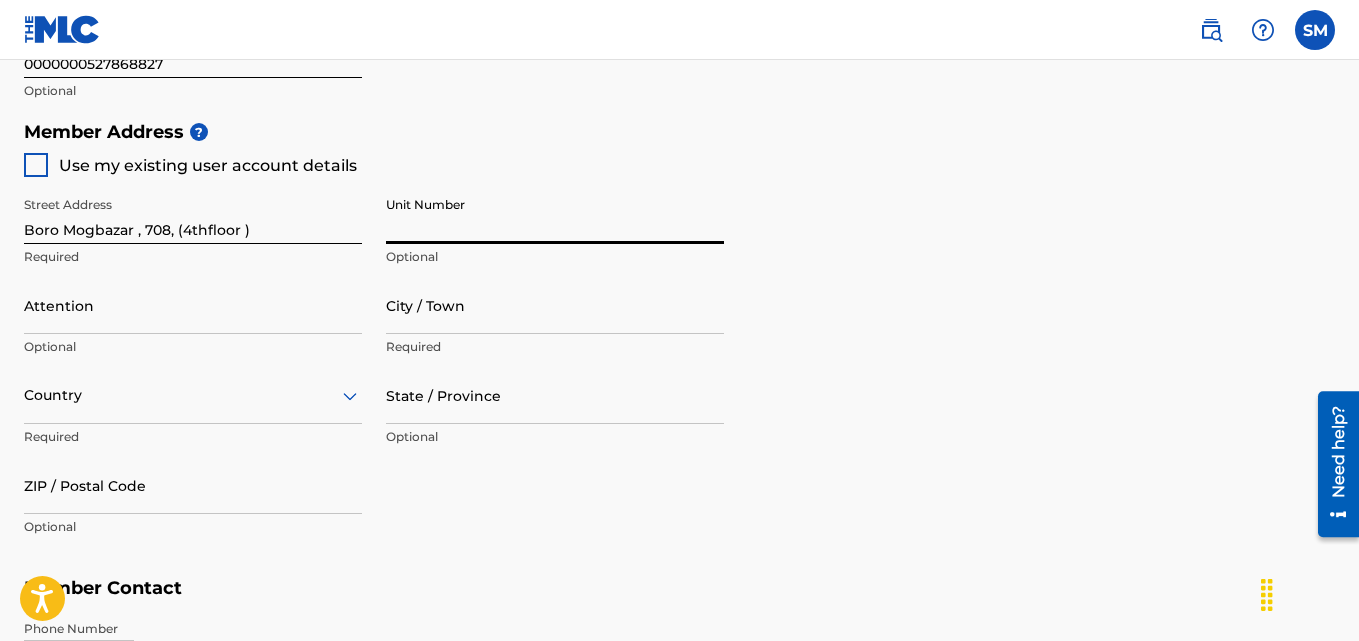 scroll, scrollTop: 900, scrollLeft: 0, axis: vertical 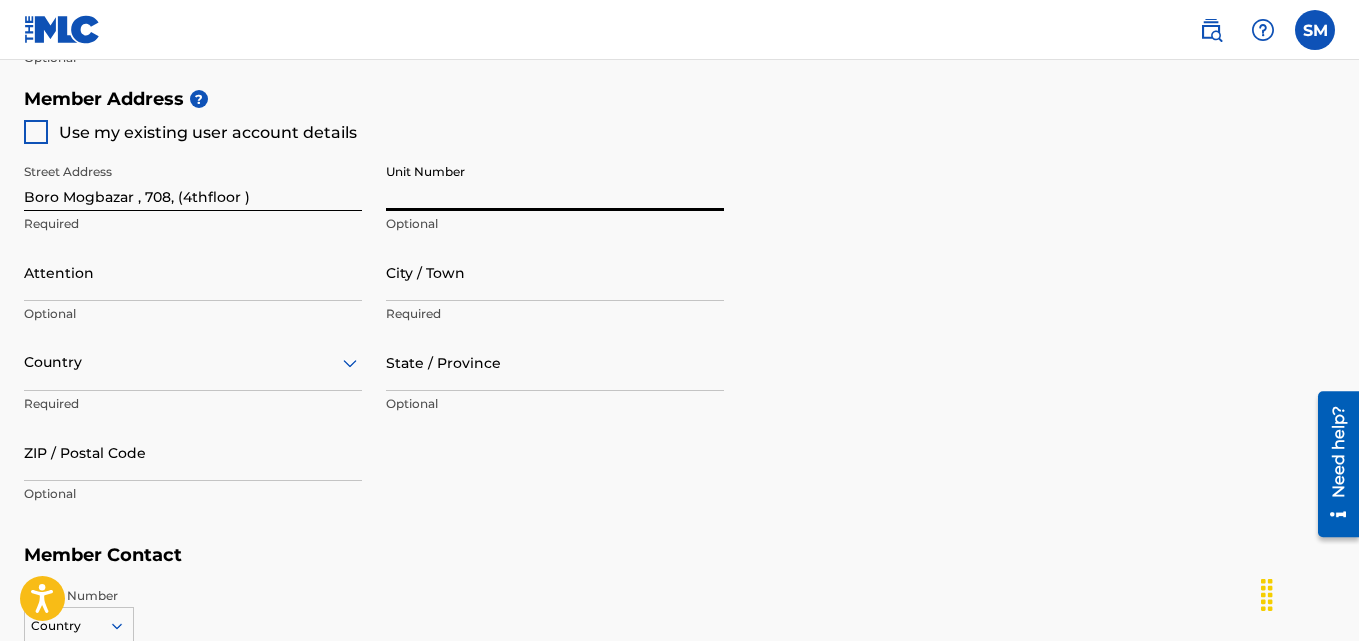 click on "Attention" at bounding box center [193, 272] 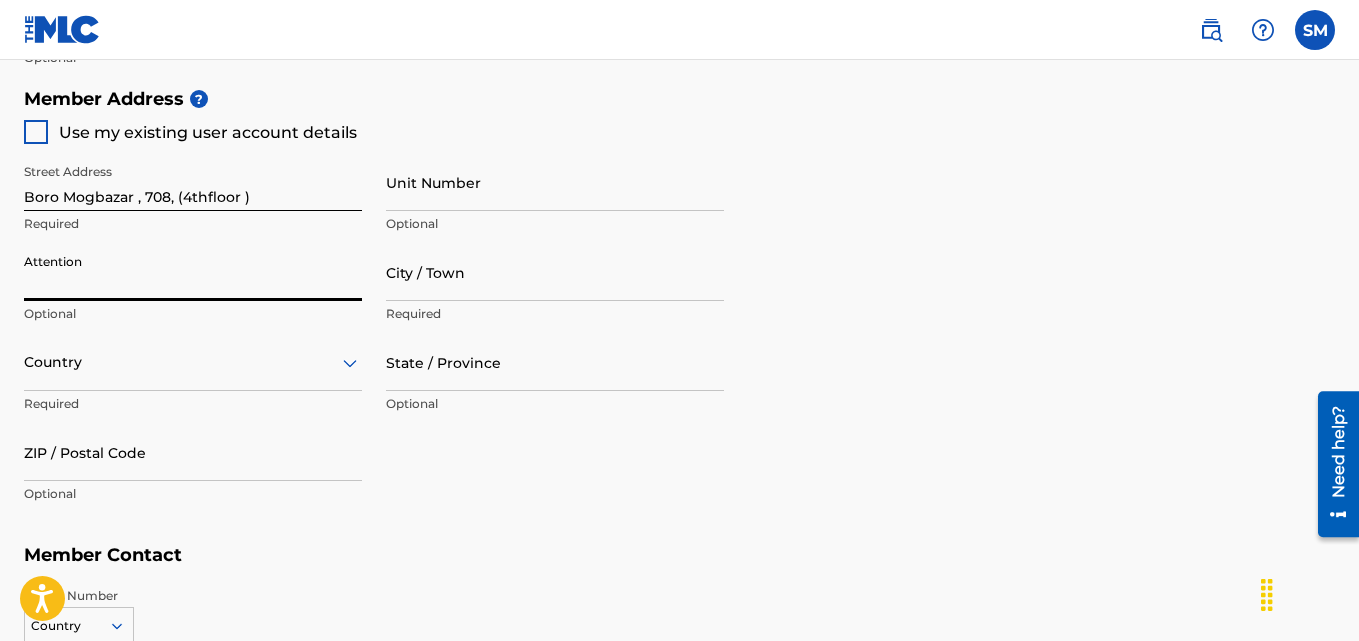 click on "Attention" at bounding box center (193, 272) 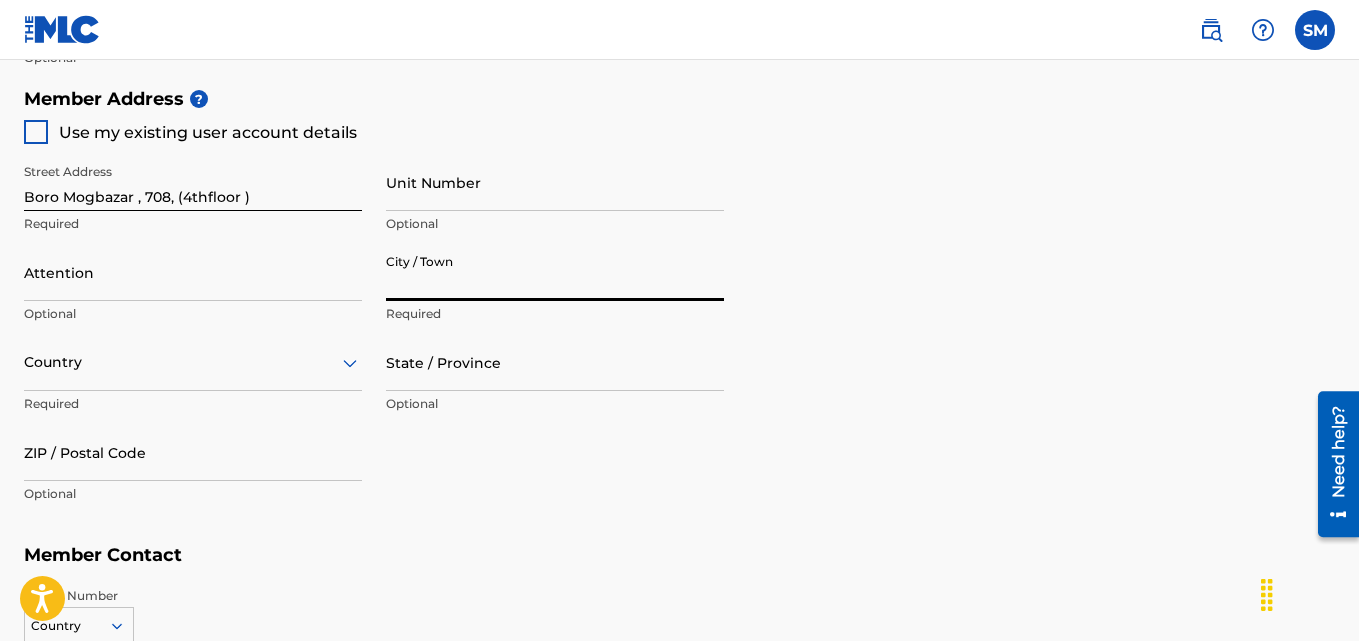 type on "Dhaka" 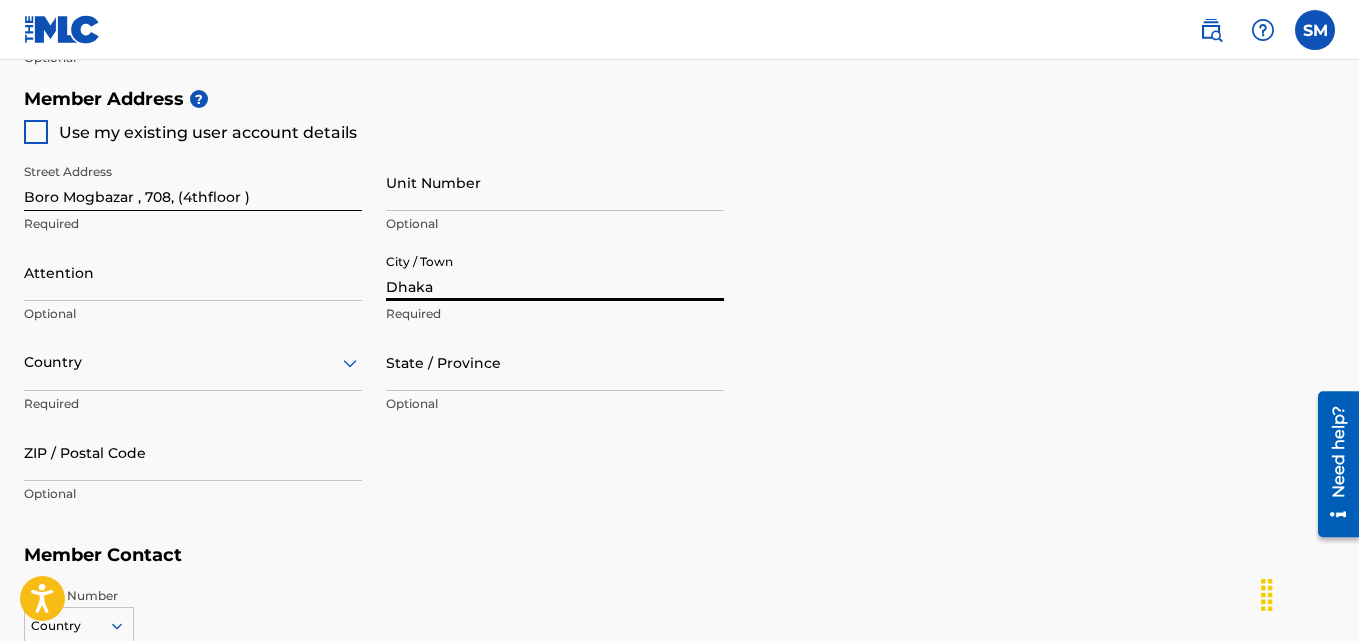 type on "SHOHAG MREDHA" 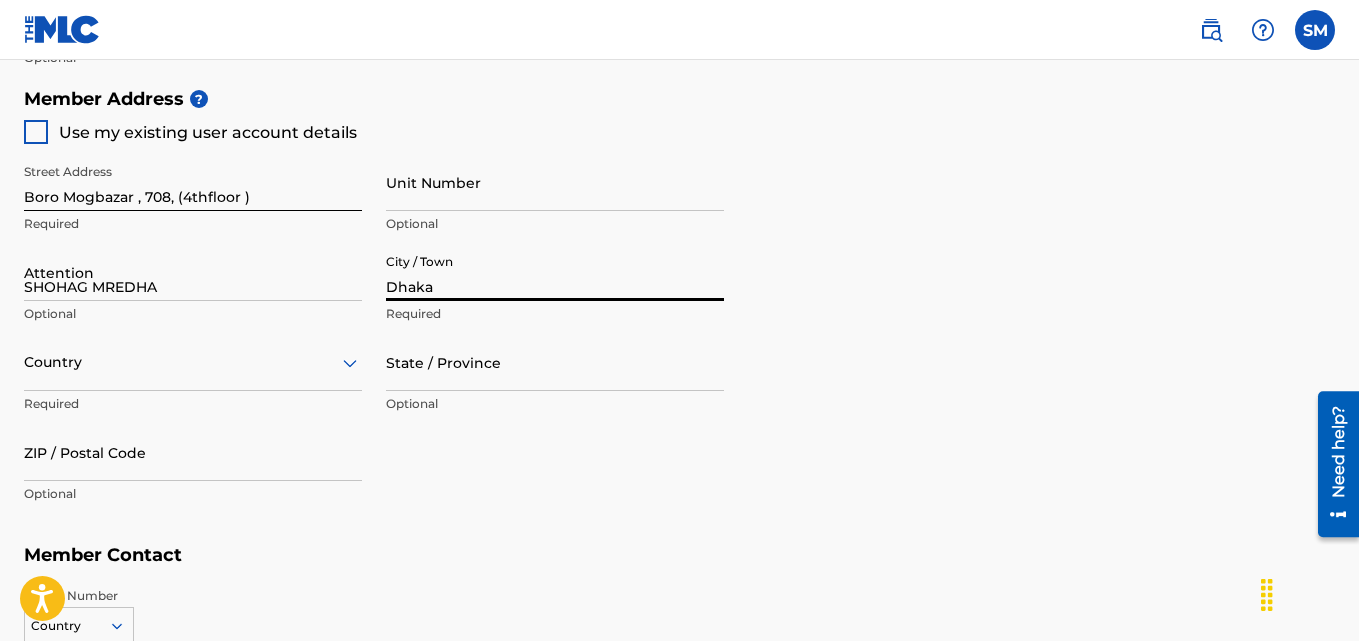 type on "Bangladesh" 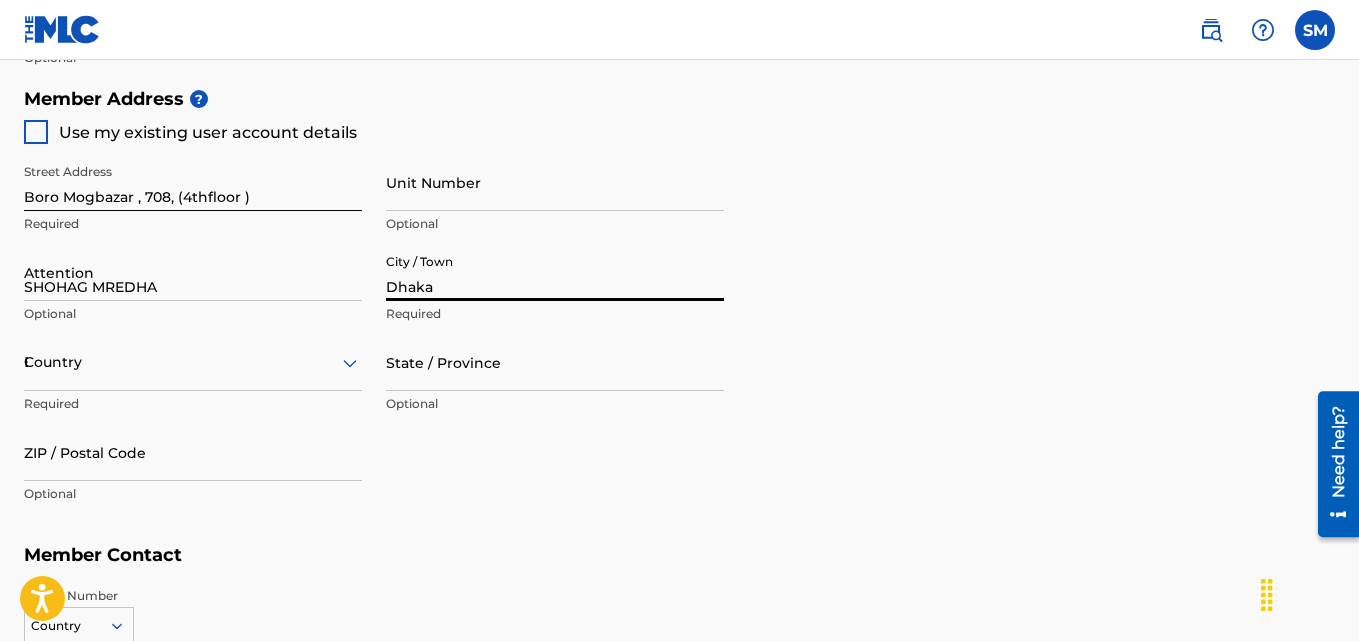 type on "1217" 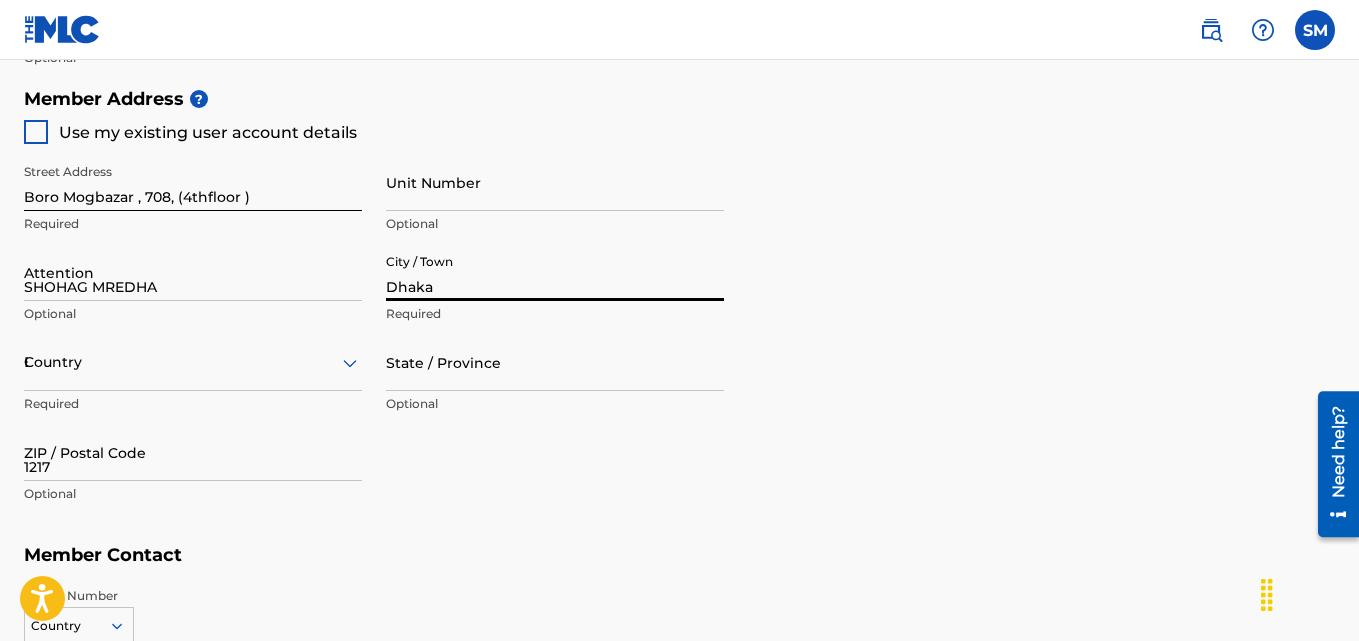 type on "880" 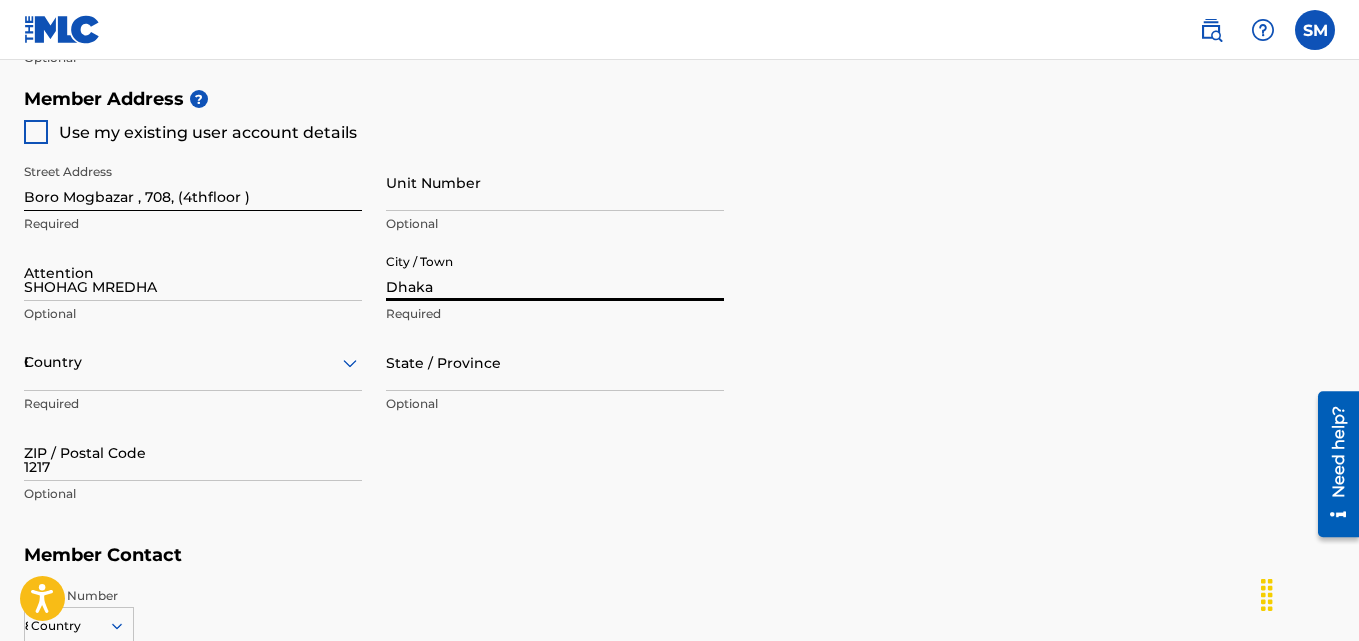 type on "1926" 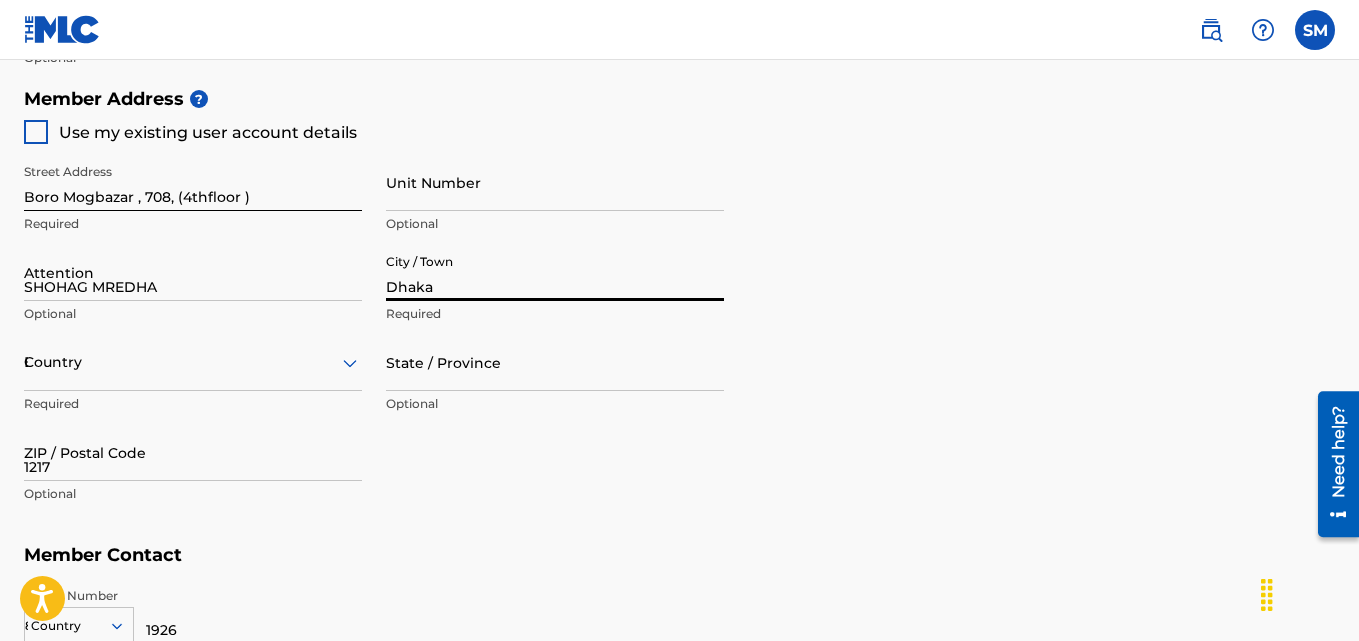 type on "292811" 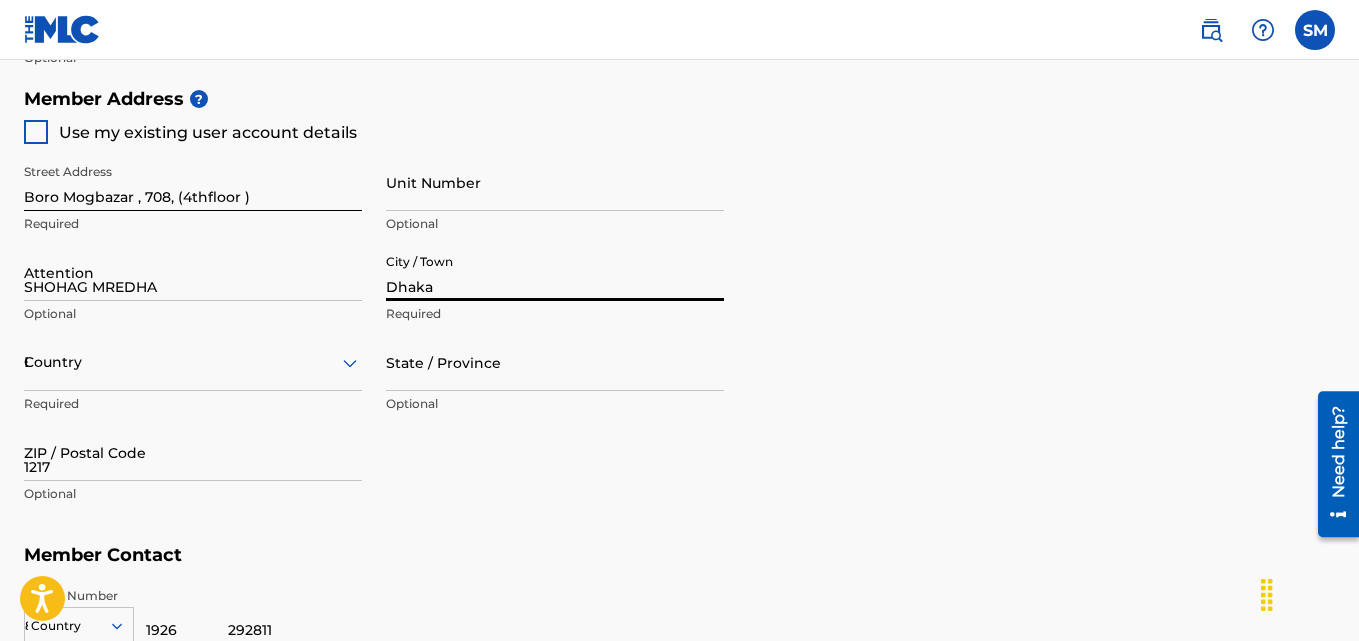 type on "shohagwaziulla@gmail.com" 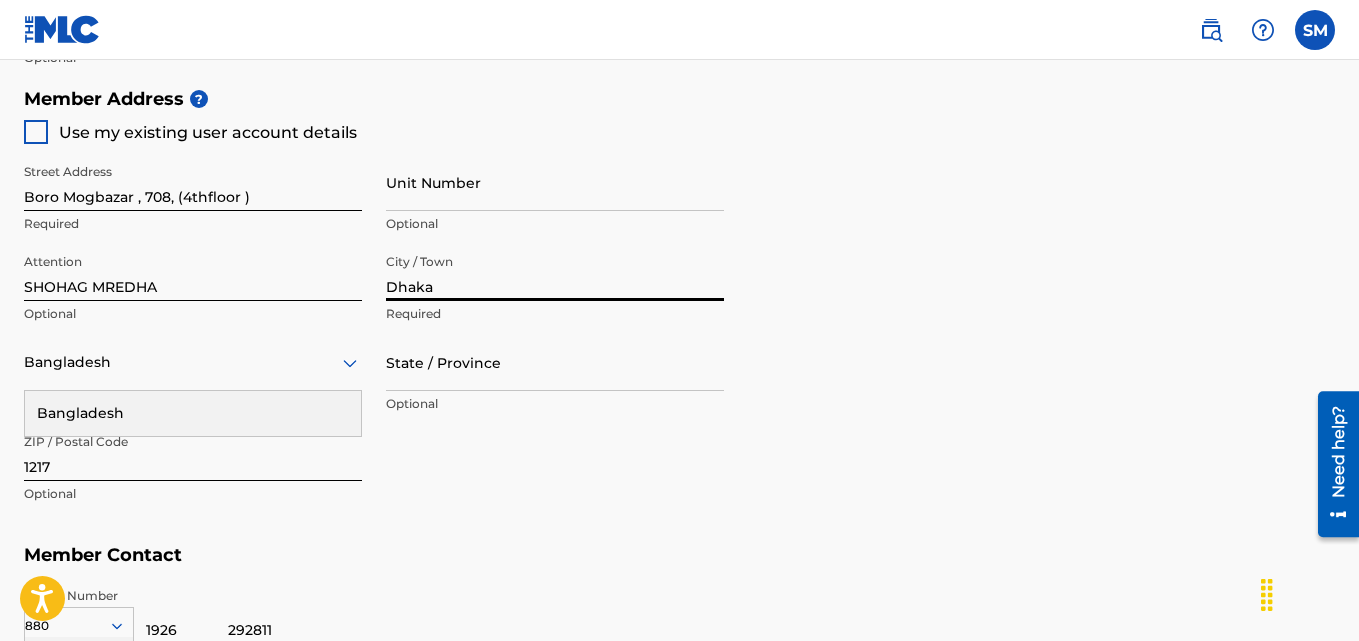 scroll, scrollTop: 939, scrollLeft: 0, axis: vertical 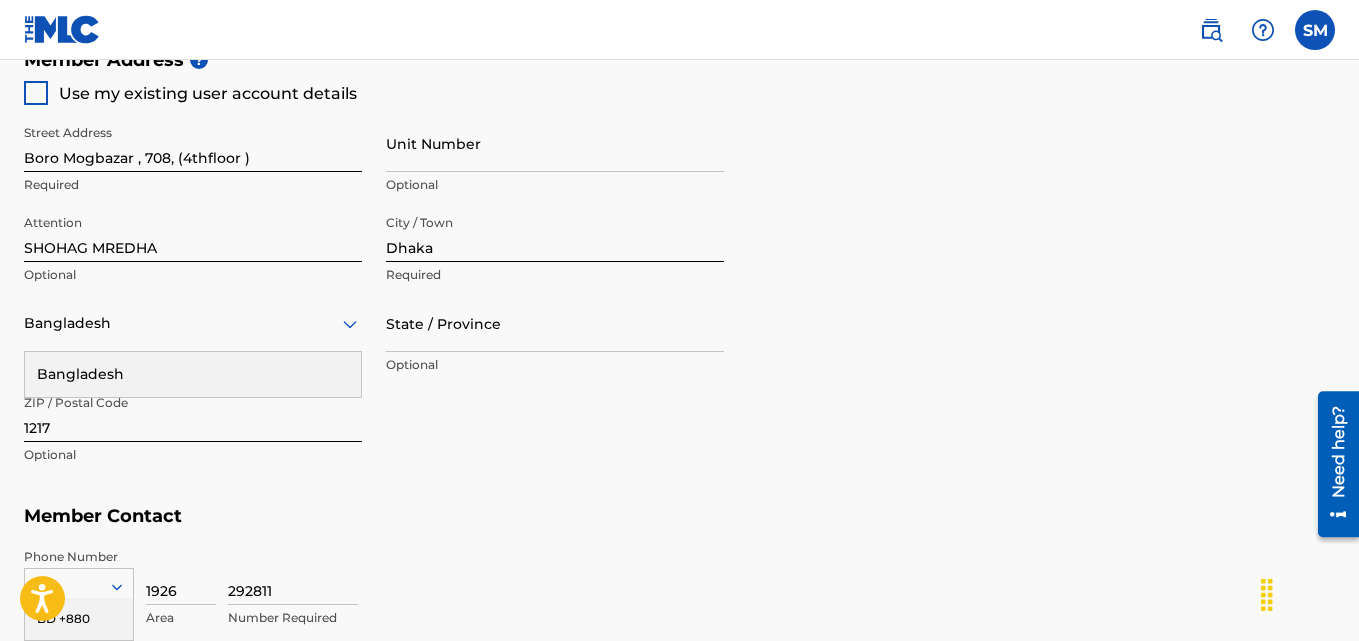 click on "Bangladesh" at bounding box center [193, 323] 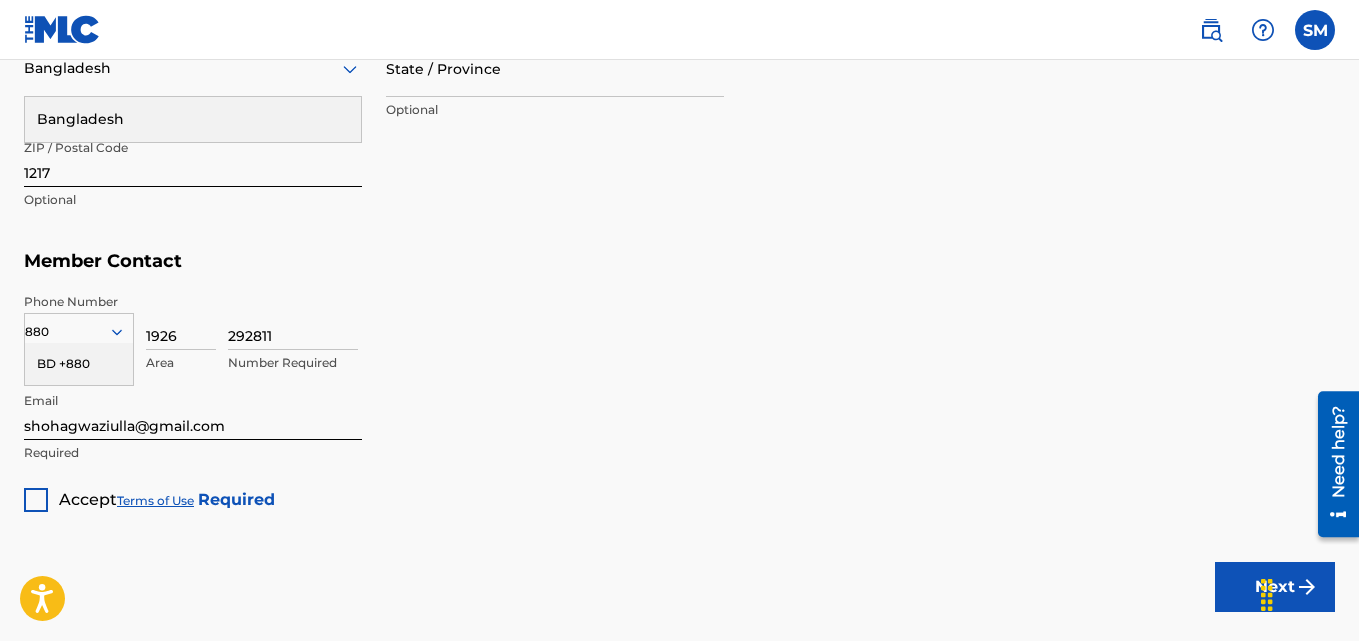 scroll, scrollTop: 1239, scrollLeft: 0, axis: vertical 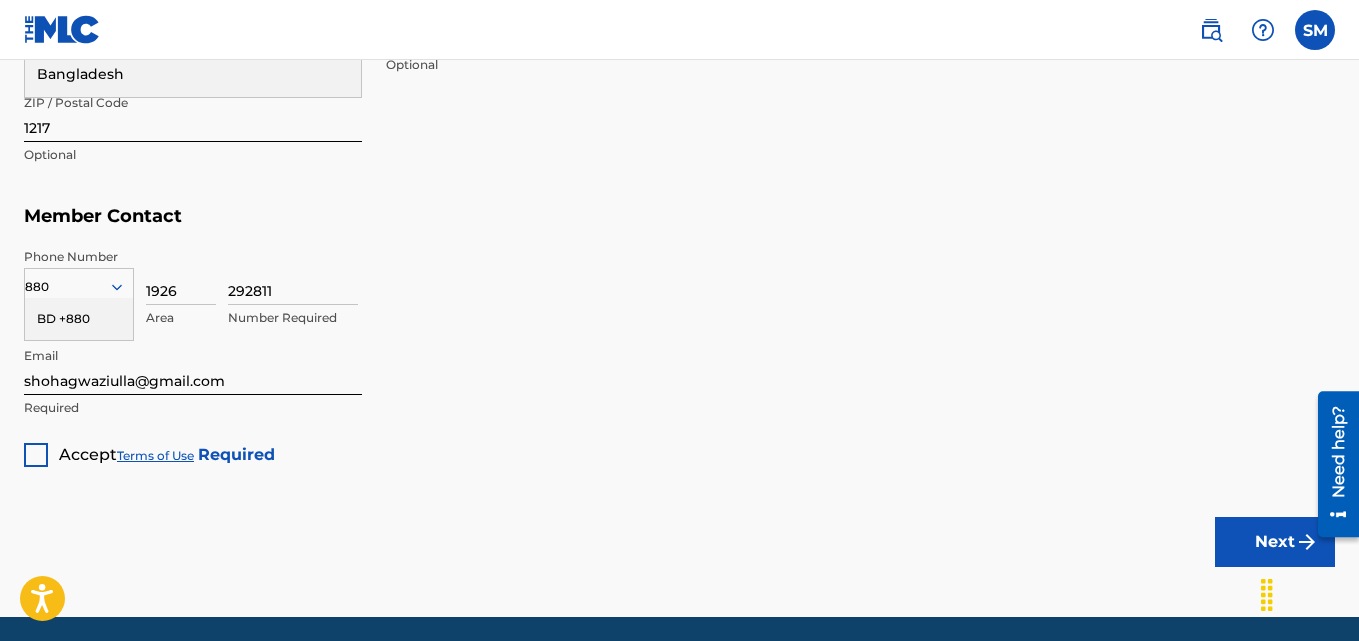 type 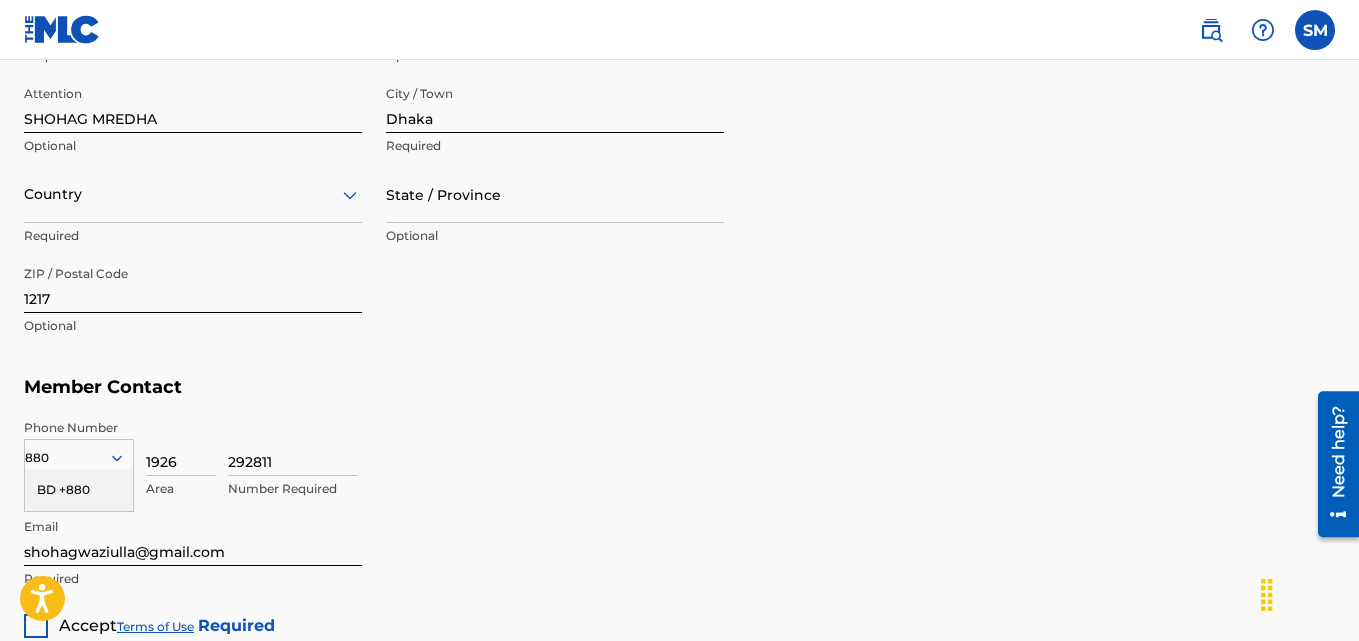 scroll, scrollTop: 1011, scrollLeft: 0, axis: vertical 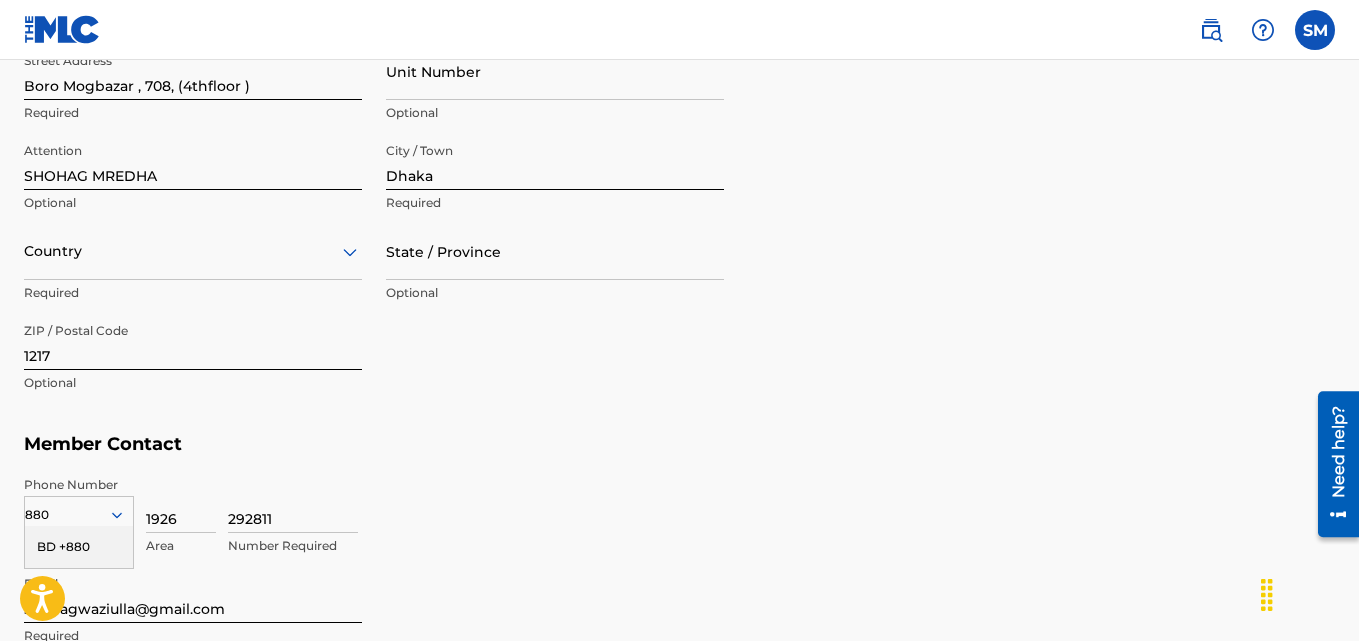 click on "State / Province" at bounding box center [555, 251] 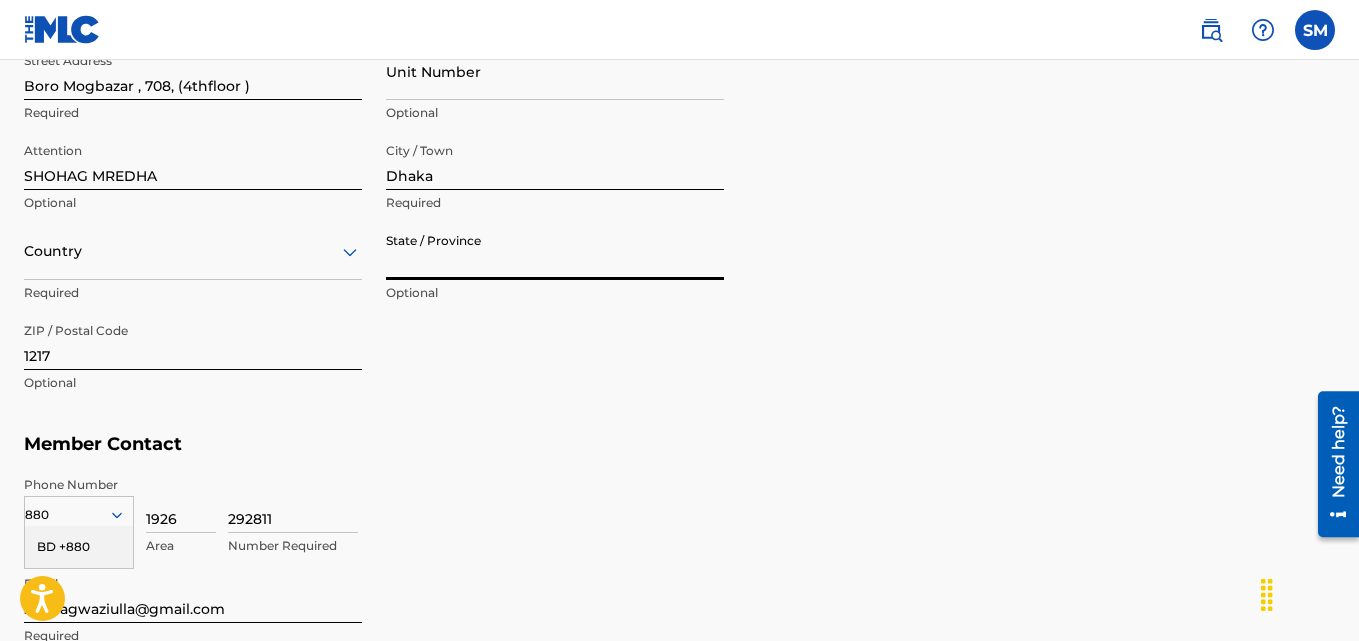 click at bounding box center (193, 251) 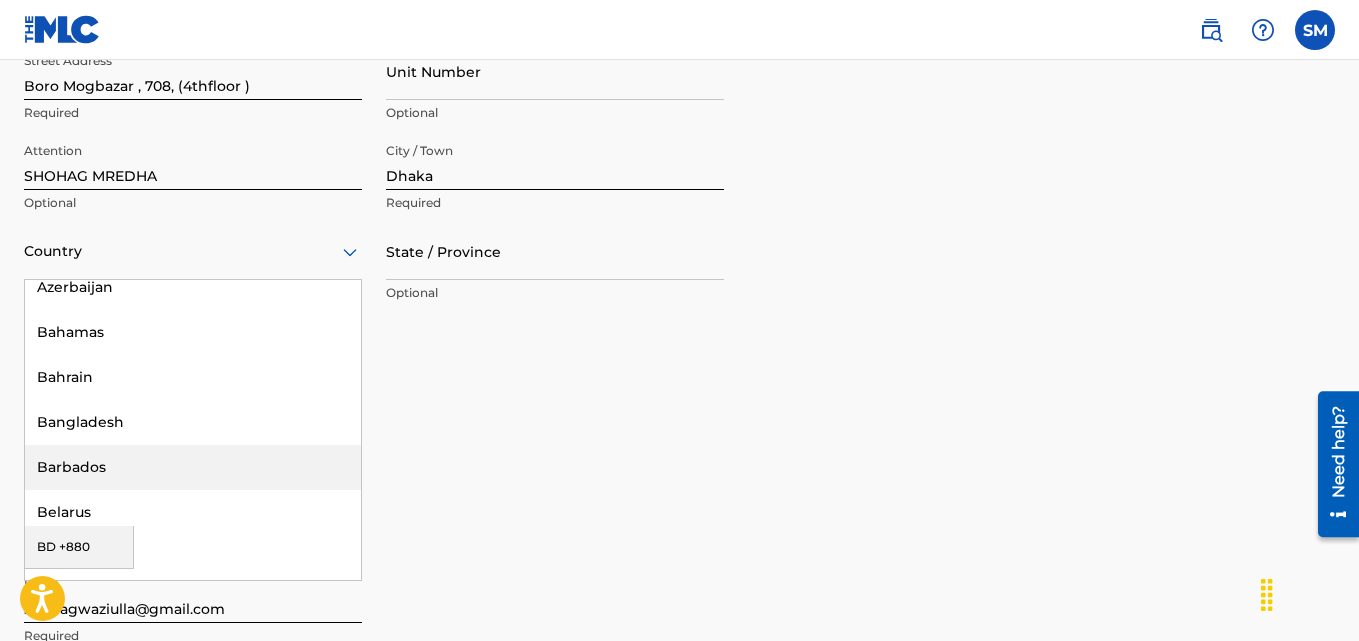 scroll, scrollTop: 700, scrollLeft: 0, axis: vertical 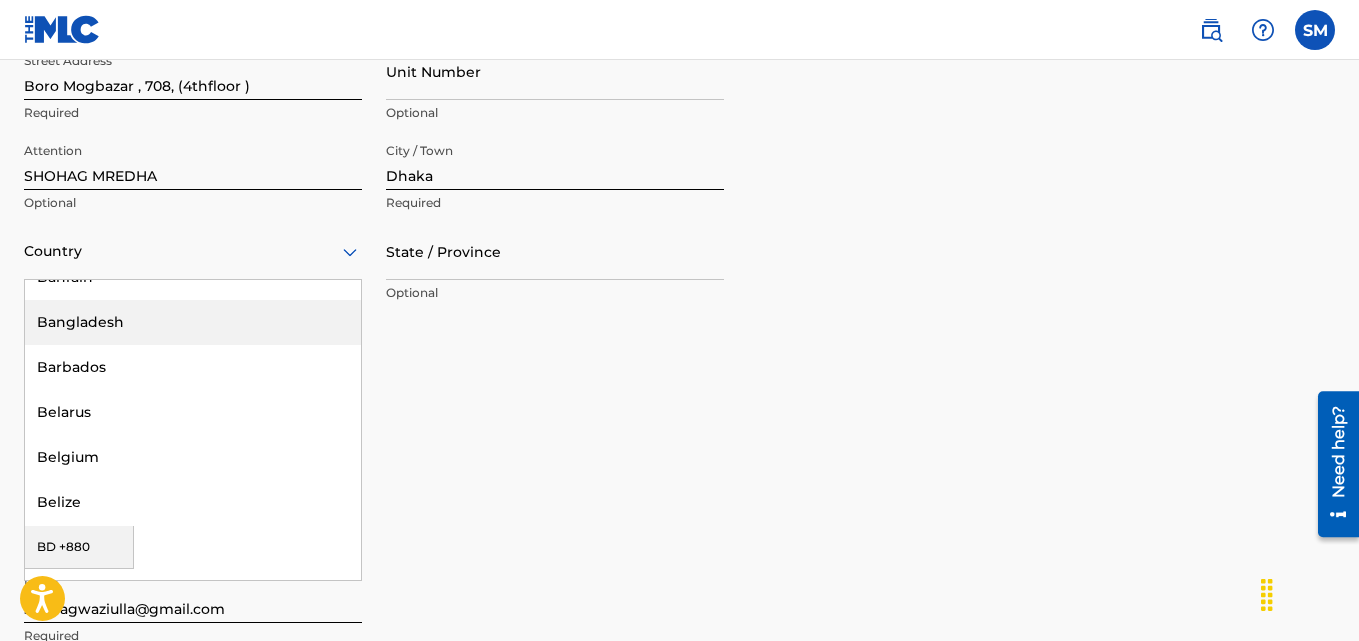click on "Bangladesh" at bounding box center (193, 322) 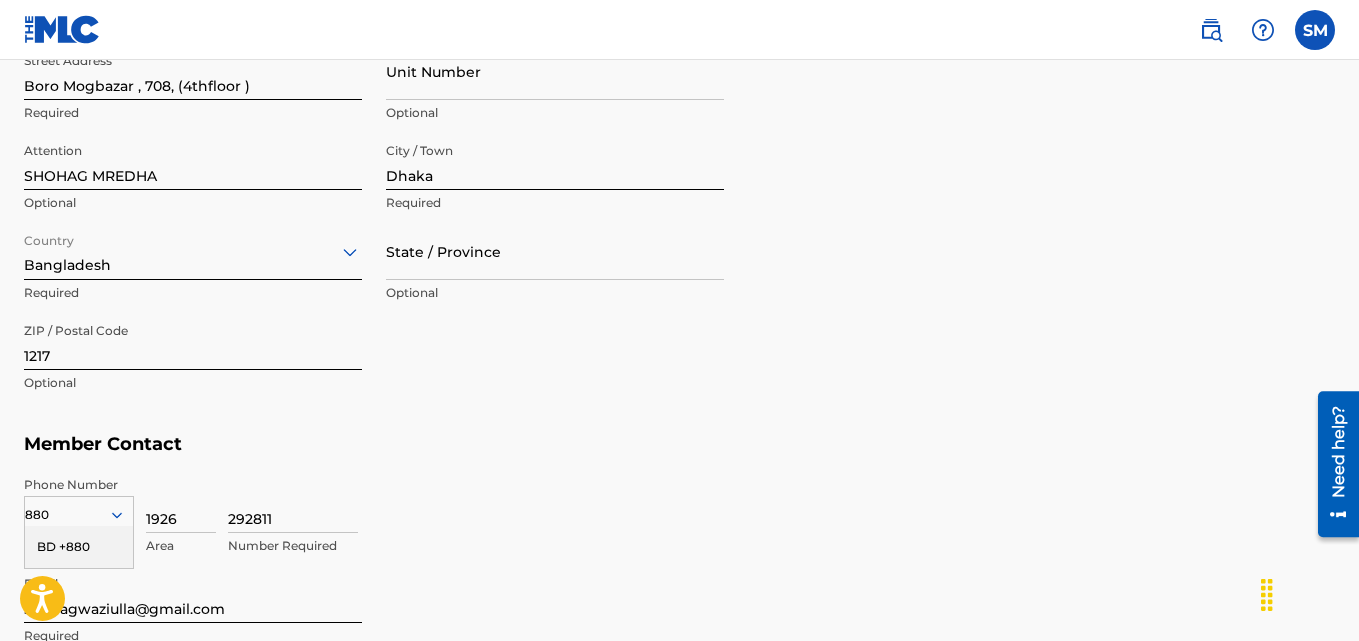 click on "Member Address ? Use my existing user account details Street Address Boro Mogbazar , 708, (4thfloor ) Required Unit Number Optional Attention SHOHAG MREDHA Optional City / Town Dhaka Required Country Bangladesh Required State / Province Optional ZIP / Postal Code 1217 Optional" at bounding box center [679, 195] 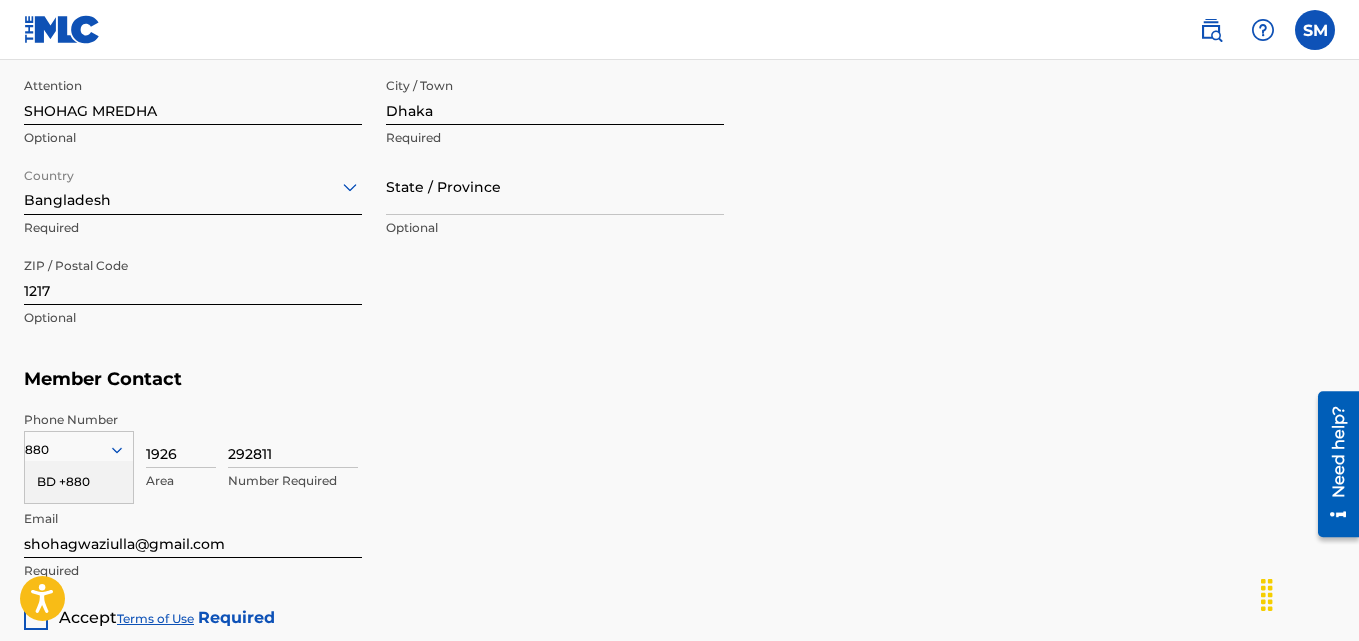 scroll, scrollTop: 1111, scrollLeft: 0, axis: vertical 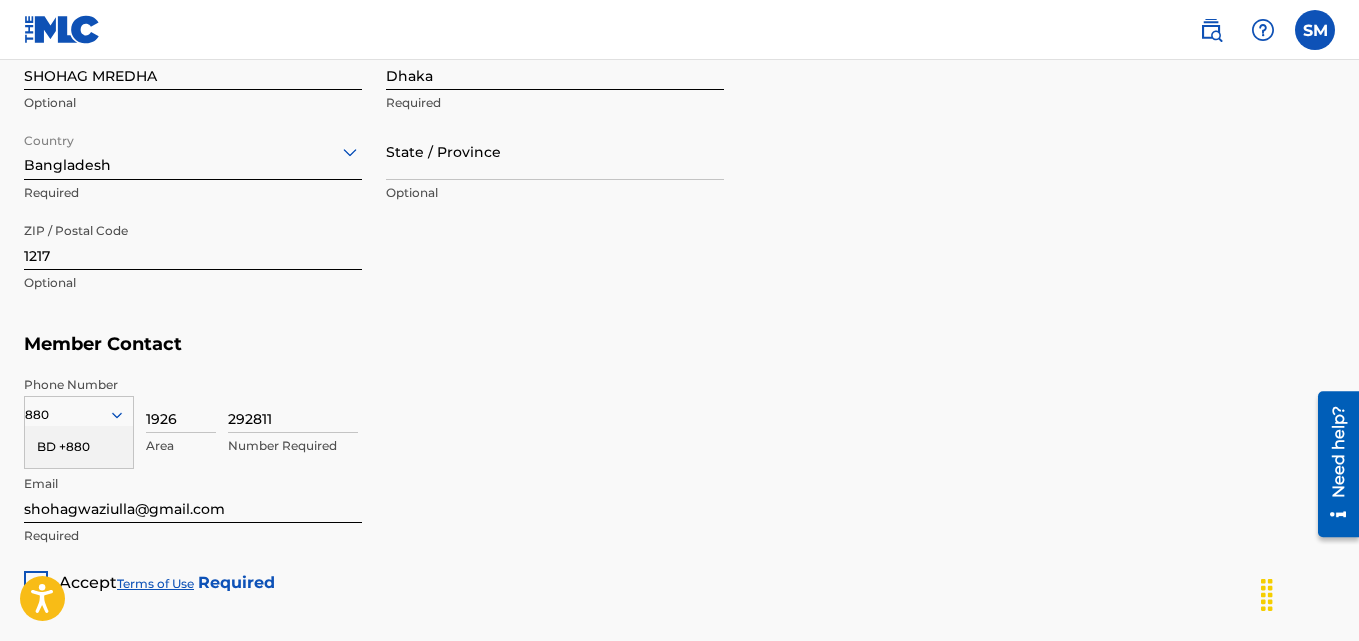 click on "1926" at bounding box center [181, 404] 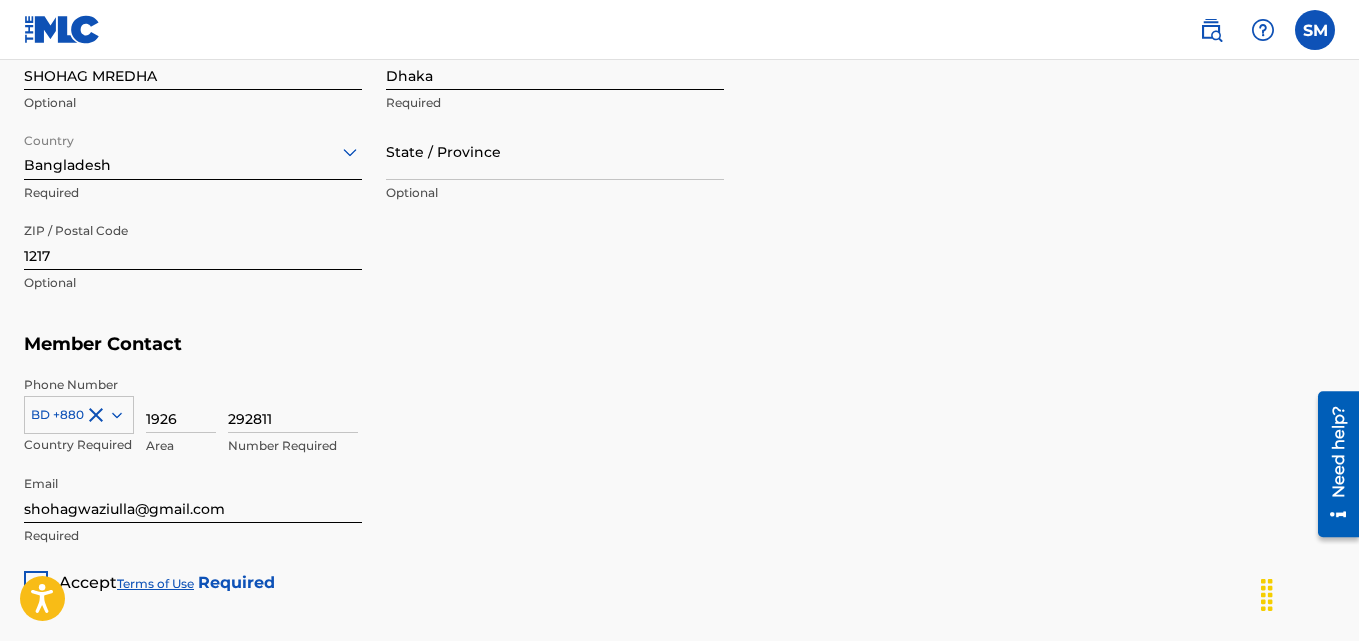 drag, startPoint x: 184, startPoint y: 416, endPoint x: 146, endPoint y: 418, distance: 38.052597 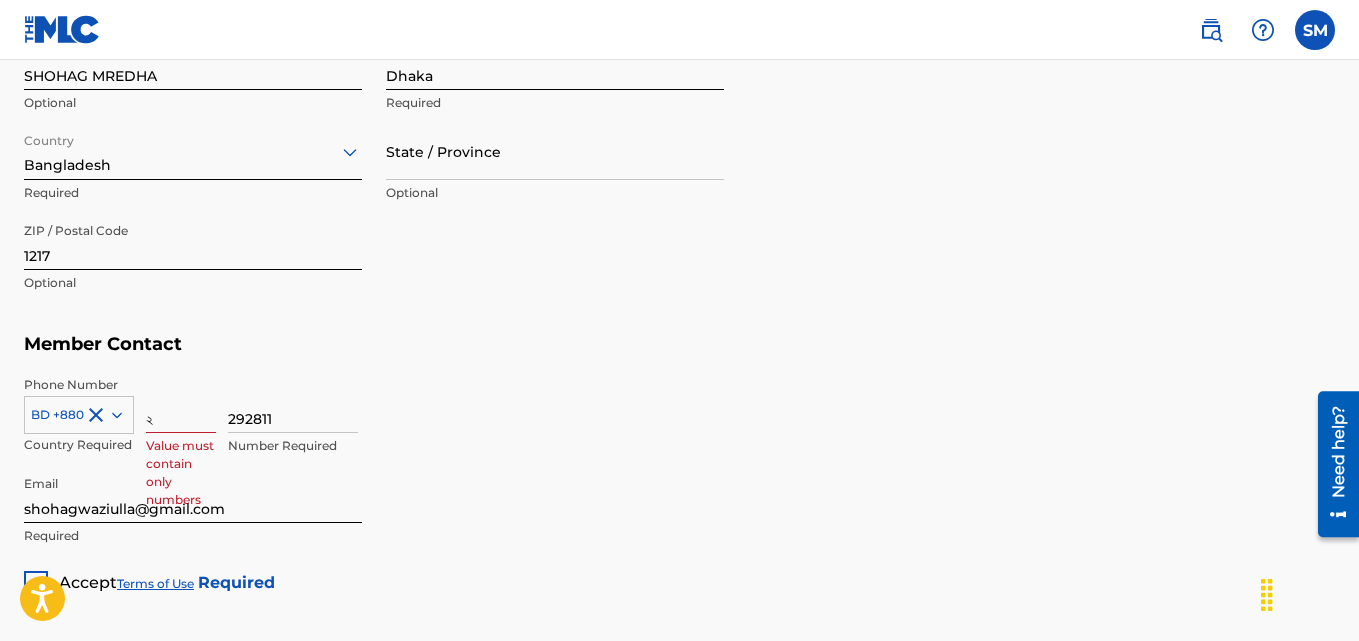 type on "২" 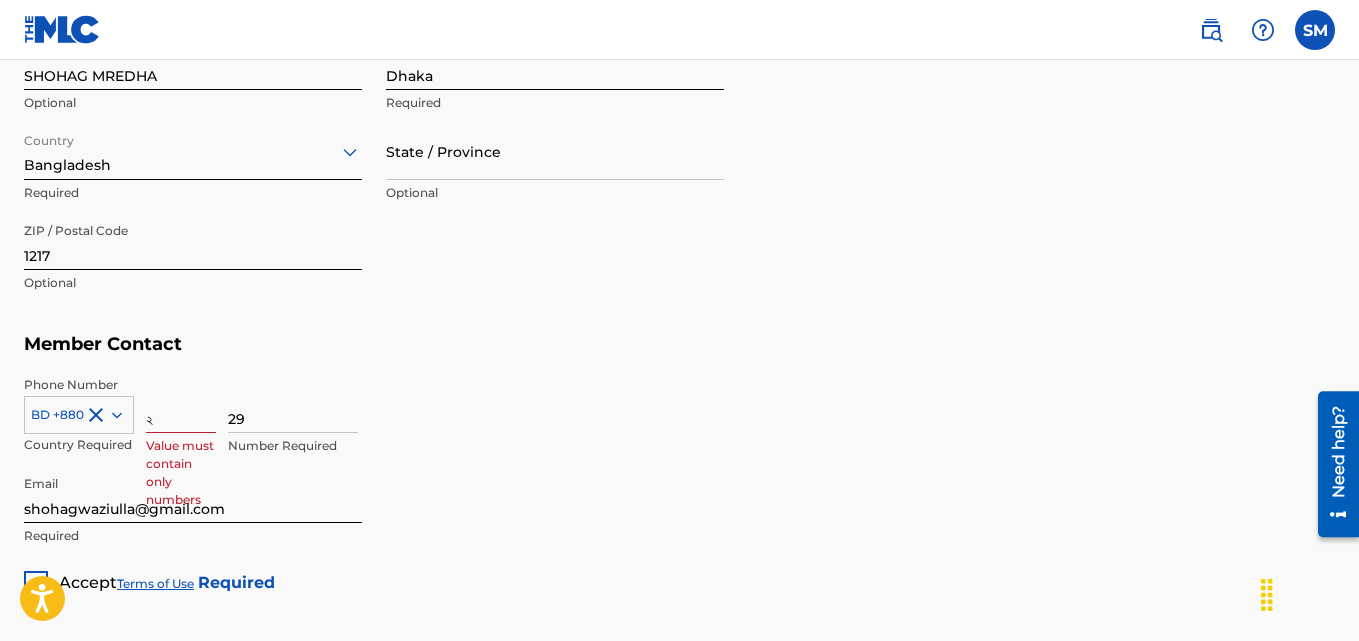 type on "2" 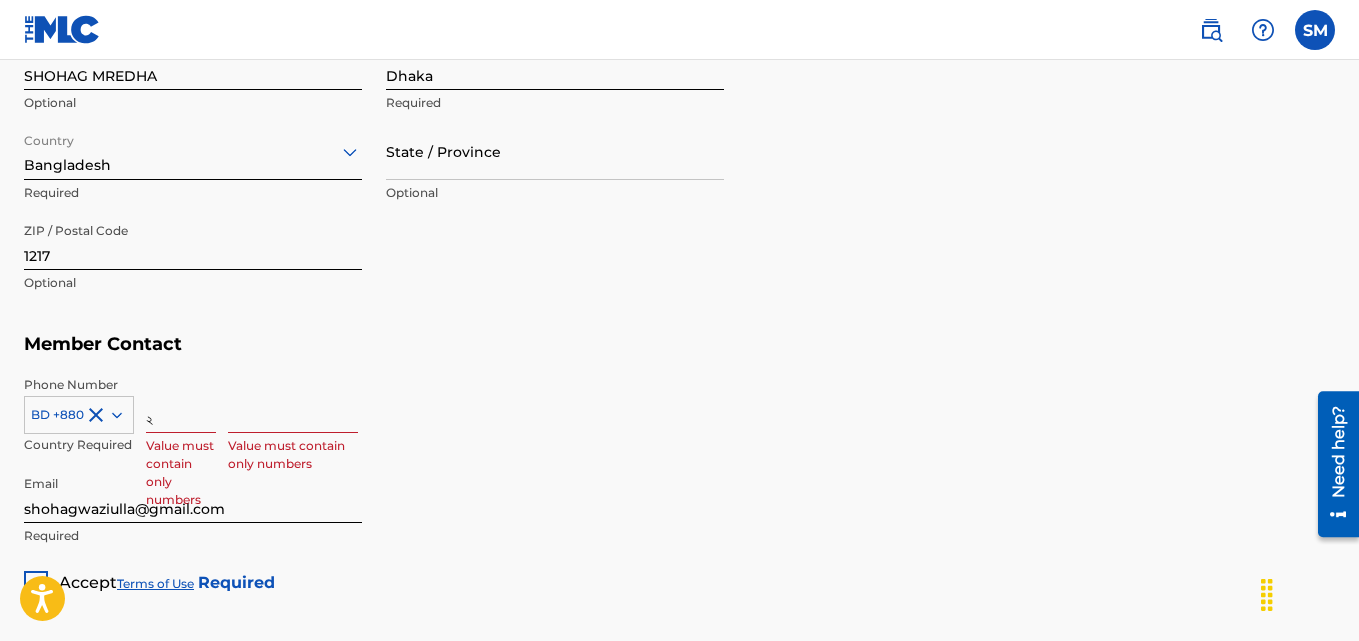 type 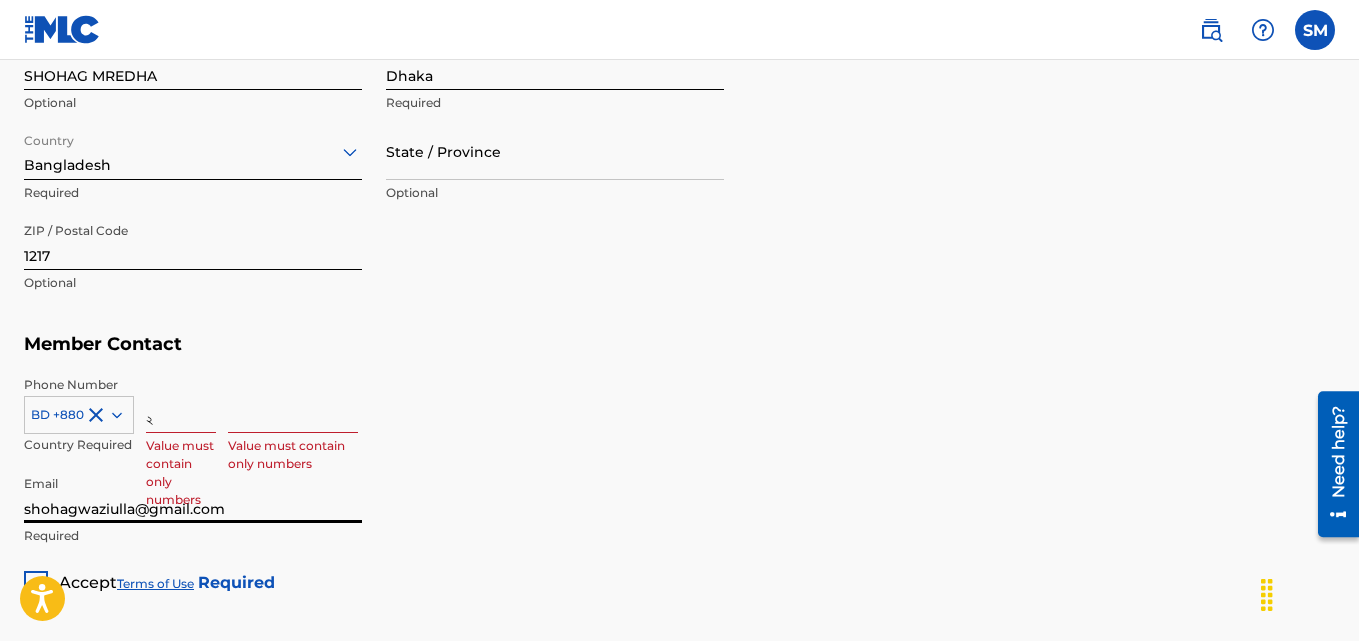 click on "shohagwaziulla@gmail.com" at bounding box center (193, 494) 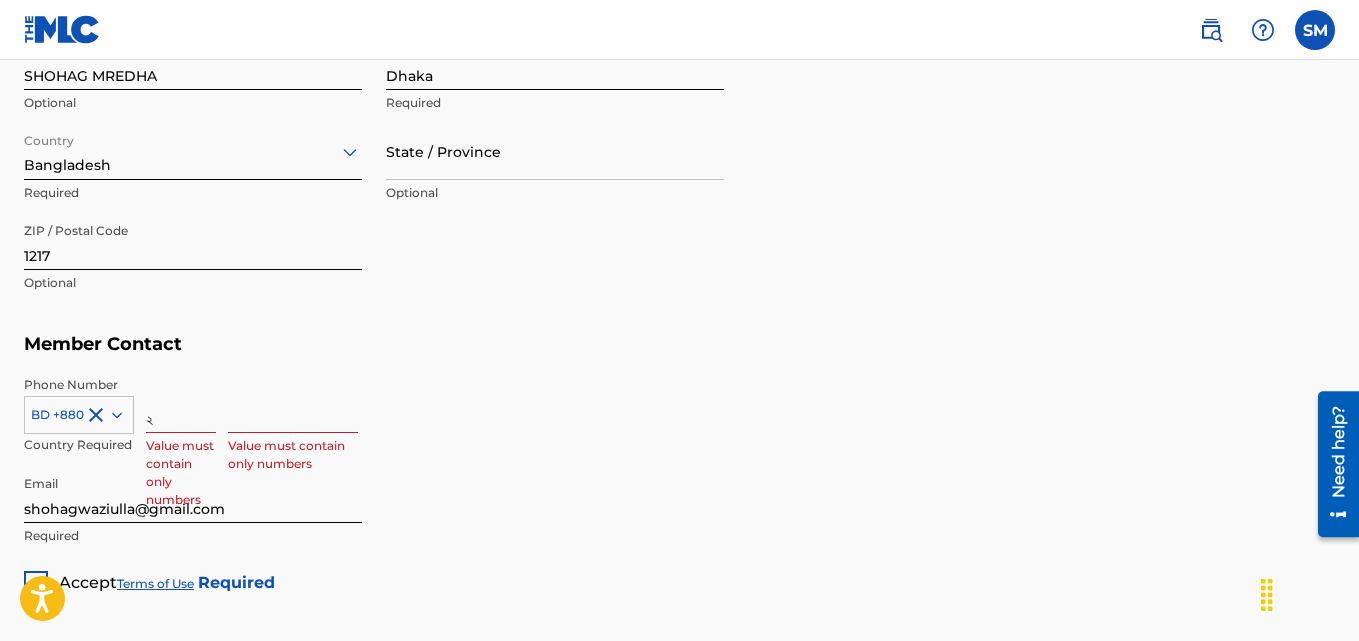 click on "Value must contain only numbers" at bounding box center [781, 421] 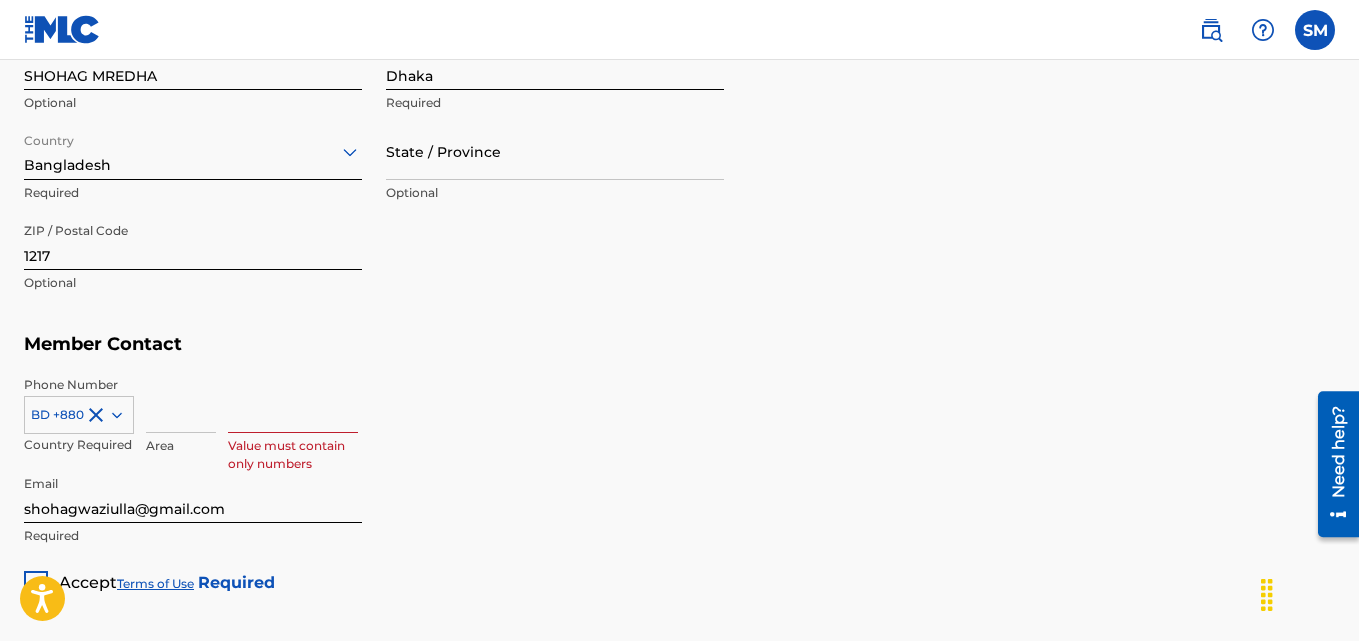 type 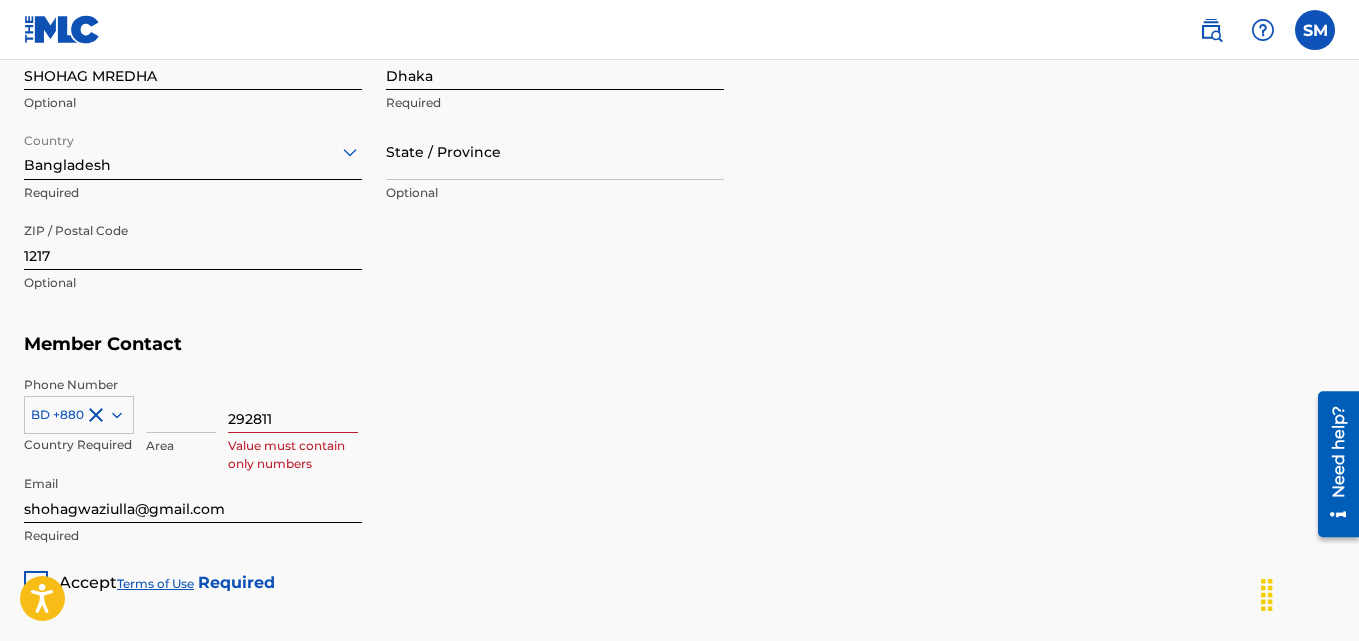 type on "Bangladesh" 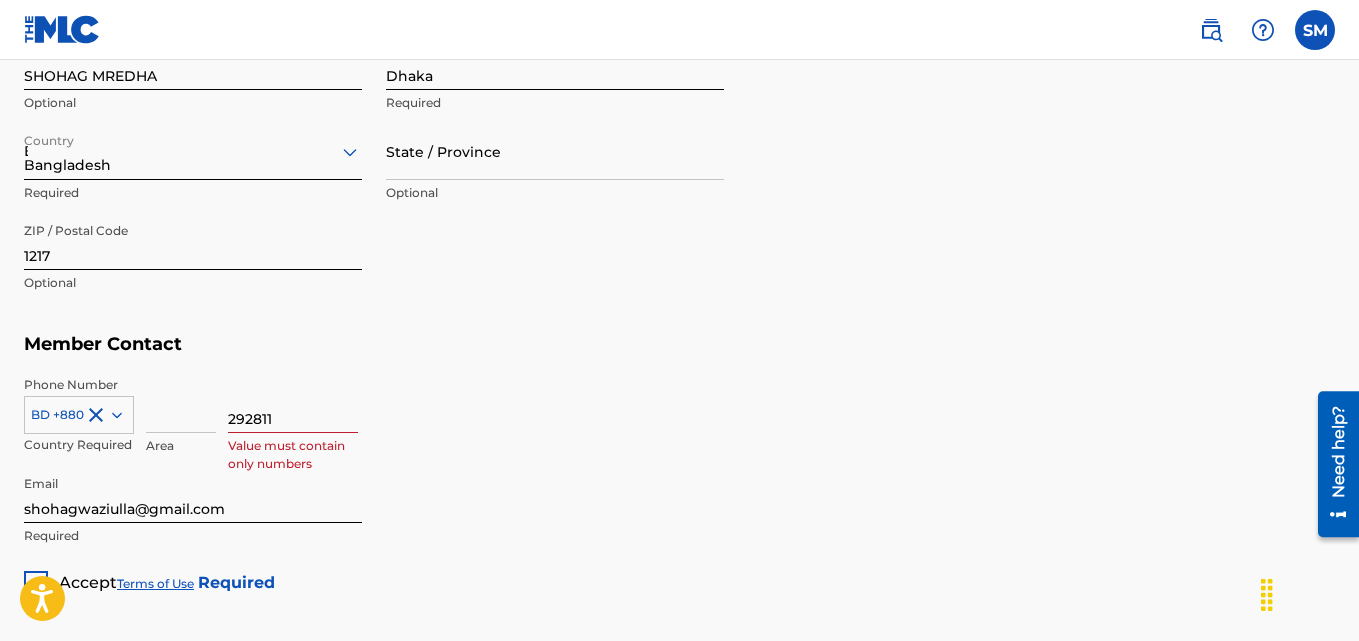 type on "880" 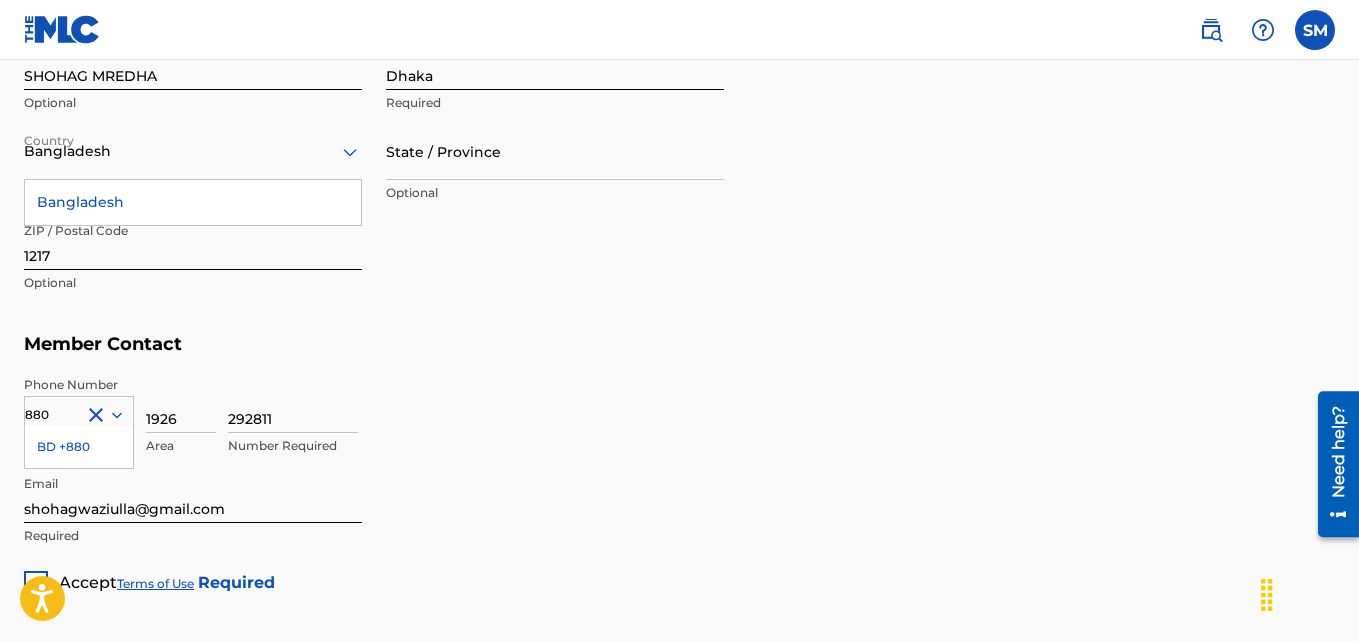 click on "292811 Number Required" at bounding box center [781, 421] 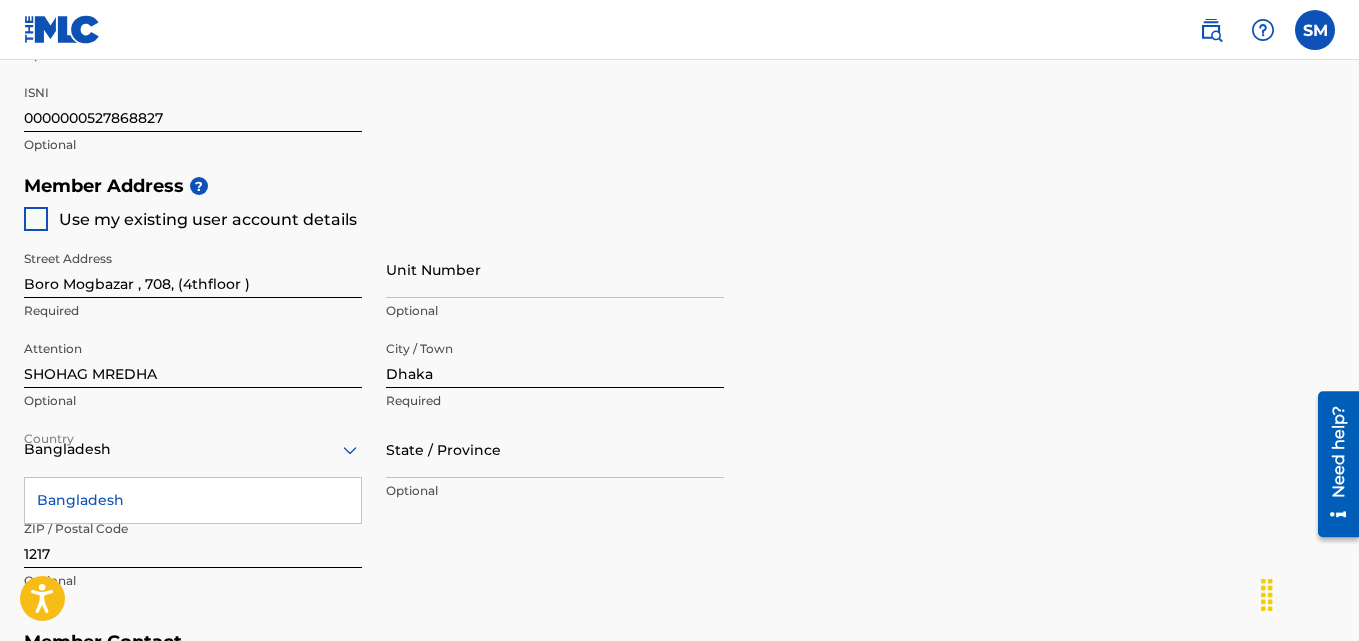 scroll, scrollTop: 811, scrollLeft: 0, axis: vertical 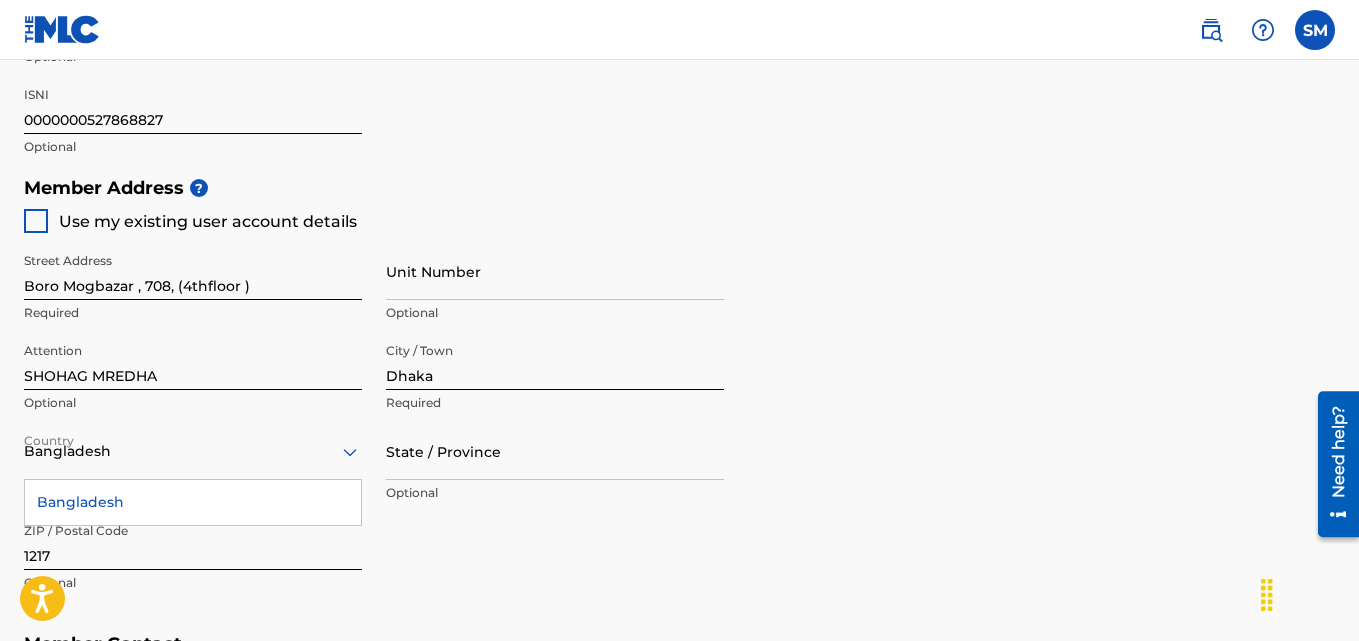 click on "Unit Number" at bounding box center (555, 271) 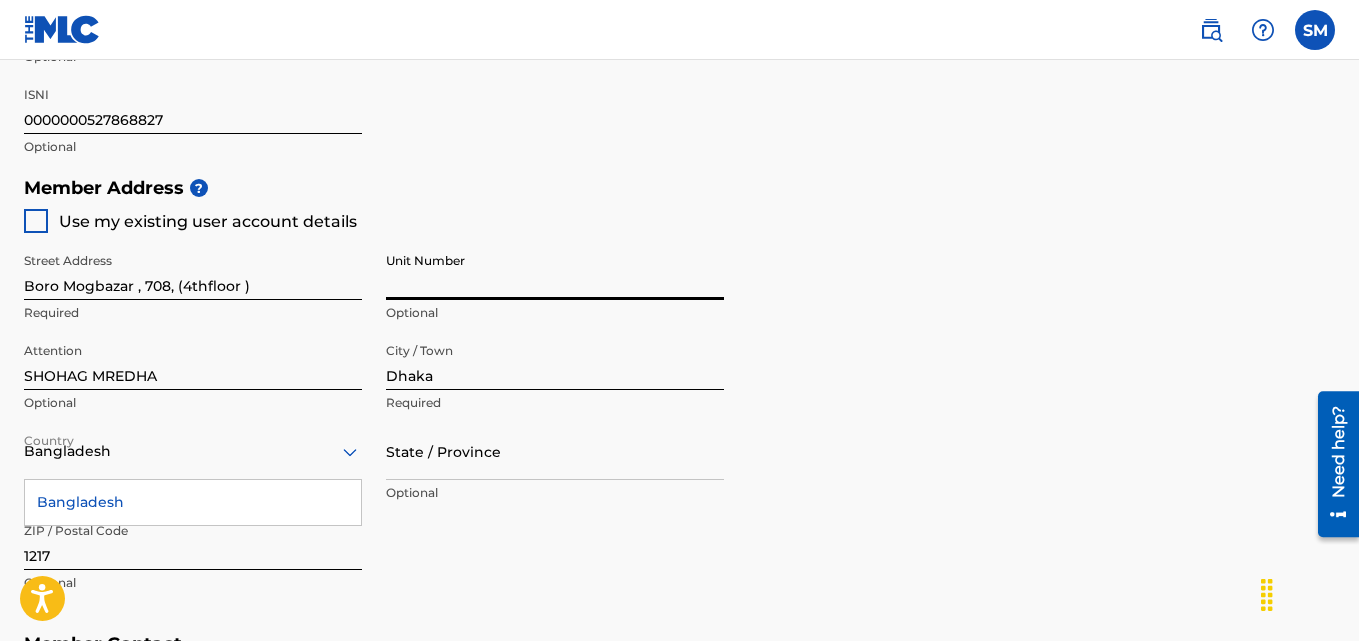 drag, startPoint x: 487, startPoint y: 259, endPoint x: 389, endPoint y: 259, distance: 98 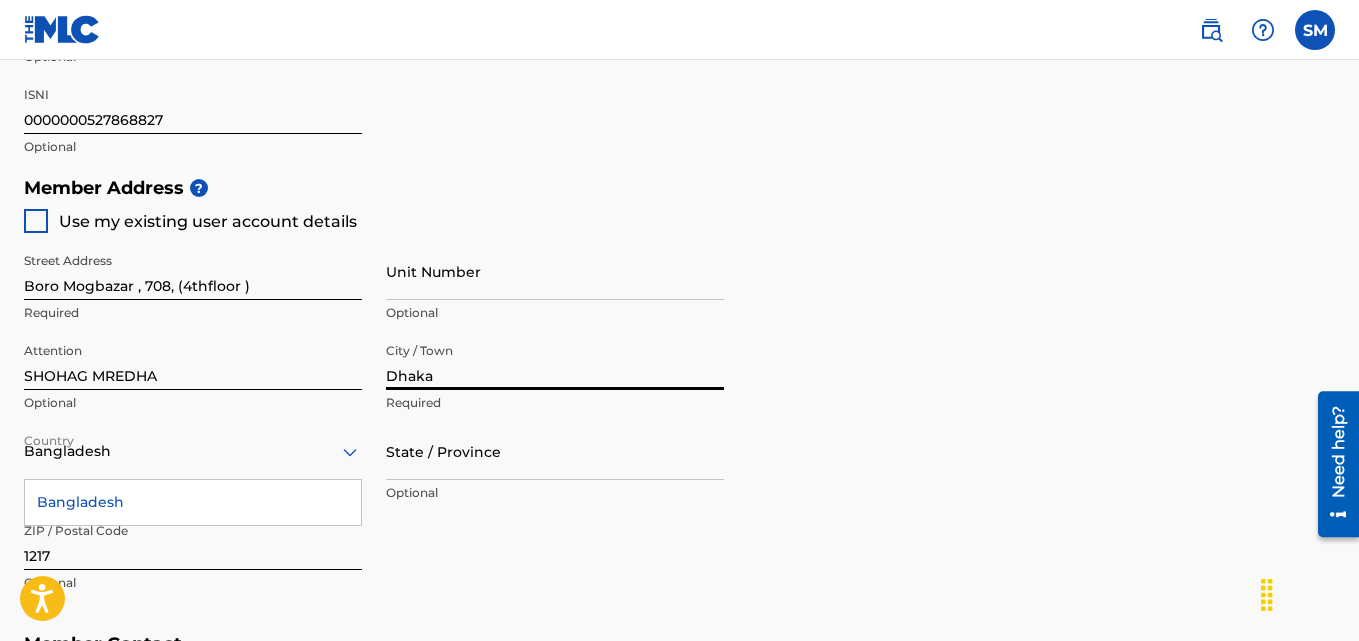 click on "Dhaka" at bounding box center [555, 361] 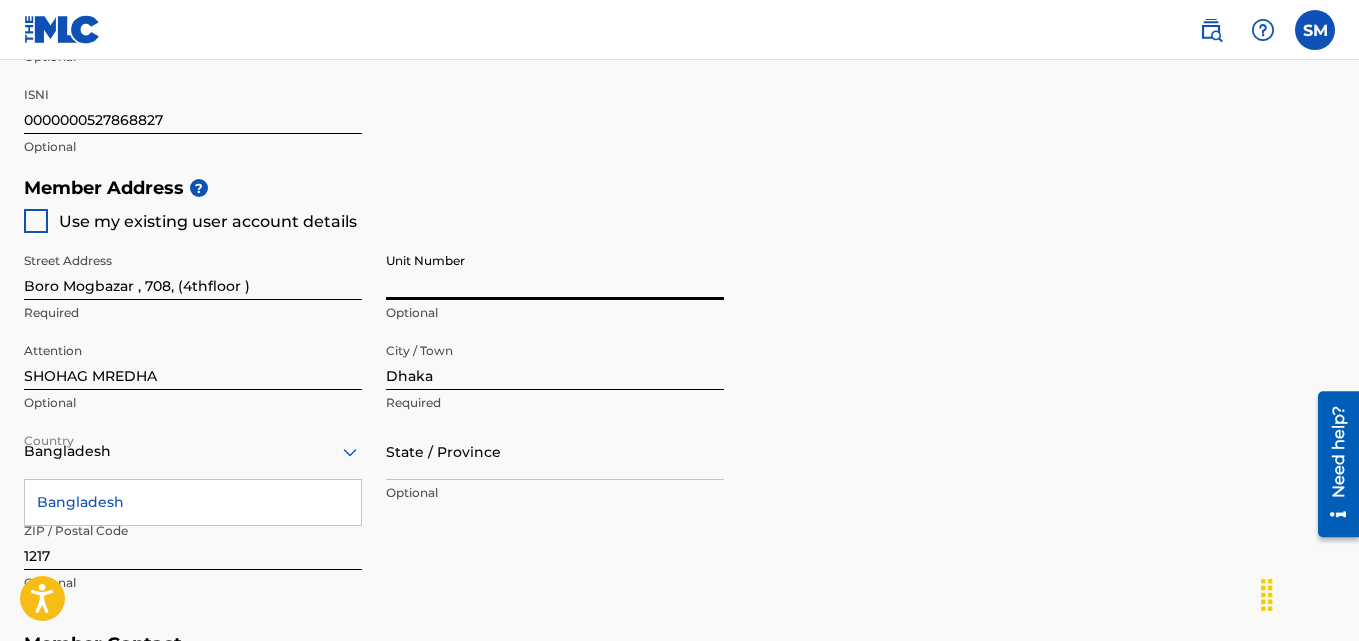 drag, startPoint x: 488, startPoint y: 271, endPoint x: 401, endPoint y: 276, distance: 87.14356 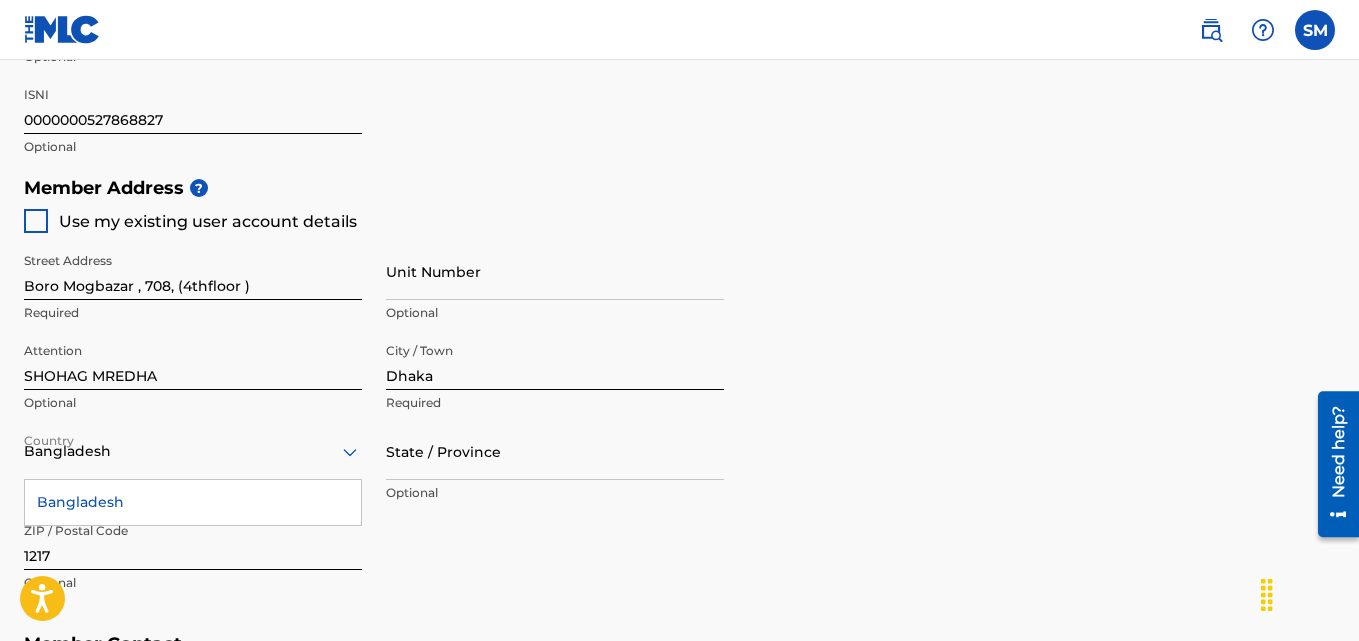 click on "Member Address ? Use my existing user account details Street Address Boro Mogbazar , [NUMBER], (4thfloor ) Required Unit Number Optional Attention [FIRST] [LAST] Optional City / Town [CITY] Required Country [COUNTRY] Required State / Province Optional ZIP / Postal Code [POSTAL_CODE] Optional" at bounding box center [679, 395] 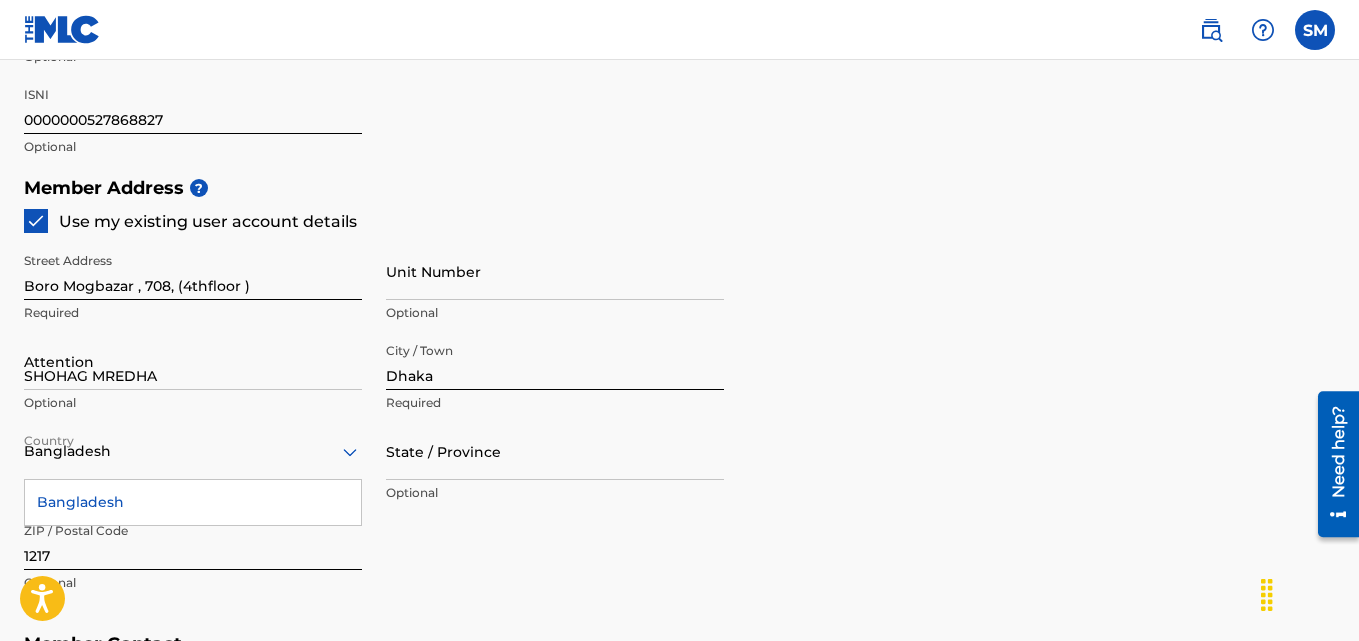 click on "SHOHAG MREDHA" at bounding box center [193, 361] 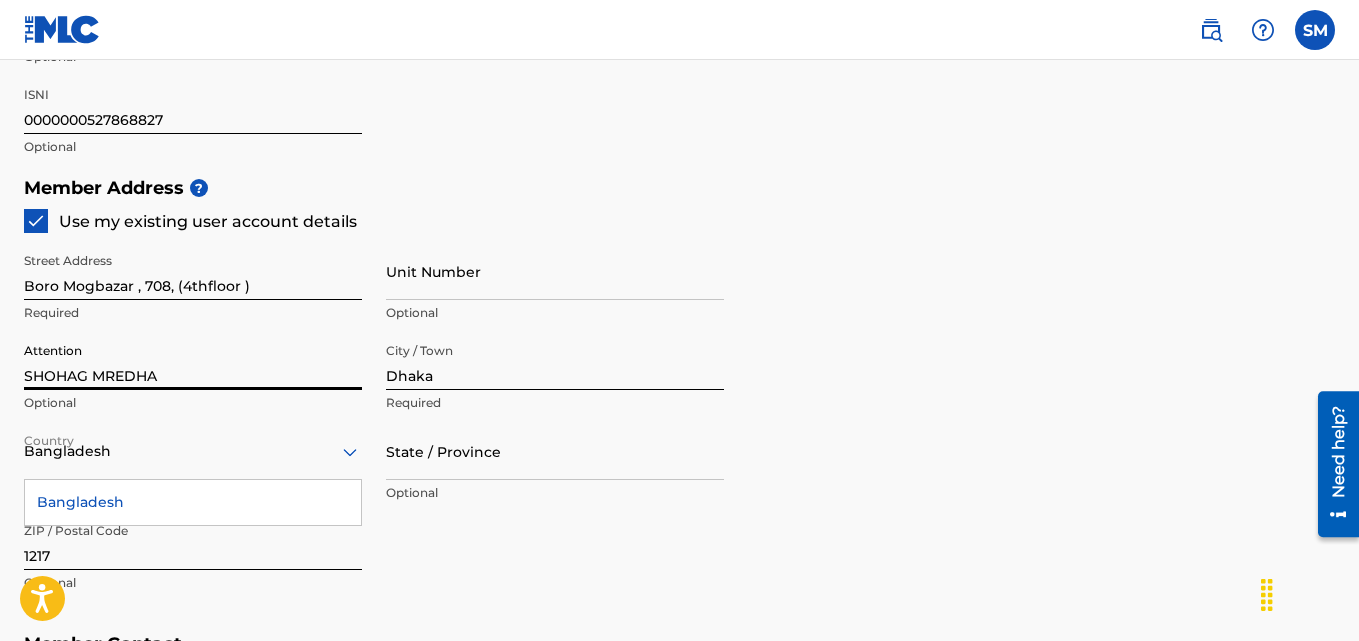 click on "SHOHAG MREDHA" at bounding box center [193, 361] 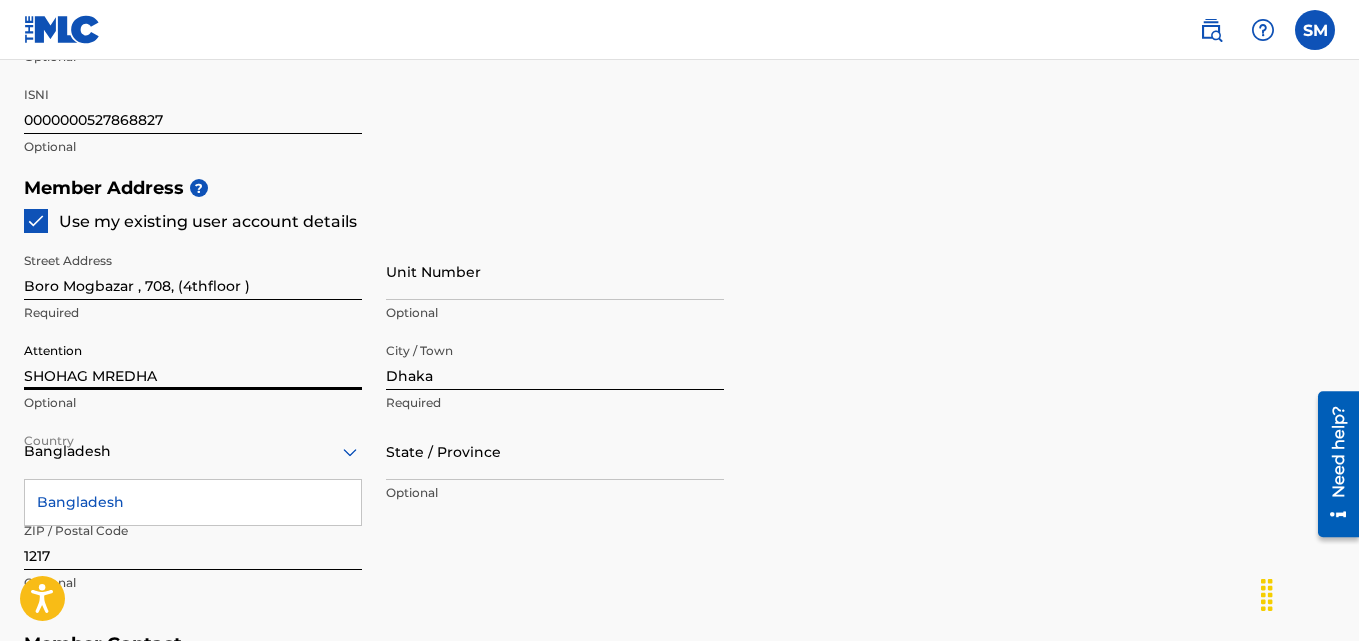 click on "Member Address ? Use my existing user account details Street Address Boro Mogbazar , [NUMBER], (4thfloor ) Required Unit Number Optional Attention [FIRST] [LAST] Optional City / Town [CITY] Required Country [COUNTRY] Required State / Province Optional ZIP / Postal Code [POSTAL_CODE] Optional" at bounding box center [679, 395] 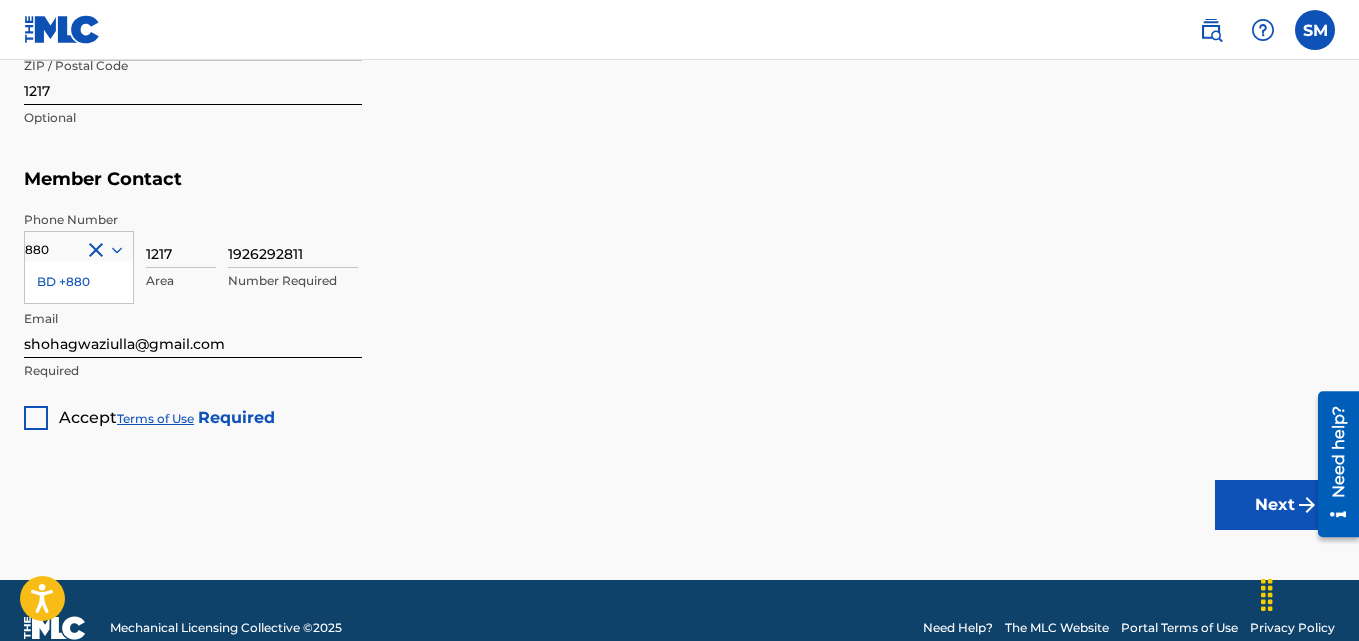 scroll, scrollTop: 1311, scrollLeft: 0, axis: vertical 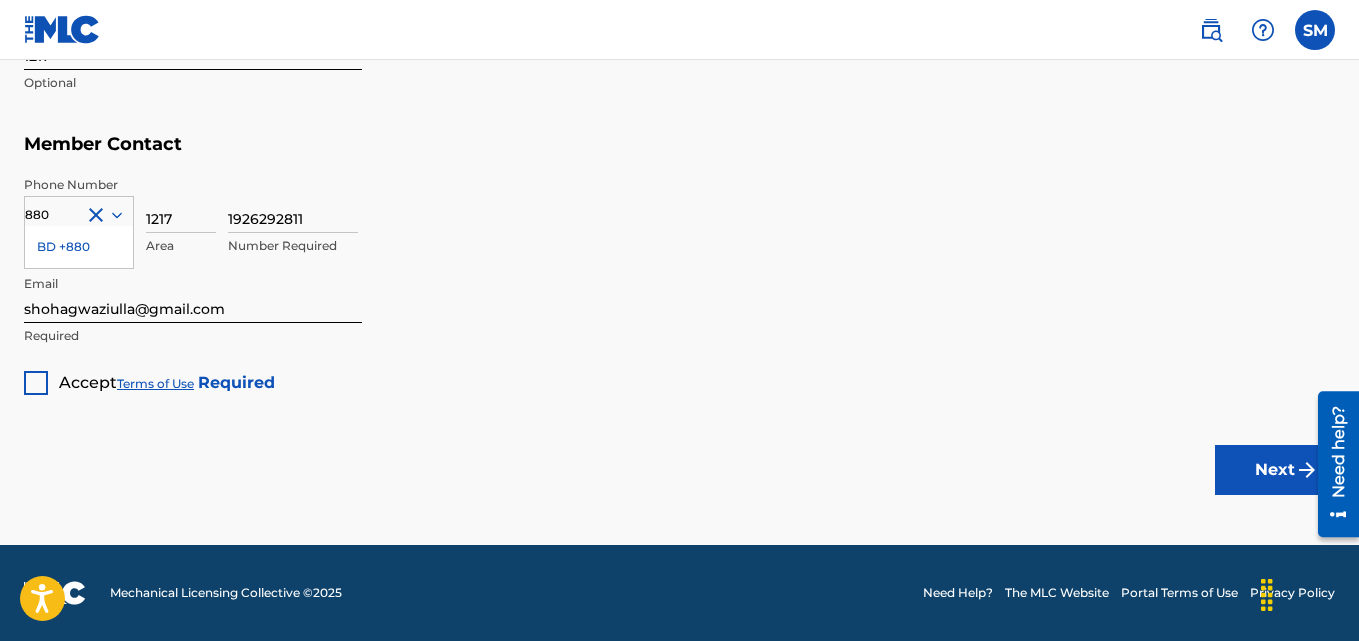 click at bounding box center (36, 383) 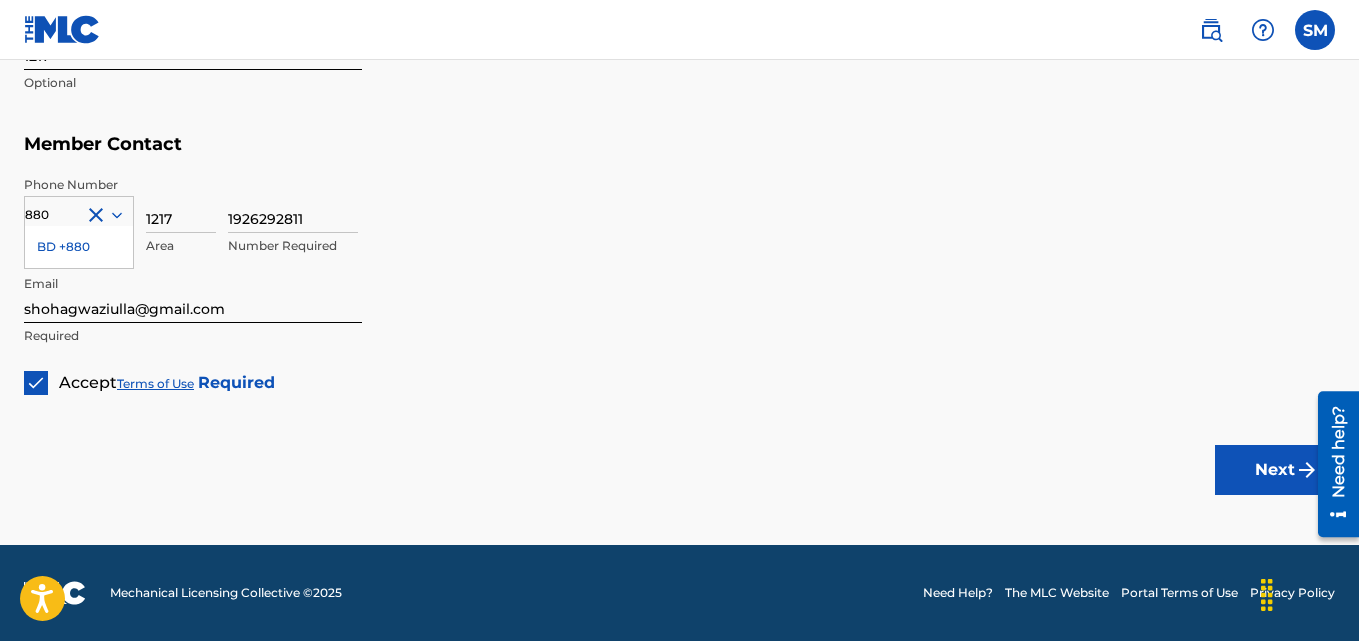 click on "Next" at bounding box center (1275, 470) 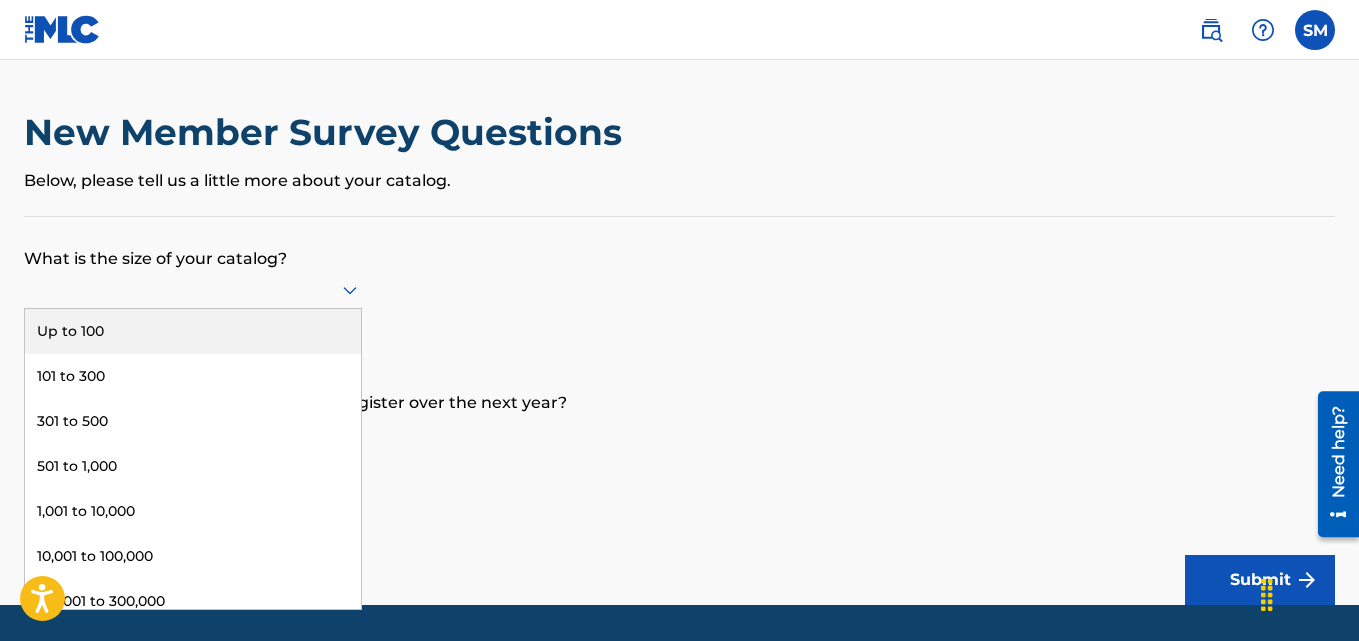 click 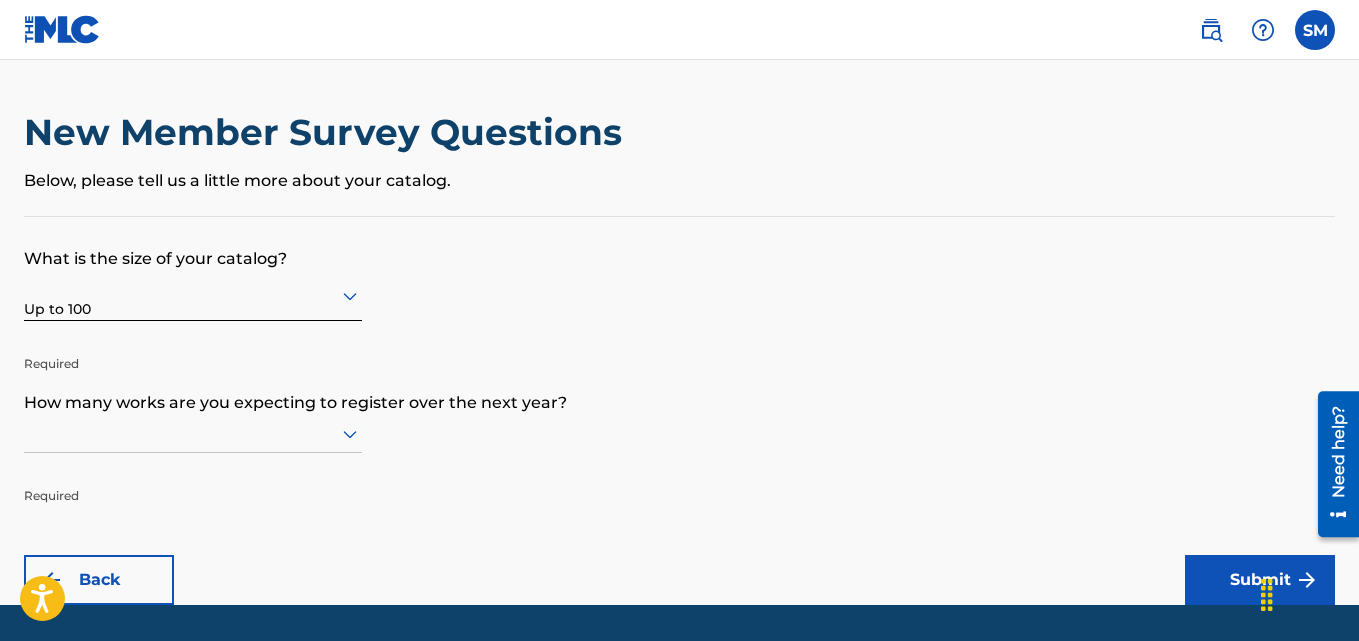 click on "What is the size of your catalog? Up to 100 Required How many works are you expecting to register over the next year? Required Back Submit" at bounding box center (679, 411) 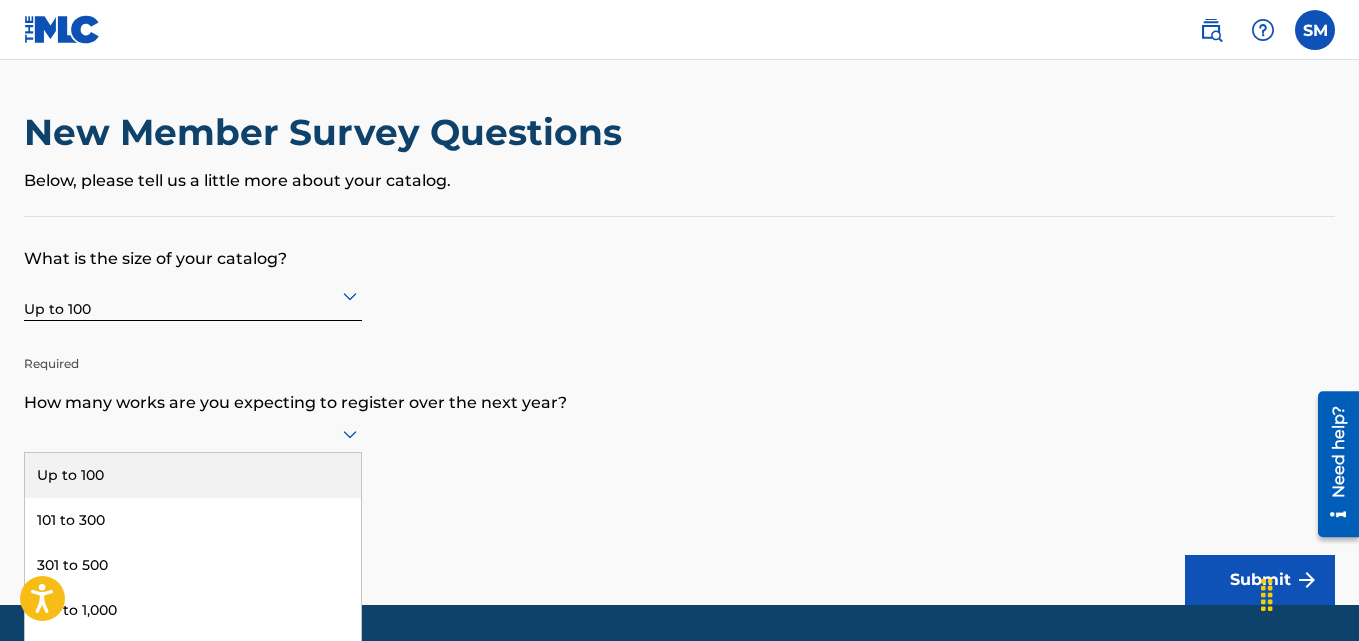 click on "9 results available. Use Up and Down to choose options, press Enter to select the currently focused option, press Escape to exit the menu, press Tab to select the option and exit the menu. Up to 100 101 to 300 301 to 500 501 to 1,000 1,001 to 10,000 10,001 to 100,000 100,001 to 300,000 301,000 to 500,000 Over 500,000" at bounding box center (193, 434) 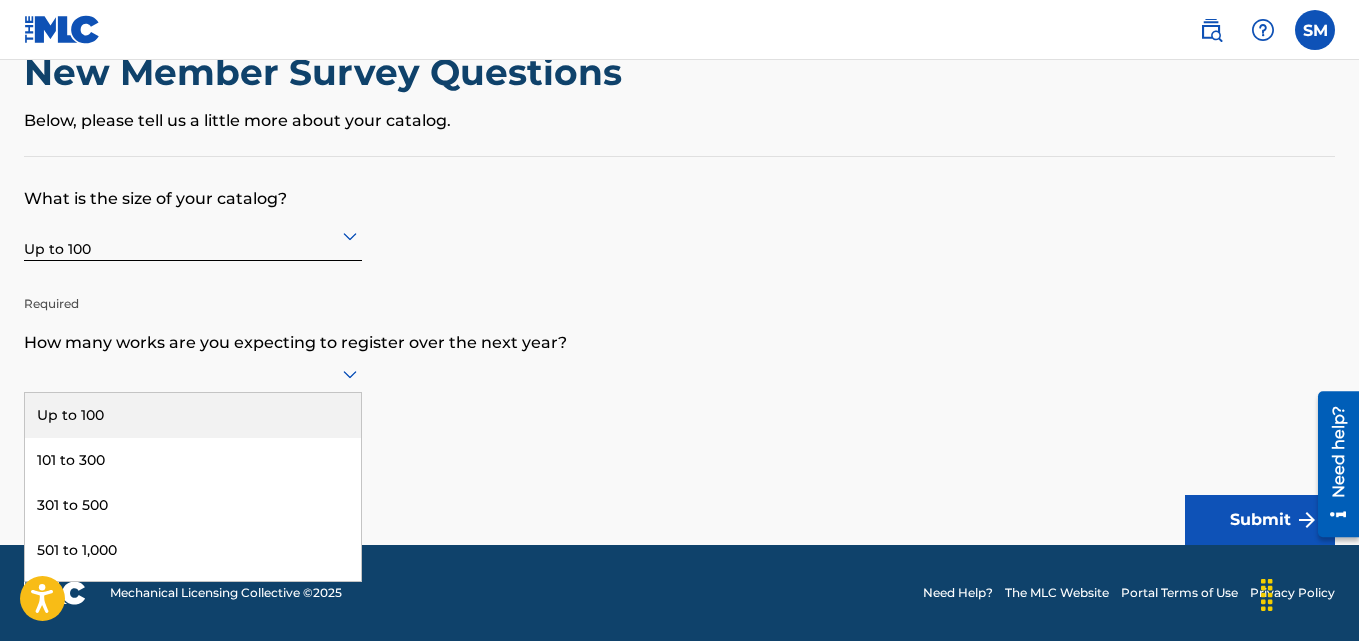 click on "Up to 100" at bounding box center [193, 415] 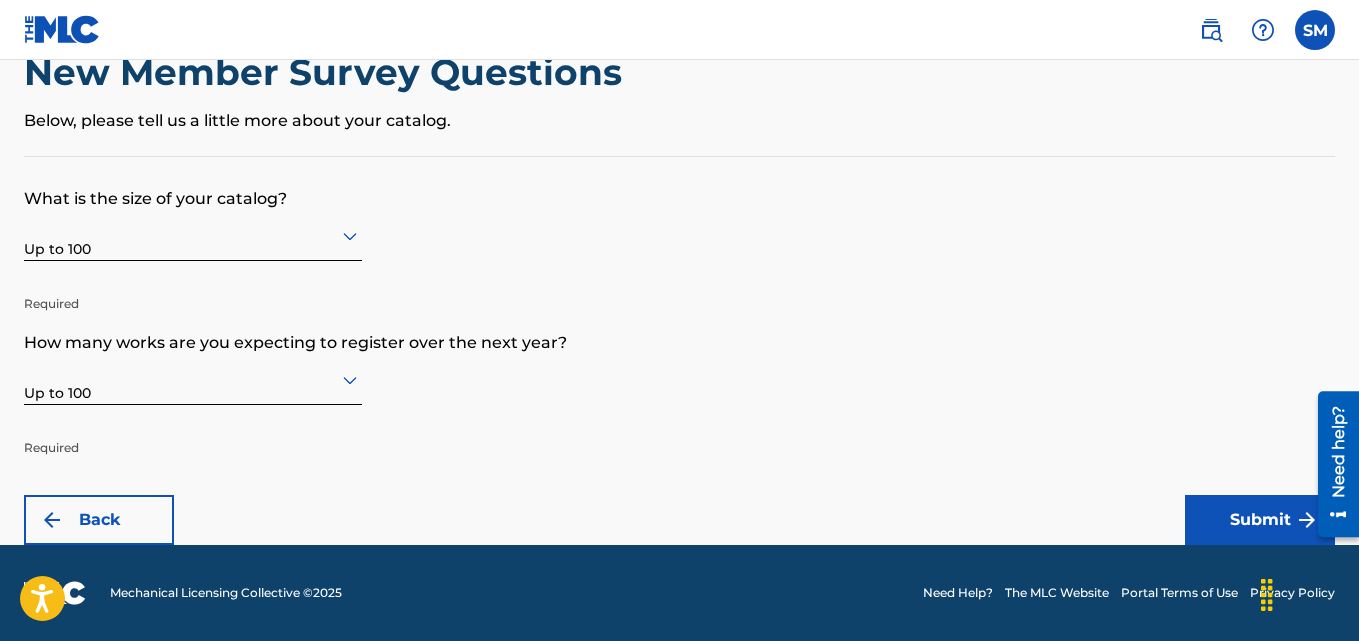 click on "What is the size of your catalog? Up to 100 Required How many works are you expecting to register over the next year? Up to 100 Required Back Submit" at bounding box center (679, 351) 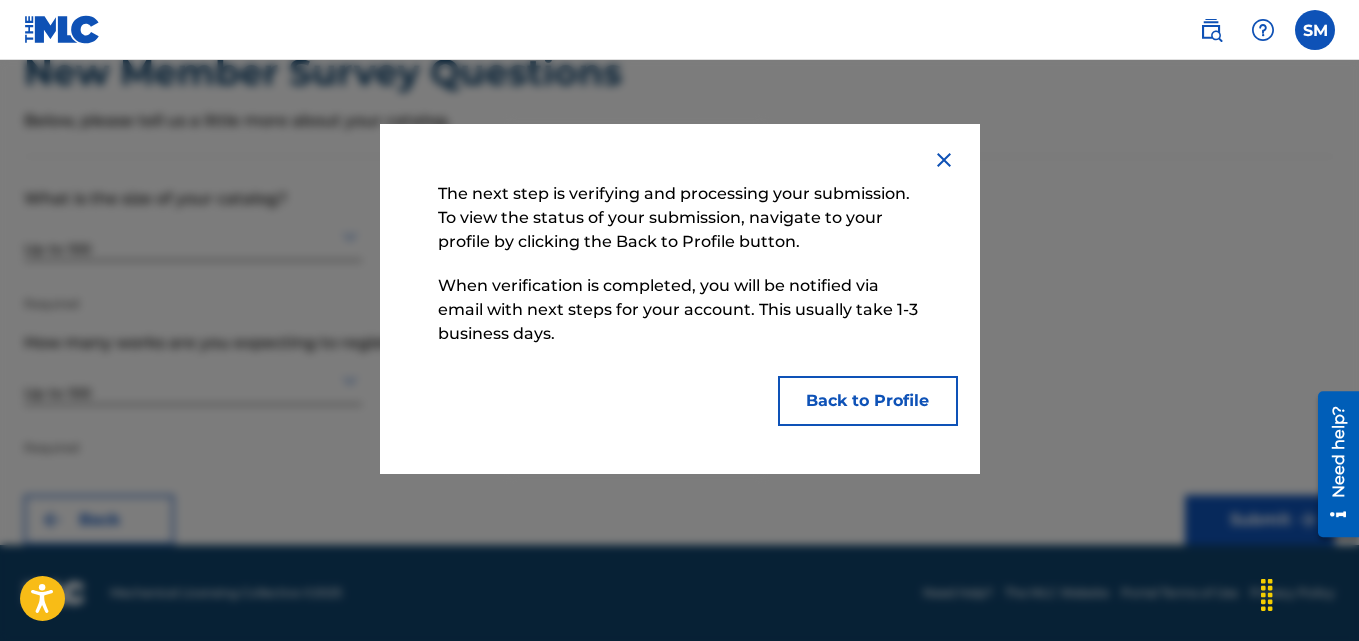 click on "Back to Profile" at bounding box center (868, 401) 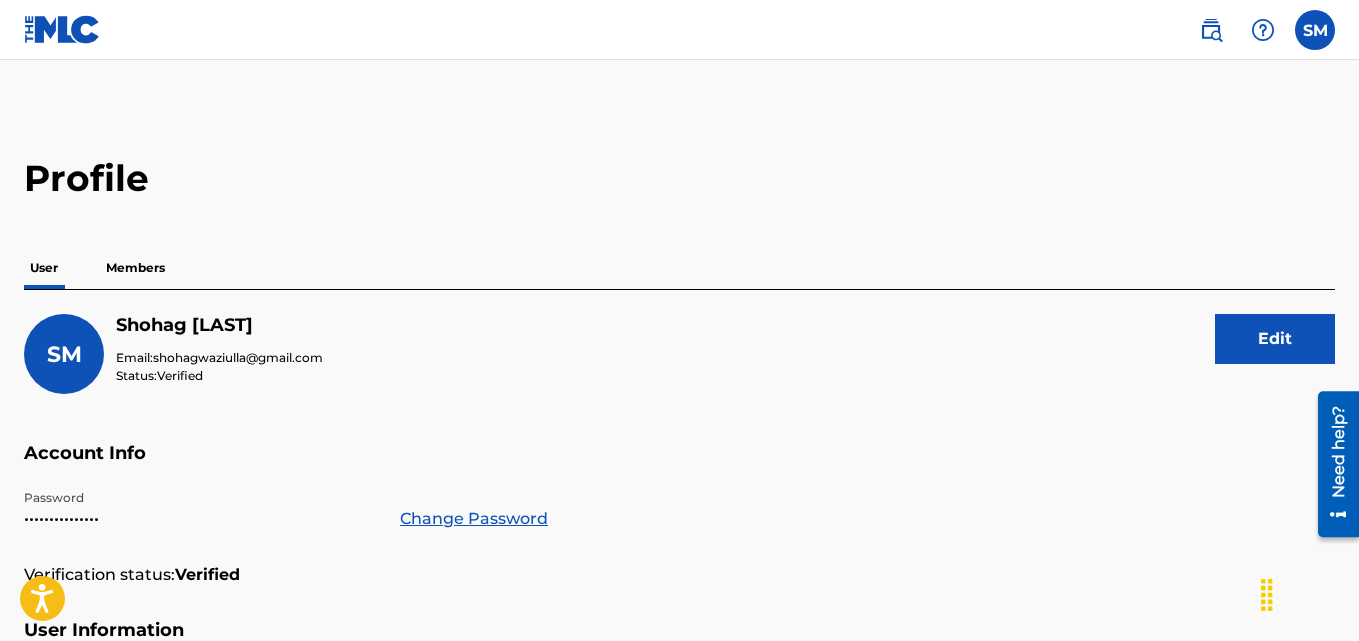 scroll, scrollTop: 100, scrollLeft: 0, axis: vertical 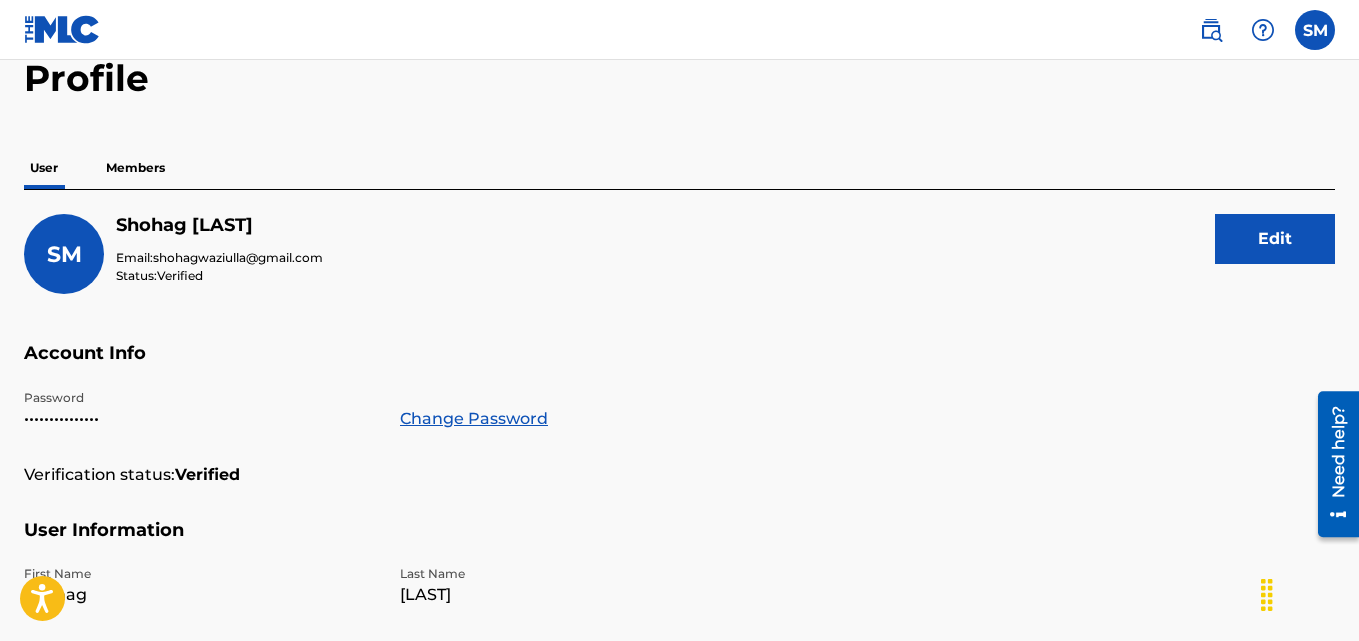 click on "•••••••••••••••" at bounding box center [200, 419] 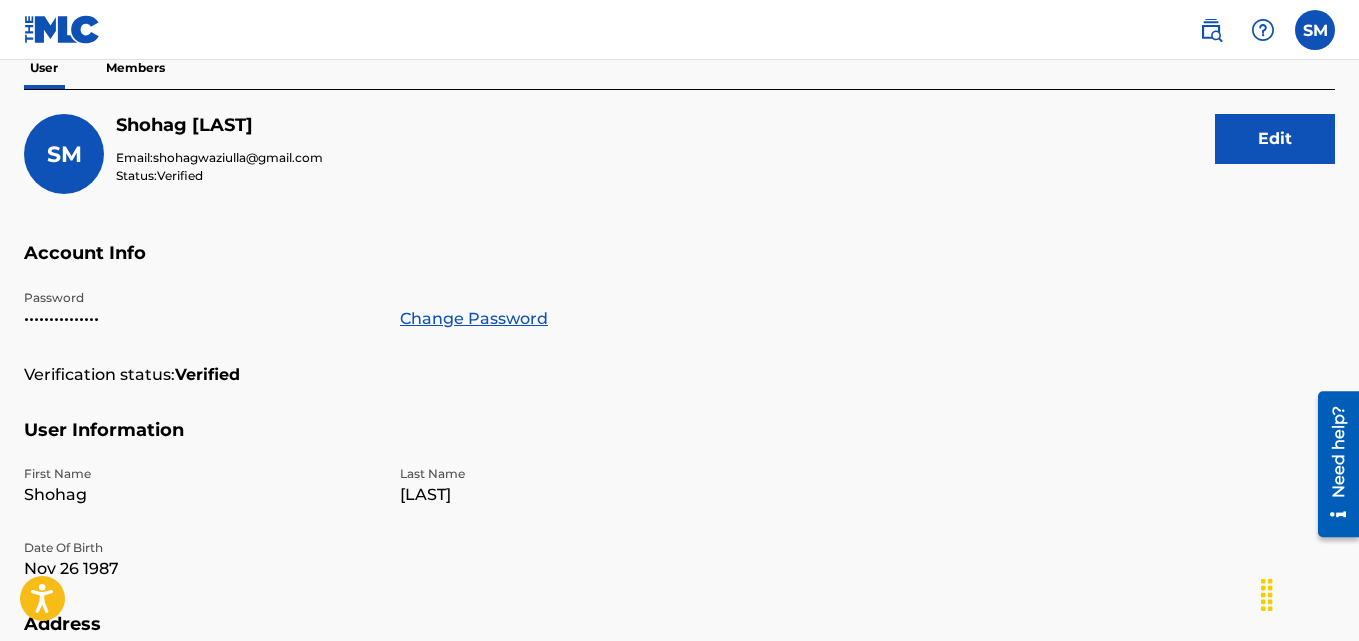 scroll, scrollTop: 0, scrollLeft: 0, axis: both 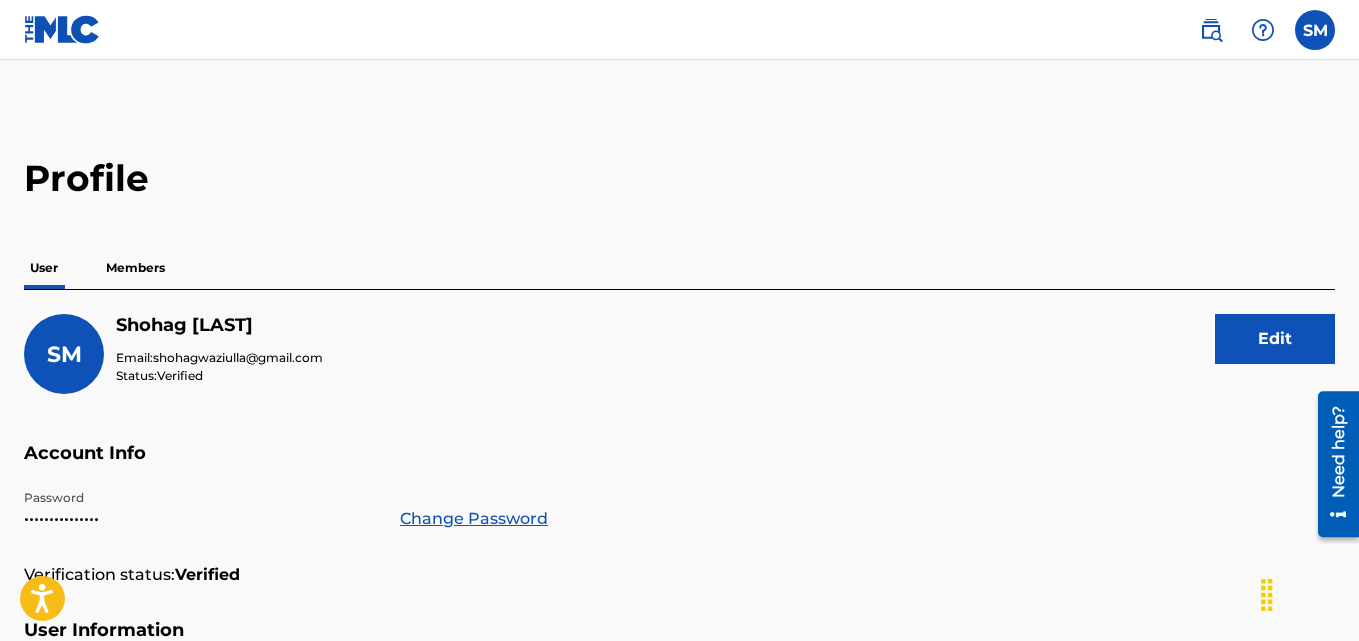 click on "Members" at bounding box center [135, 268] 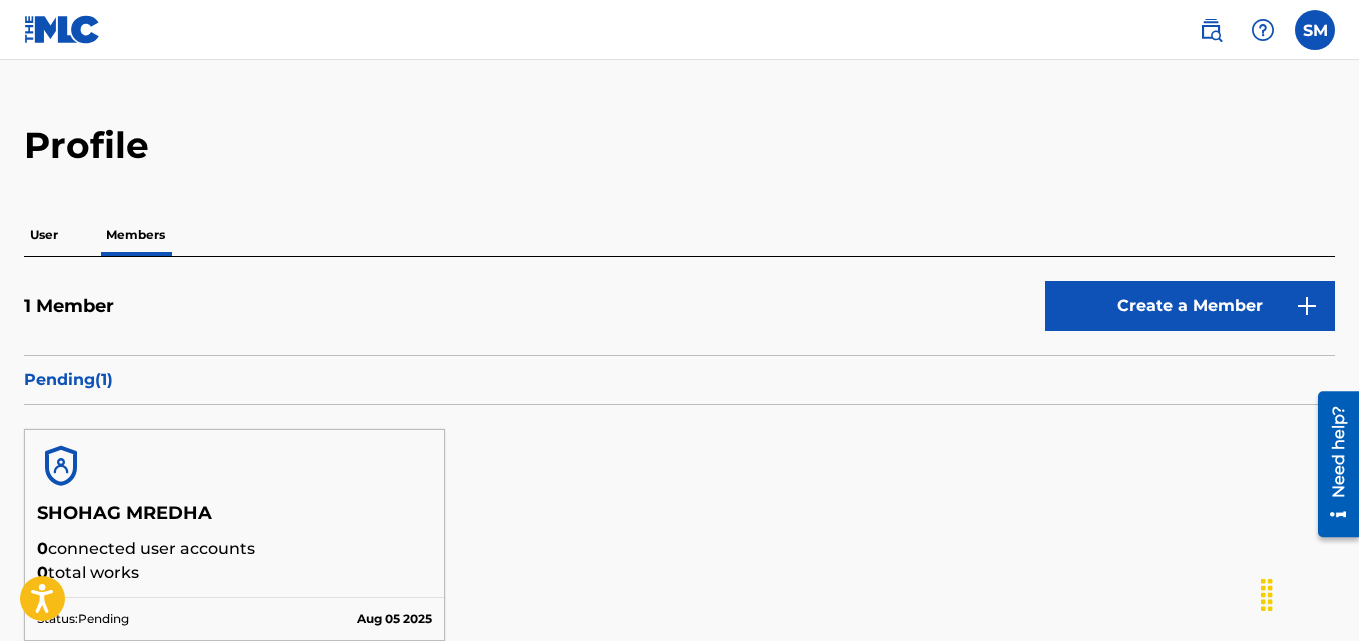 scroll, scrollTop: 0, scrollLeft: 0, axis: both 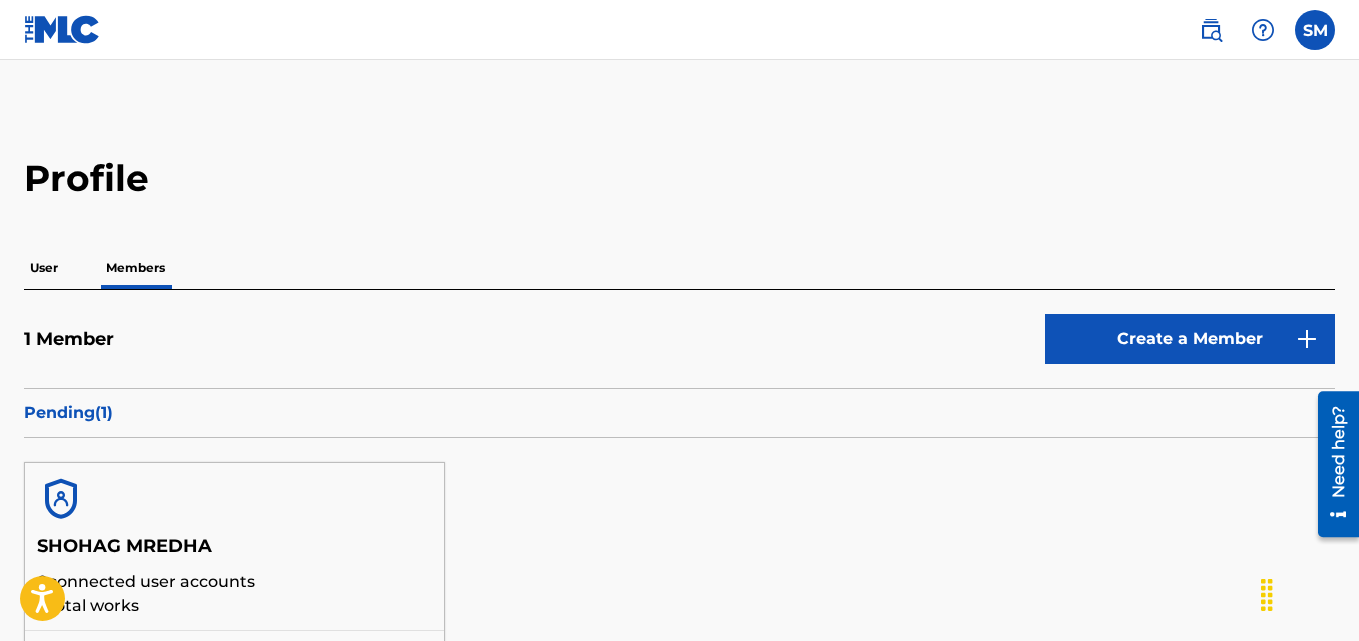 click on "User" at bounding box center [44, 268] 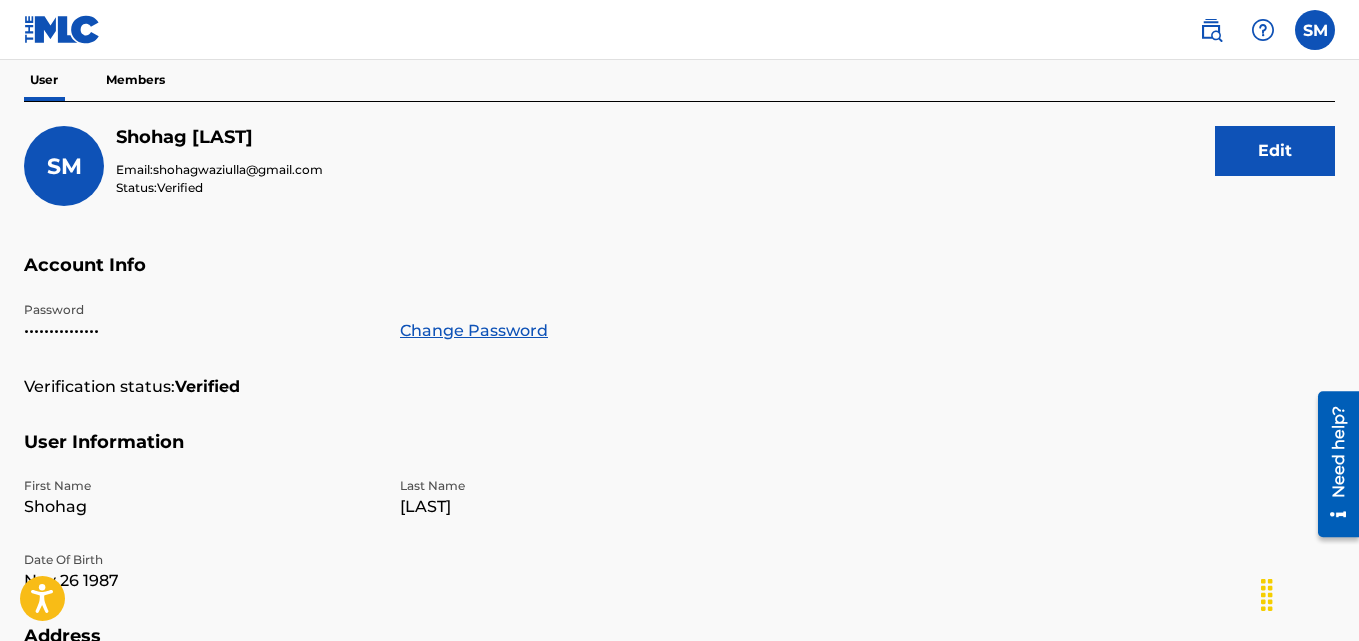 scroll, scrollTop: 0, scrollLeft: 0, axis: both 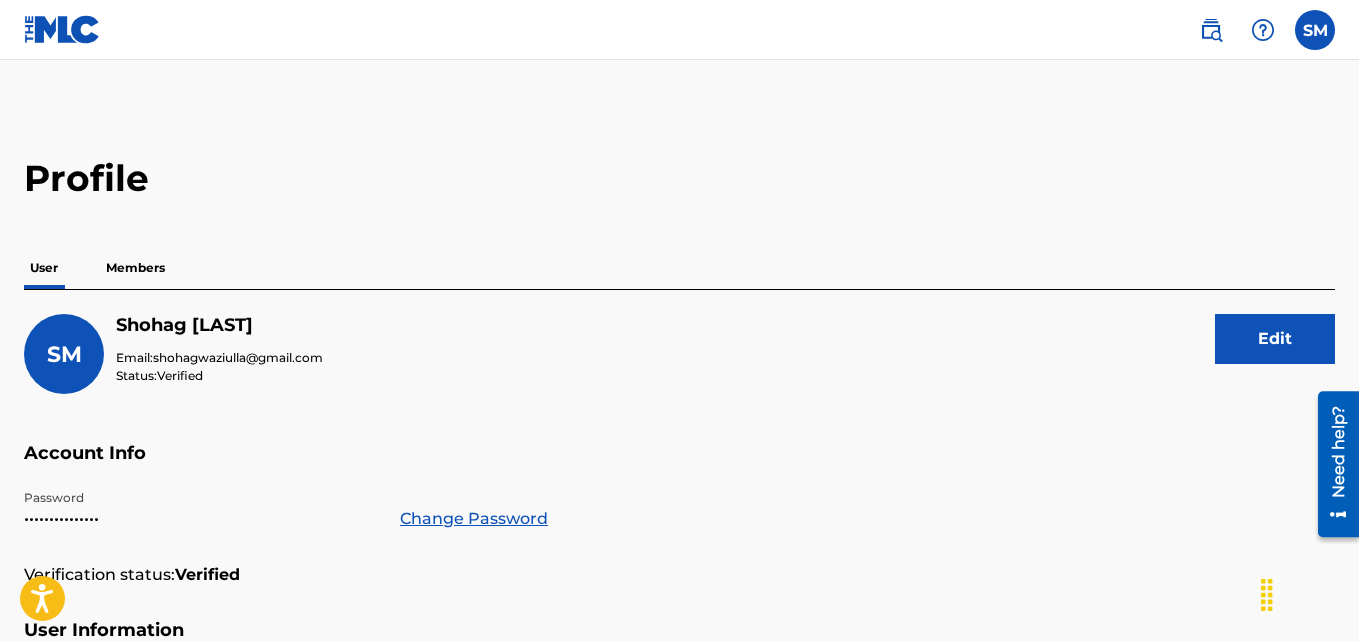 drag, startPoint x: 117, startPoint y: 35, endPoint x: 28, endPoint y: 25, distance: 89.560036 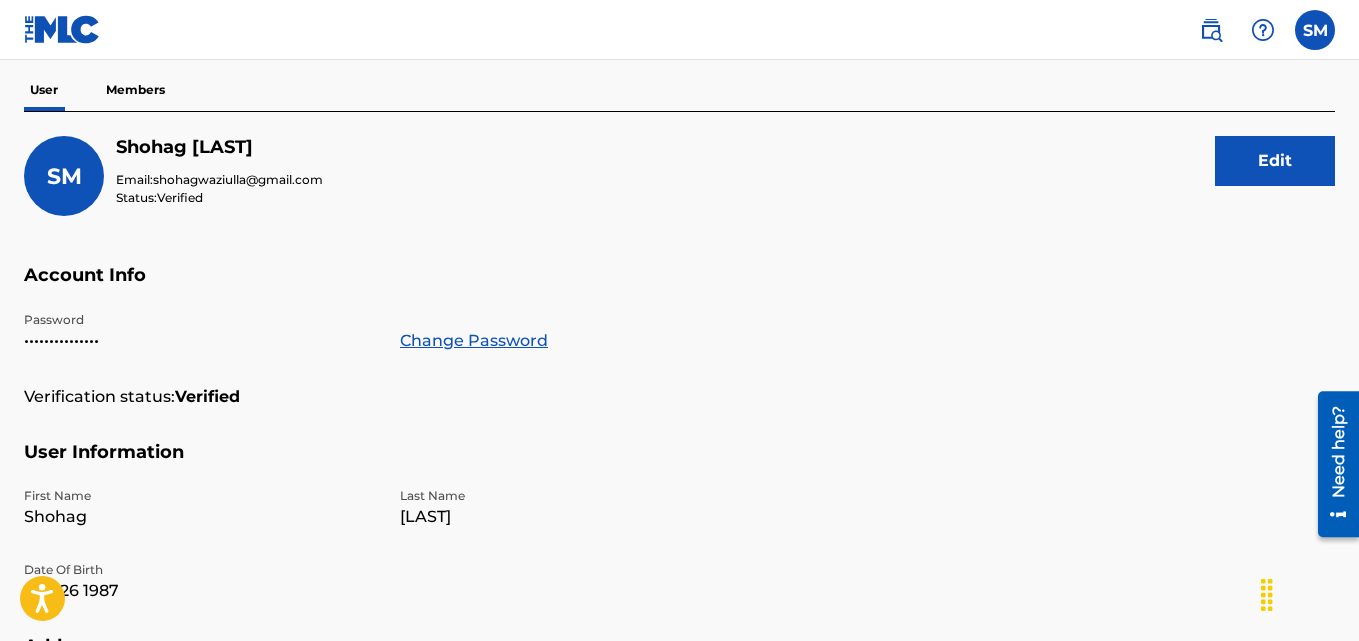scroll, scrollTop: 0, scrollLeft: 0, axis: both 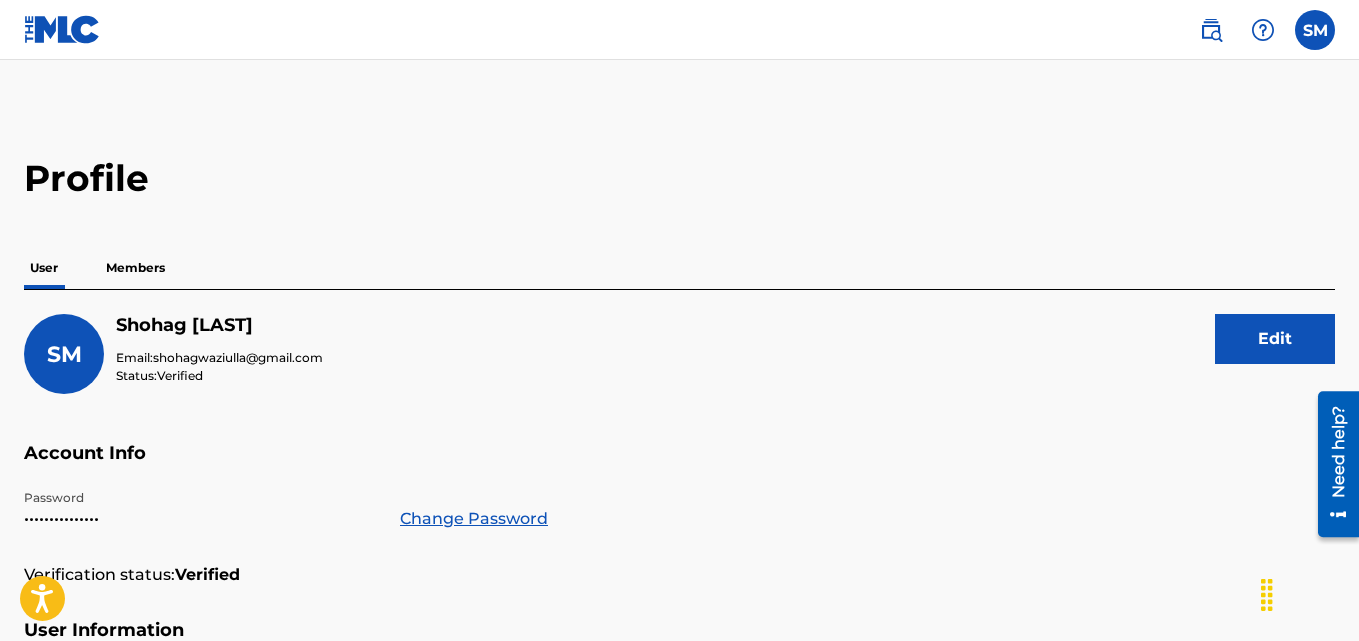 click on "Members" at bounding box center [135, 268] 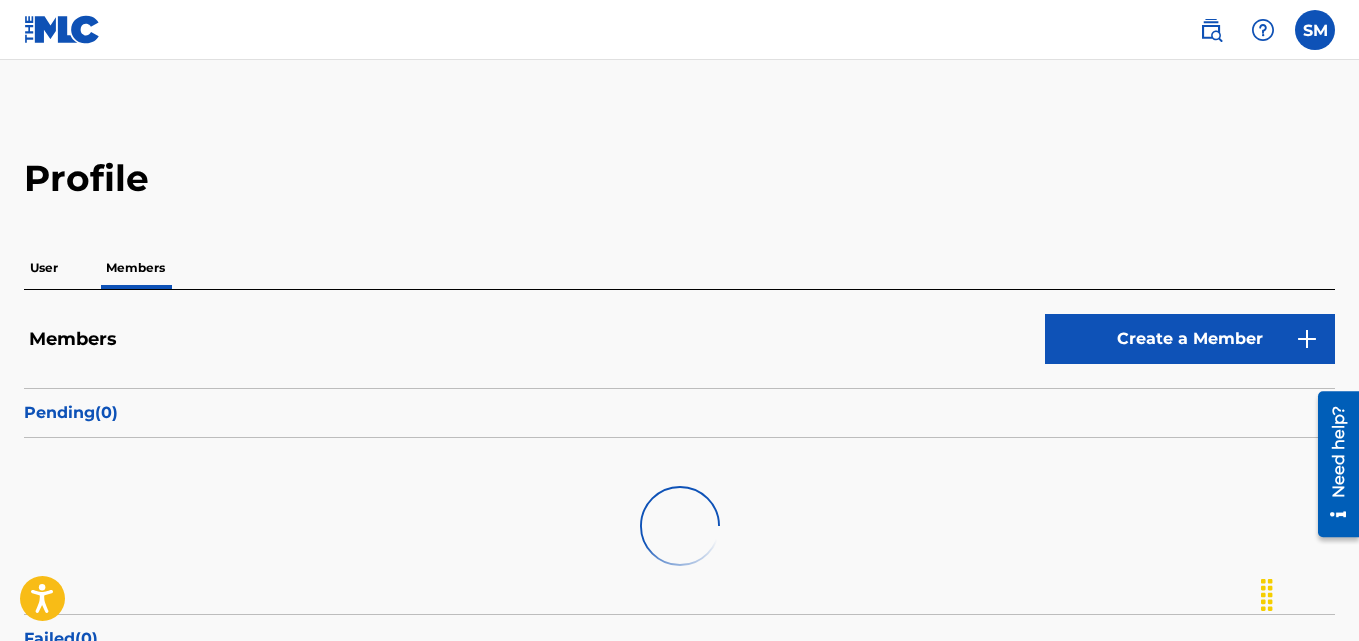 click on "Create a Member" at bounding box center (1190, 339) 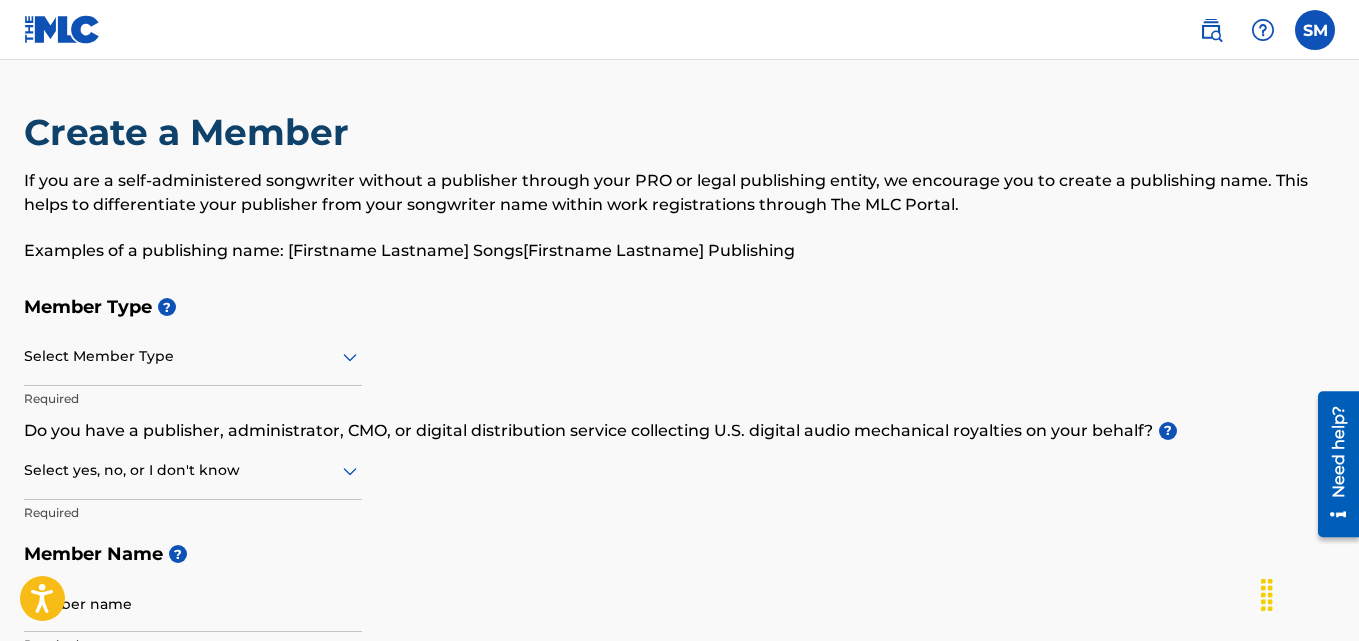 scroll, scrollTop: 100, scrollLeft: 0, axis: vertical 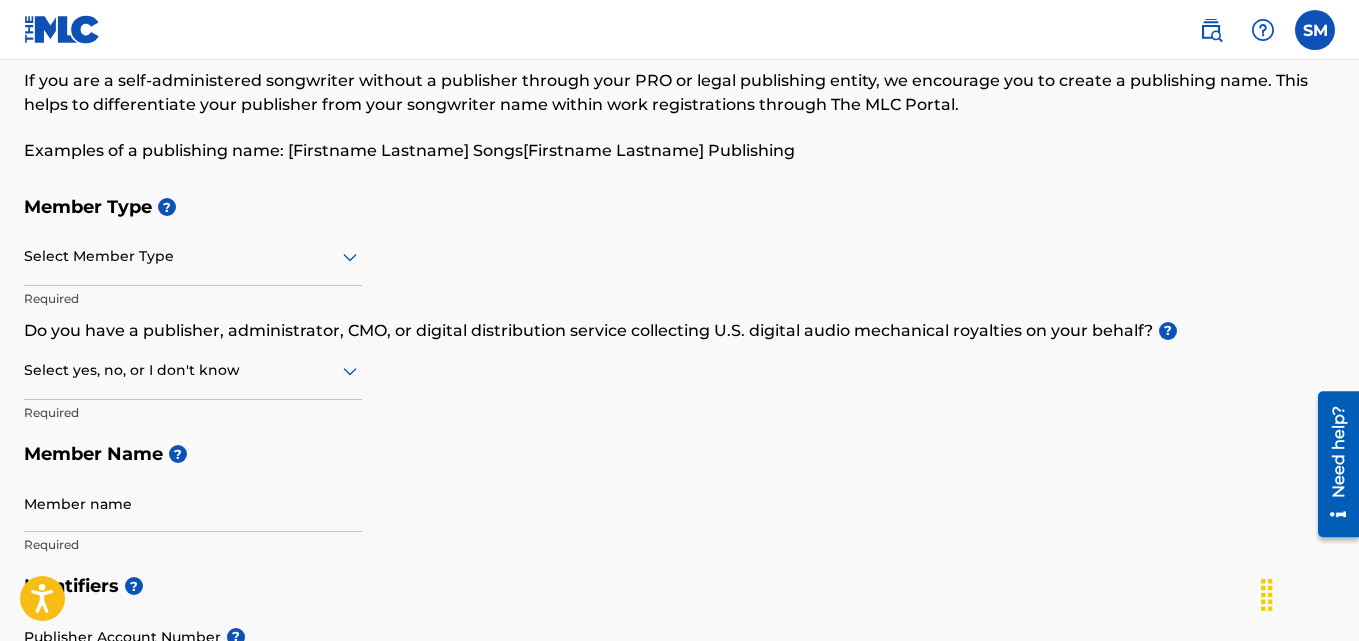 click 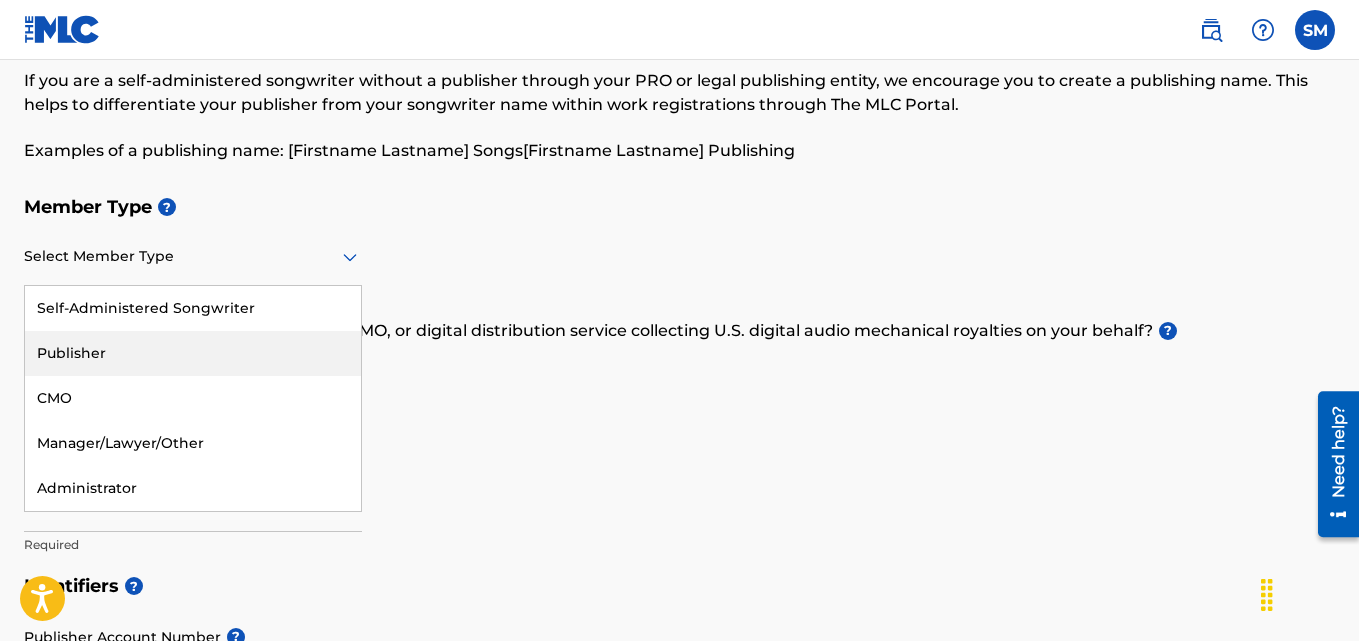 click on "Publisher" at bounding box center (193, 353) 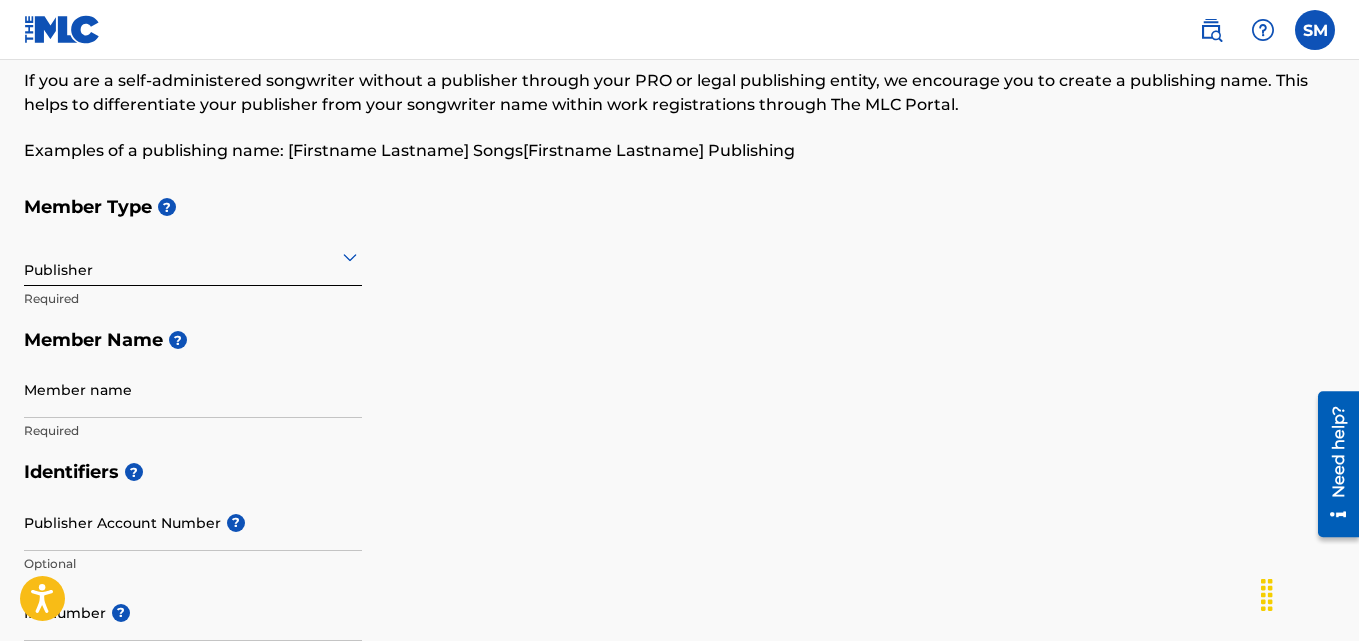click on "Member Type ? Publisher Required Member Name ? Member name Required" at bounding box center (679, 318) 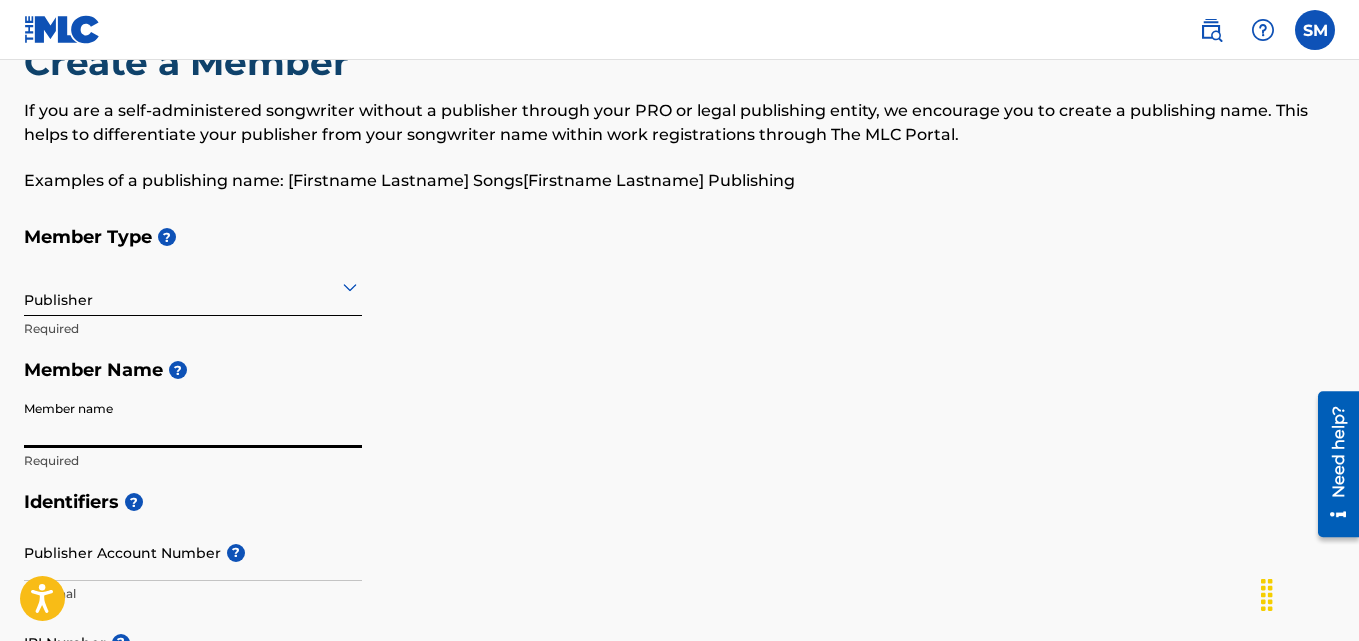 scroll, scrollTop: 200, scrollLeft: 0, axis: vertical 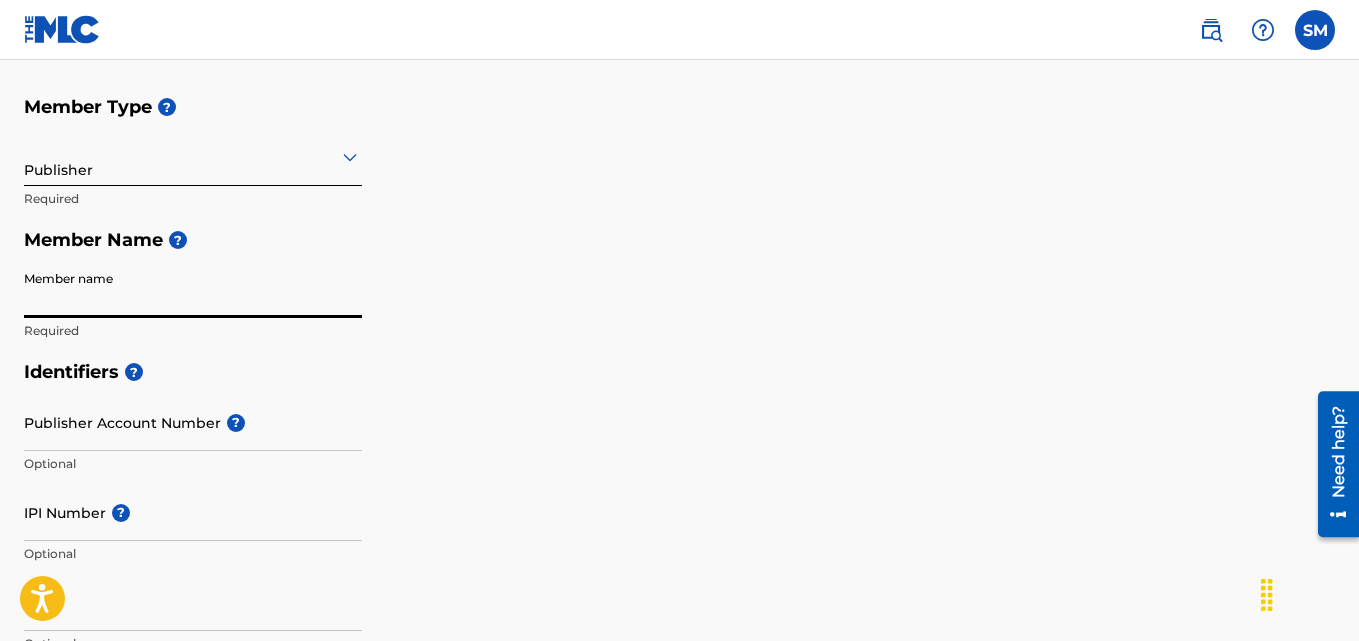 click on "Member name" at bounding box center (193, 289) 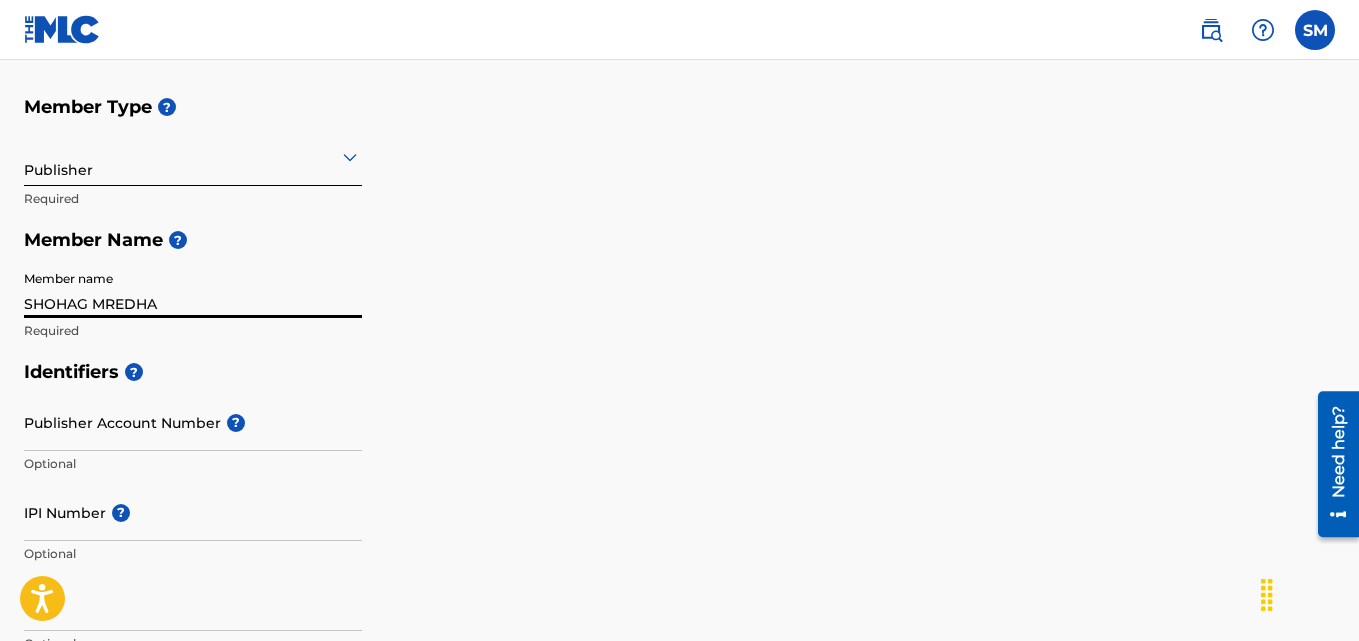 type on "Boro Mogbazar , 708, (4thfloor )" 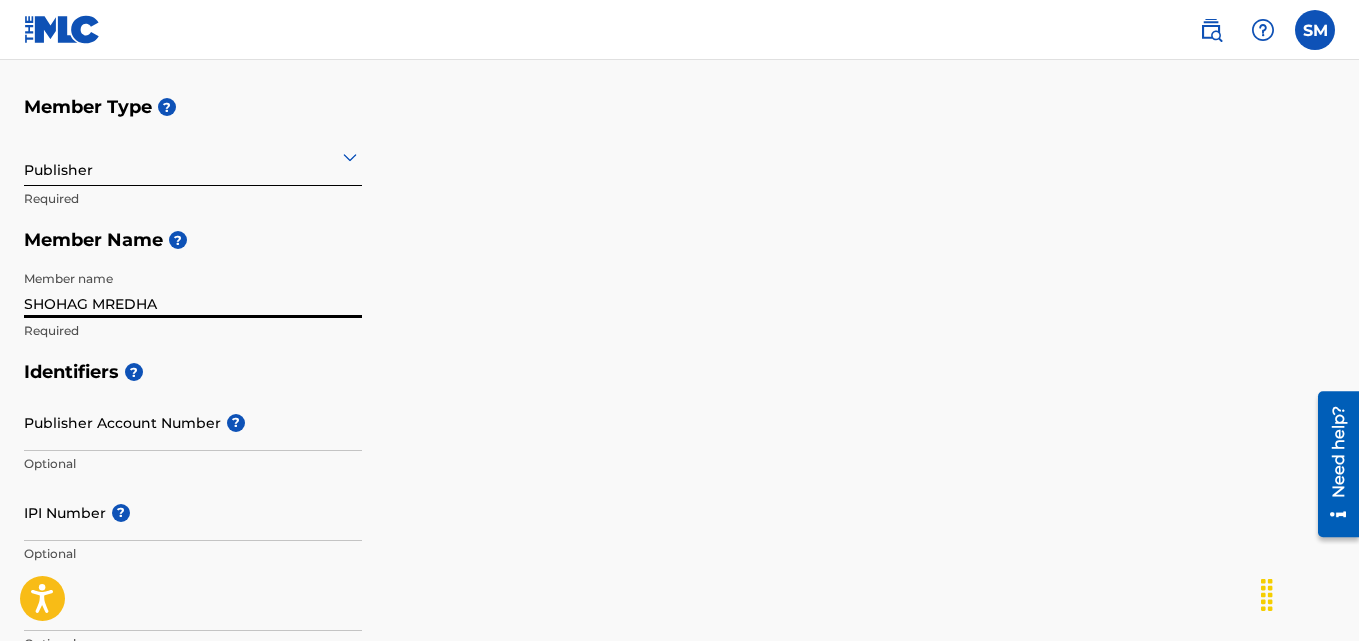 click on "Publisher Account Number ?" at bounding box center [193, 422] 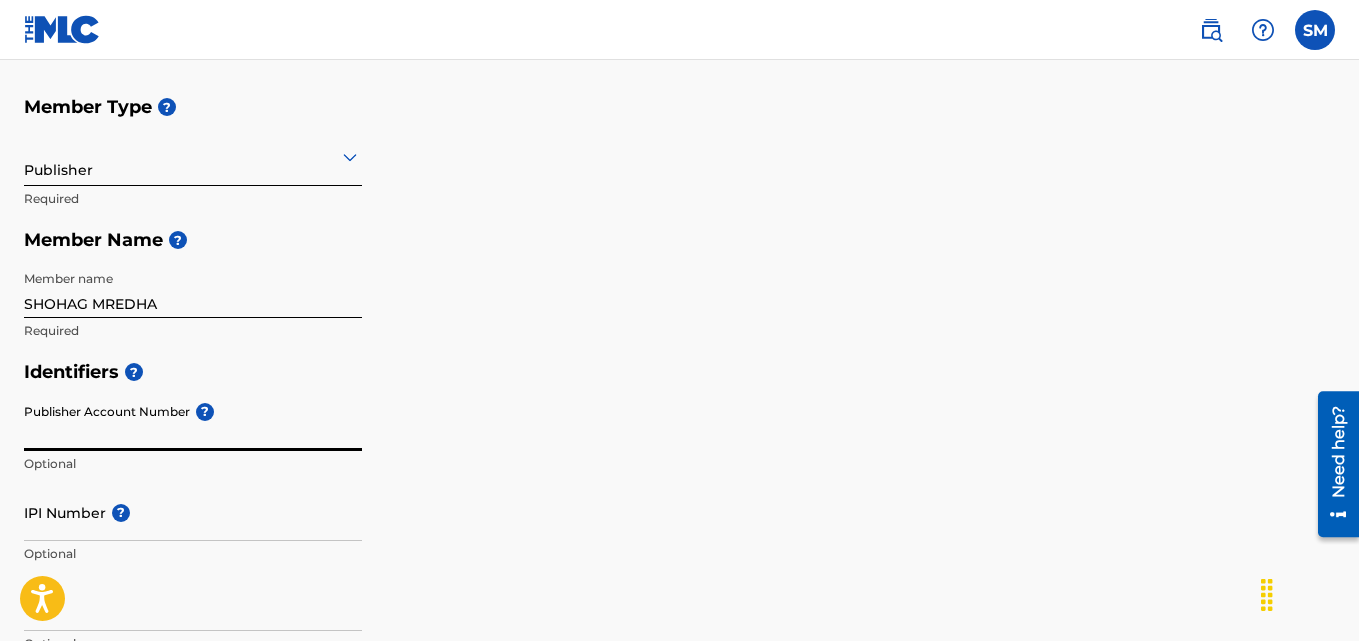 click on "Publisher Account Number ?" at bounding box center [193, 422] 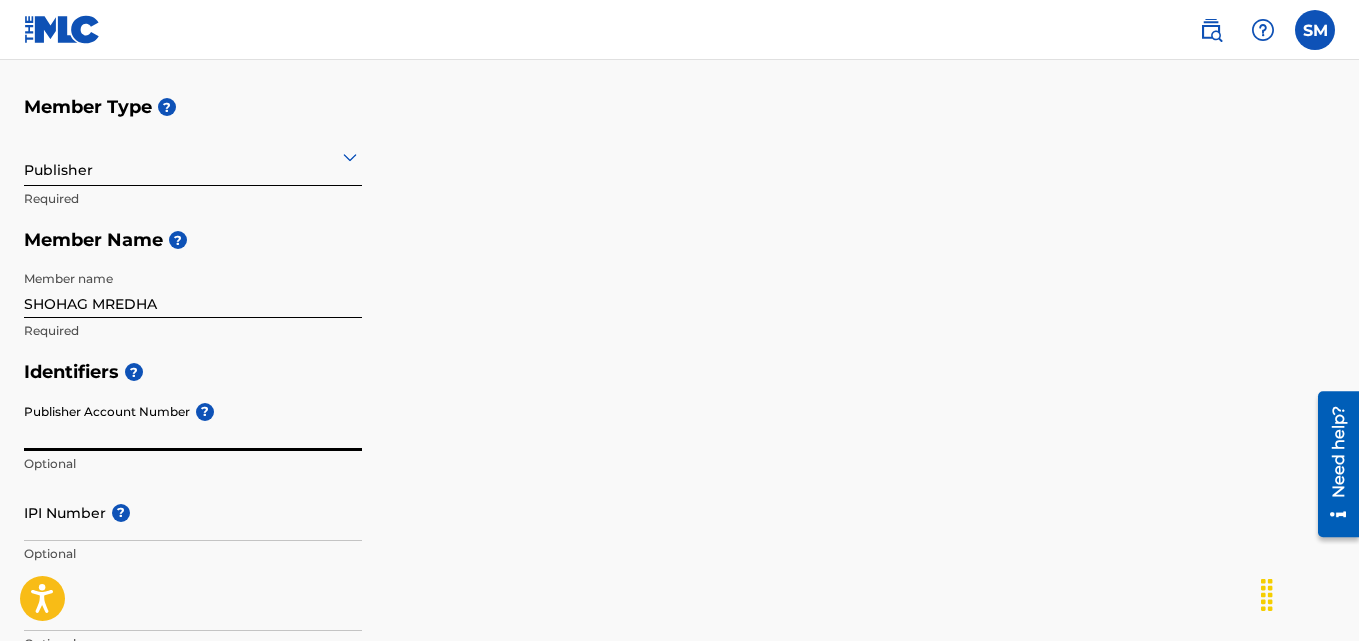 click on "Identifiers ?" at bounding box center [679, 372] 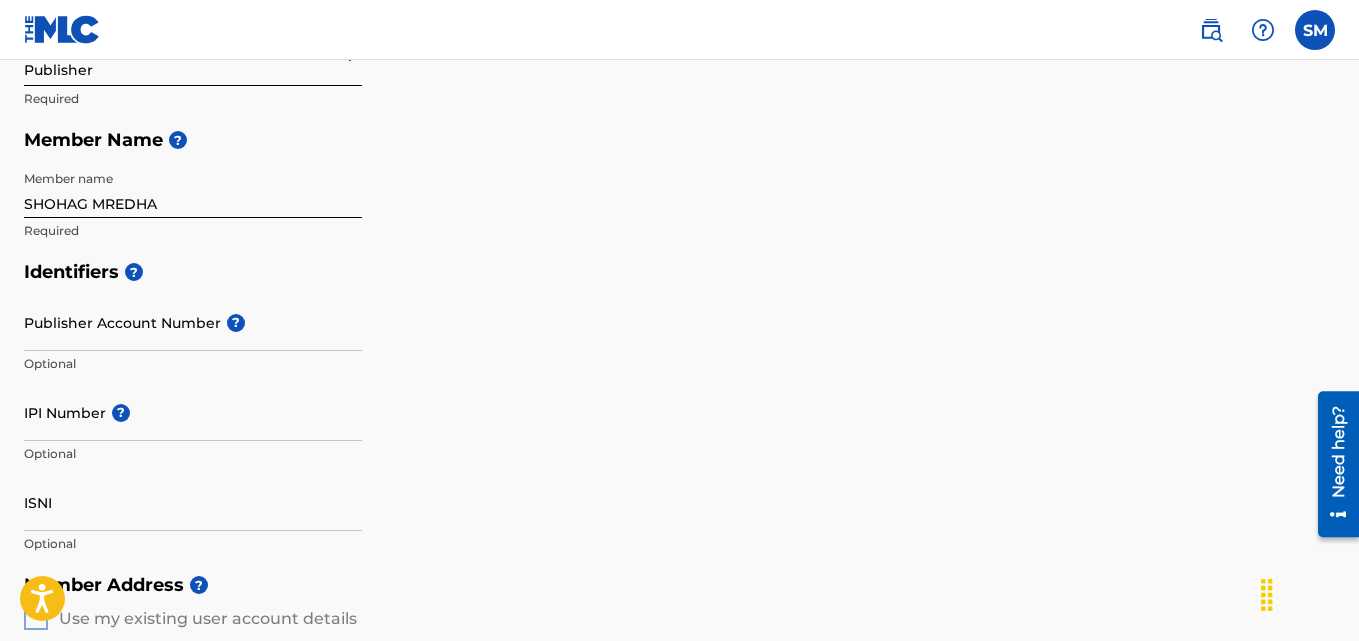 scroll, scrollTop: 400, scrollLeft: 0, axis: vertical 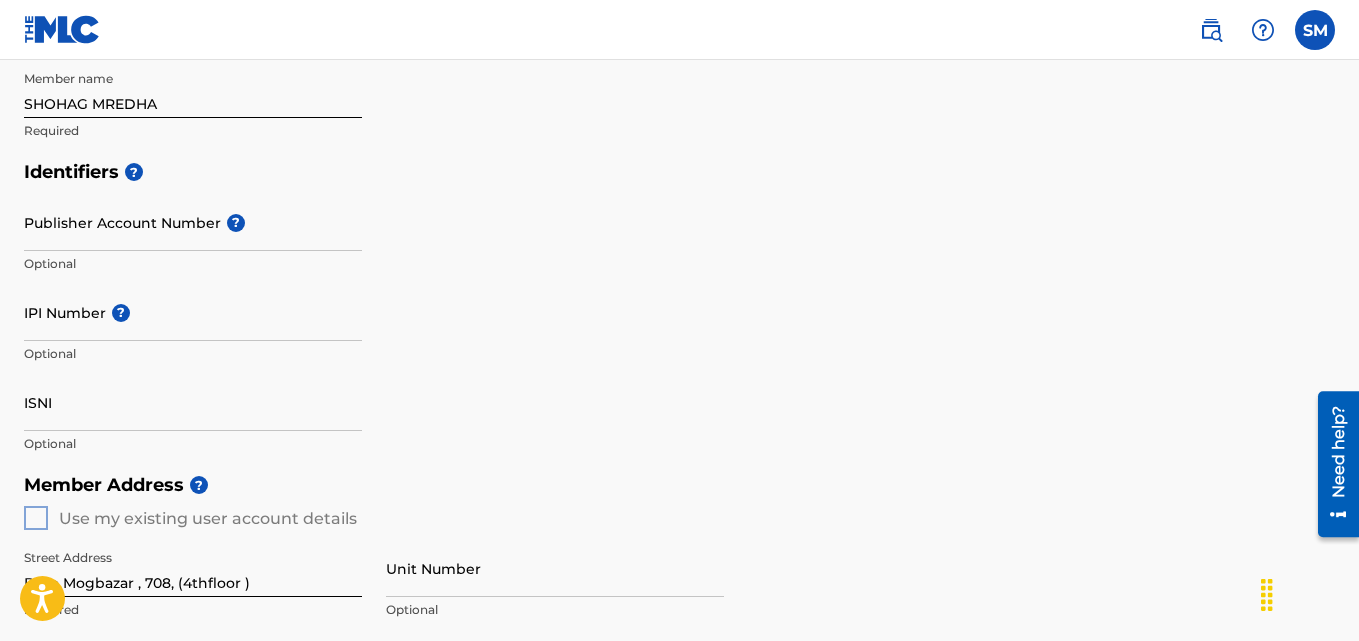 click on "IPI Number ?" at bounding box center (193, 312) 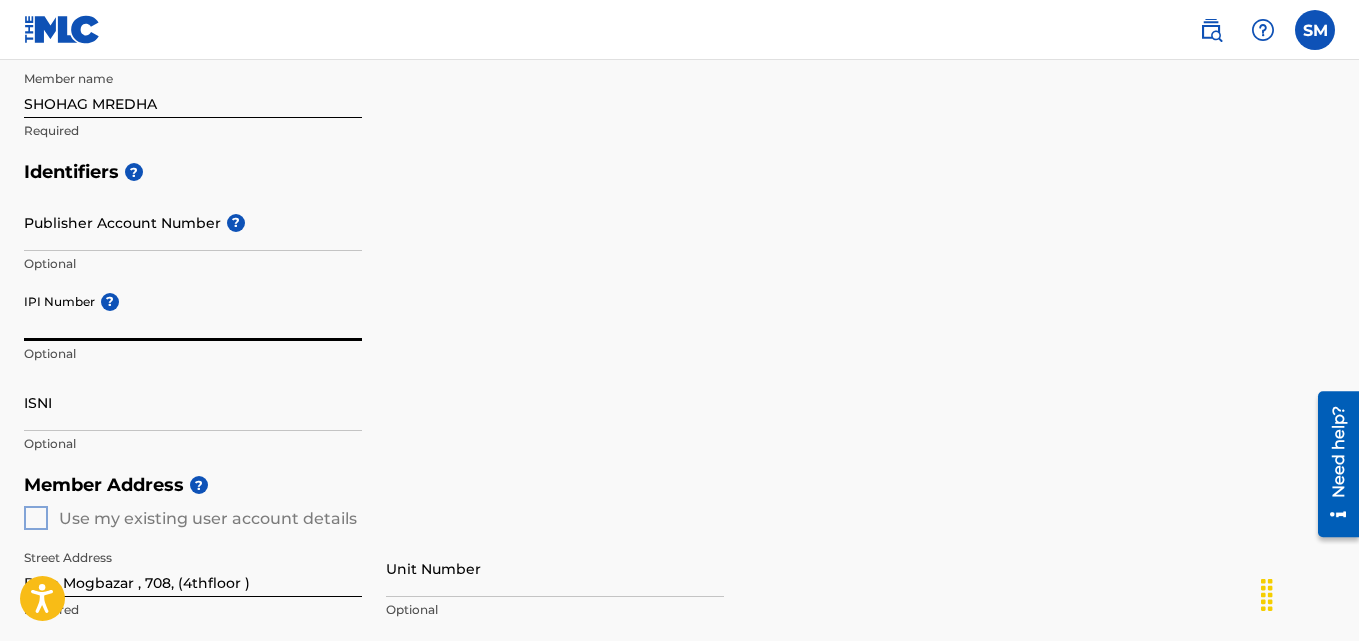 type on "01174976511" 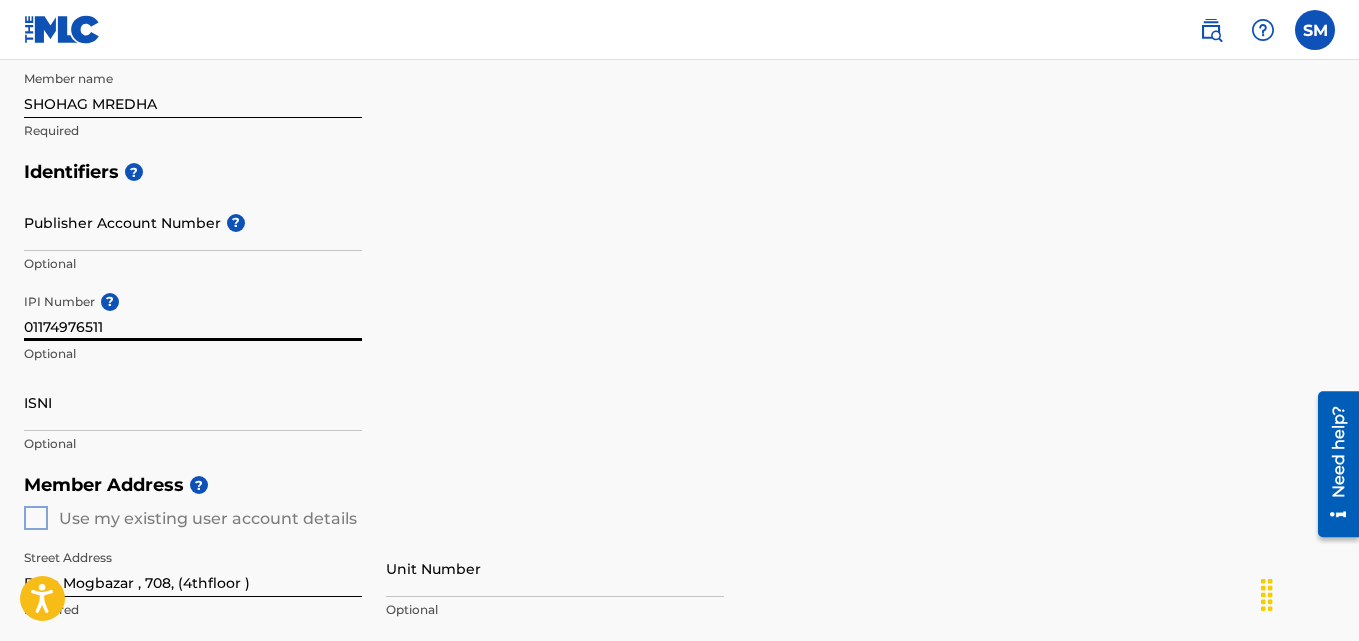 click on "ISNI Optional" at bounding box center (193, 419) 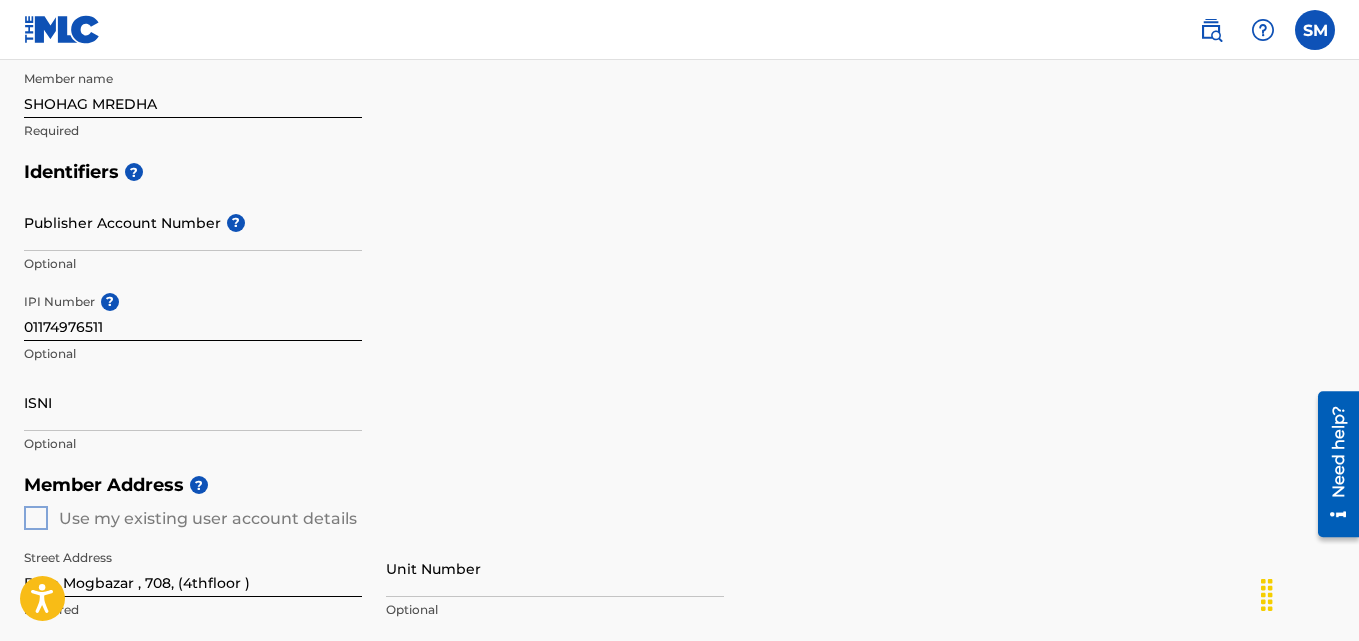 click on "ISNI" at bounding box center (193, 402) 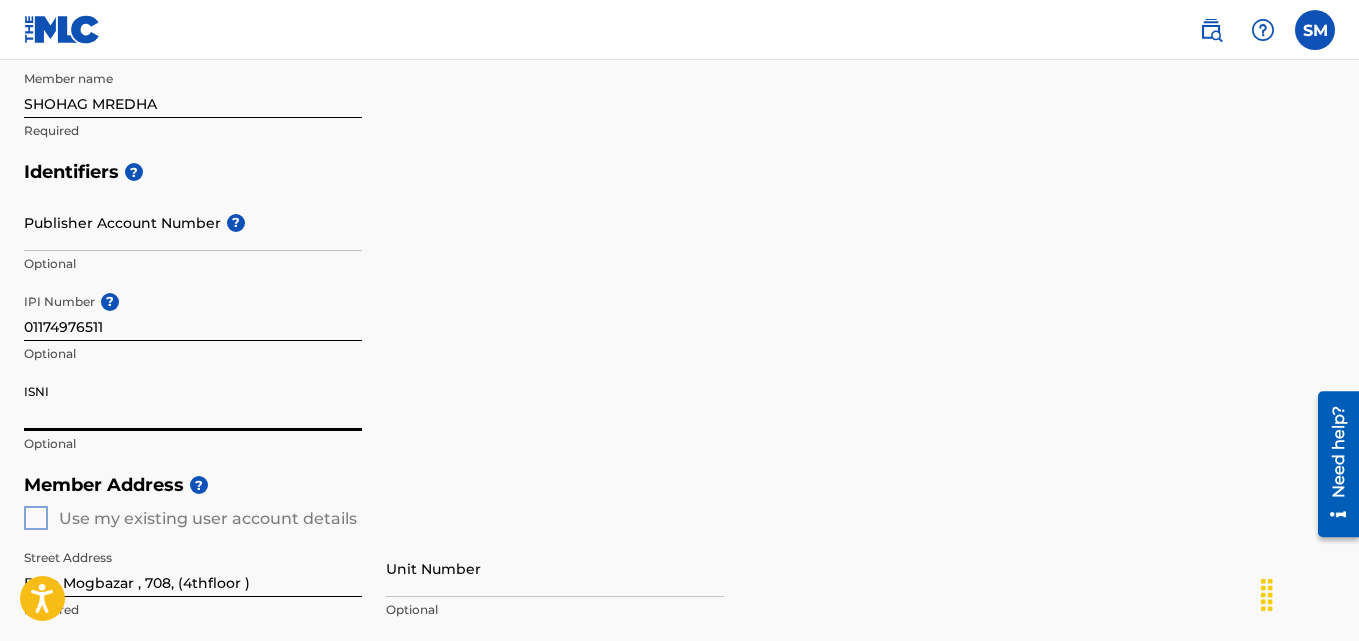 type on "0000000527868827" 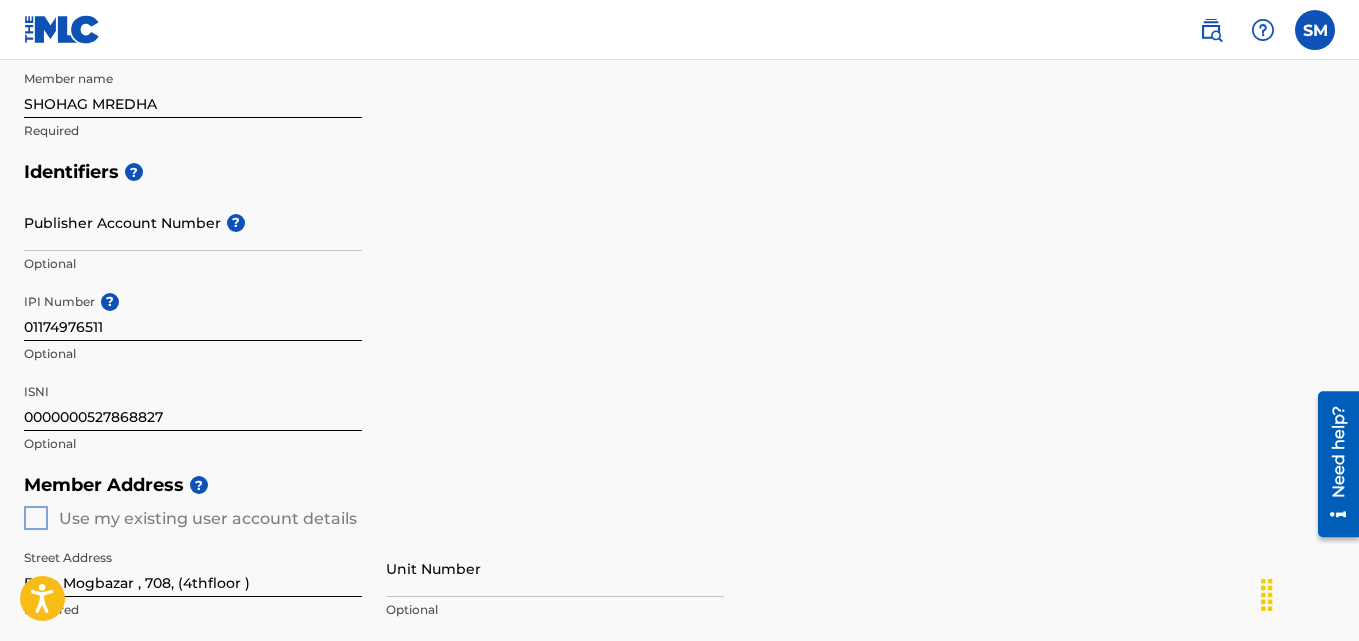 click on "Member Address ?" at bounding box center [679, 485] 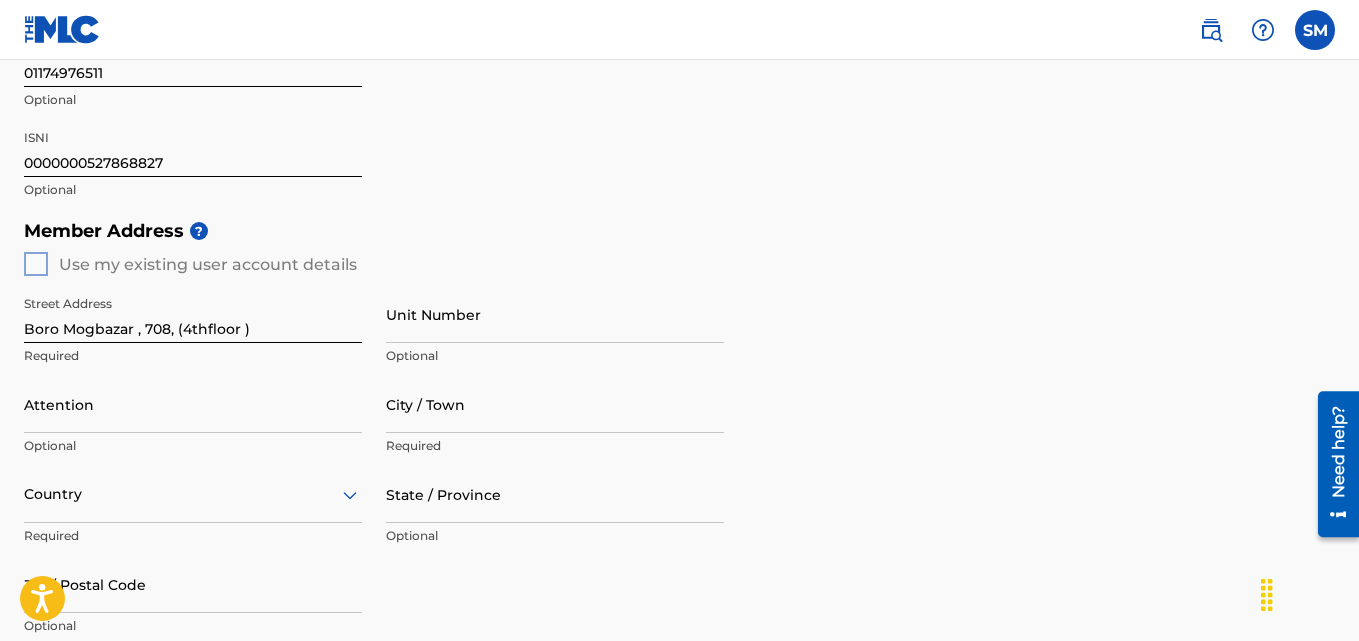 scroll, scrollTop: 700, scrollLeft: 0, axis: vertical 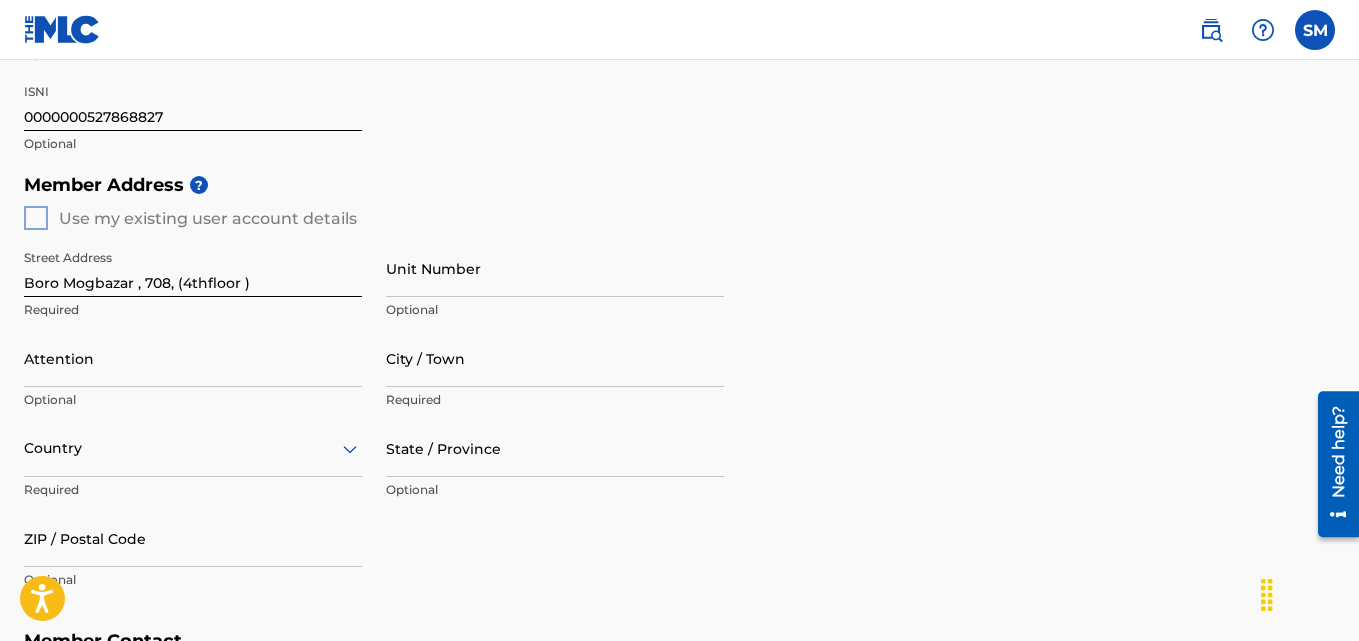 click on "Member Address ? Use my existing user account details Street Address Boro Mogbazar , 708, (4thfloor ) Required Unit Number Optional Attention Optional City / Town Required Country Required State / Province Optional ZIP / Postal Code Optional" at bounding box center (679, 392) 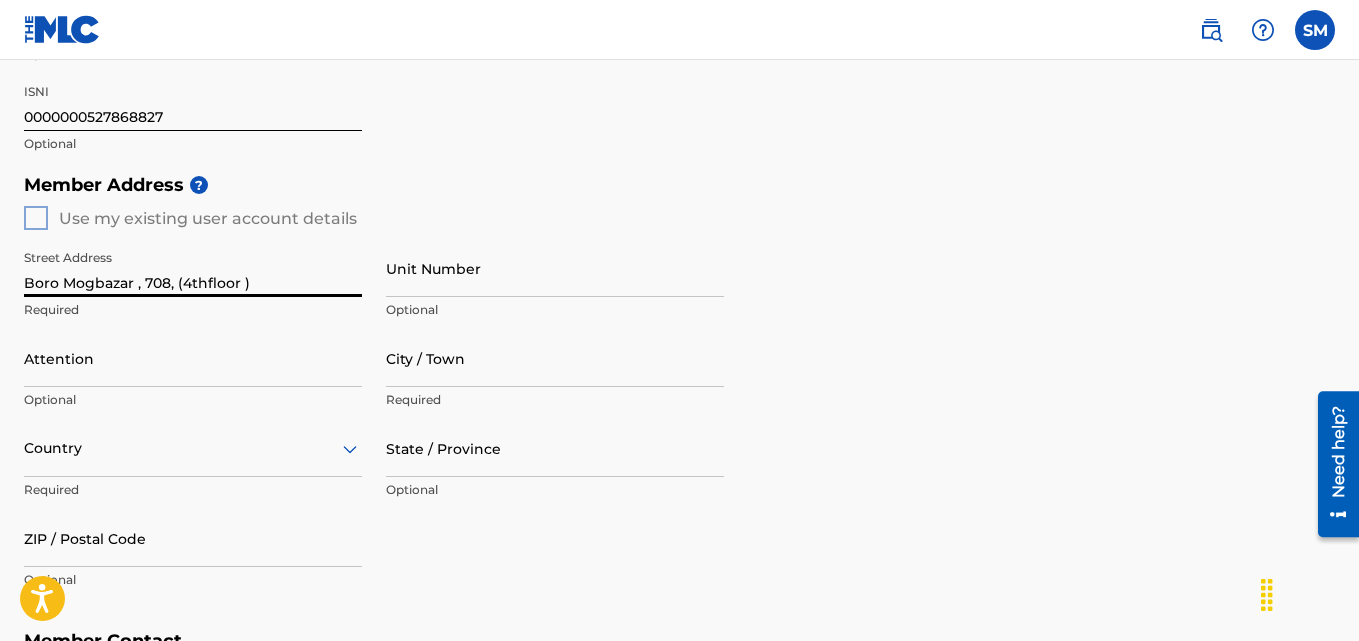 click on "City / Town" at bounding box center [555, 358] 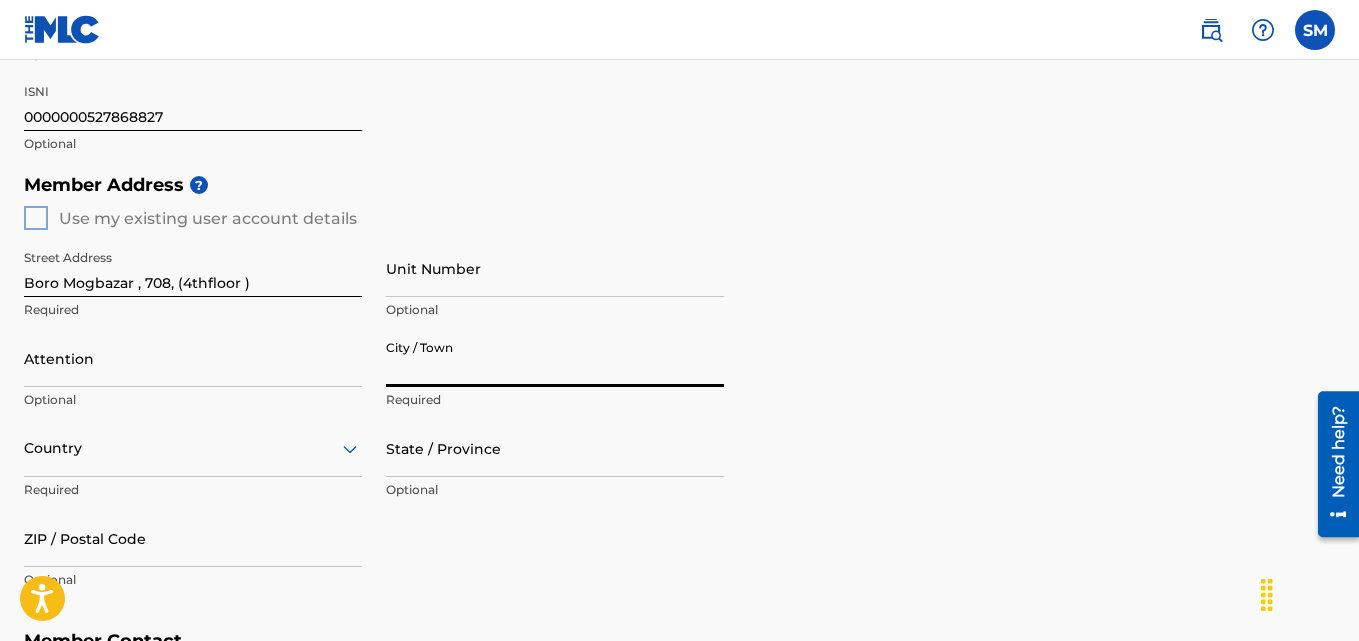 type on "Dhaka" 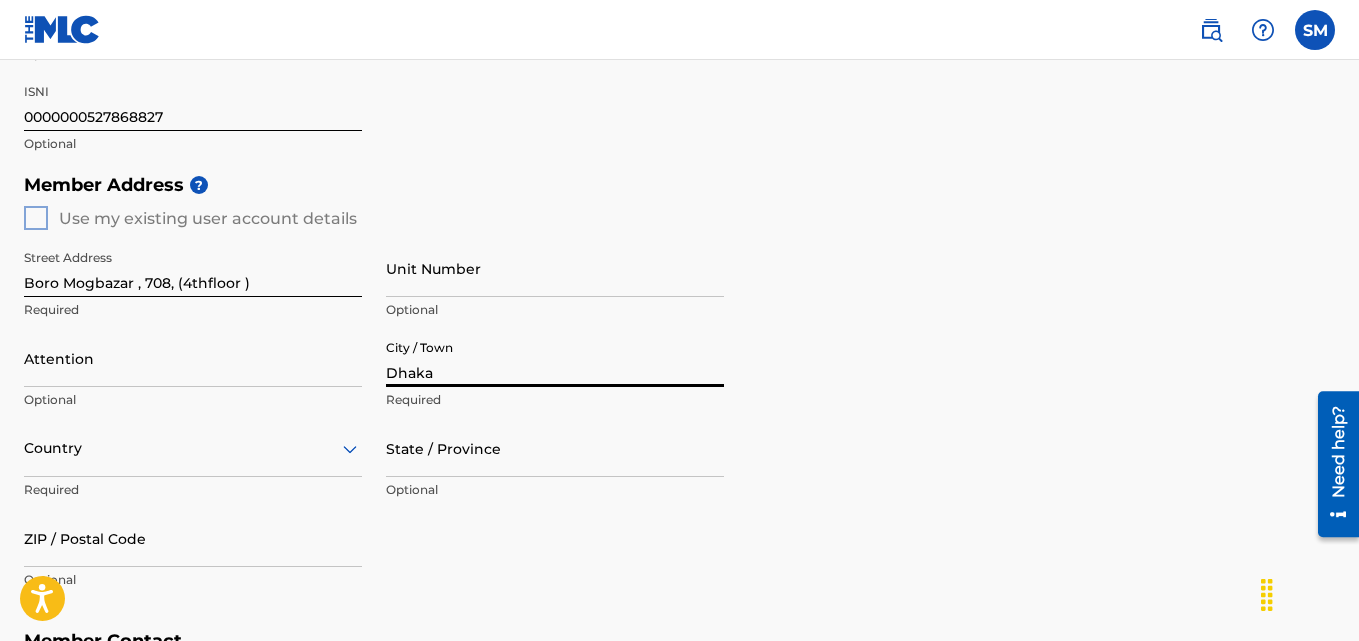 type on "SHOHAG MREDHA" 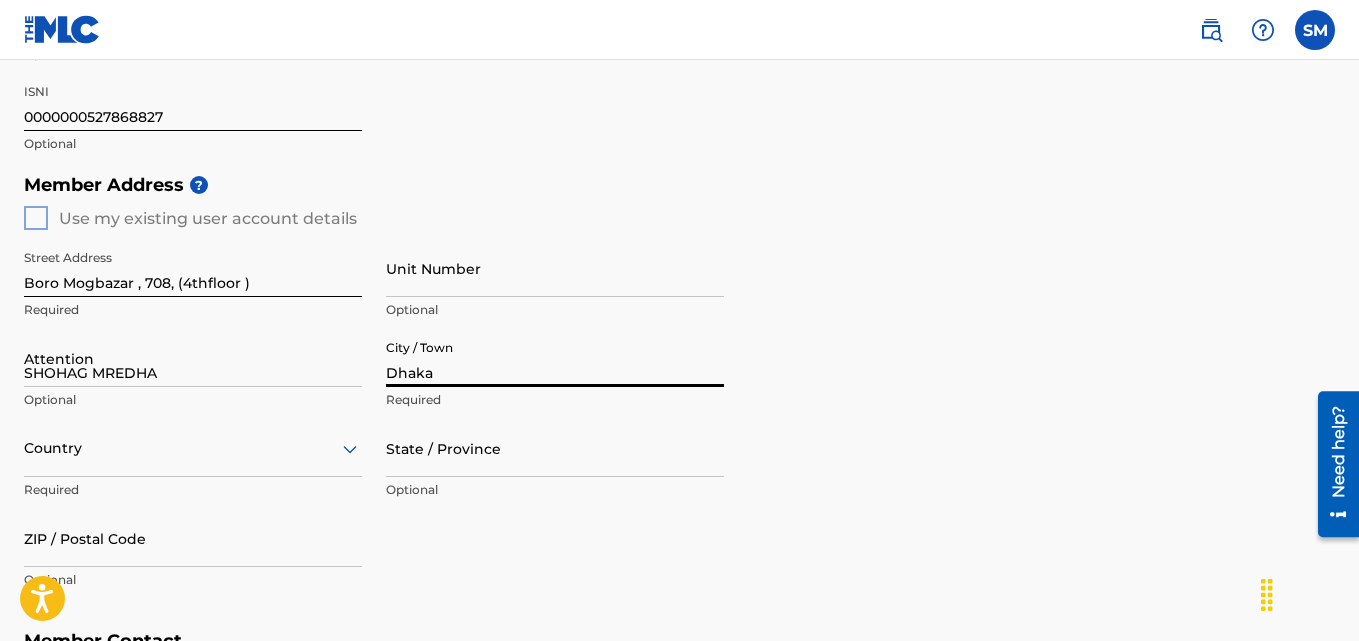 type on "Bangladesh" 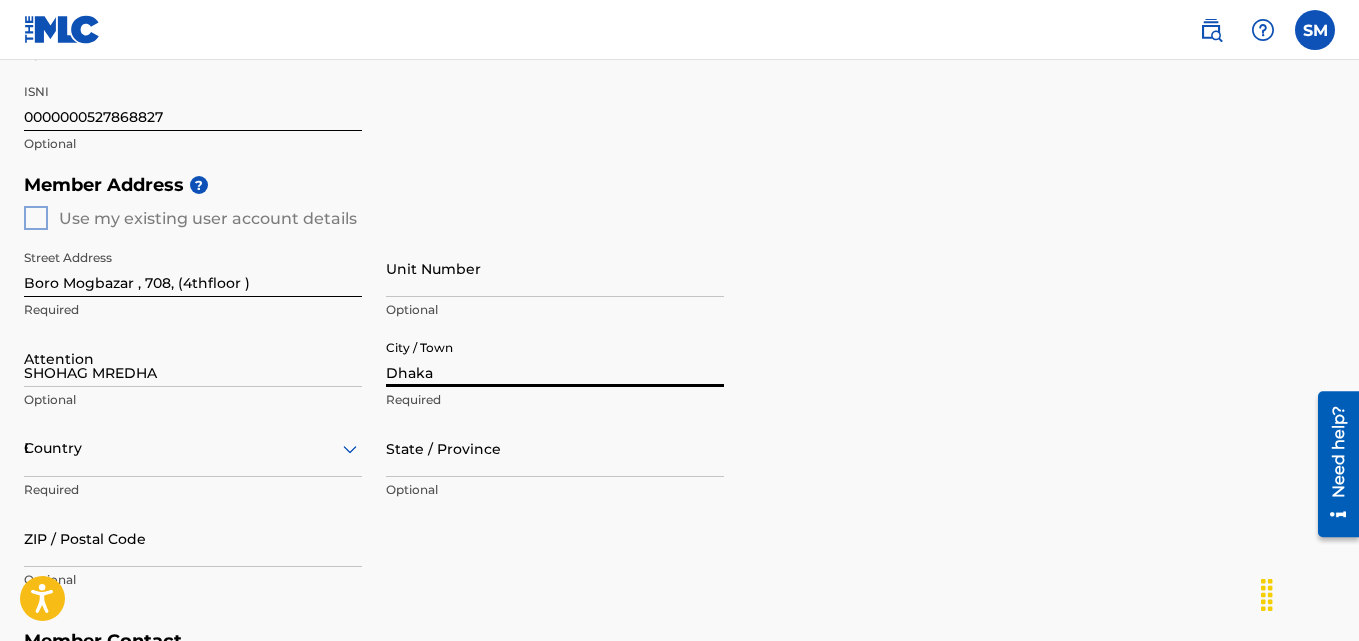 type on "1217" 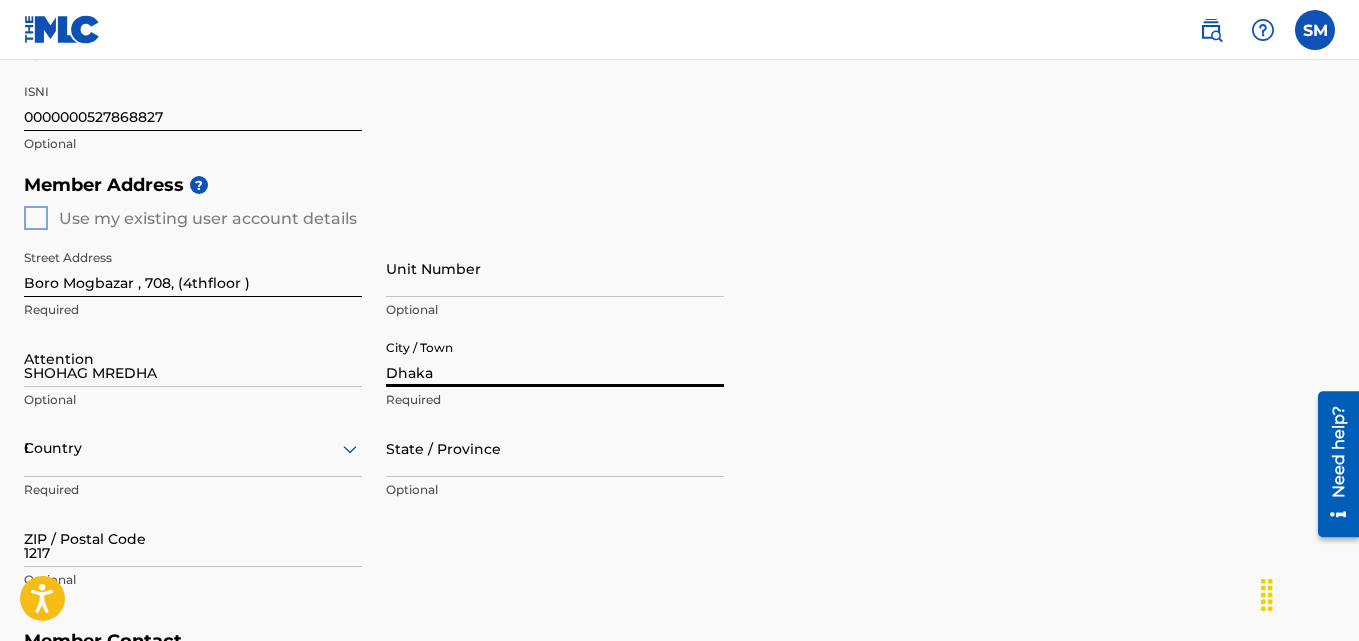 type on "880" 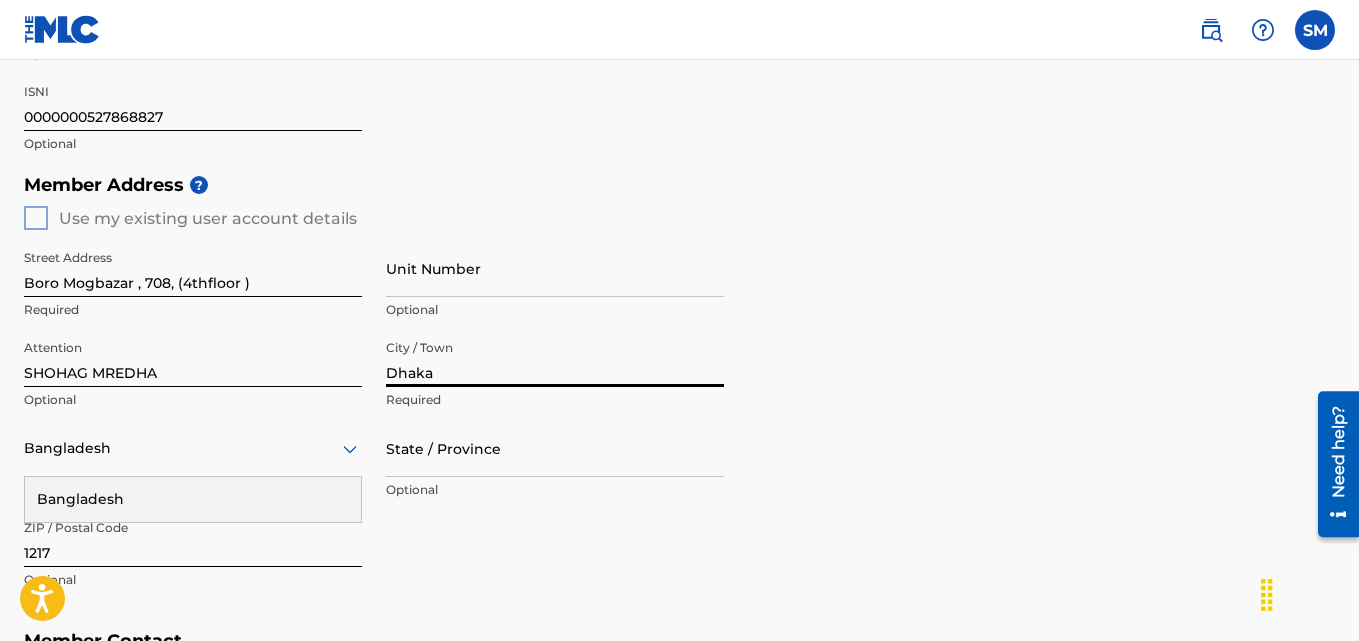 scroll, scrollTop: 825, scrollLeft: 0, axis: vertical 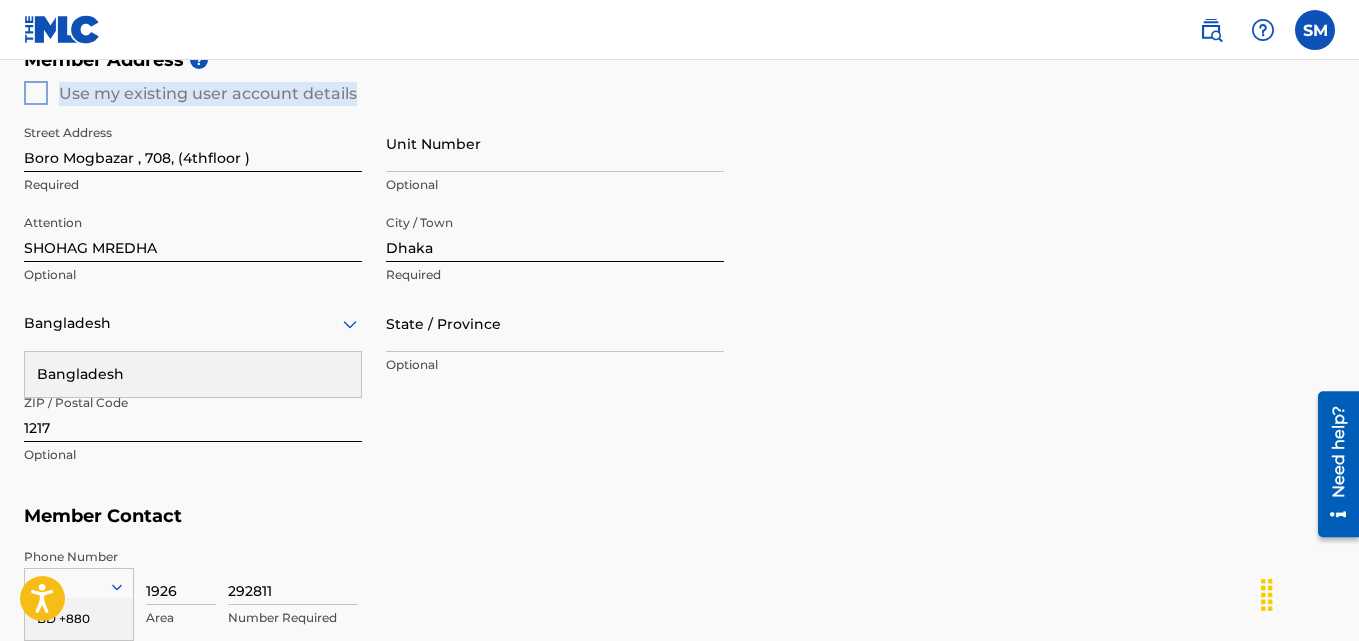 drag, startPoint x: 369, startPoint y: 85, endPoint x: 62, endPoint y: 98, distance: 307.27512 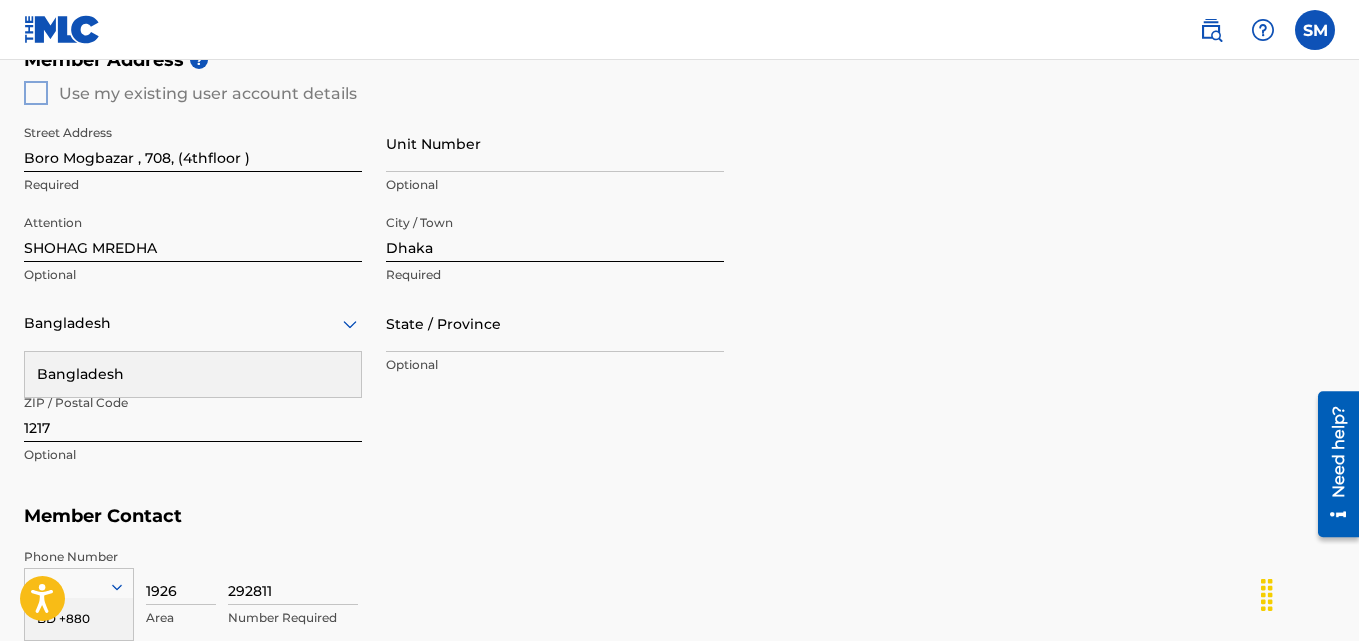 click on "State / Province" at bounding box center [555, 323] 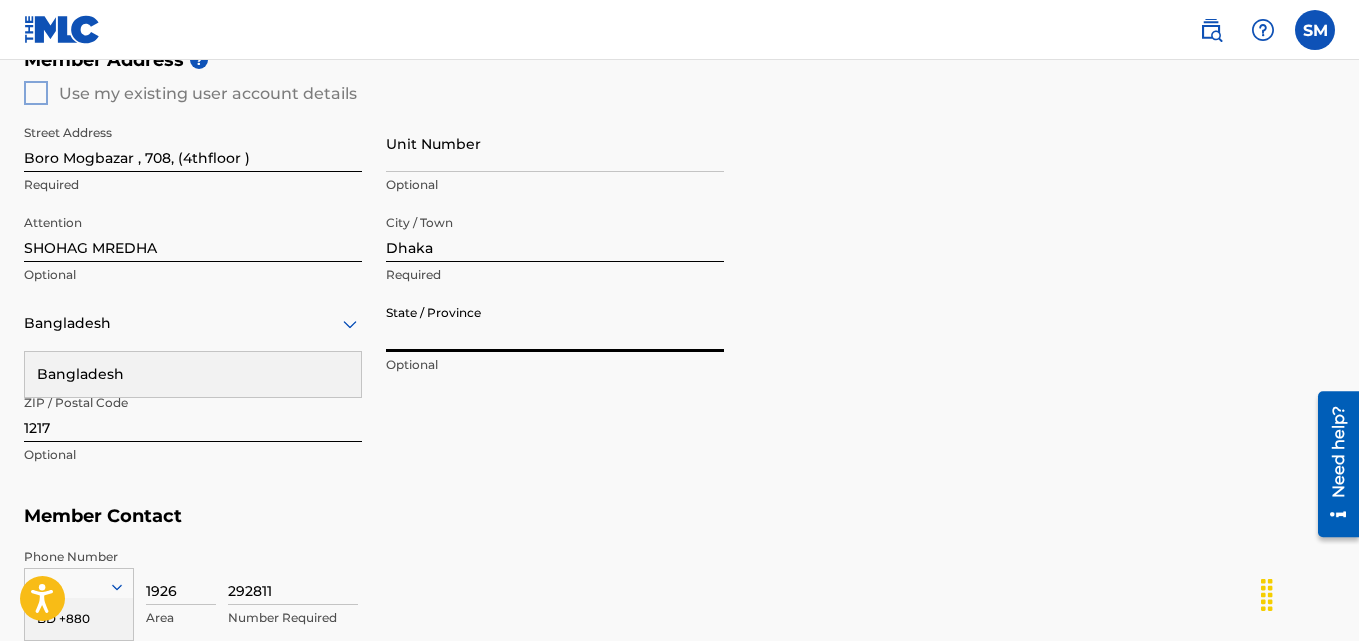 click on "State / Province" at bounding box center (555, 323) 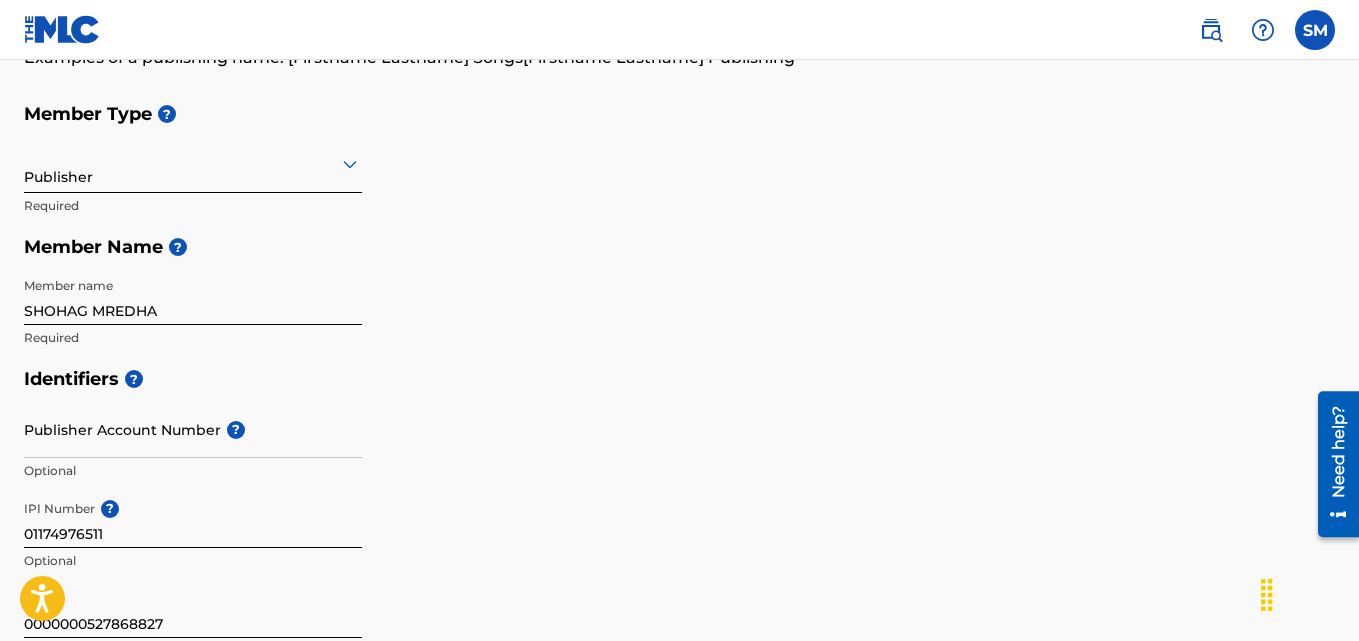 scroll, scrollTop: 200, scrollLeft: 0, axis: vertical 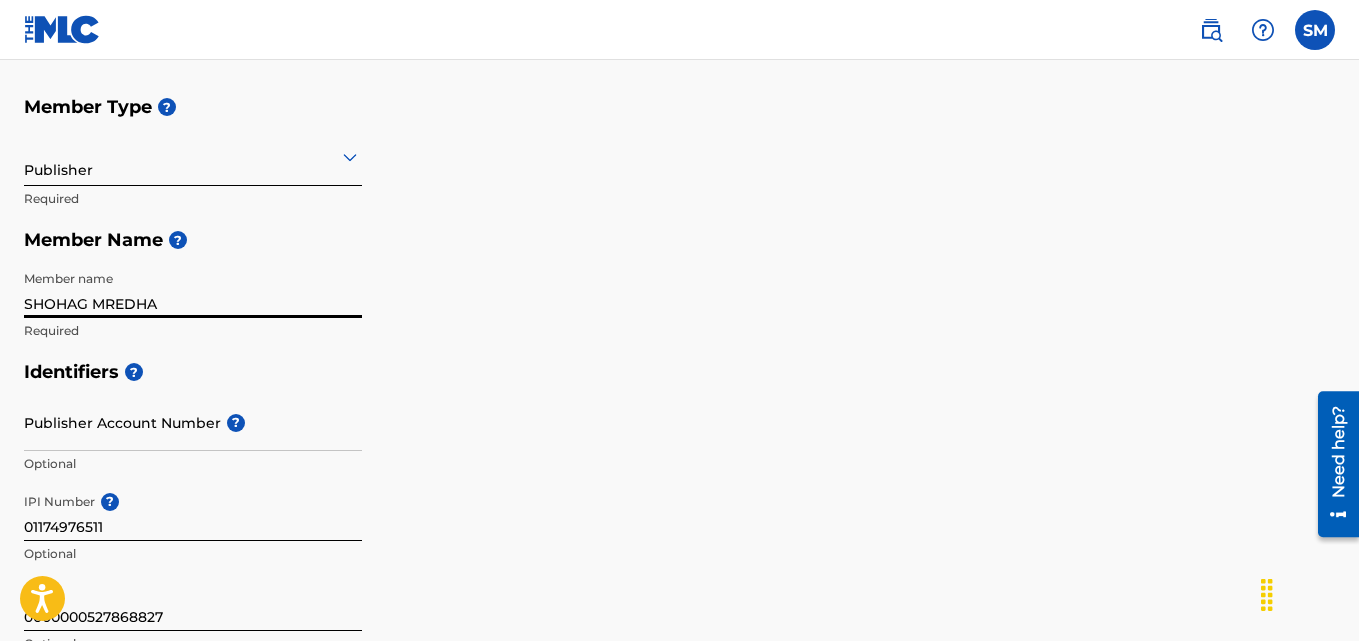 click on "SHOHAG MREDHA" at bounding box center [193, 289] 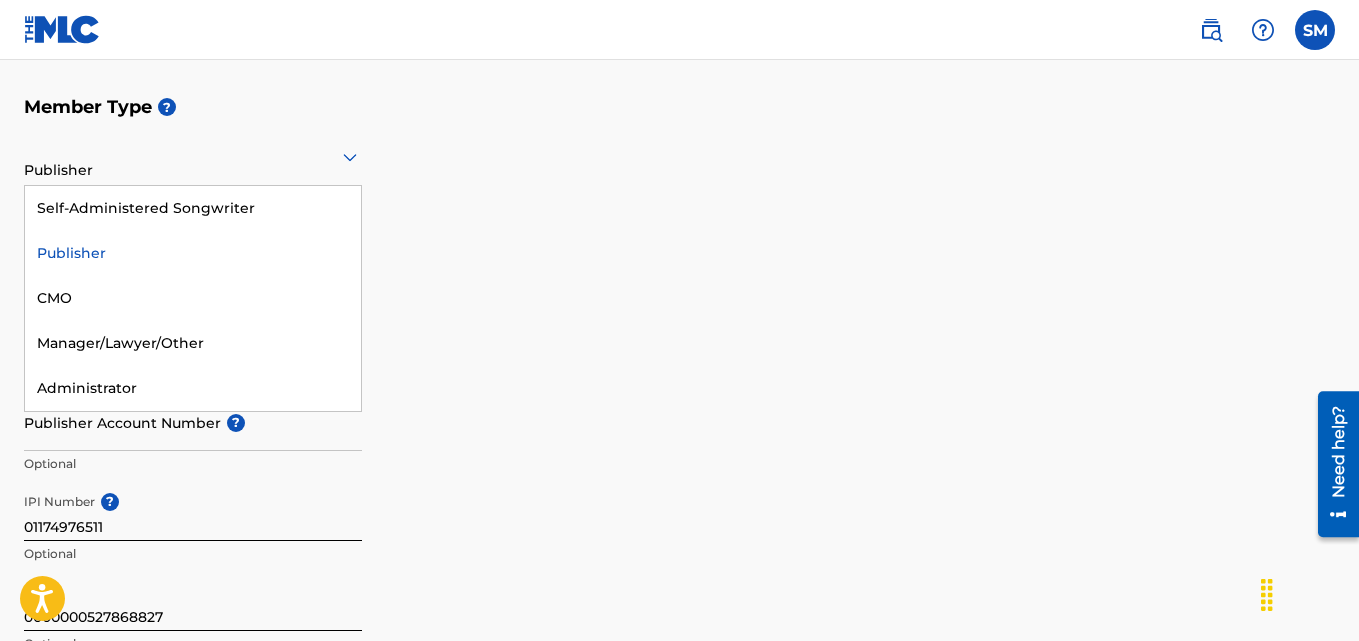 click 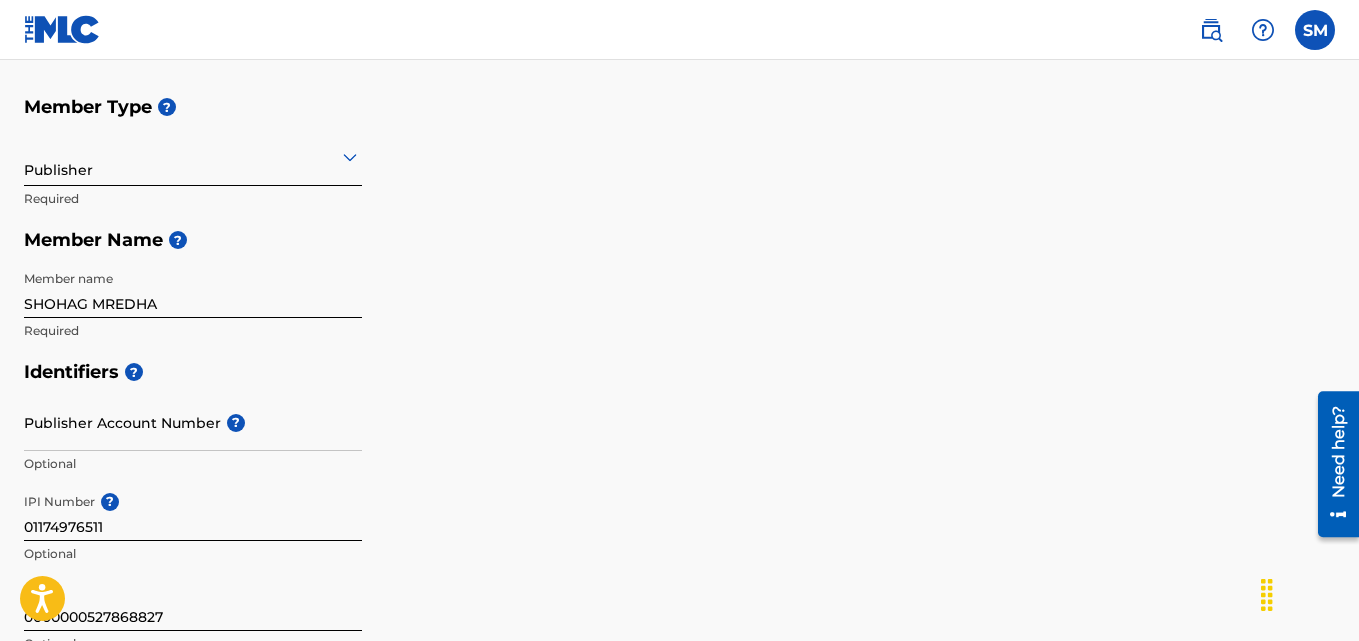 click on "Member Type ? Publisher Required Member Name ? Member name SHOHAG MREDHA Required" at bounding box center (679, 218) 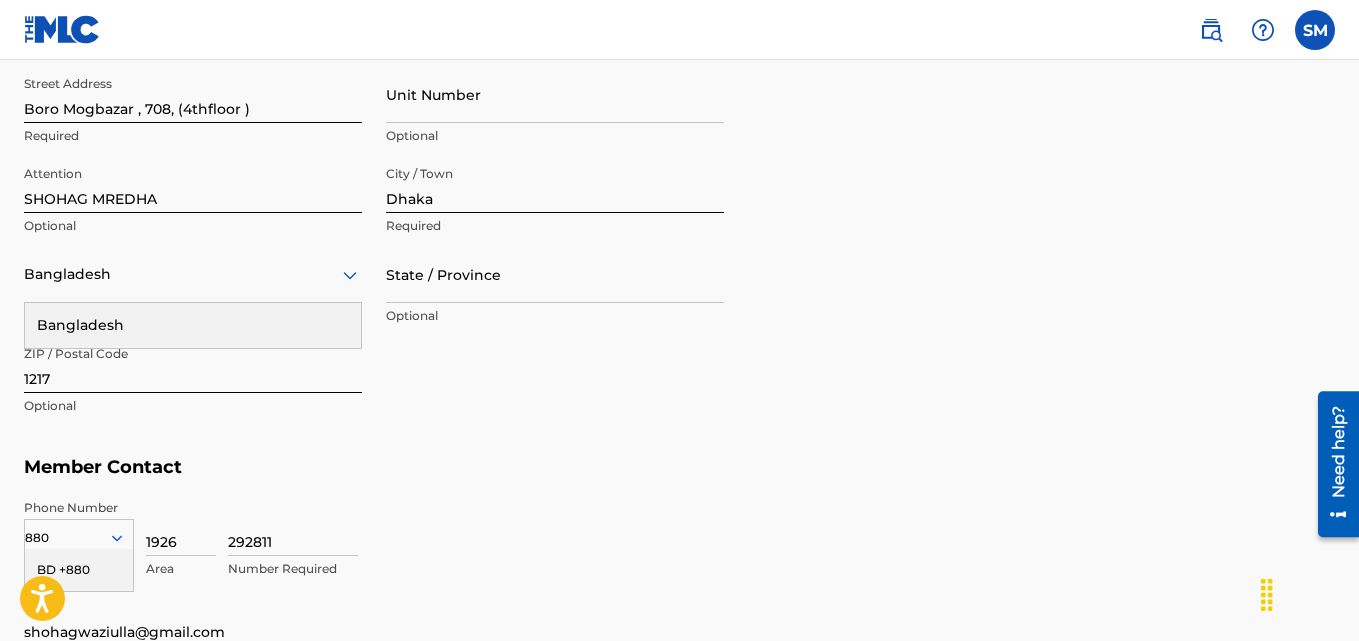 scroll, scrollTop: 1197, scrollLeft: 0, axis: vertical 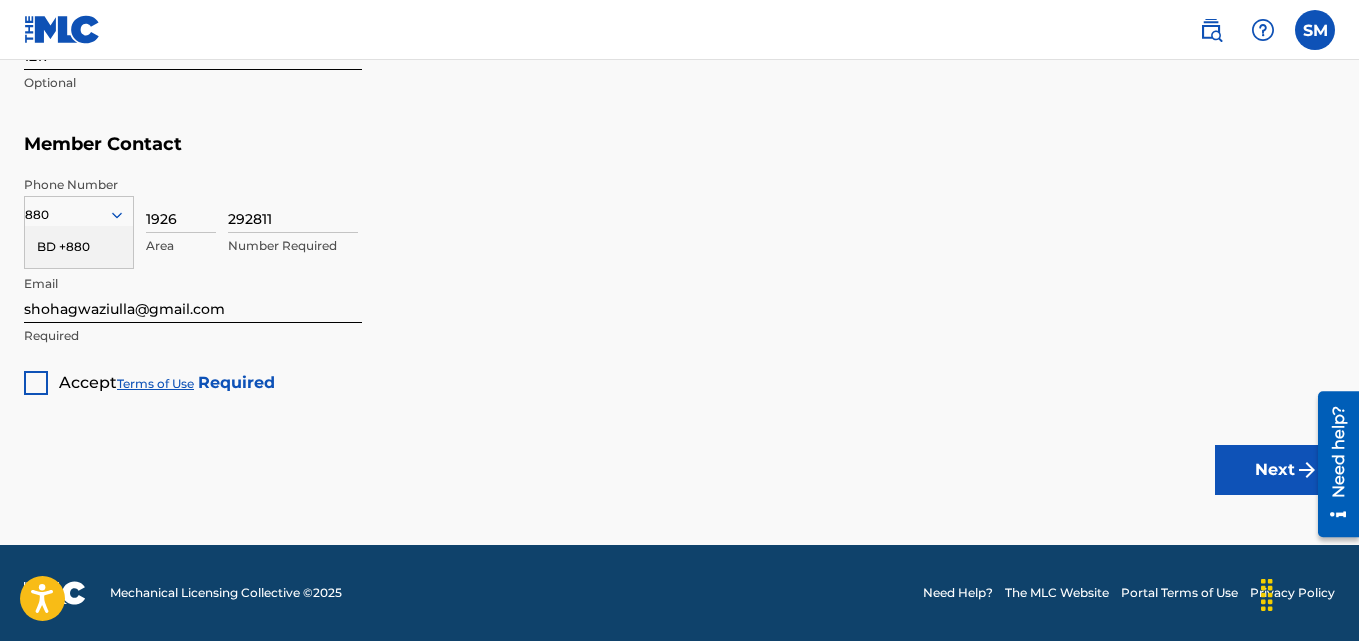 click at bounding box center (36, 383) 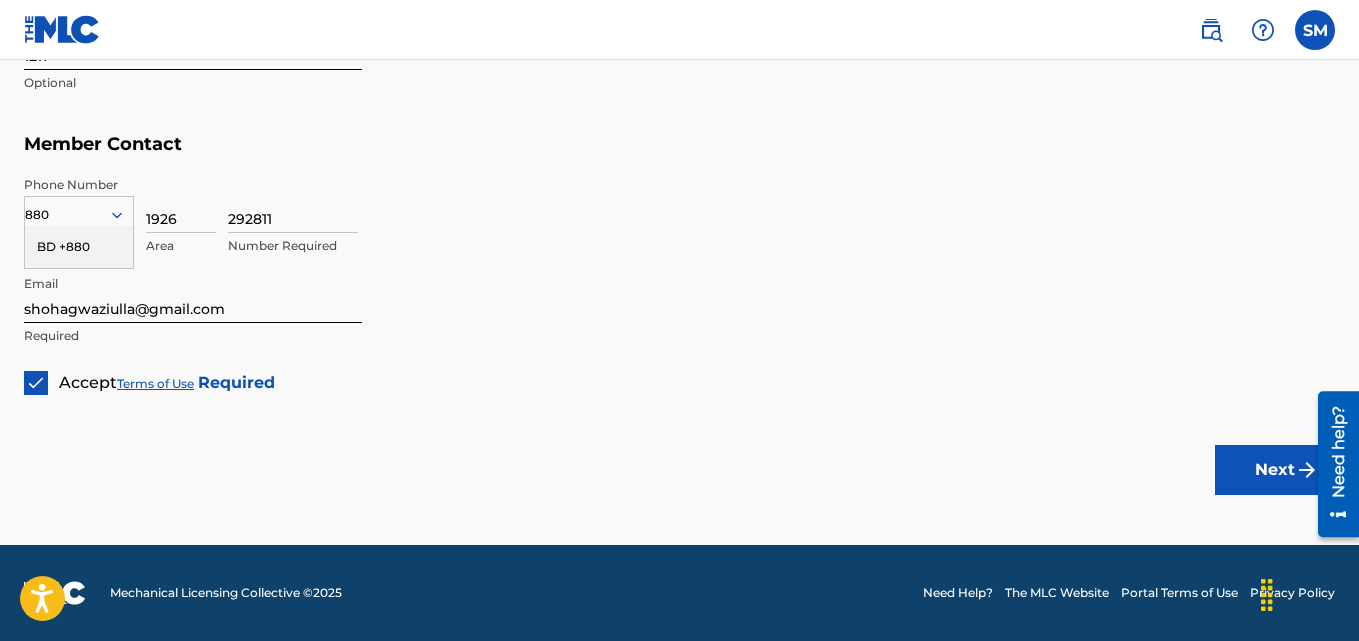 click on "Next" at bounding box center (1275, 470) 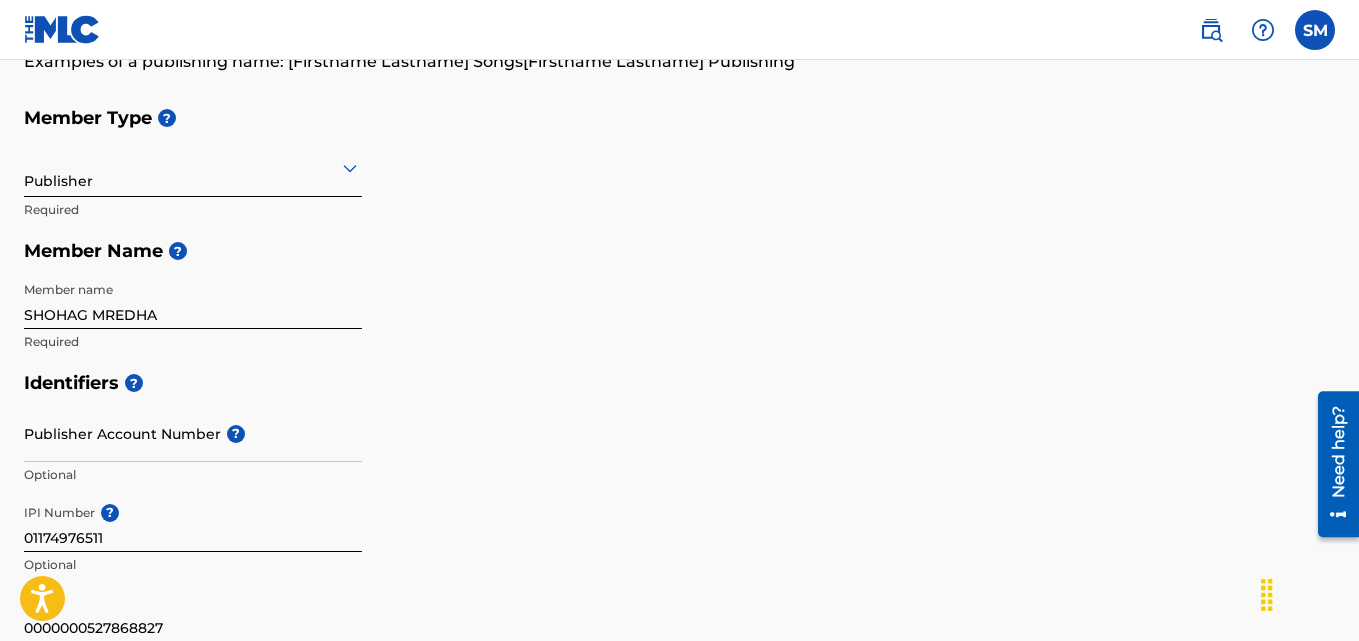 scroll, scrollTop: 200, scrollLeft: 0, axis: vertical 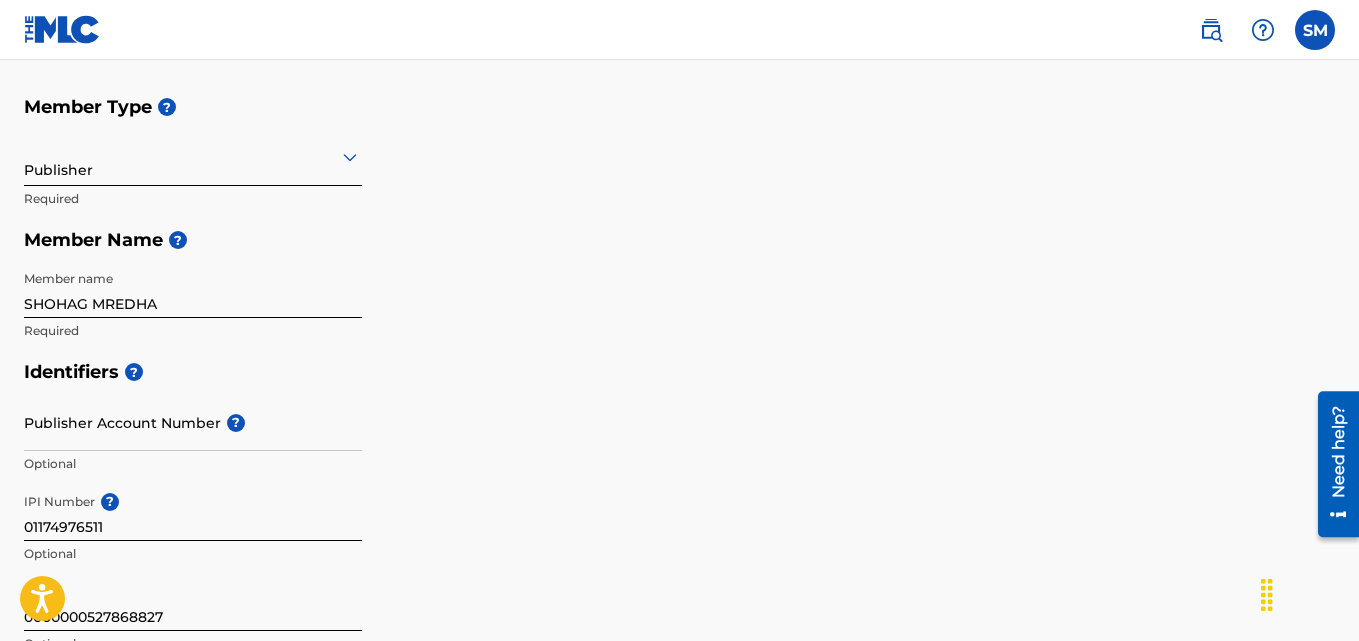 type 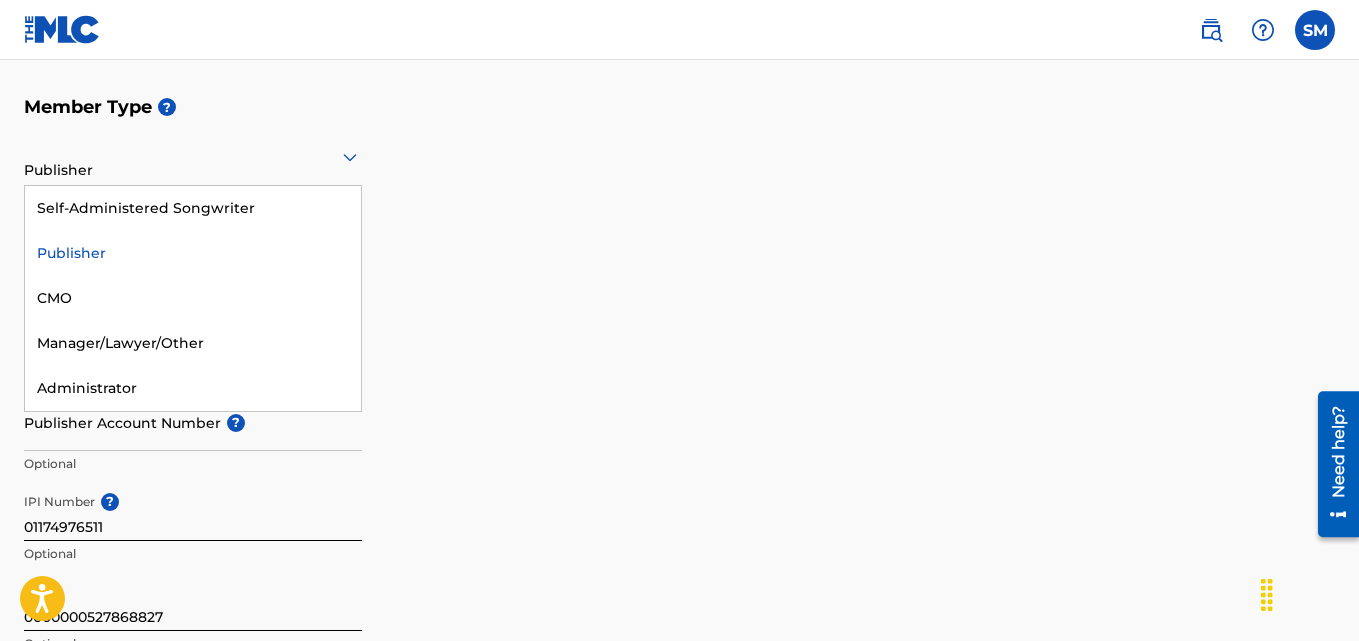 click on "Publisher" at bounding box center [193, 253] 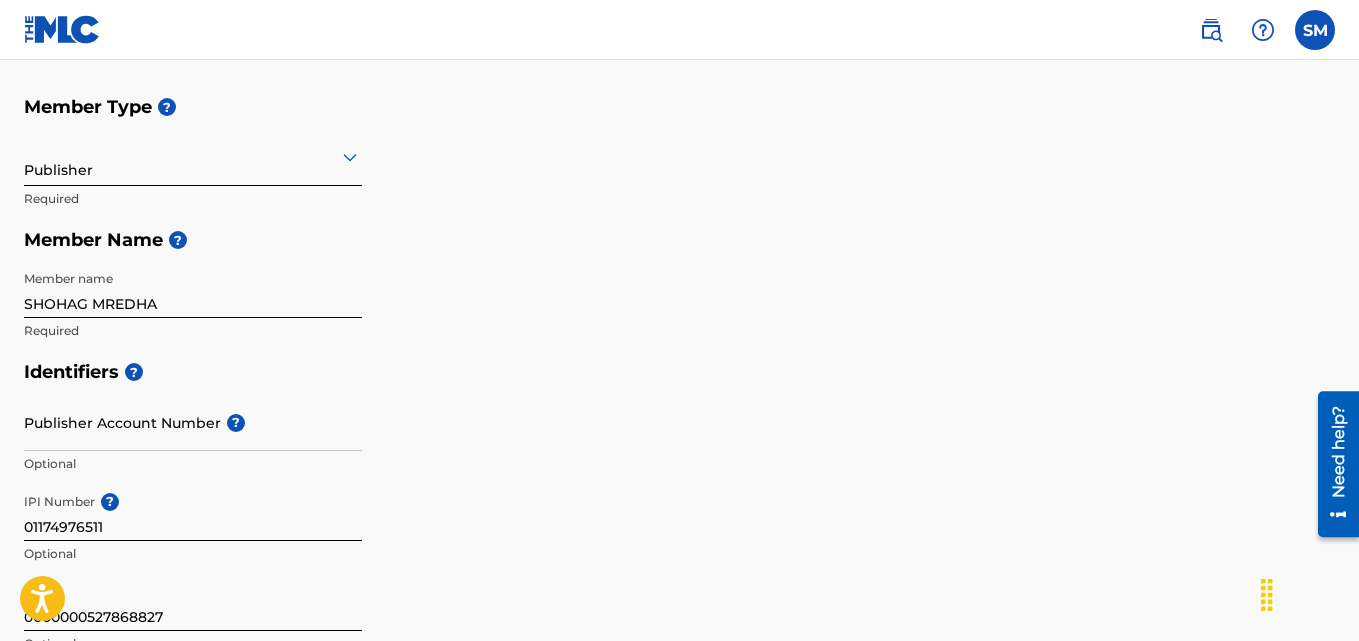 click on "Member Name ?" at bounding box center [679, 240] 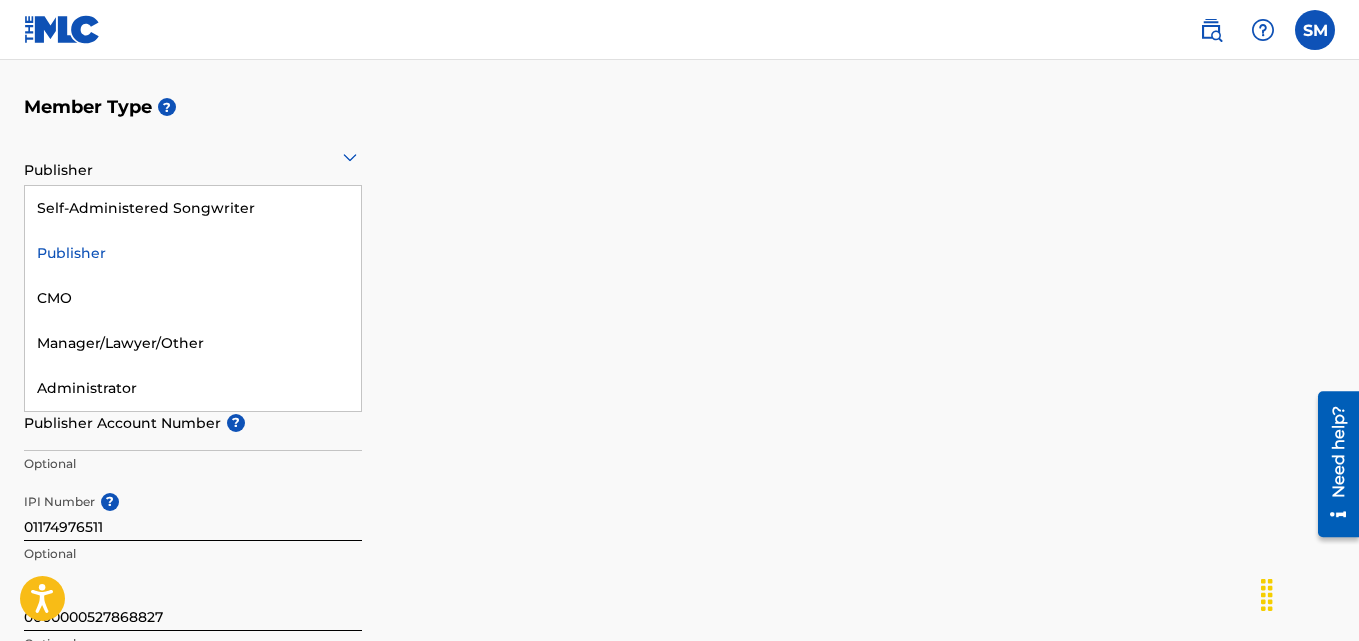 click at bounding box center [193, 156] 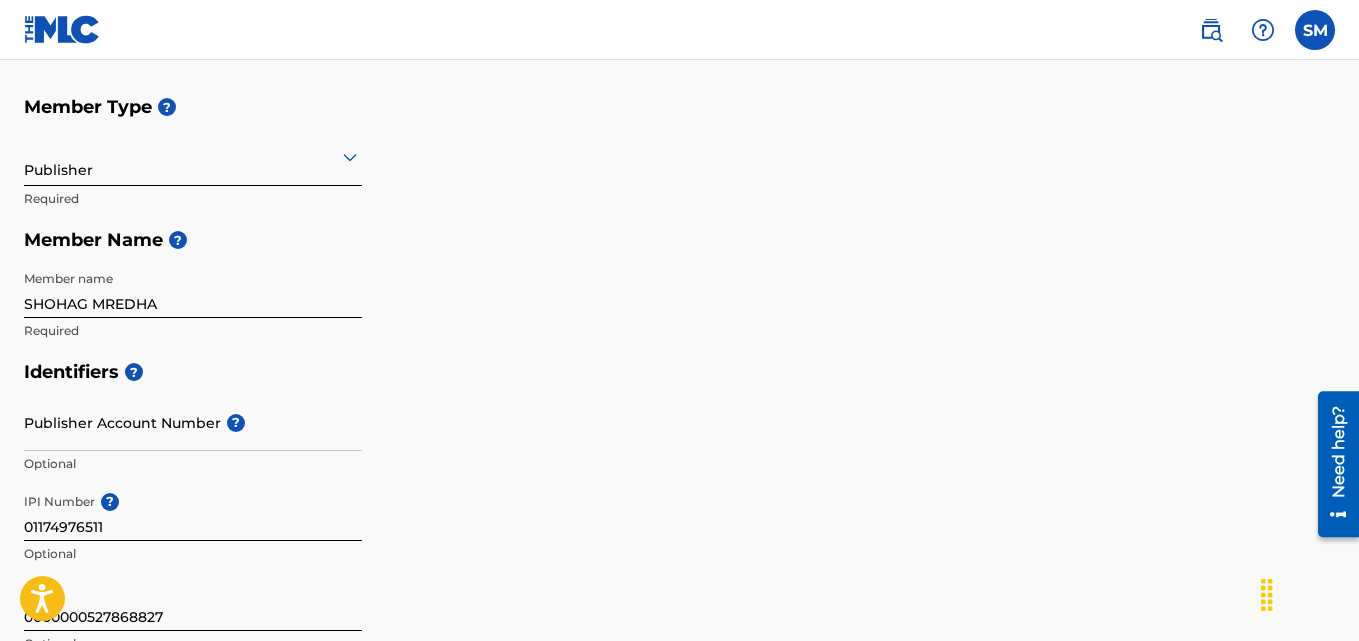 click on "Member Name ?" at bounding box center (679, 240) 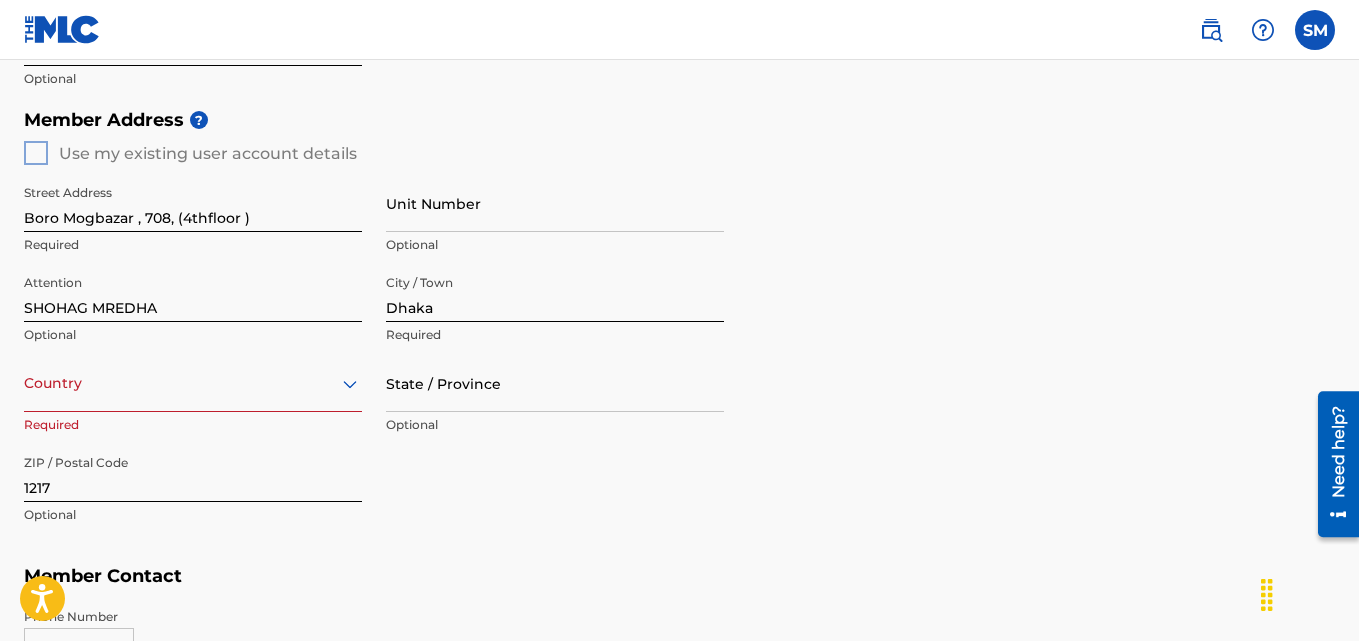 scroll, scrollTop: 800, scrollLeft: 0, axis: vertical 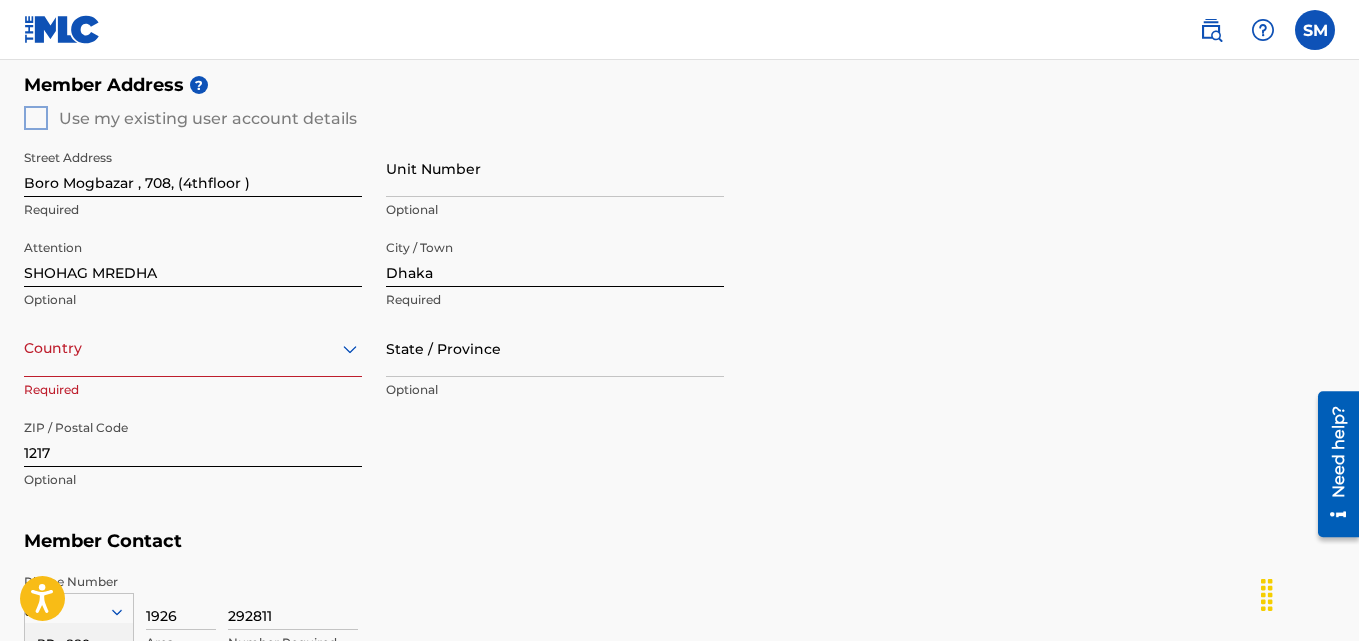 click on "Member Address ? Use my existing user account details Street Address Boro Mogbazar , 708, (4thfloor ) Required Unit Number Optional Attention SHOHAG MREDHA Optional City / Town Dhaka Required Country Bangladesh Required State / Province Optional ZIP / Postal Code 1217 Optional" at bounding box center (679, 292) 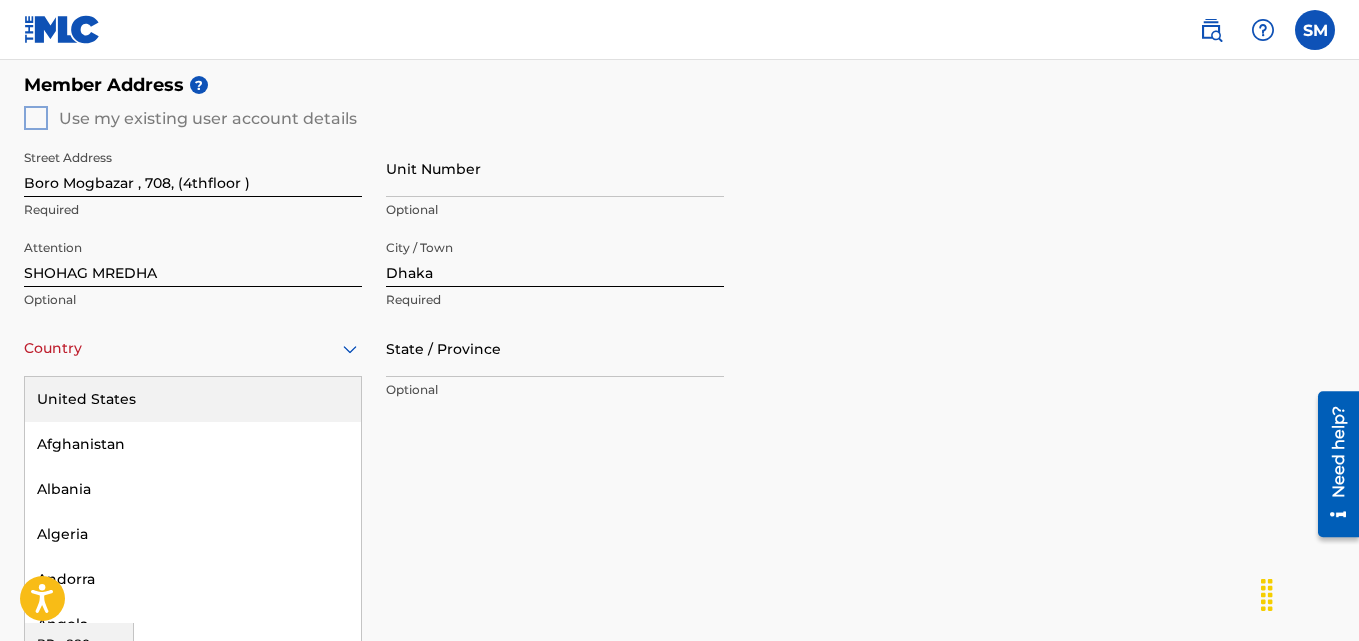 scroll, scrollTop: 837, scrollLeft: 0, axis: vertical 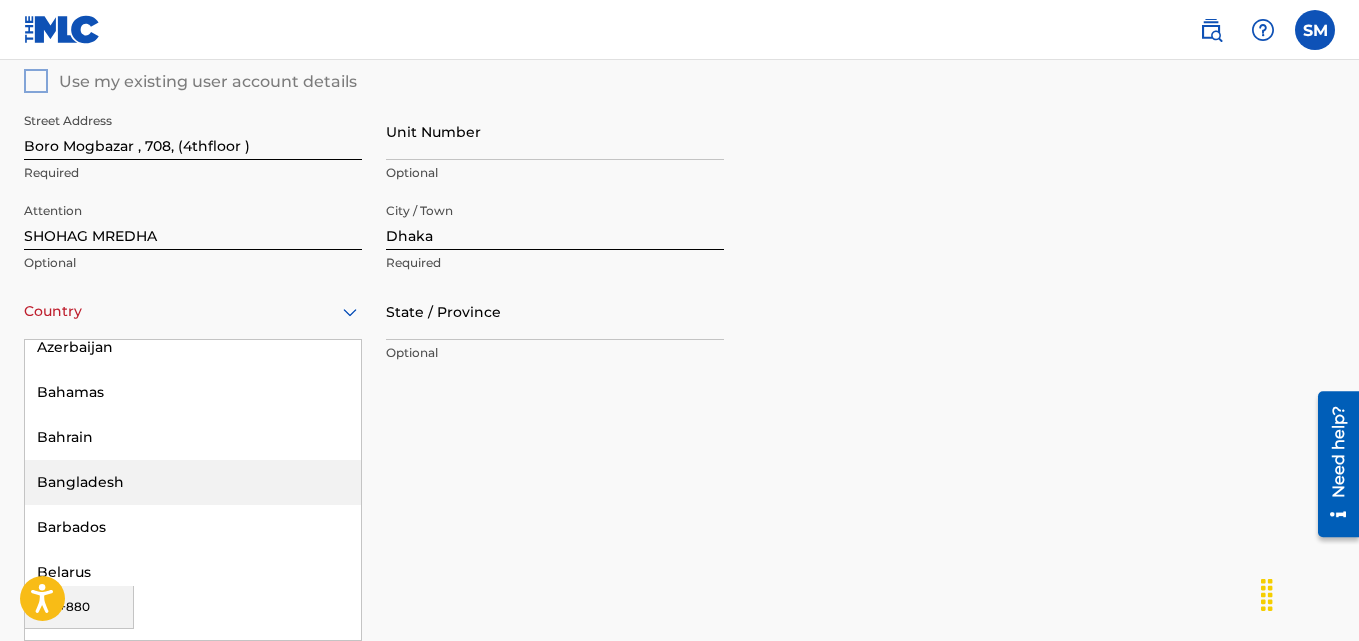 click on "Bangladesh" at bounding box center (193, 482) 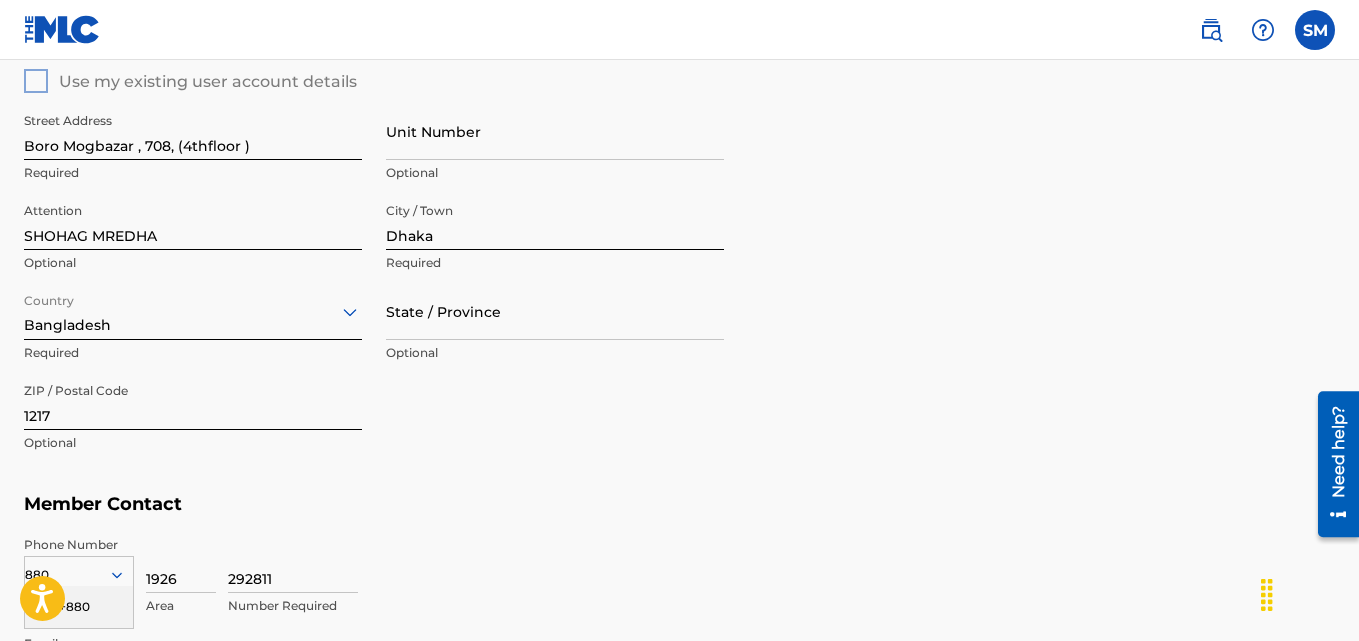 click on "Street Address Boro Mogbazar , 708, (4thfloor ) Required Unit Number Optional Attention SHOHAG MREDHA Optional City / Town Dhaka Required Country Bangladesh Required State / Province Optional ZIP / Postal Code 1217 Optional" at bounding box center (374, 283) 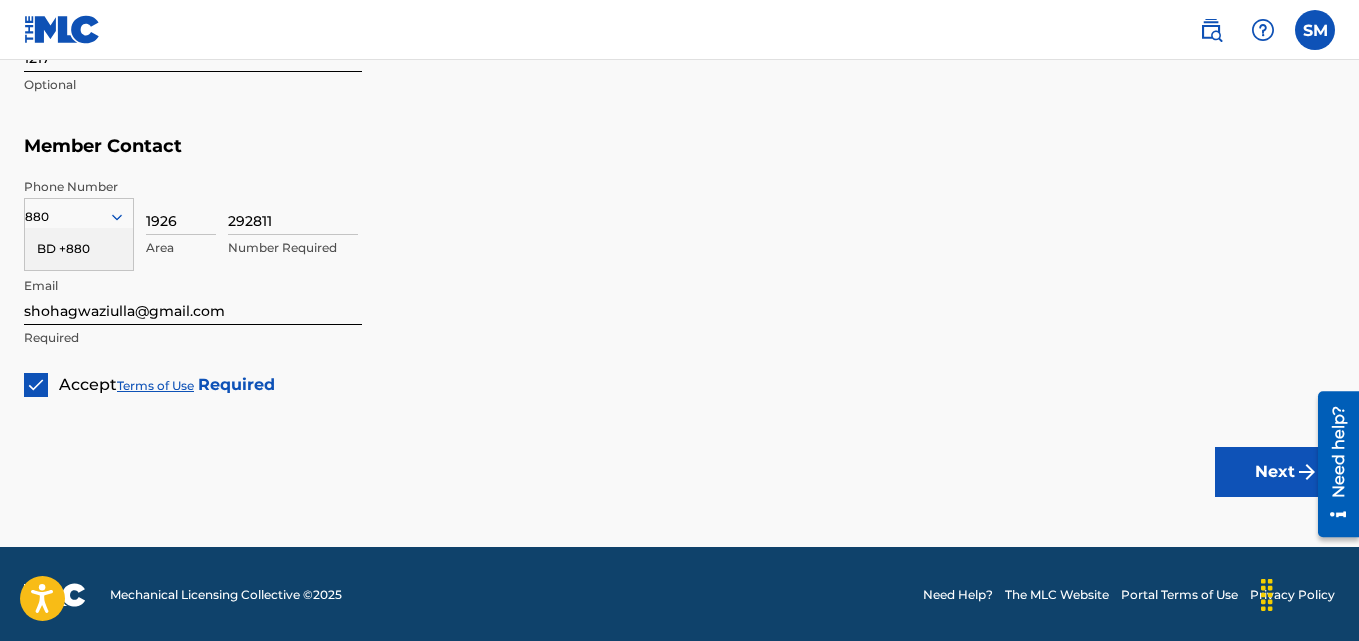 scroll, scrollTop: 1197, scrollLeft: 0, axis: vertical 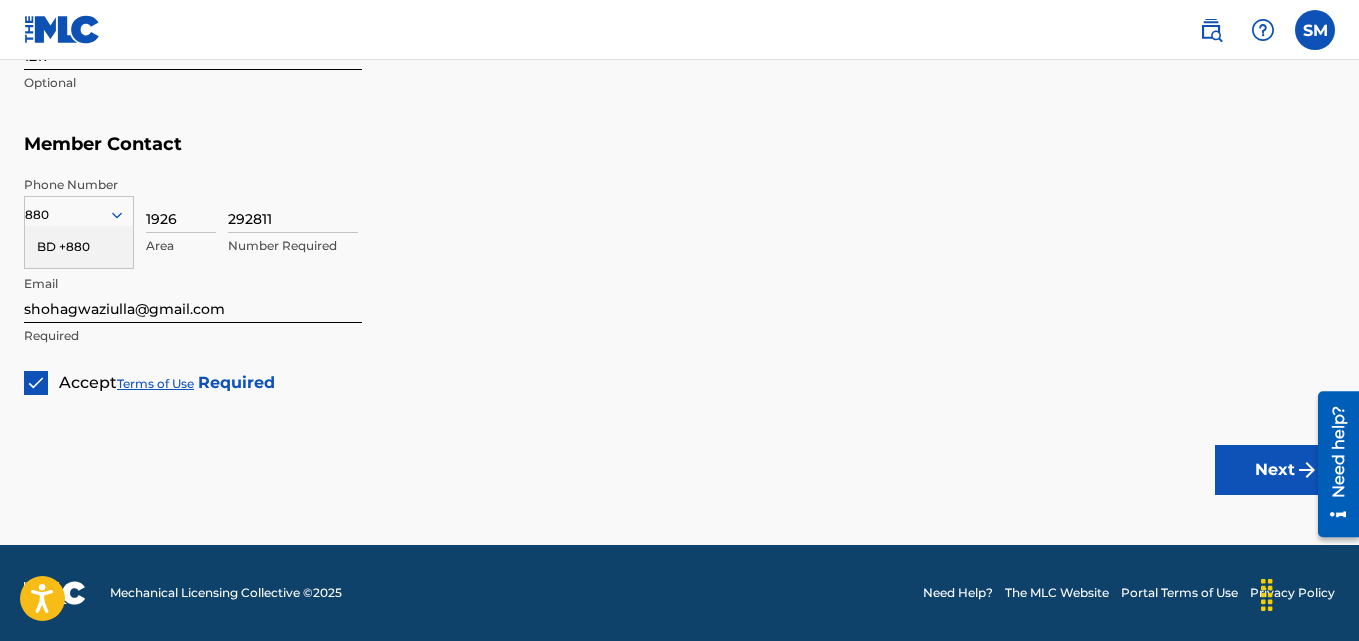 click on "Next" at bounding box center [1275, 470] 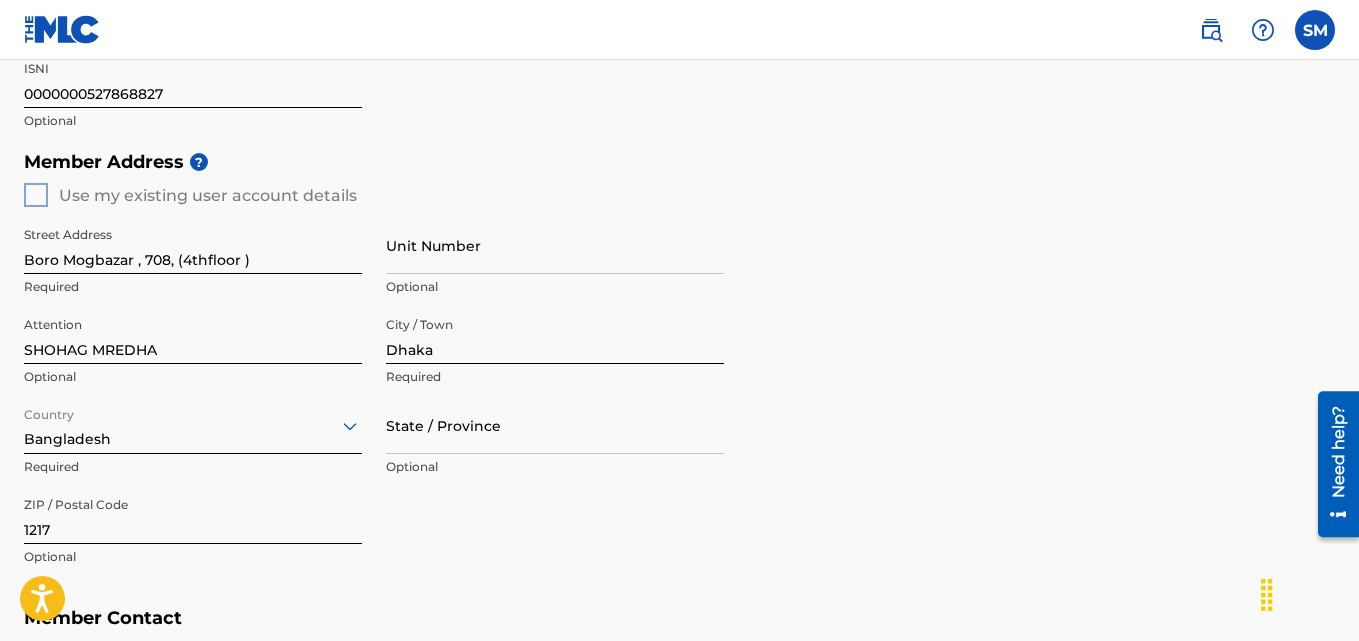scroll, scrollTop: 697, scrollLeft: 0, axis: vertical 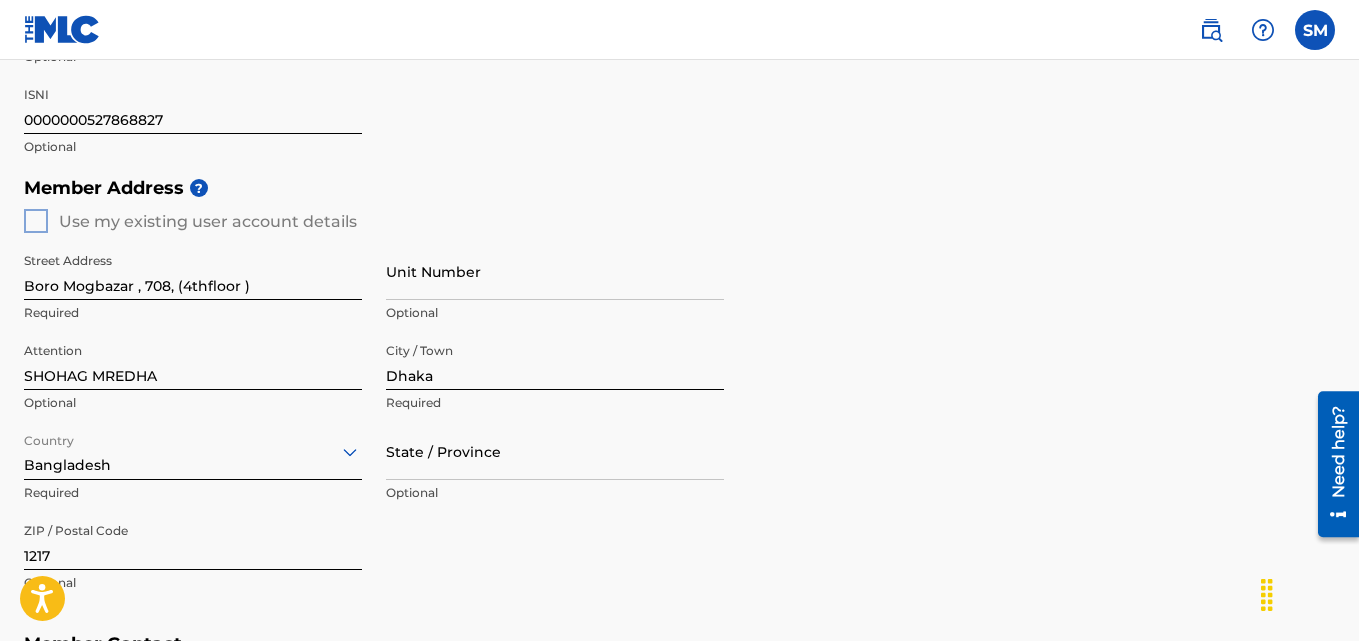 type 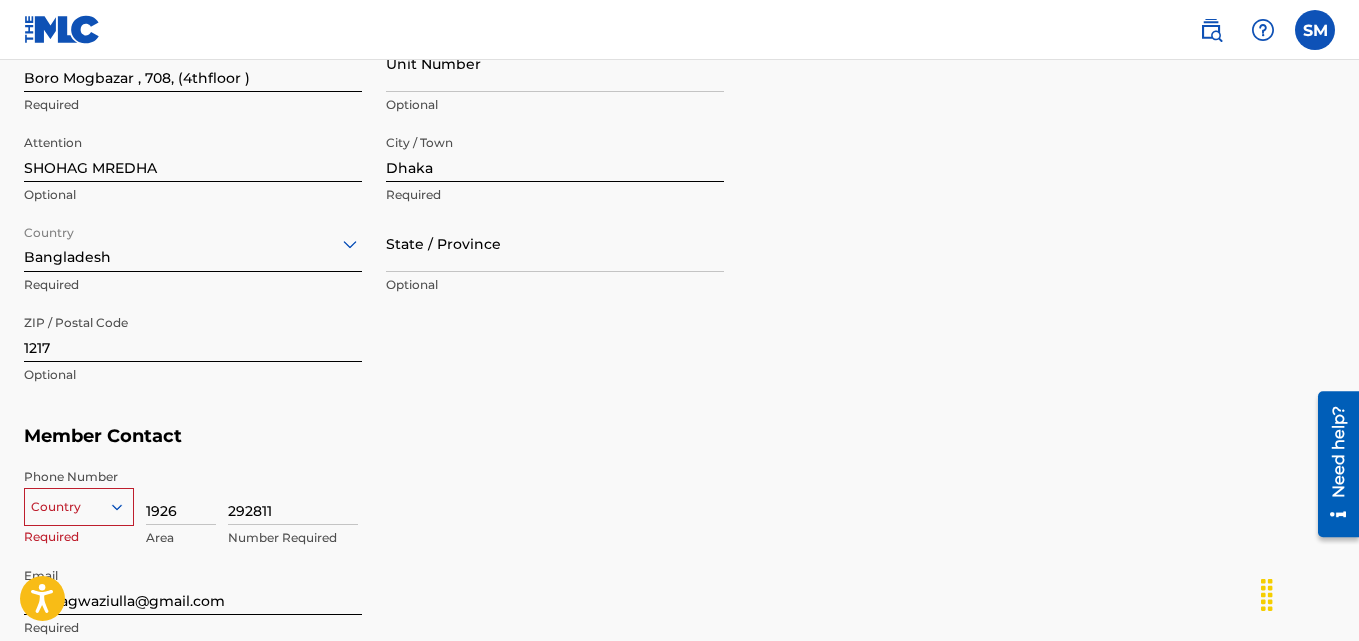 scroll, scrollTop: 697, scrollLeft: 0, axis: vertical 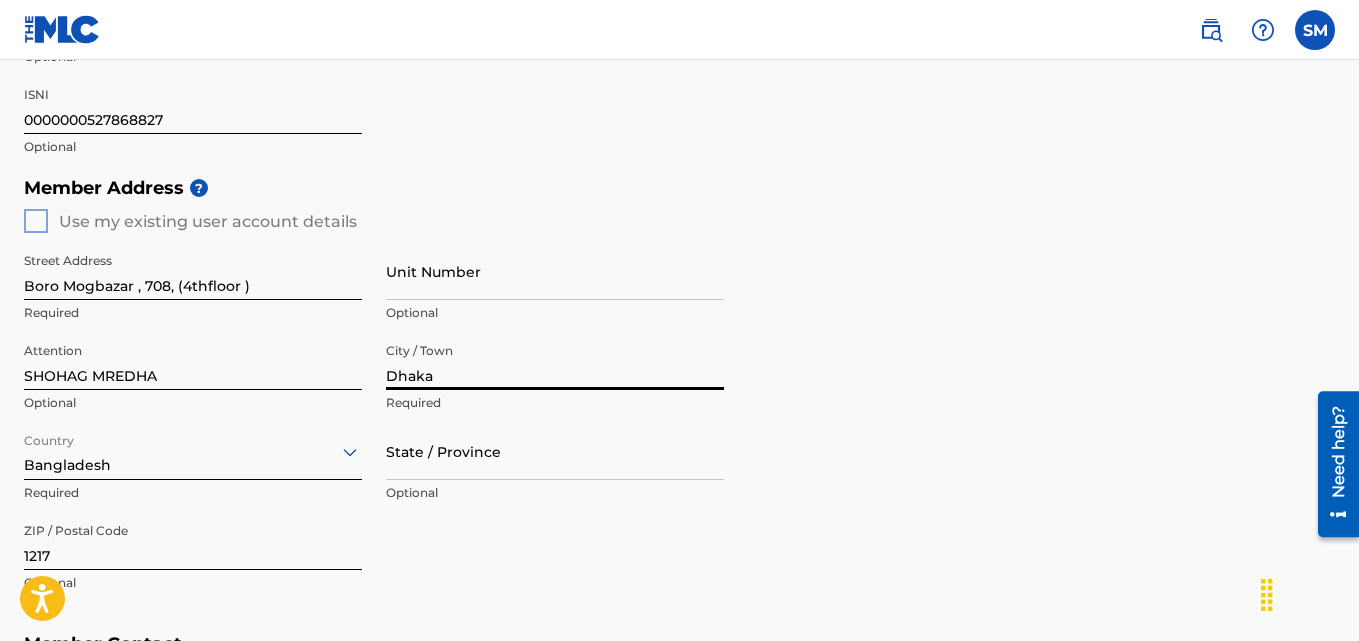 click on "Dhaka" at bounding box center (555, 361) 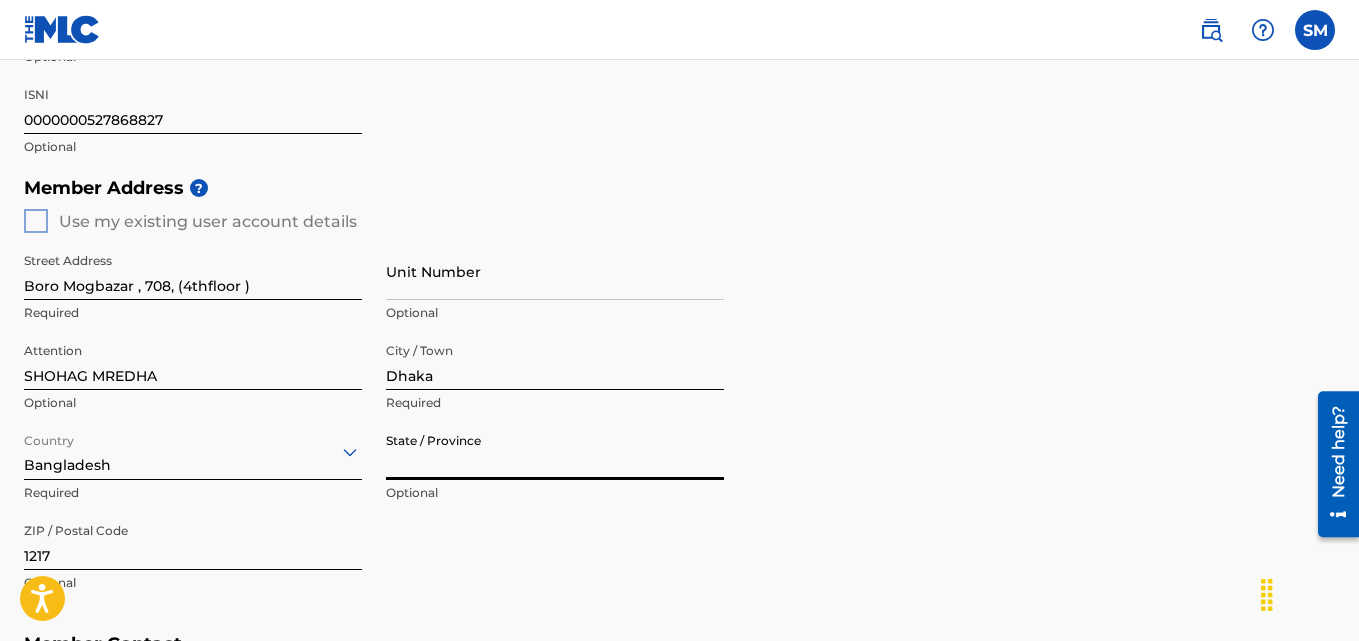 click on "State / Province" at bounding box center (555, 451) 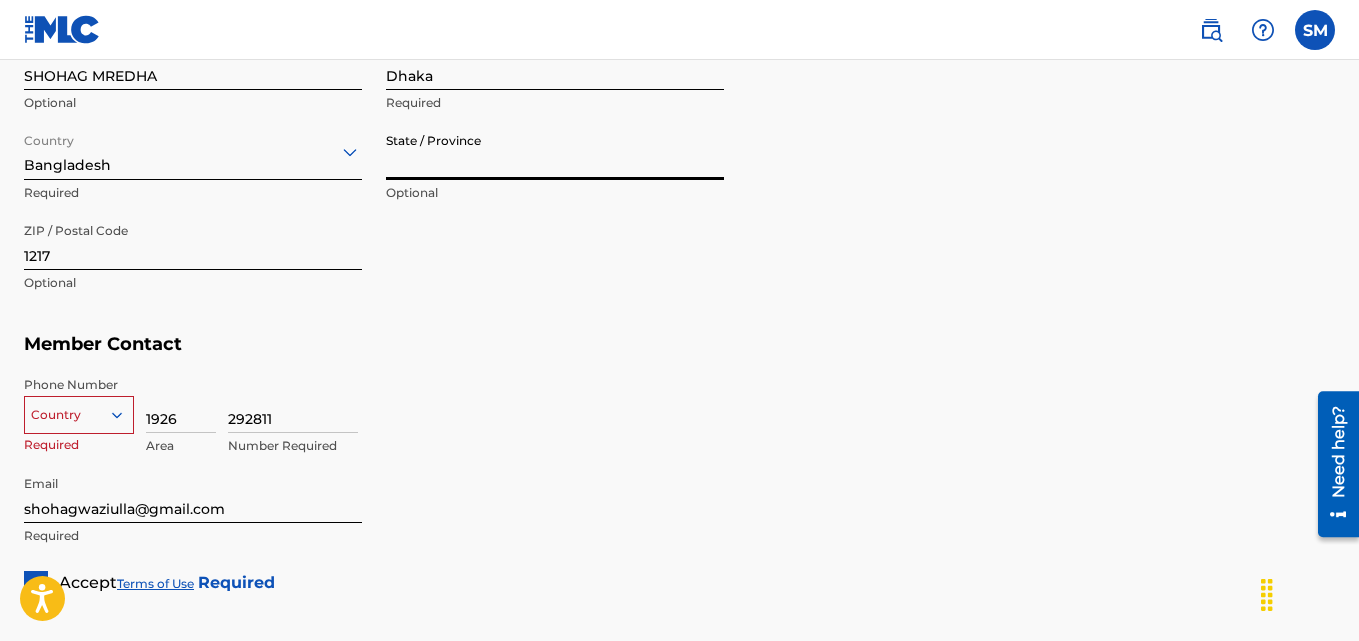 scroll, scrollTop: 1097, scrollLeft: 0, axis: vertical 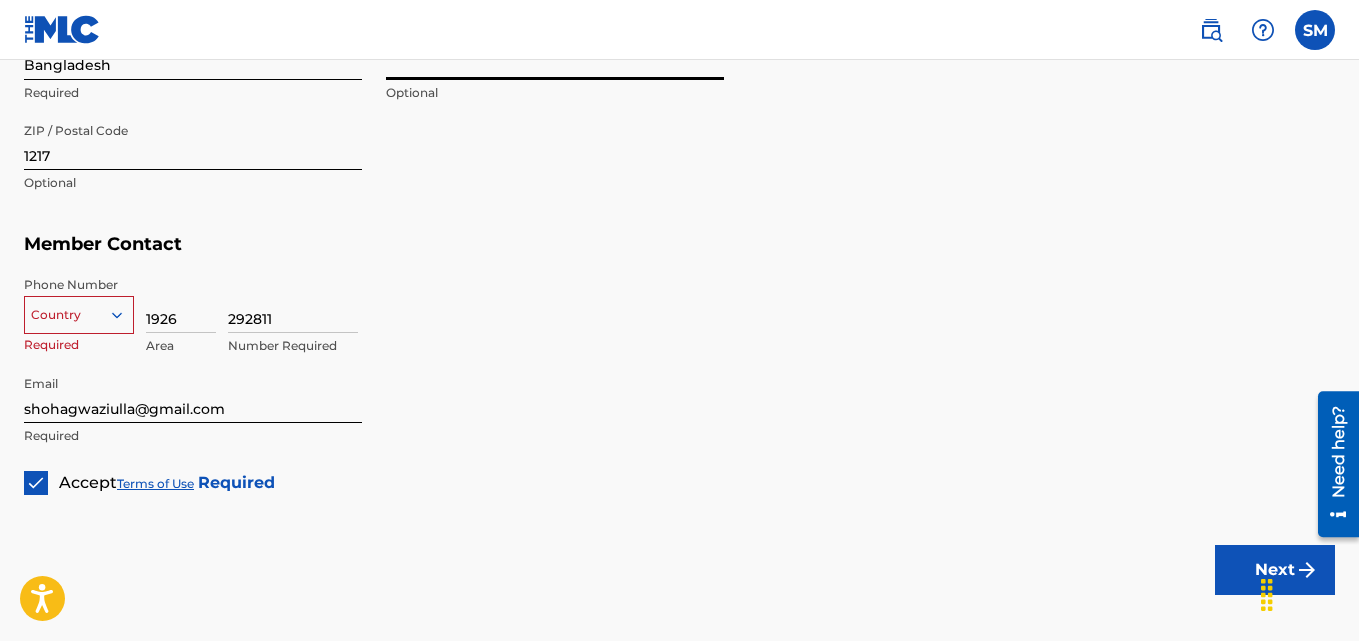 click at bounding box center (79, 315) 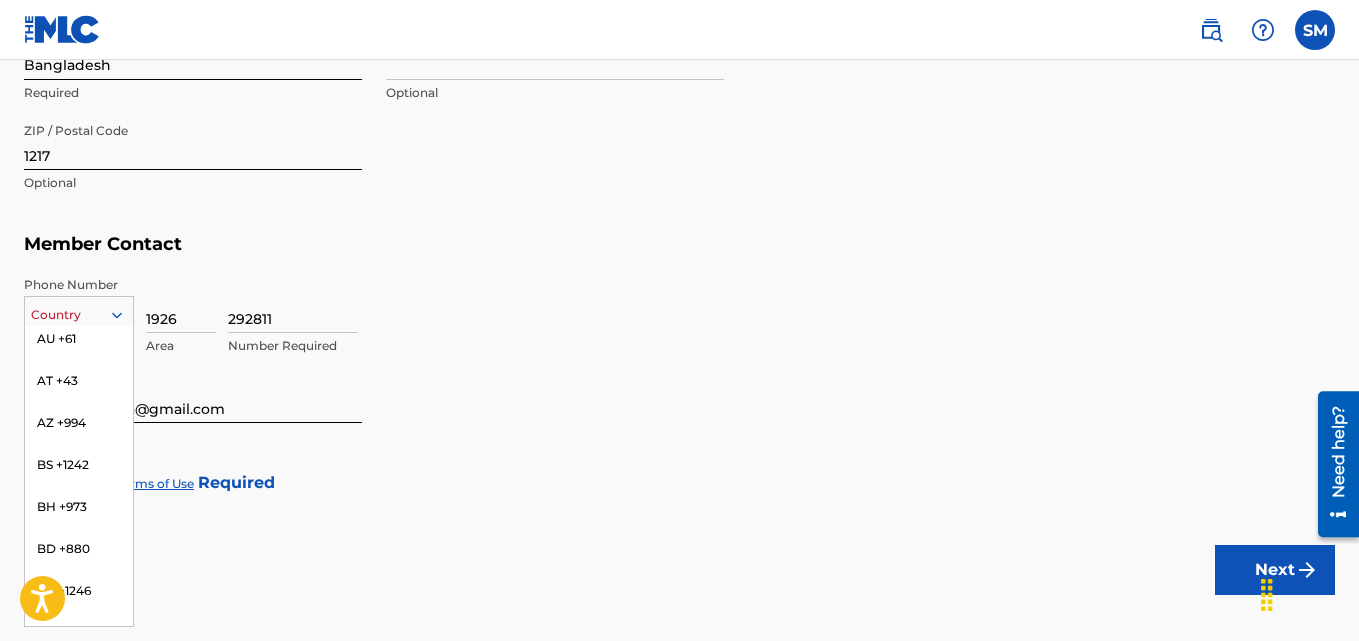 scroll, scrollTop: 500, scrollLeft: 0, axis: vertical 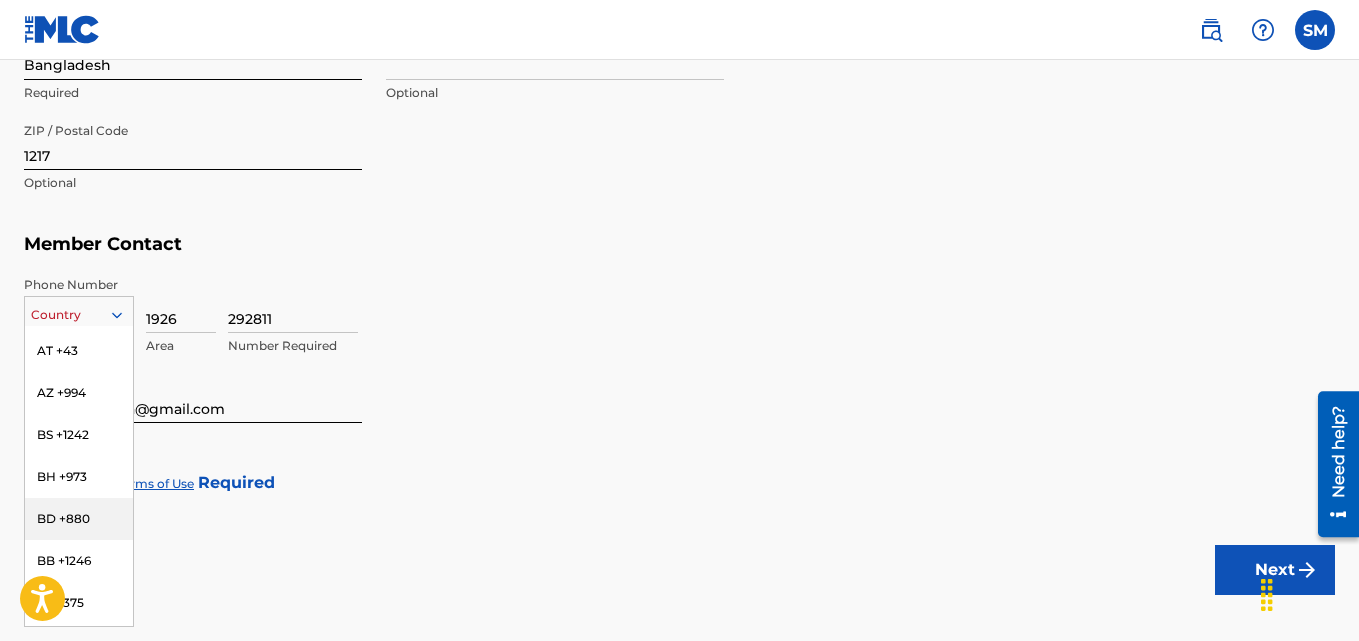 click on "BD +880" at bounding box center (79, 519) 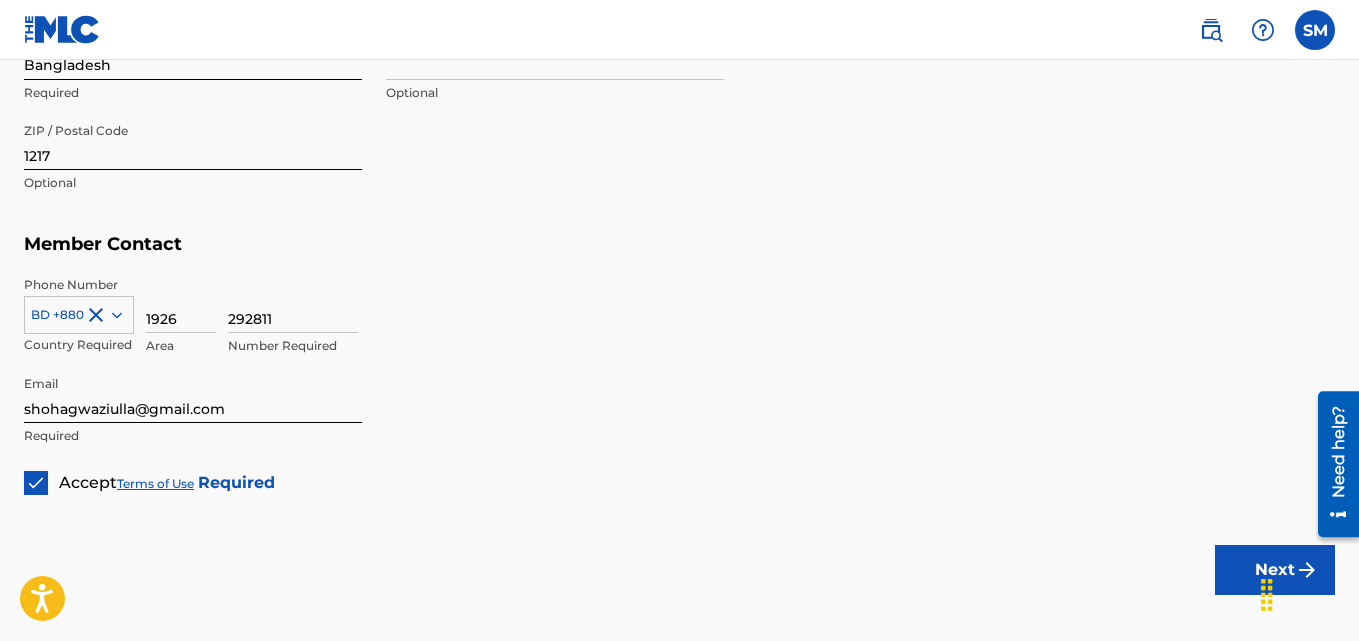 click on "Member Type ? Publisher Required Member Name ? Member name SHOHAG MREDHA Required Identifiers ? Publisher Account Number ? Optional IPI Number ? 01174976511 Optional ISNI 0000000527868827 Optional Member Address ? Use my existing user account details Street Address Boro Mogbazar , 708, (4thfloor ) Required Unit Number Optional Attention SHOHAG MREDHA Optional City / Town Dhaka Required Country Bangladesh Required State / Province Optional ZIP / Postal Code 1217 Optional Member Contact Phone Number BD +880 Country Required 1926 Area 292811 Number Required Email shohagwaziulla@gmail.com Required Accept  Terms of Use   Required Next" at bounding box center (679, -158) 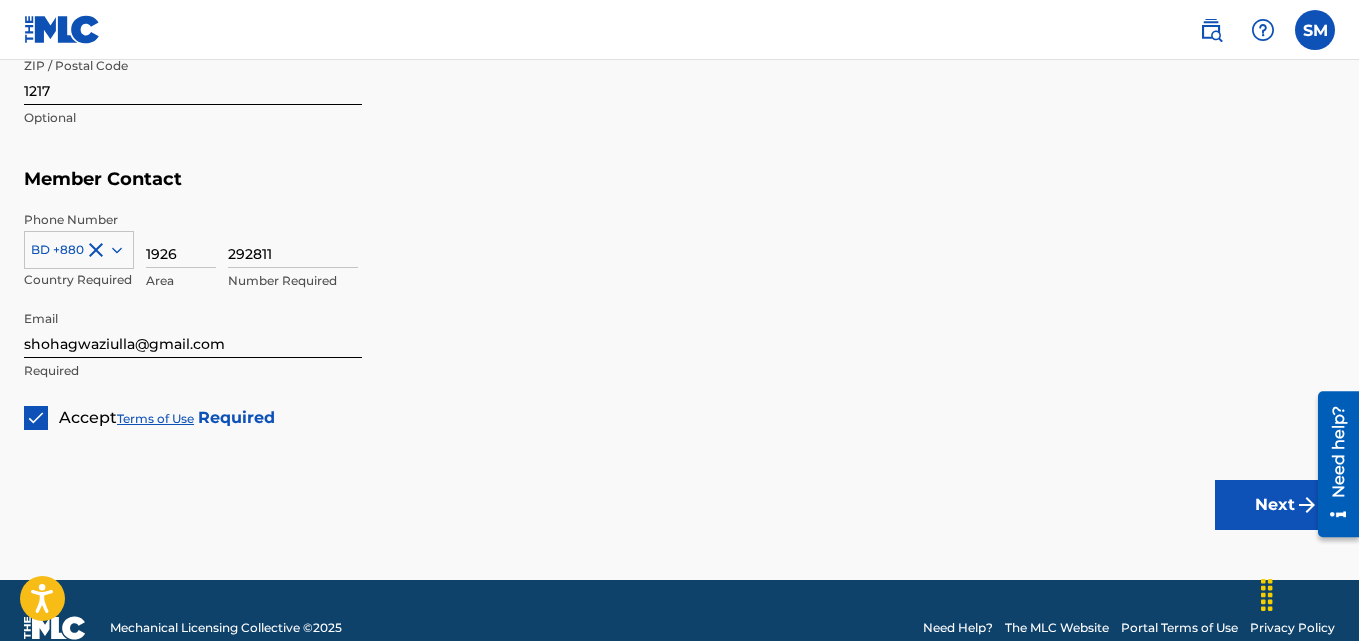scroll, scrollTop: 1197, scrollLeft: 0, axis: vertical 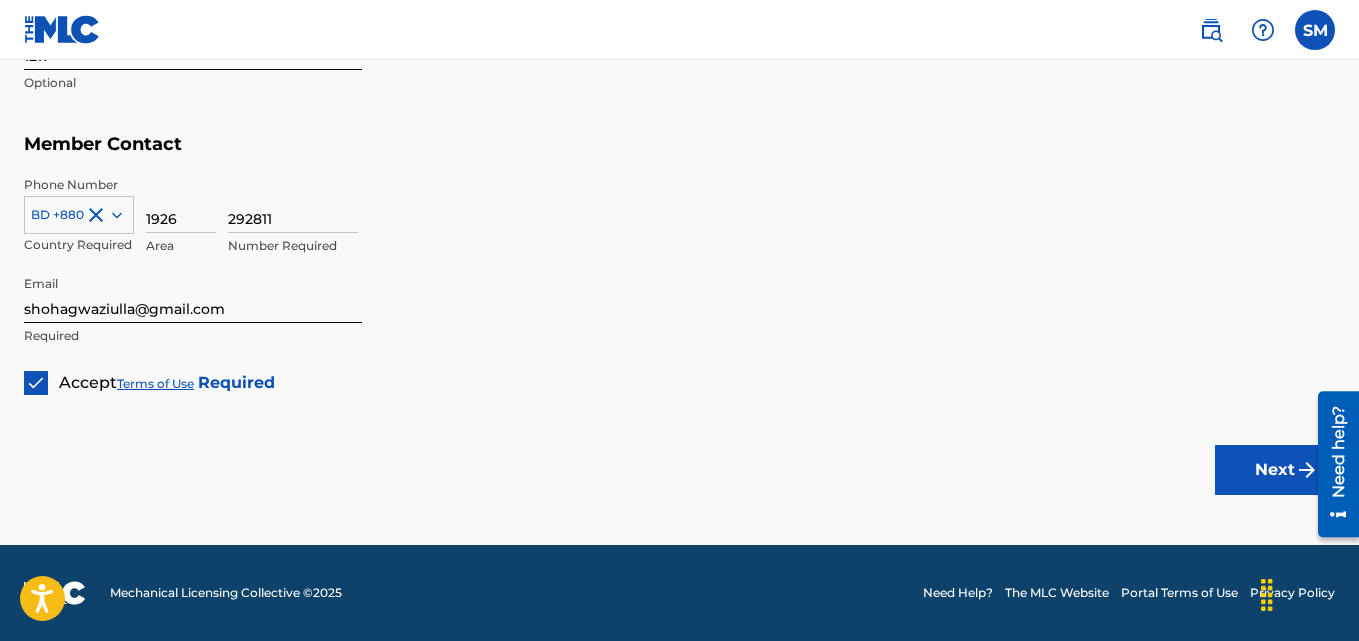 click on "Next" at bounding box center [1275, 470] 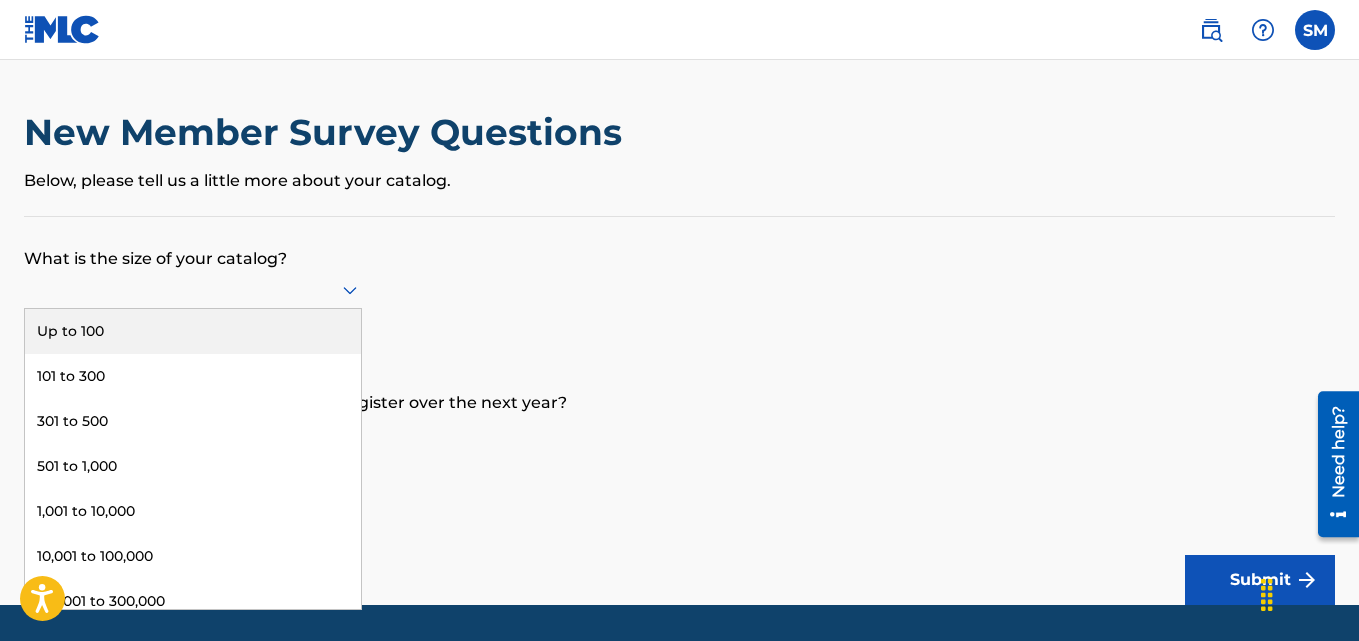 click 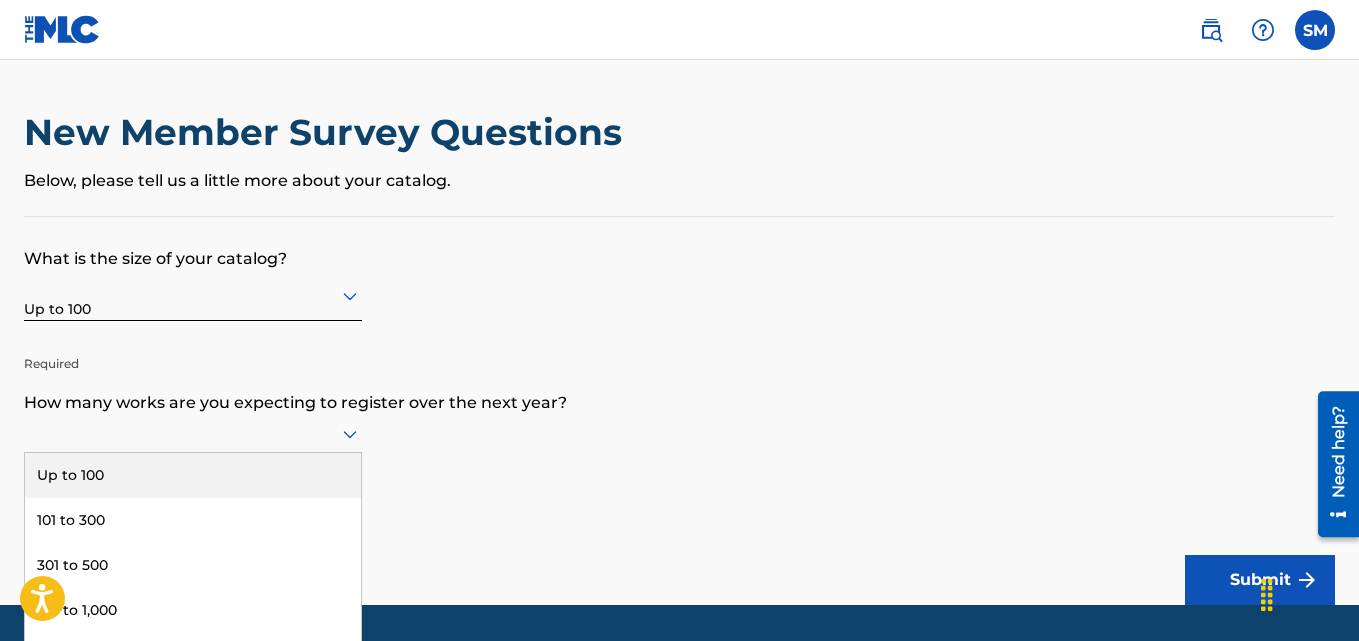 click on "9 results available. Use Up and Down to choose options, press Enter to select the currently focused option, press Escape to exit the menu, press Tab to select the option and exit the menu. Up to 100 101 to 300 301 to 500 501 to 1,000 1,001 to 10,000 10,001 to 100,000 100,001 to 300,000 301,000 to 500,000 Over 500,000" at bounding box center [193, 434] 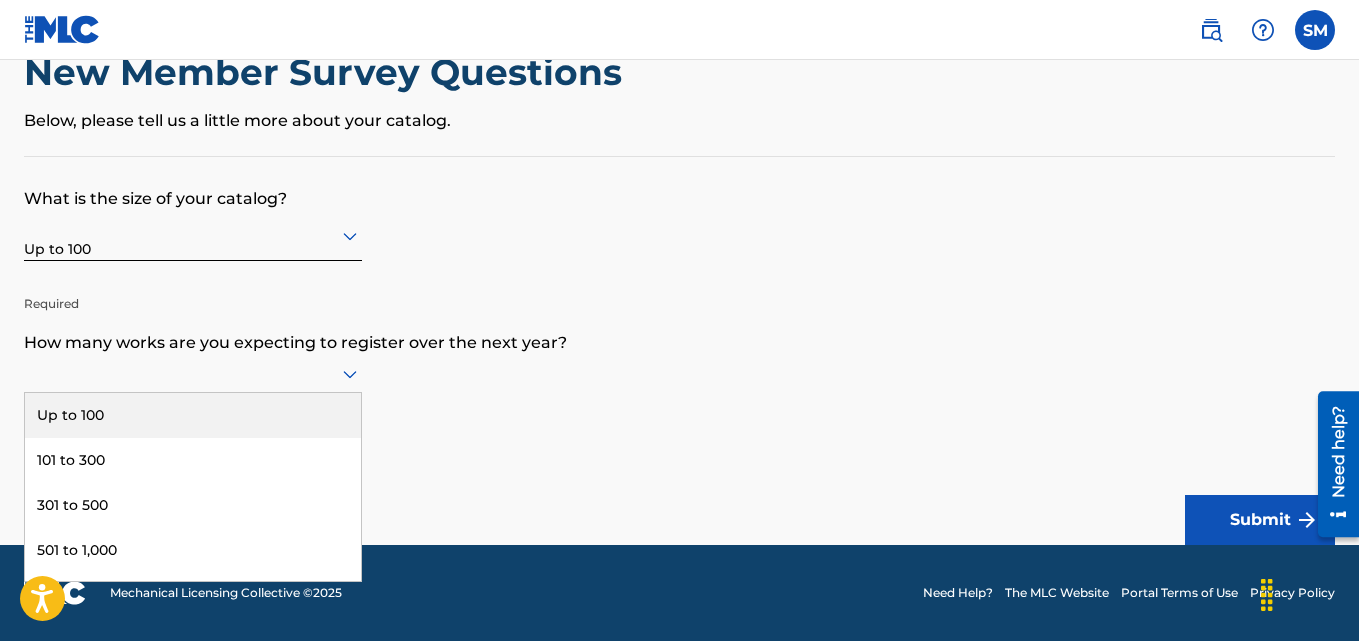 click on "Up to 100" at bounding box center (193, 415) 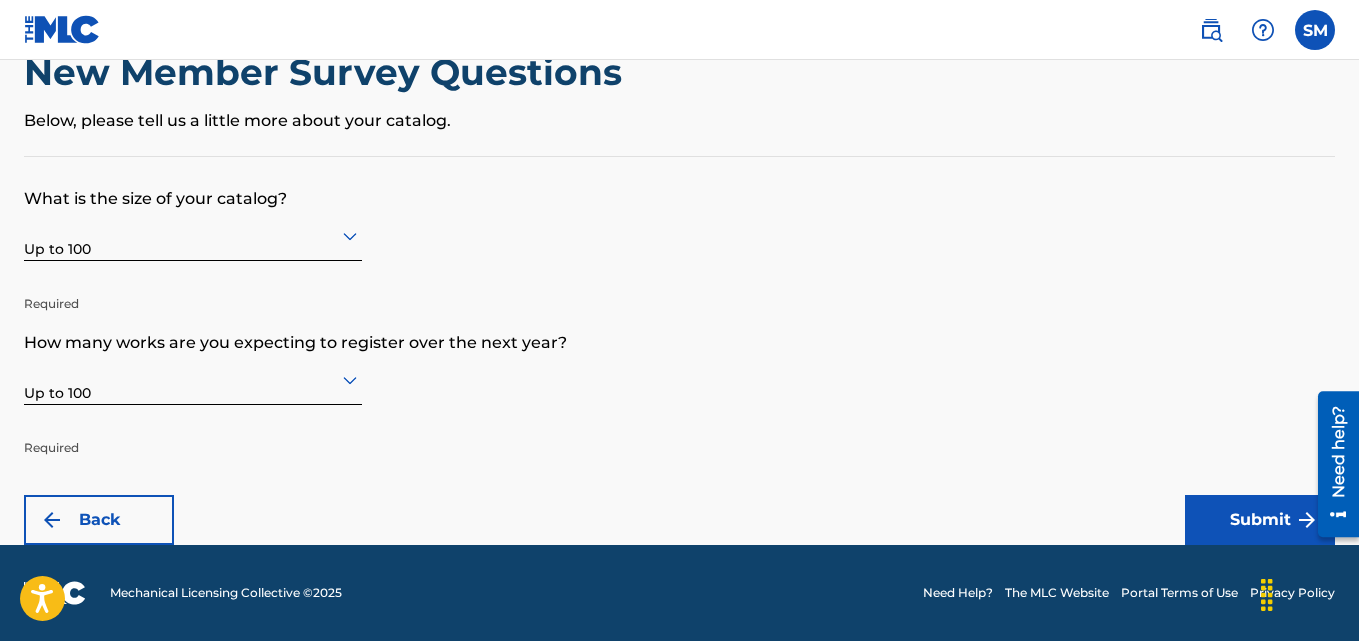 click on "What is the size of your catalog? Up to 100 Required How many works are you expecting to register over the next year? Up to 100 Required Back Submit" at bounding box center (679, 351) 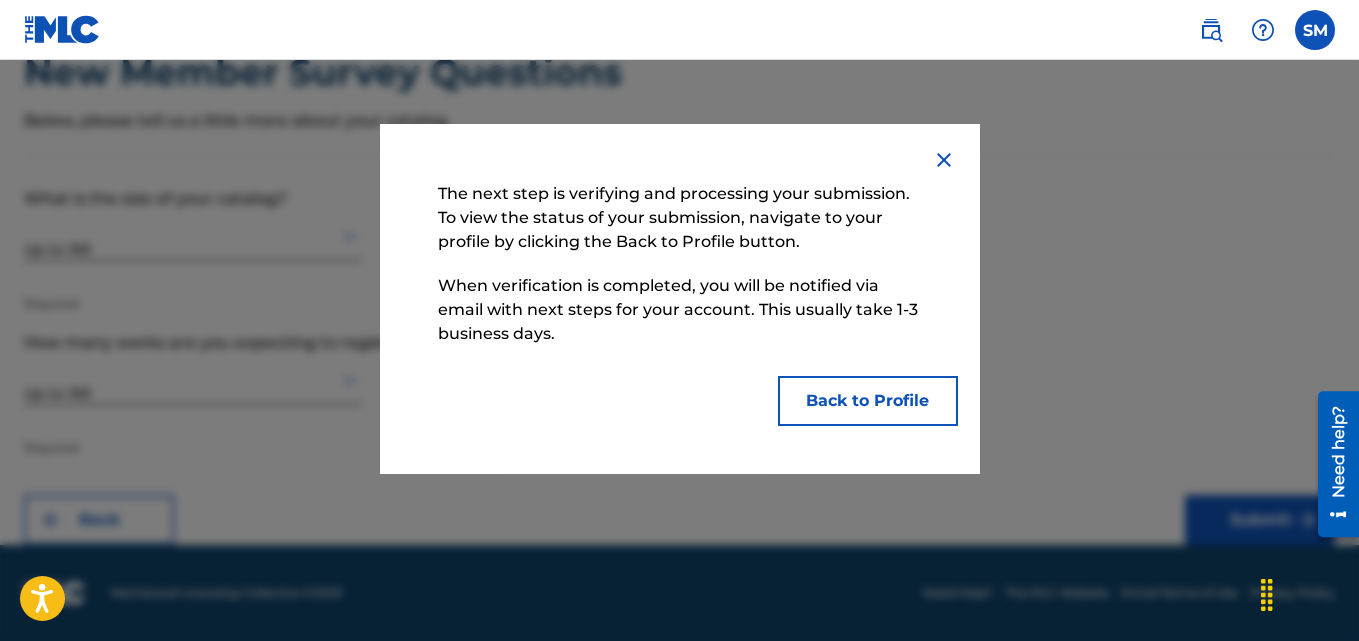 click on "Back to Profile" at bounding box center (868, 401) 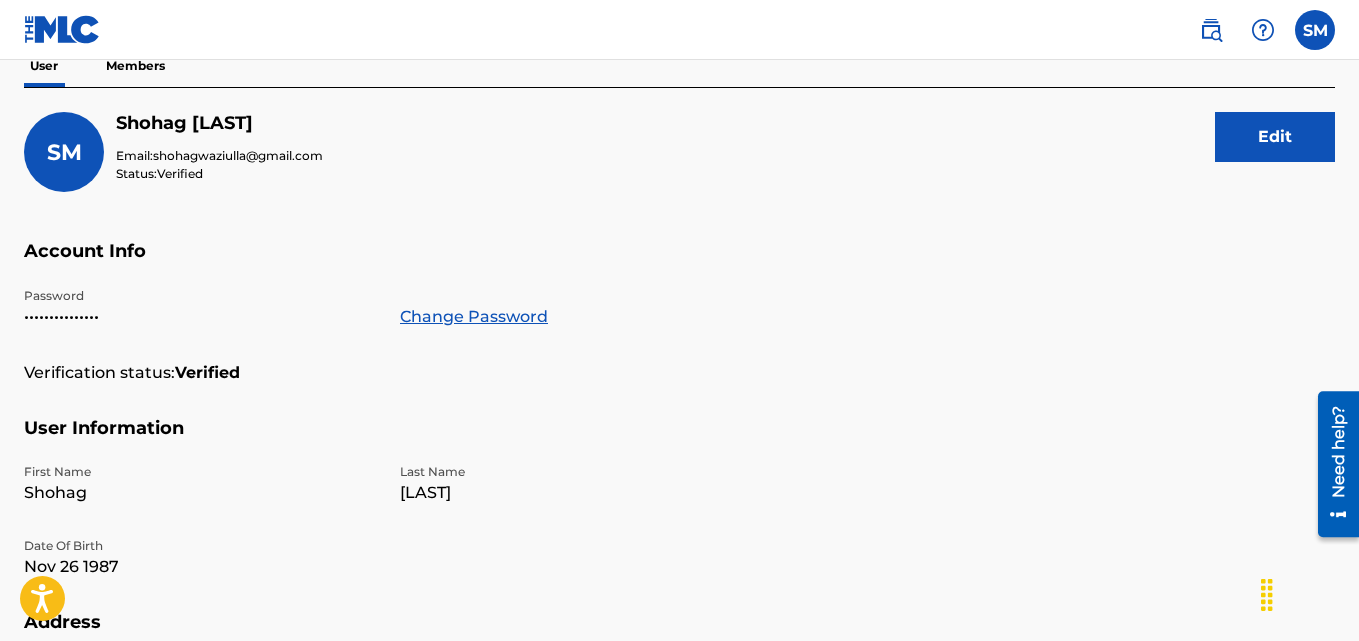 scroll, scrollTop: 0, scrollLeft: 0, axis: both 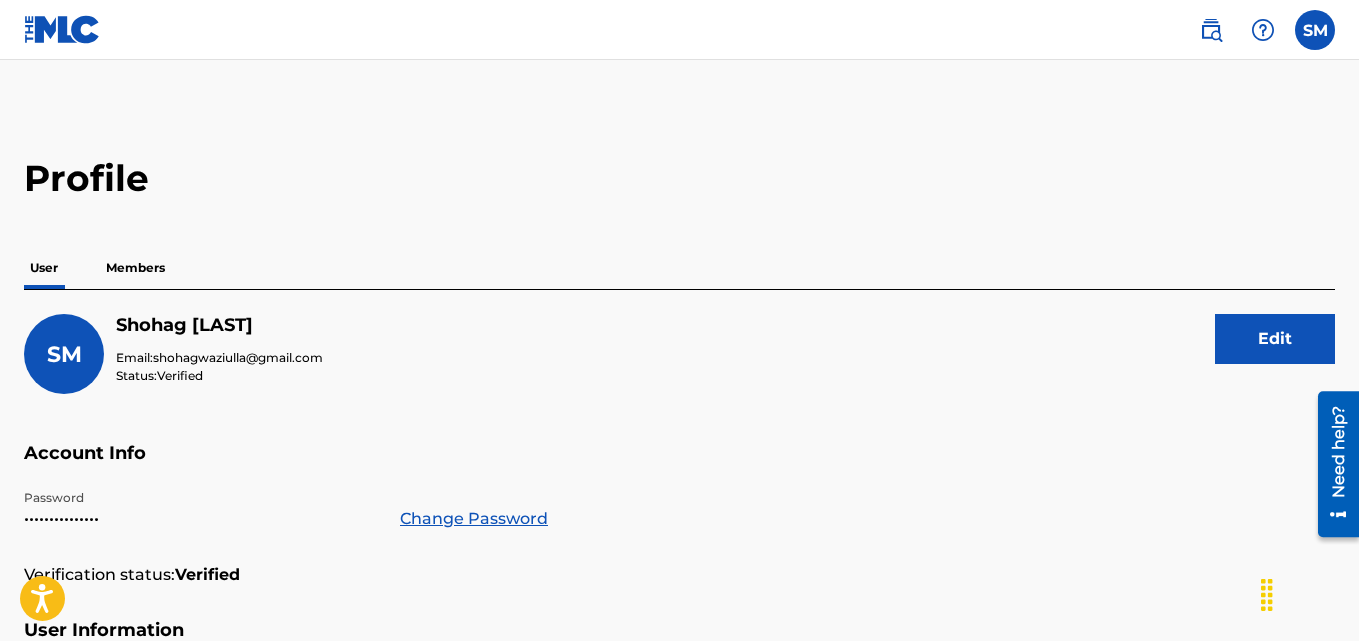 click on "Edit" at bounding box center (1275, 339) 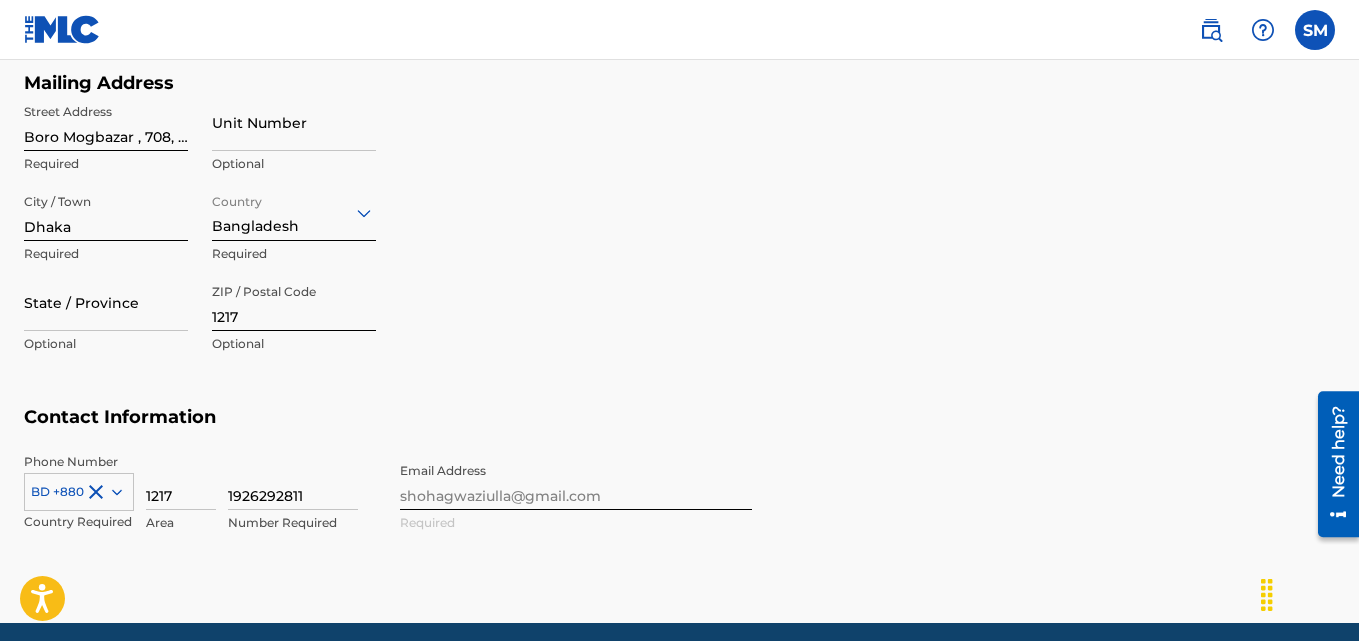 scroll, scrollTop: 900, scrollLeft: 0, axis: vertical 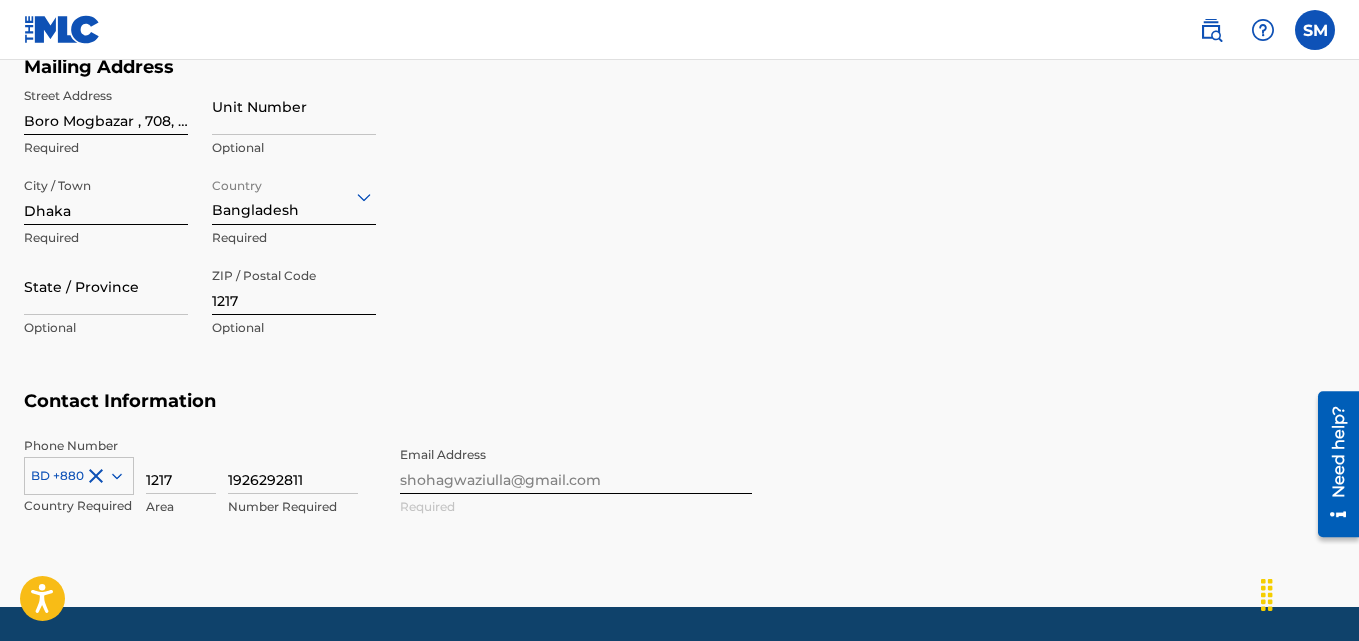 click on "1217" at bounding box center [181, 465] 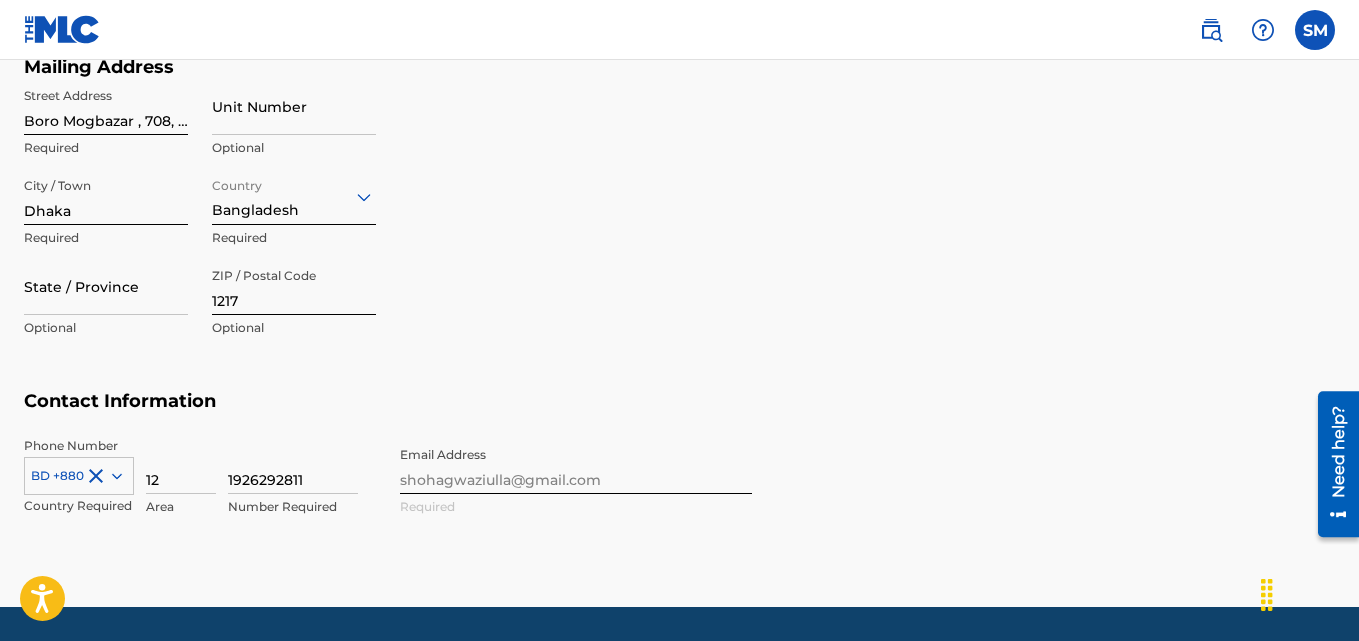 type on "1" 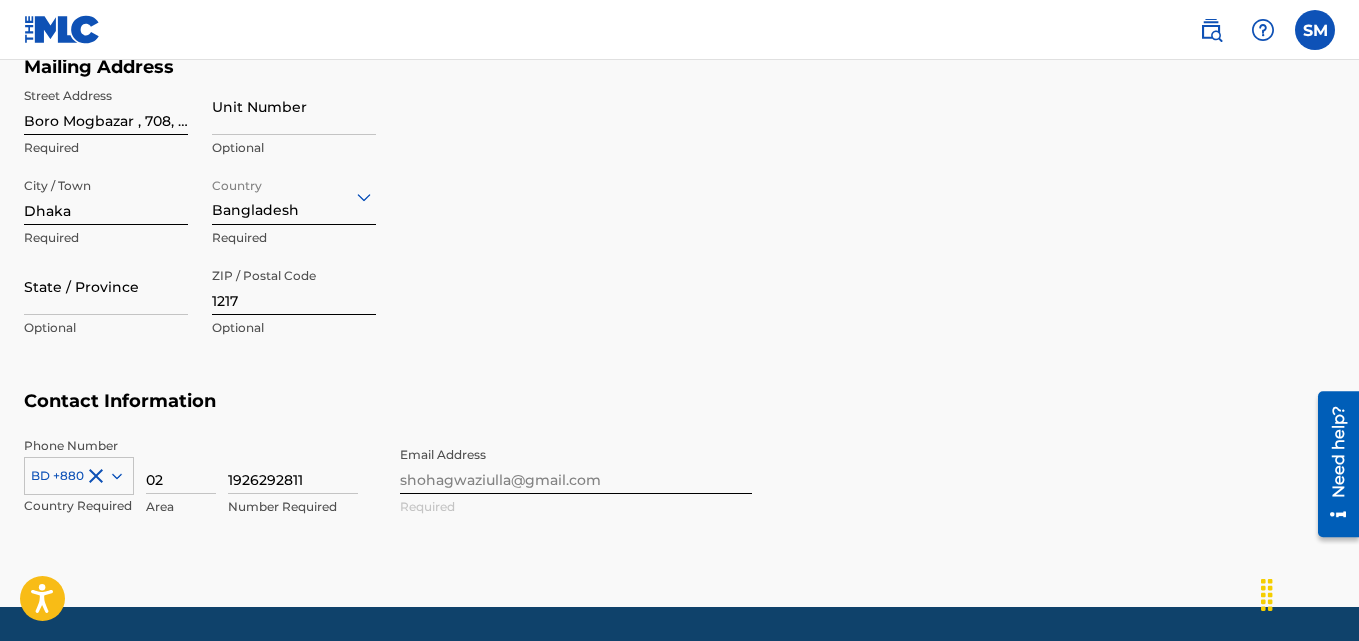 type on "02" 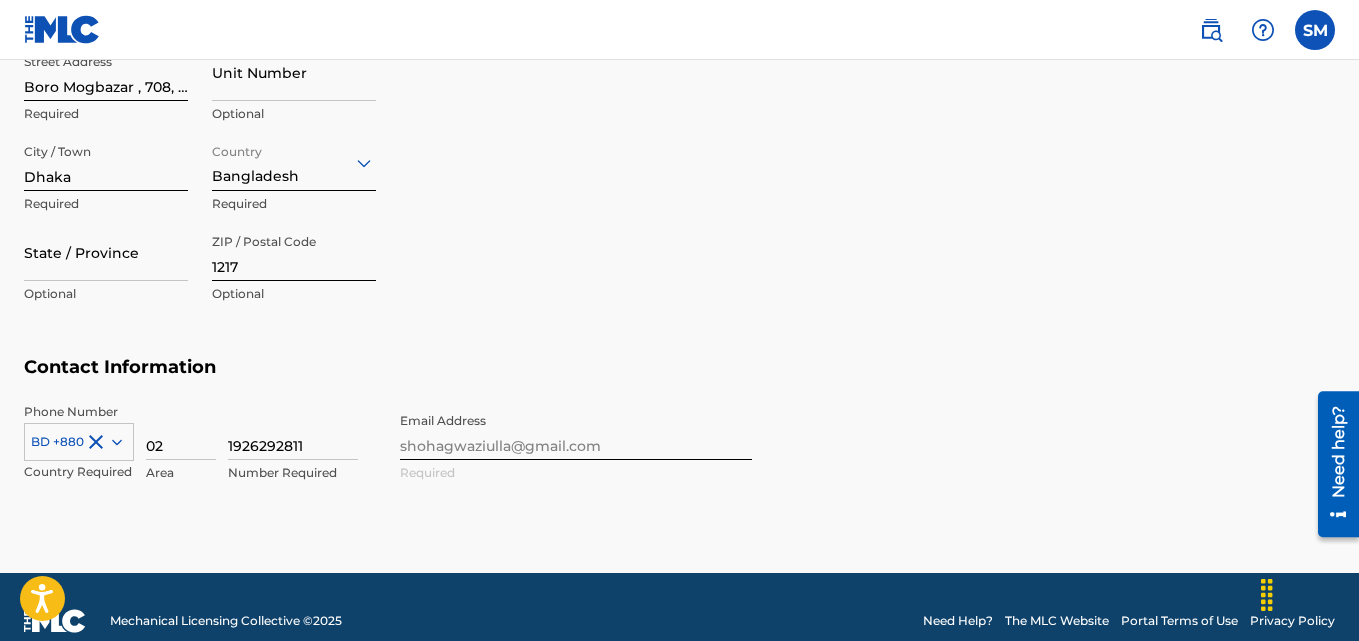 scroll, scrollTop: 962, scrollLeft: 0, axis: vertical 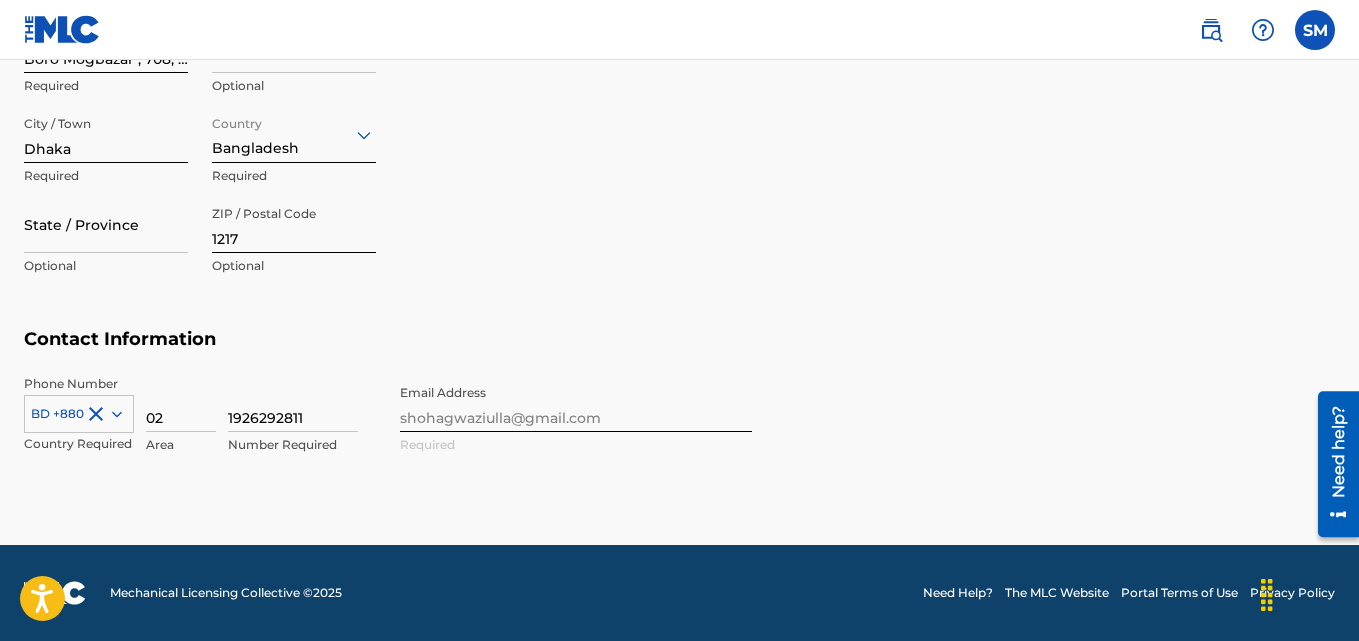 click on "Phone Number BD +880 Country Required 02 Area 1926292811 Number Required Email Address shohagwaziulla@gmail.com Required" at bounding box center [388, 436] 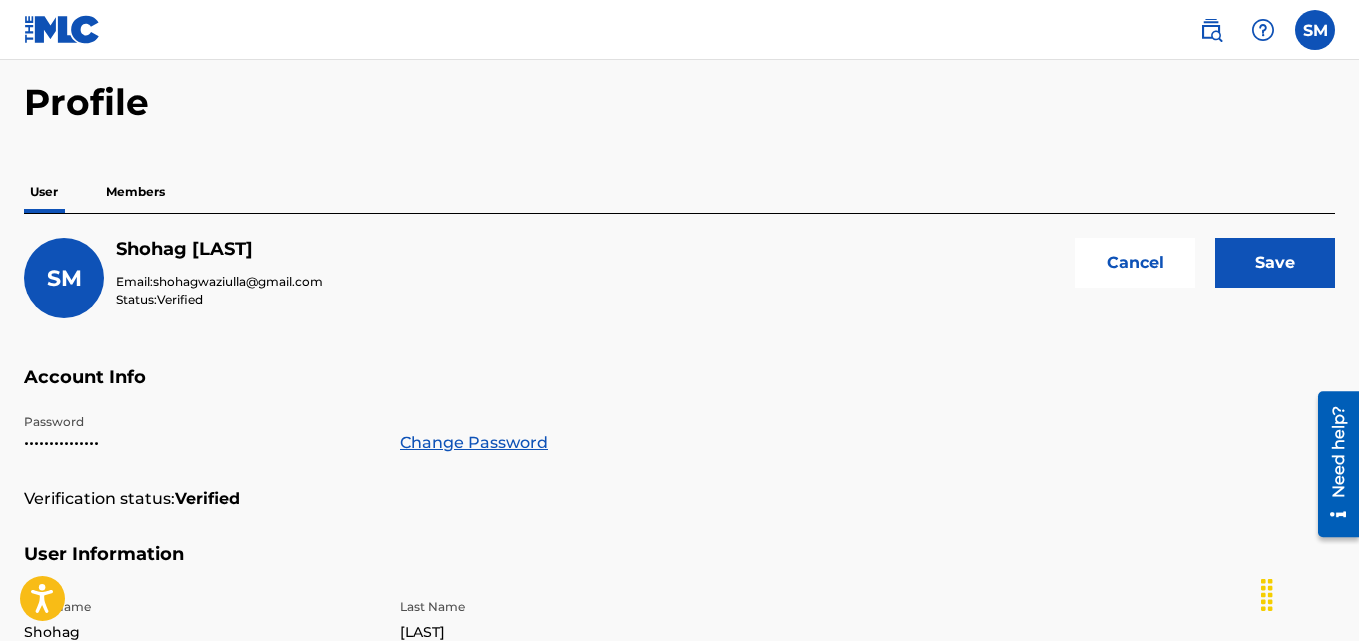scroll, scrollTop: 0, scrollLeft: 0, axis: both 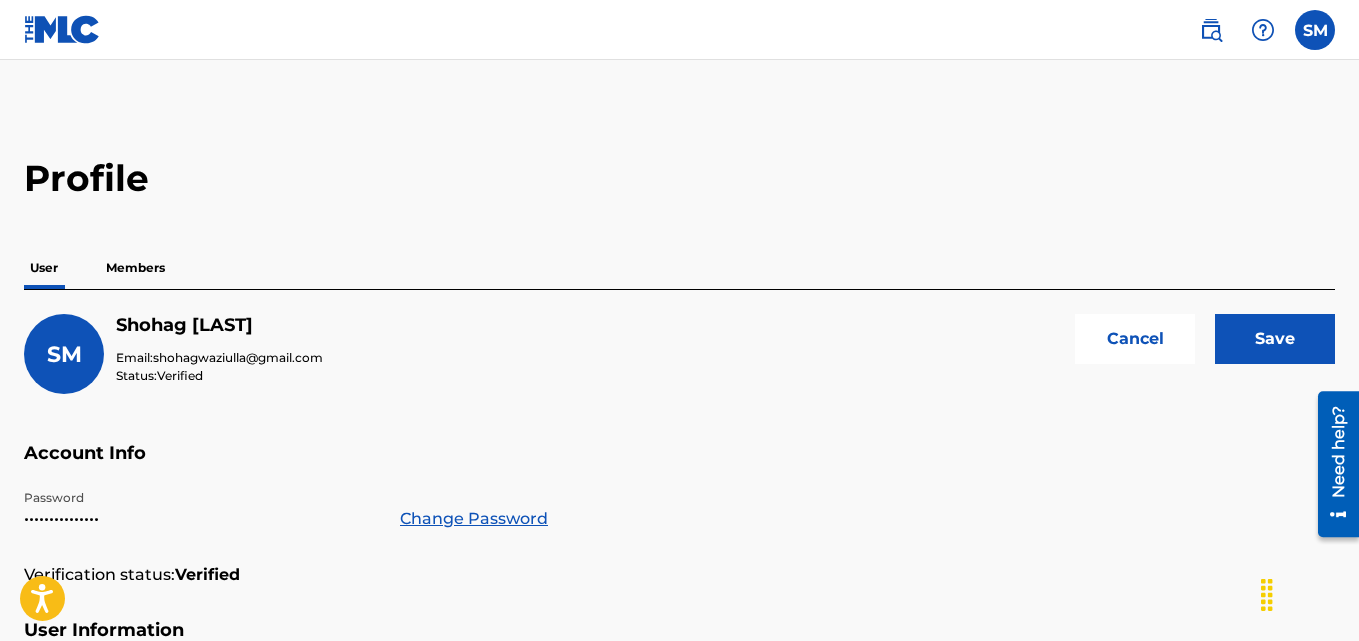 click on "Save" at bounding box center (1275, 339) 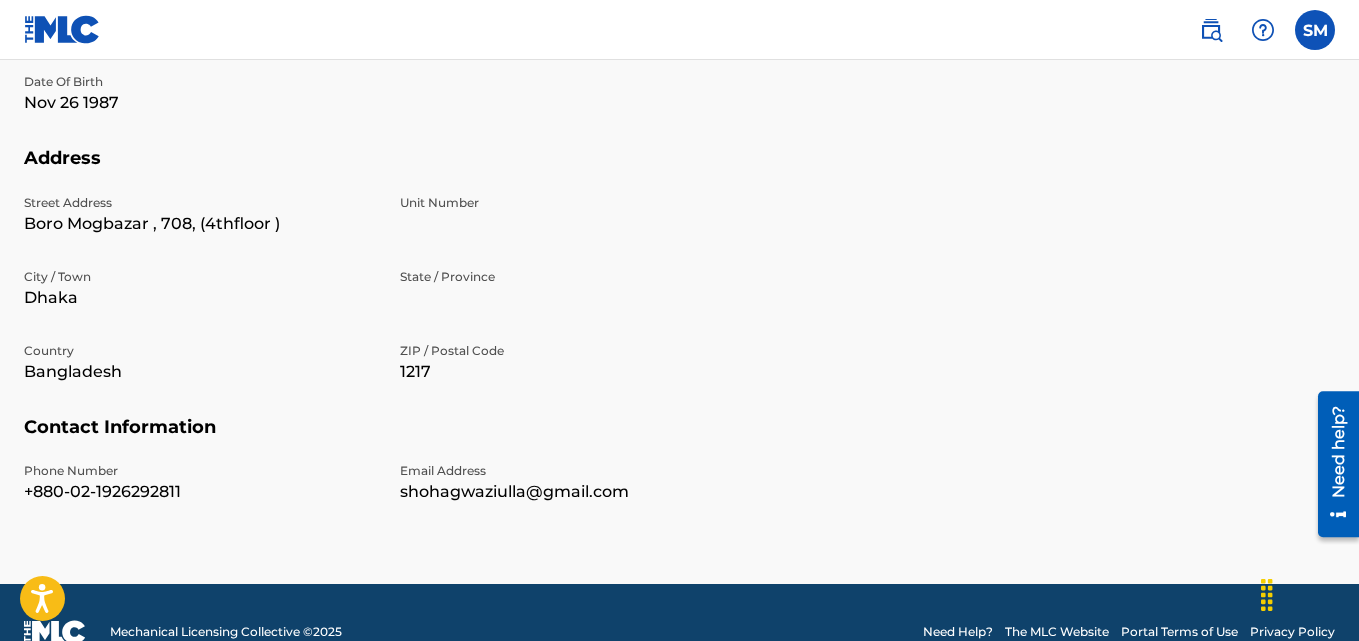 scroll, scrollTop: 700, scrollLeft: 0, axis: vertical 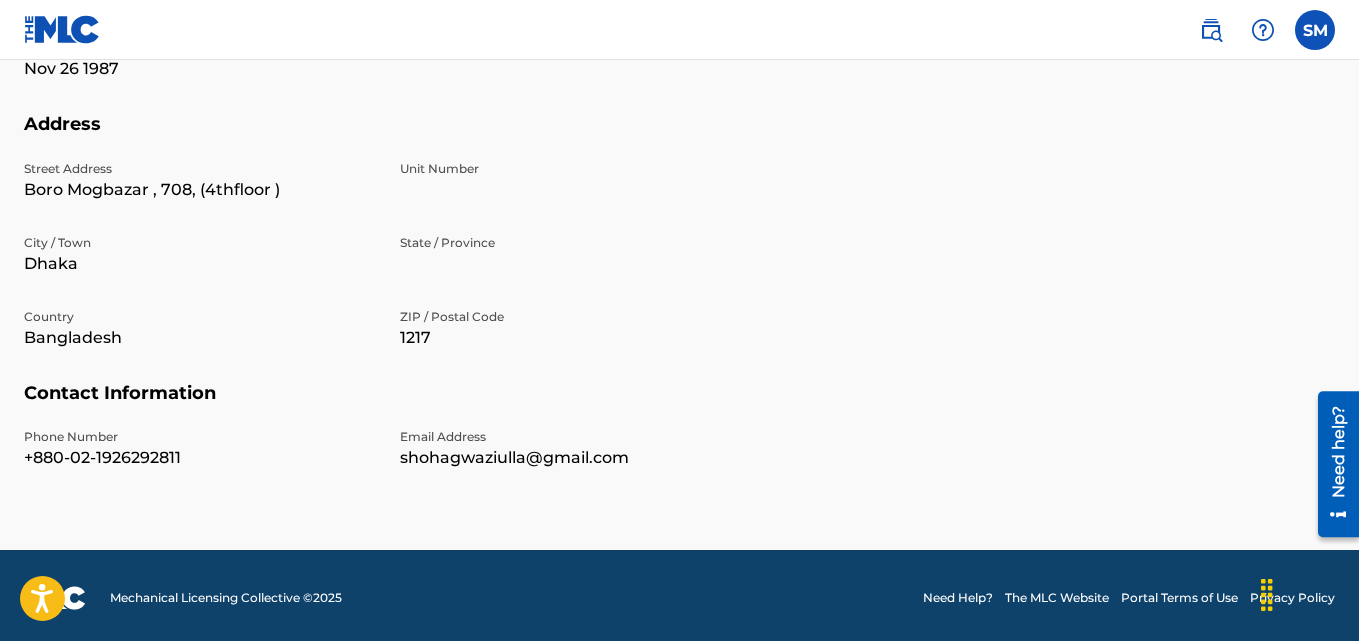click on "1217" at bounding box center (576, 338) 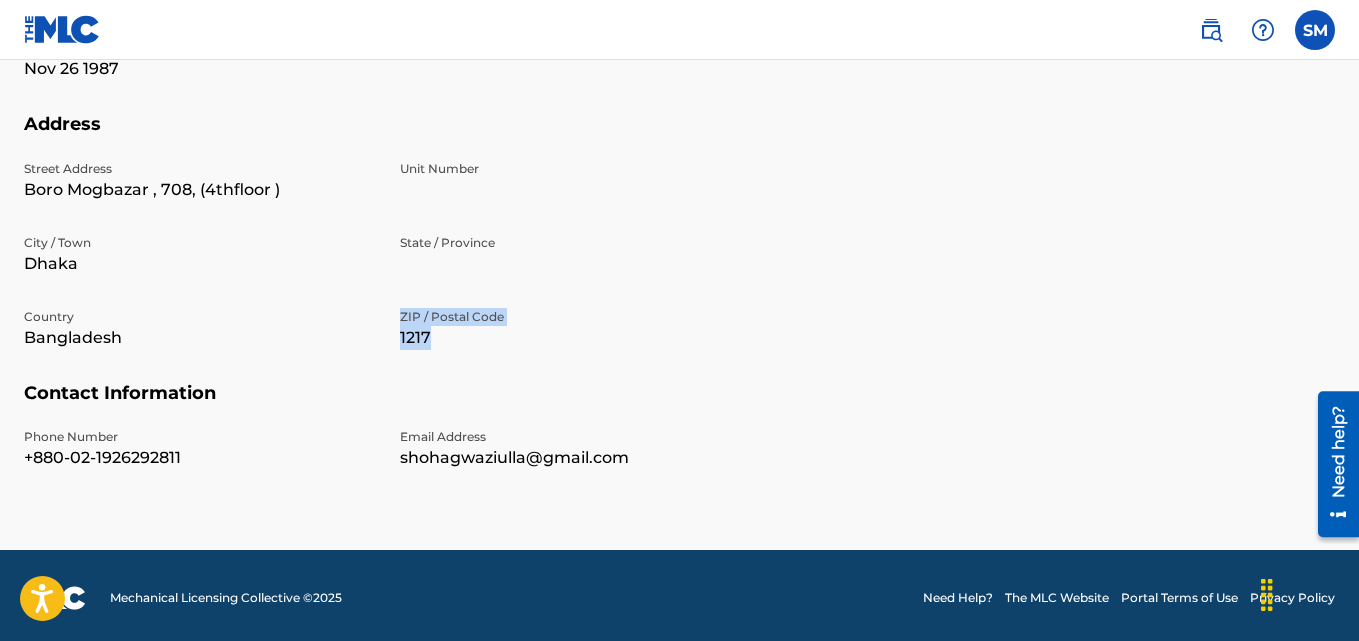 drag, startPoint x: 438, startPoint y: 337, endPoint x: 385, endPoint y: 334, distance: 53.08484 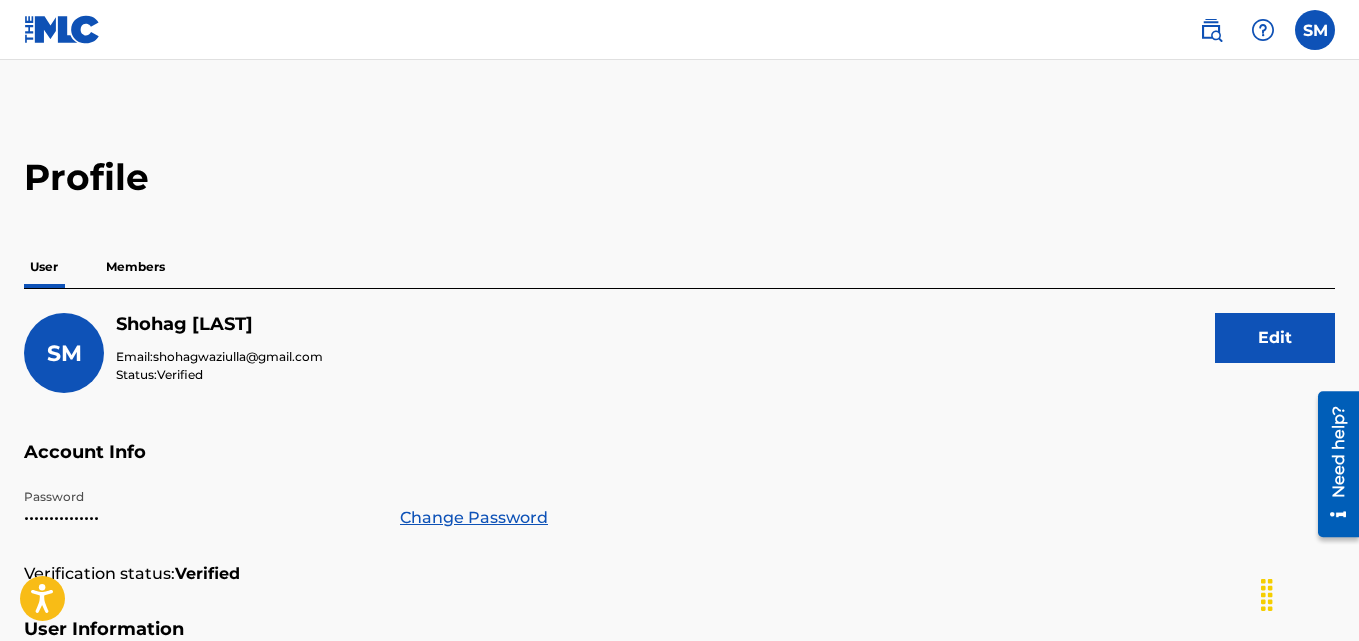 scroll, scrollTop: 0, scrollLeft: 0, axis: both 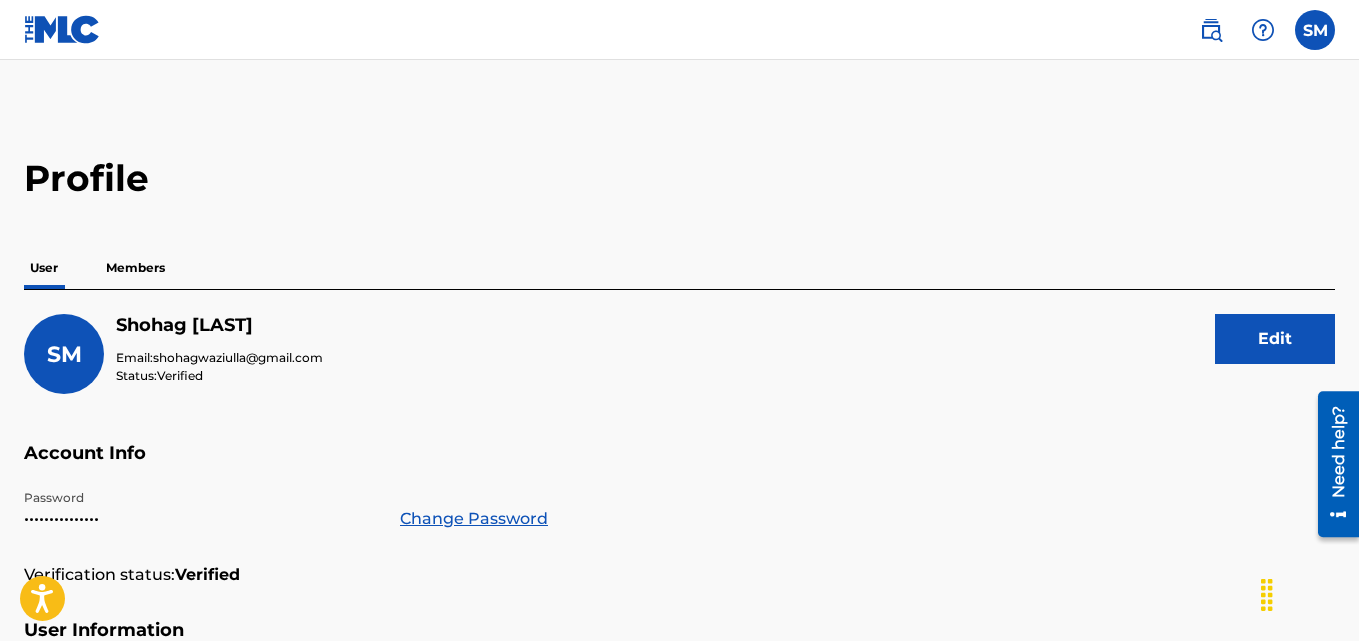click on "Members" at bounding box center (135, 268) 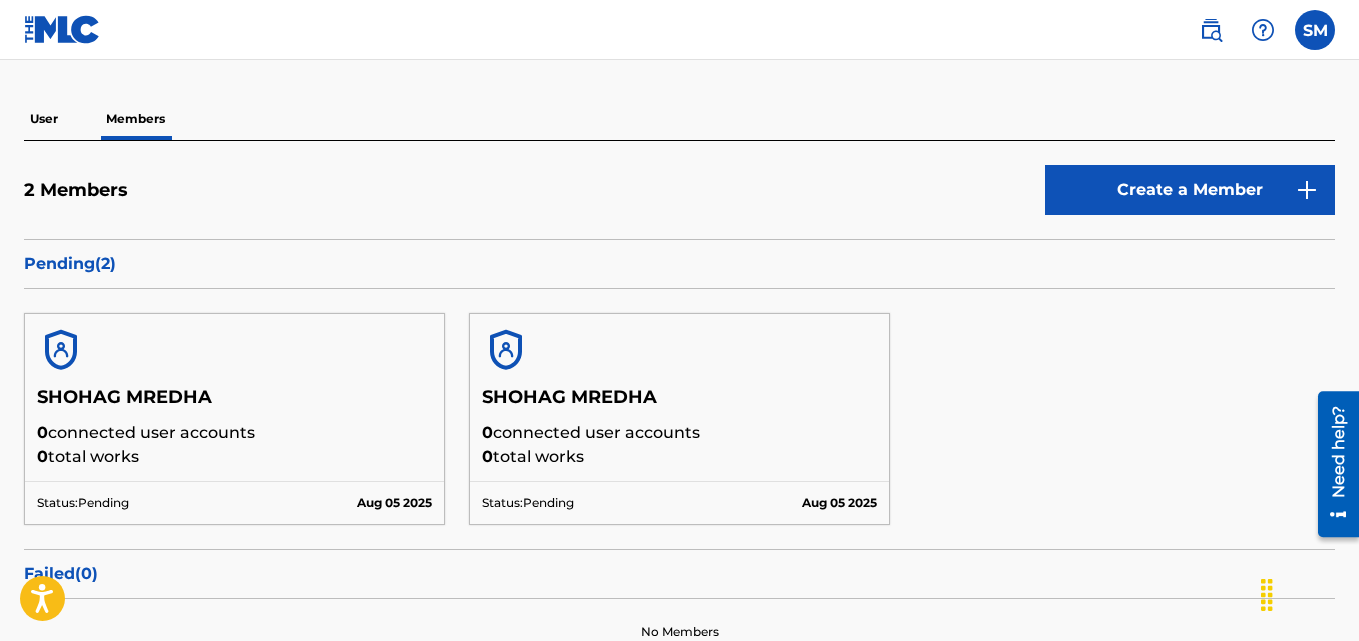scroll, scrollTop: 0, scrollLeft: 0, axis: both 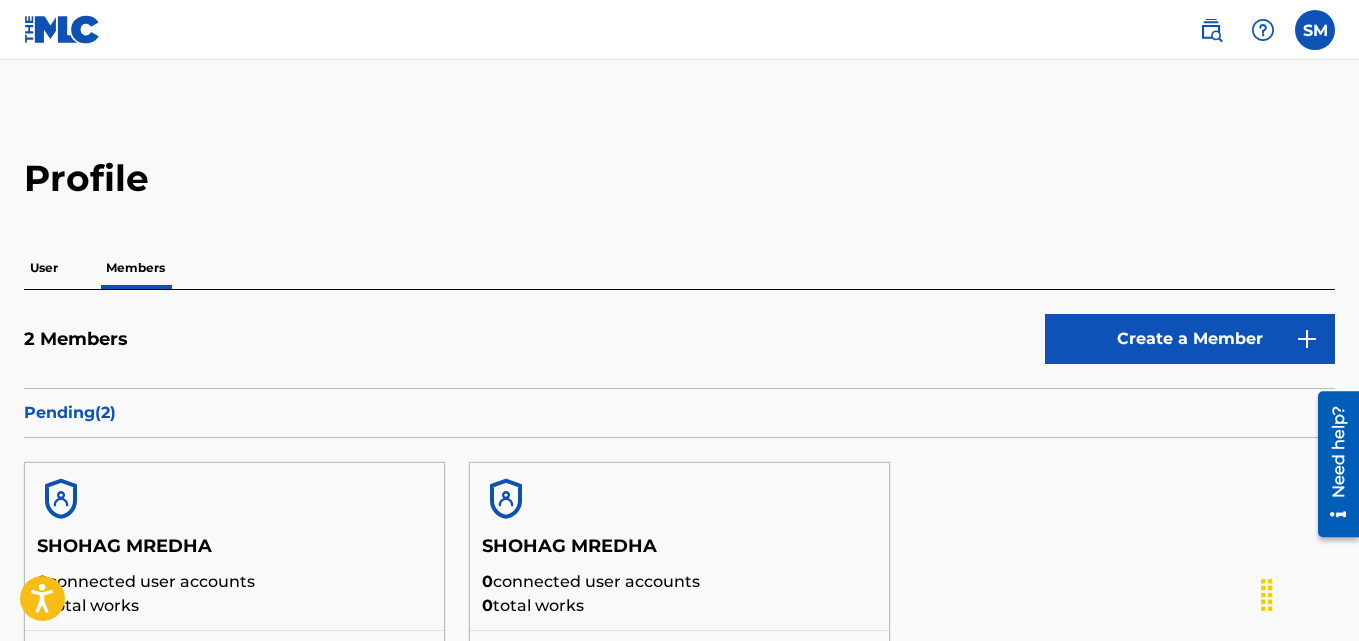 click on "User" at bounding box center (44, 268) 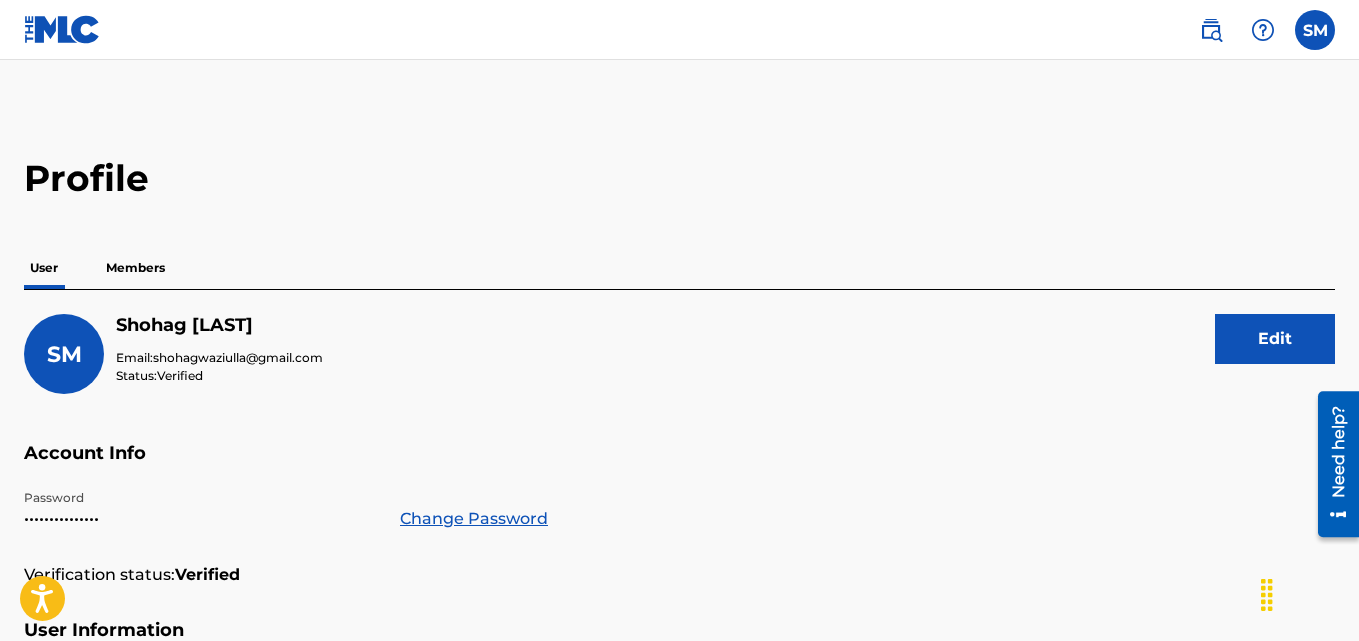 click at bounding box center [1315, 30] 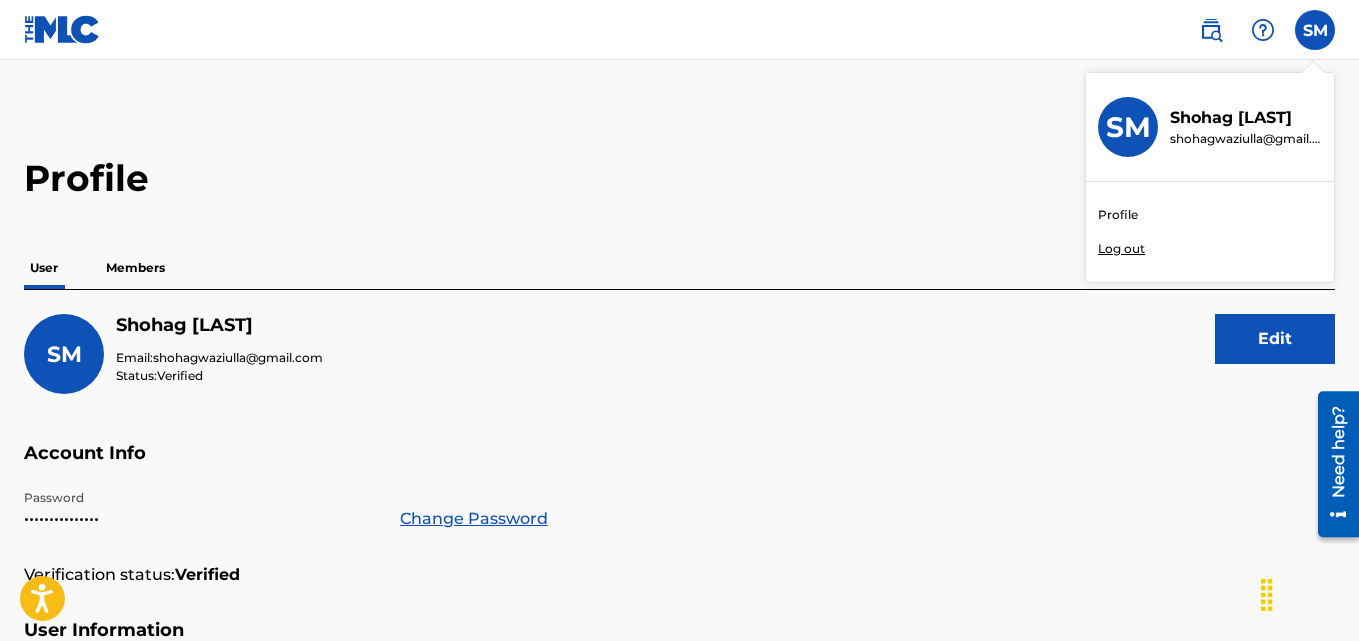 click on "Shohag   Mredha" at bounding box center [1246, 118] 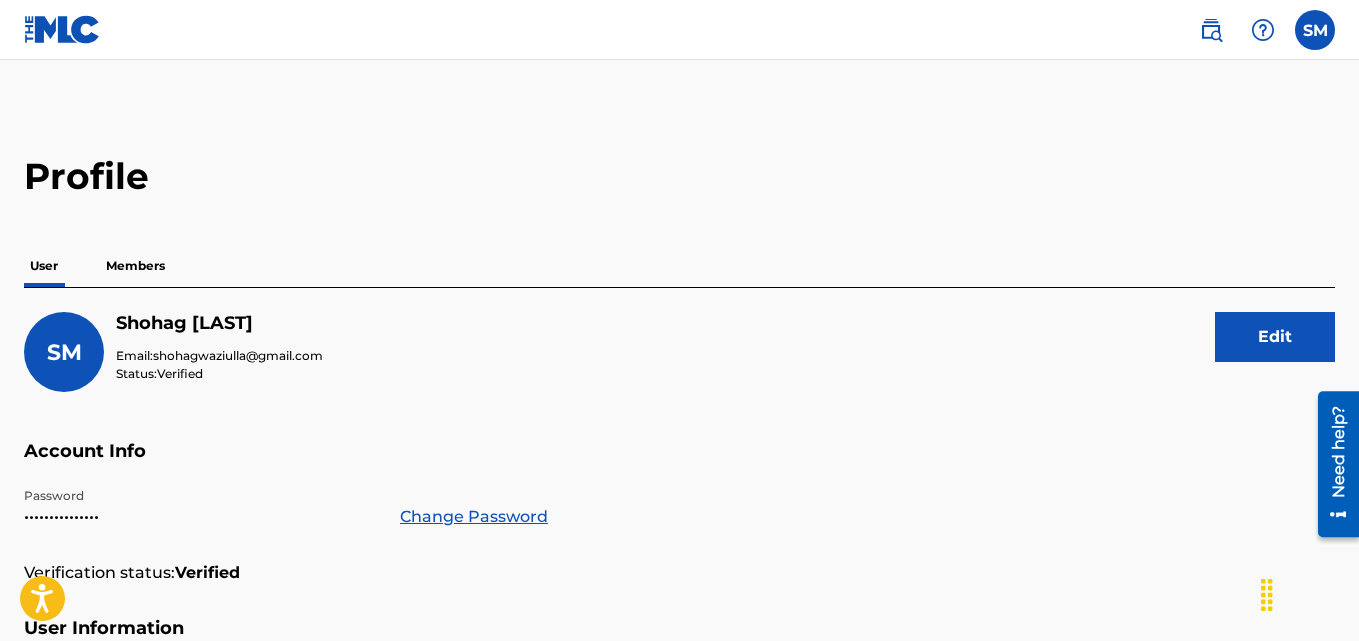 scroll, scrollTop: 0, scrollLeft: 0, axis: both 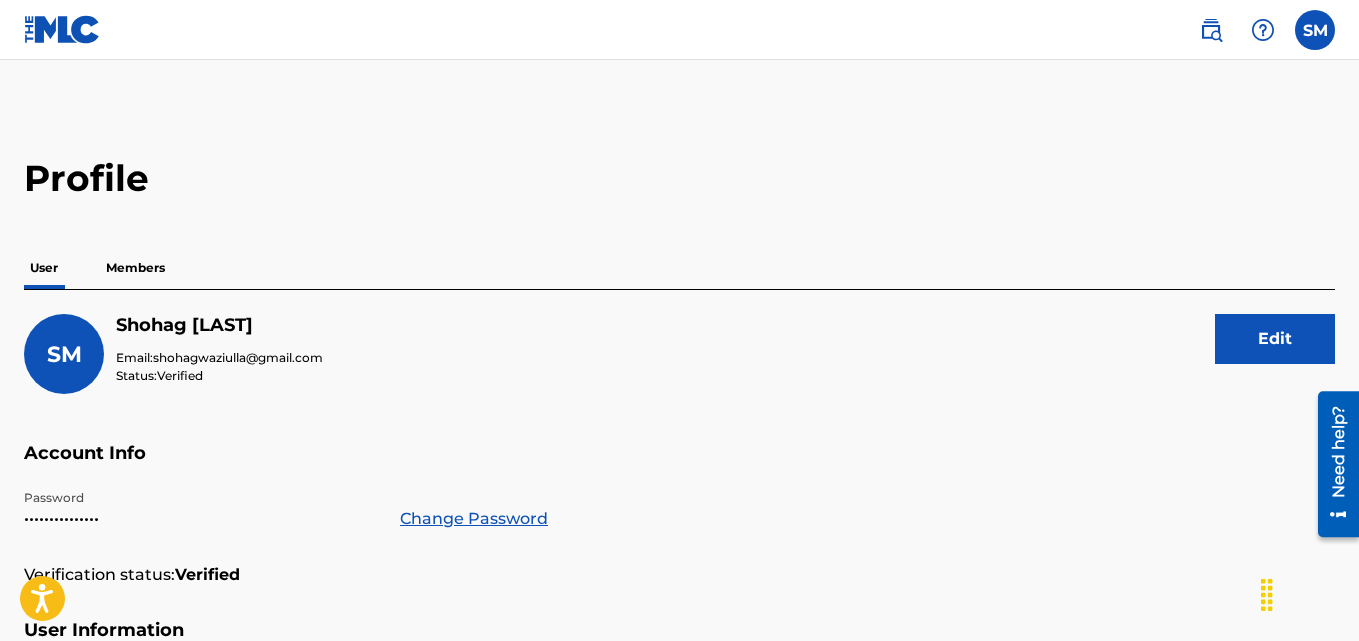 click at bounding box center (1211, 30) 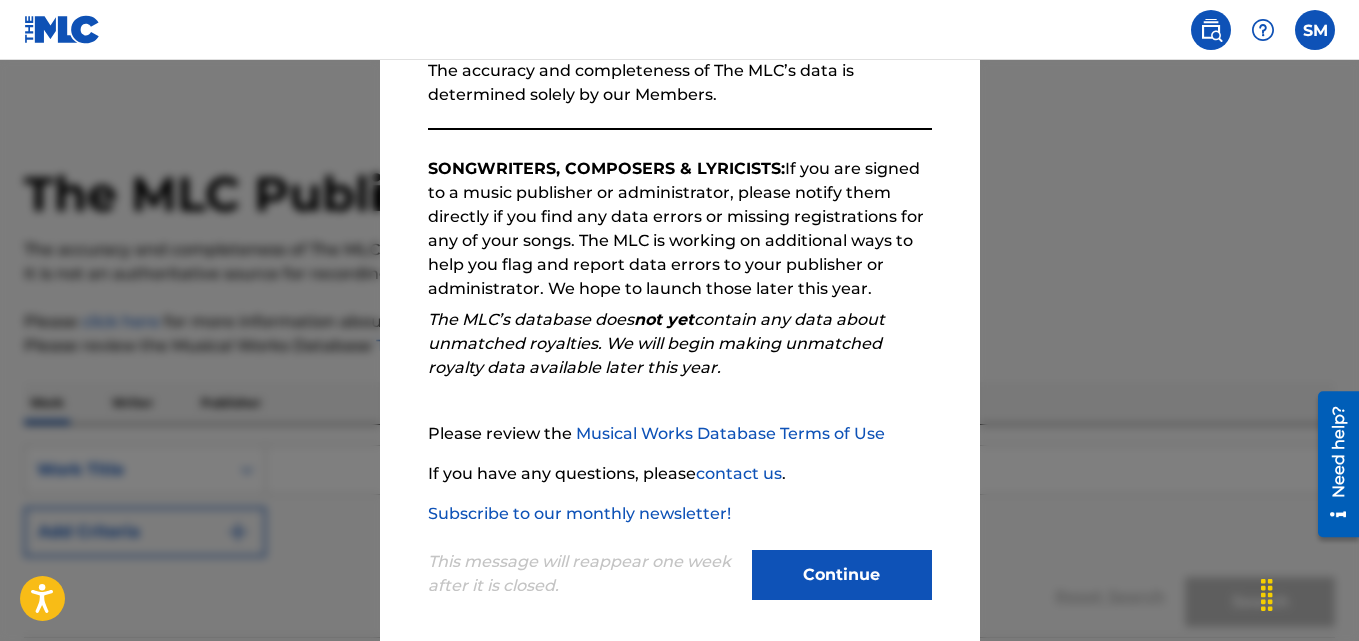 scroll, scrollTop: 274, scrollLeft: 0, axis: vertical 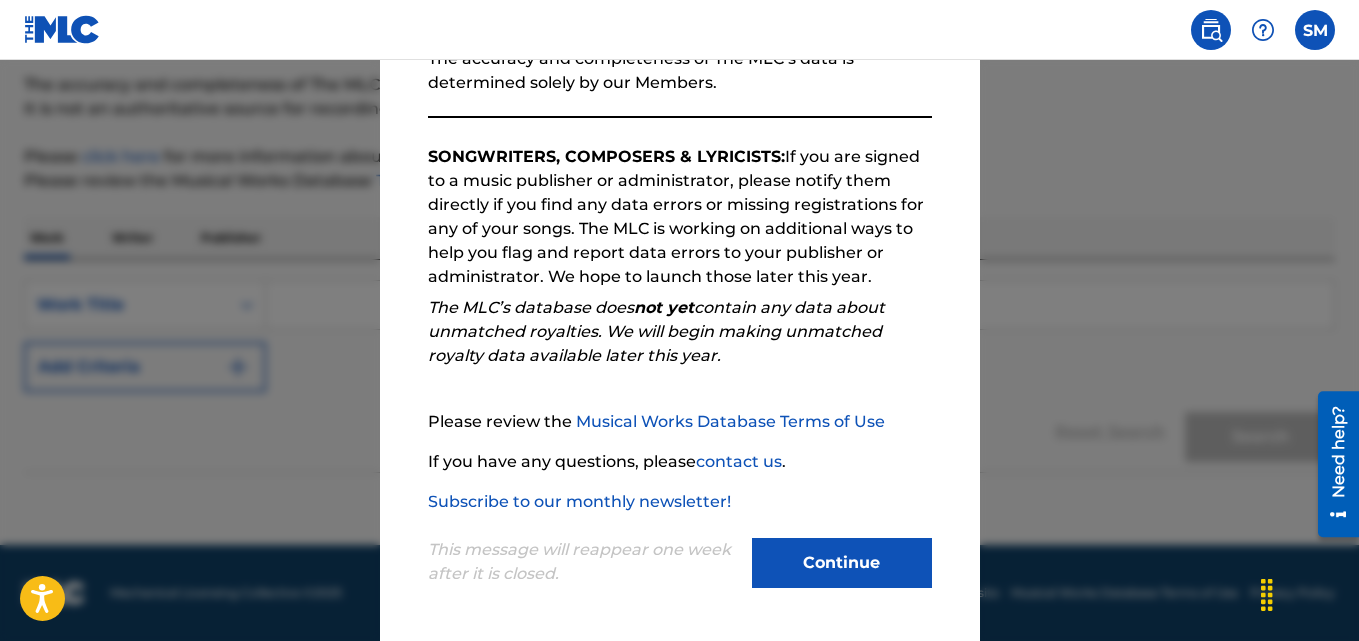 click on "Continue" at bounding box center (842, 563) 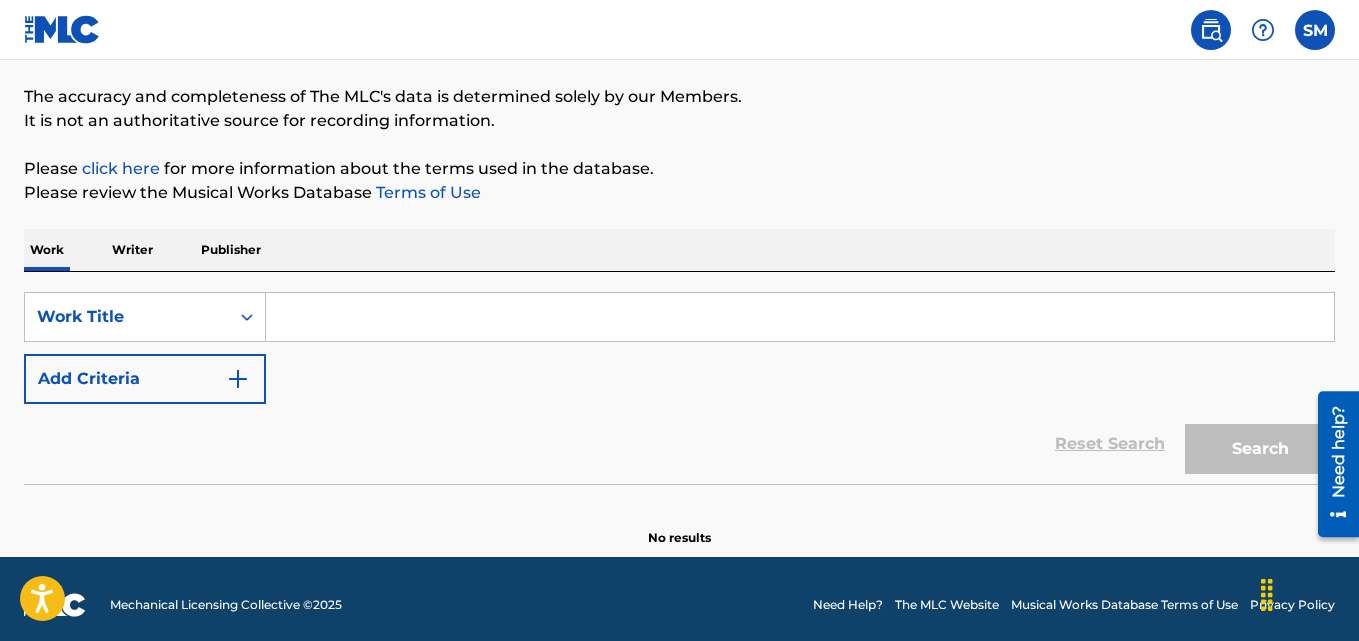 scroll, scrollTop: 165, scrollLeft: 0, axis: vertical 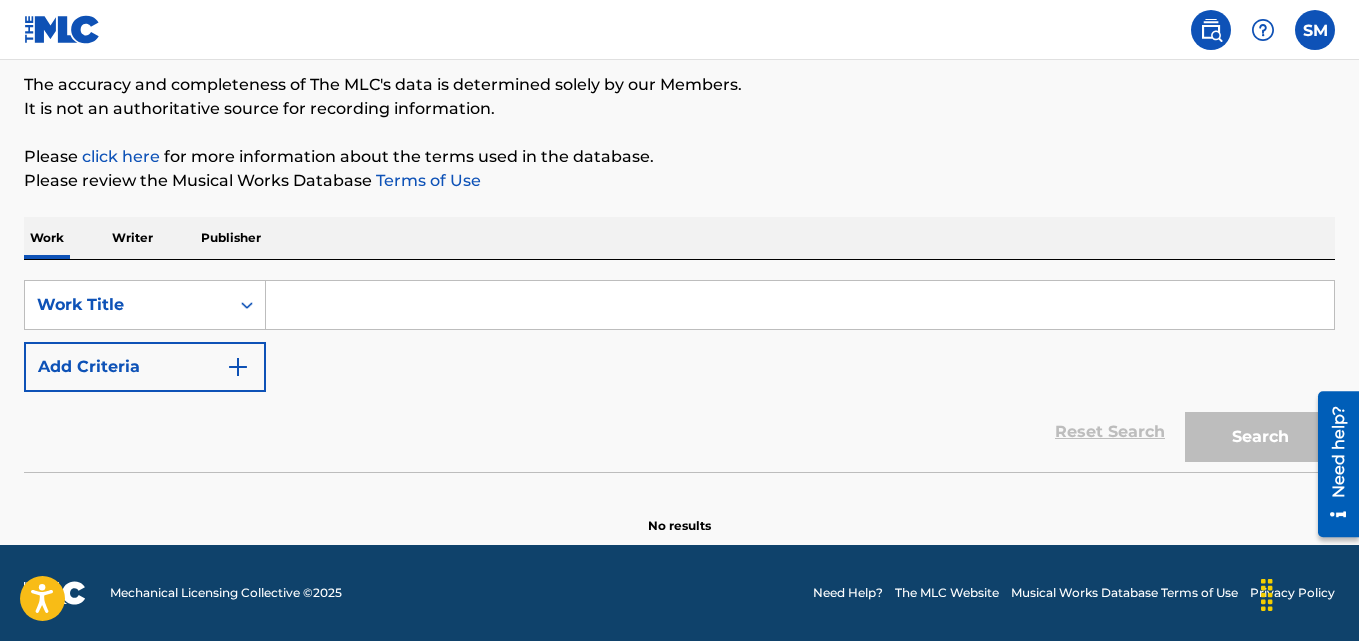 click on "Writer" at bounding box center [132, 238] 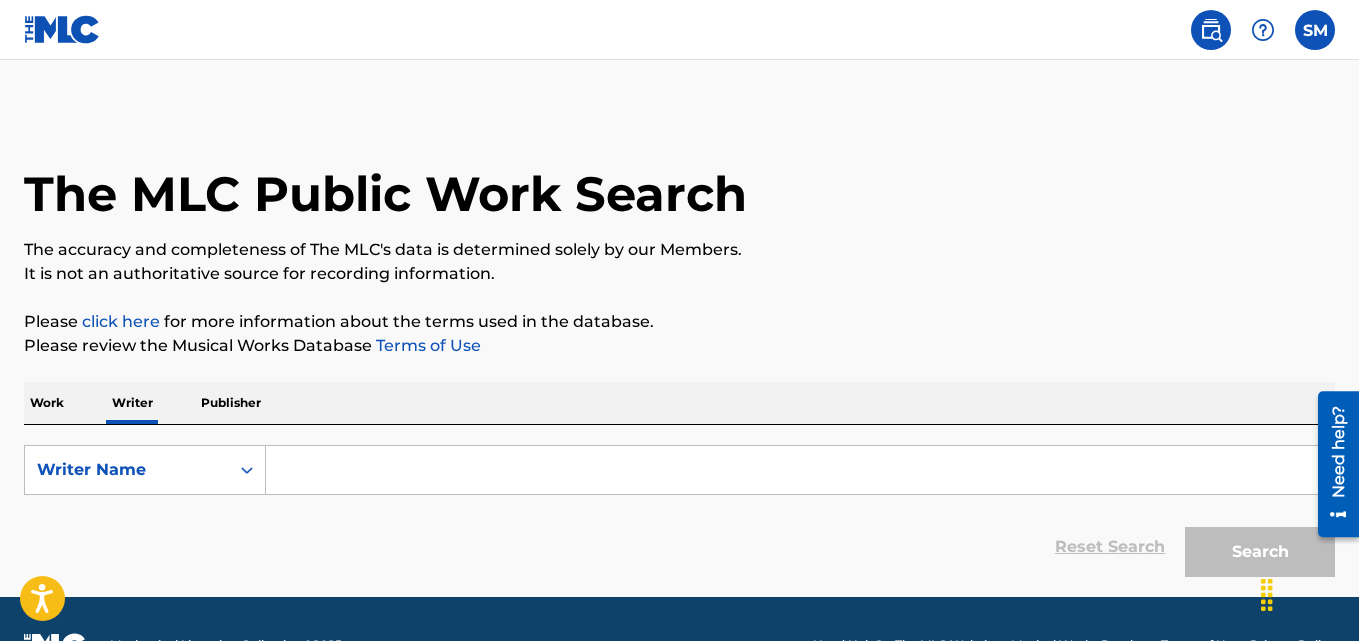 click on "Publisher" at bounding box center [231, 403] 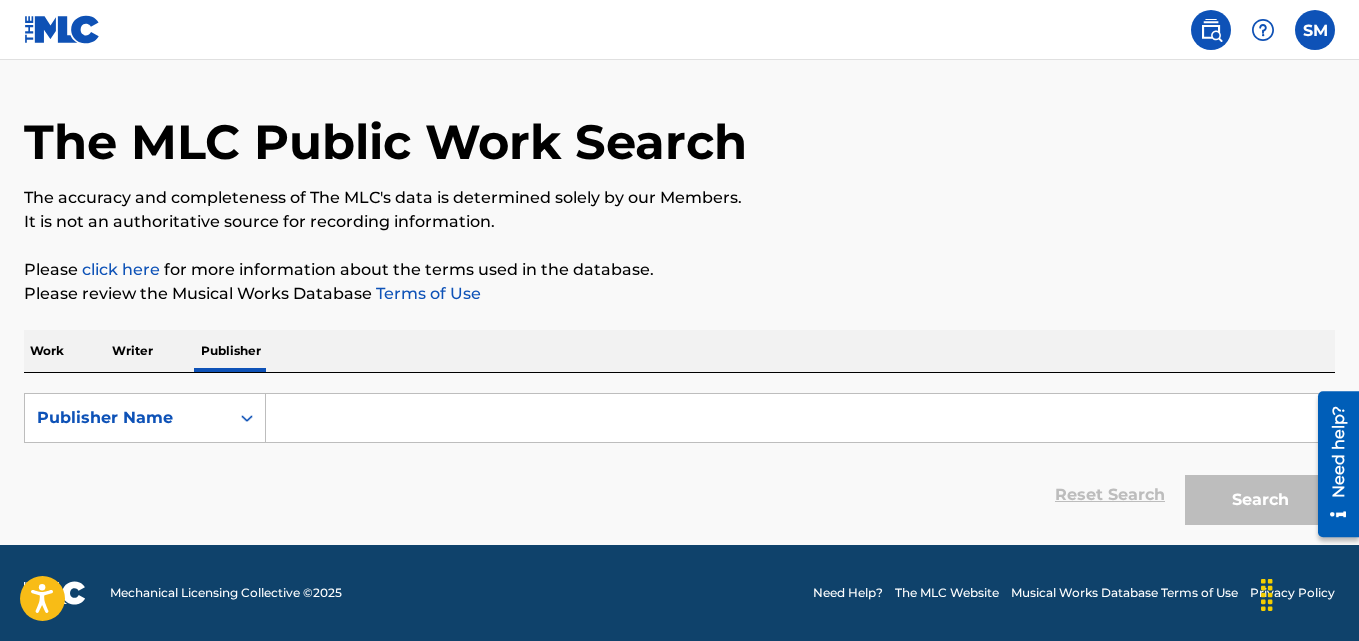 scroll, scrollTop: 0, scrollLeft: 0, axis: both 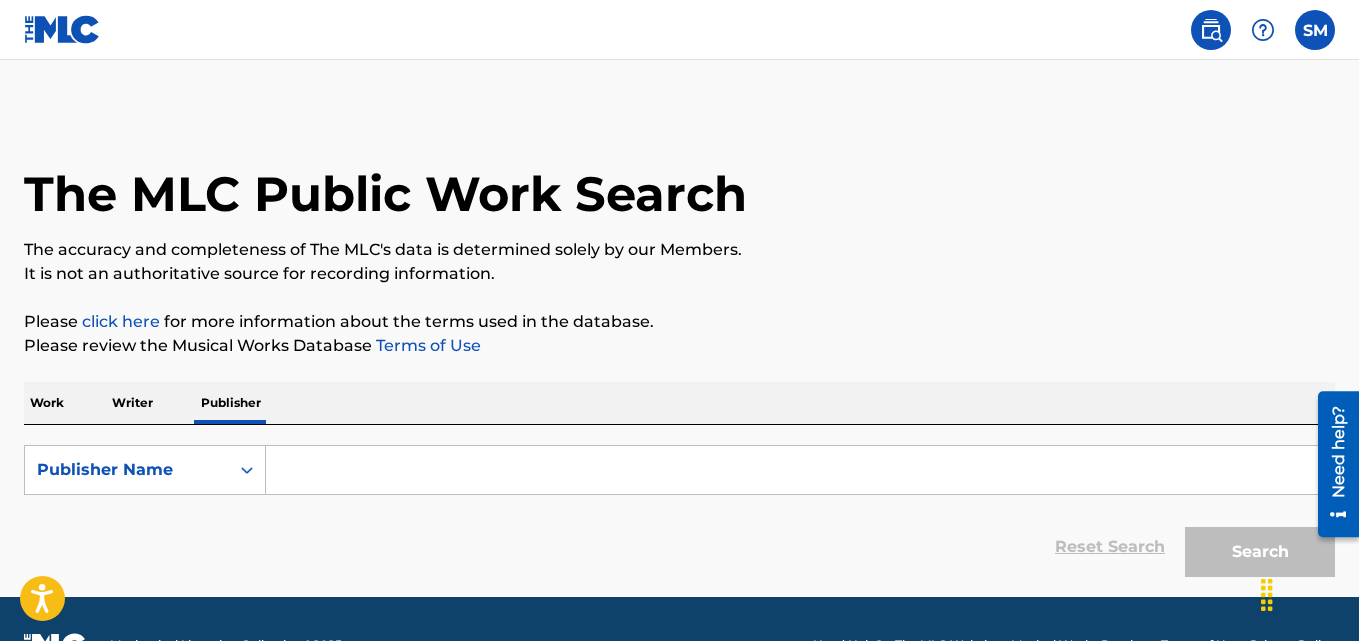 click on "Writer" at bounding box center (132, 403) 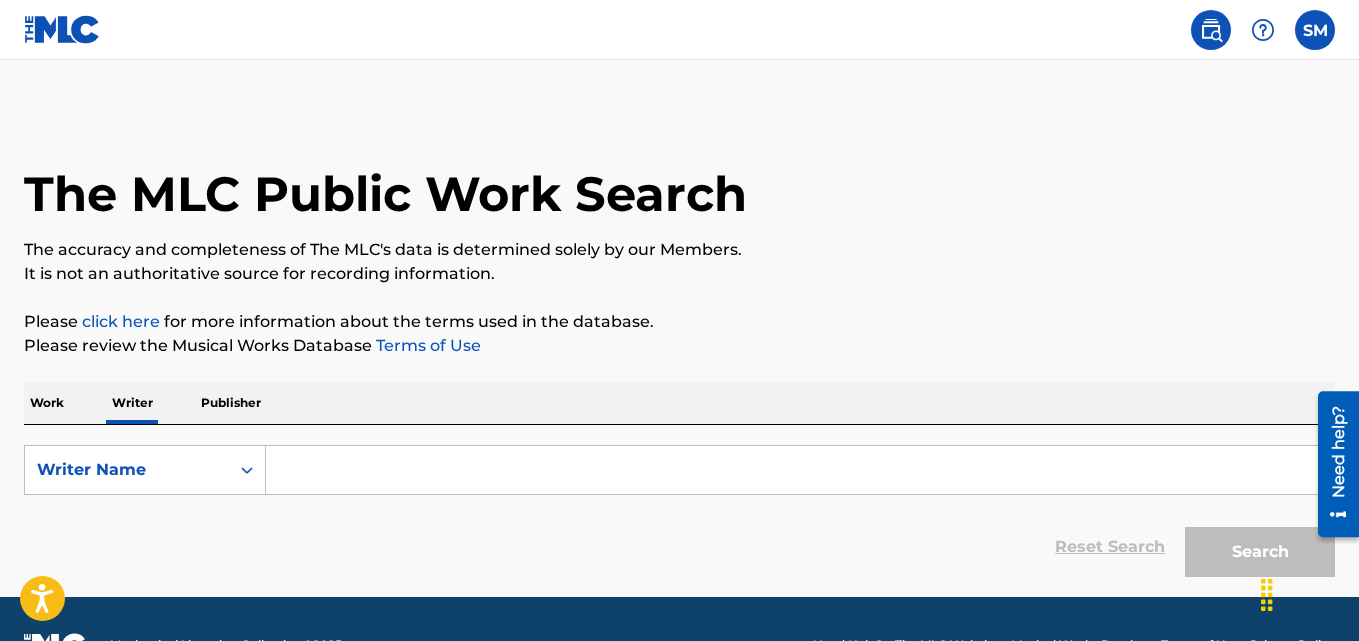 click on "Work" at bounding box center (47, 403) 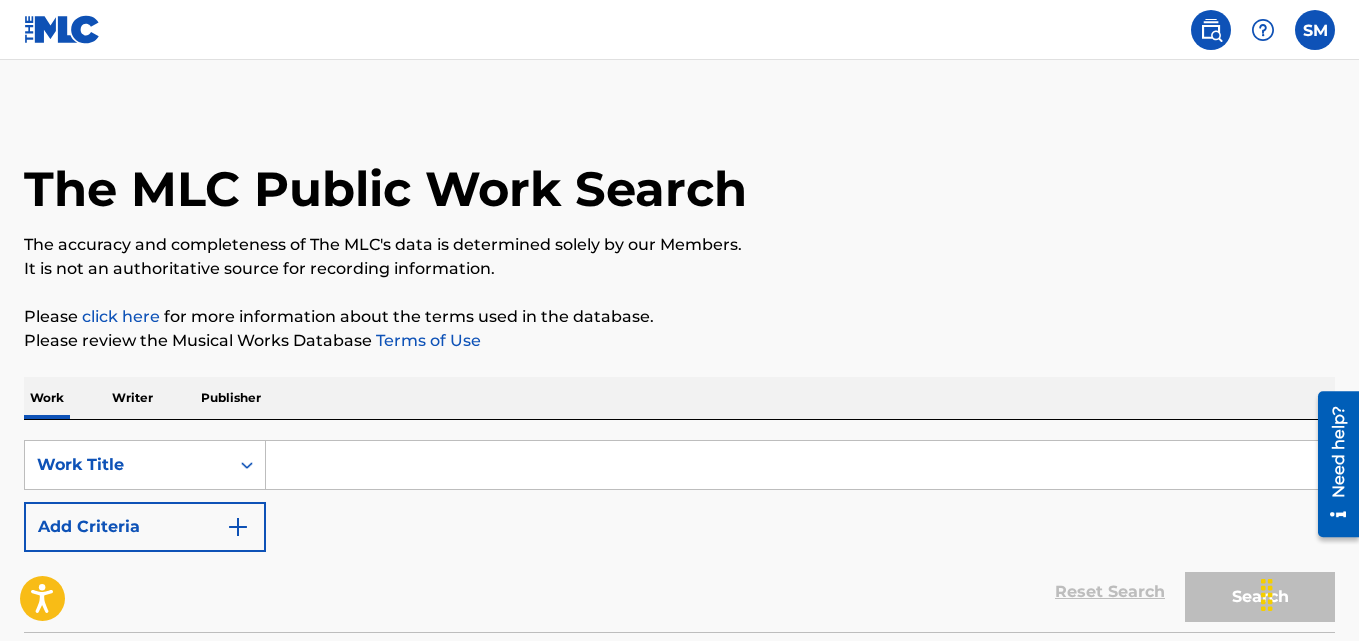 scroll, scrollTop: 0, scrollLeft: 0, axis: both 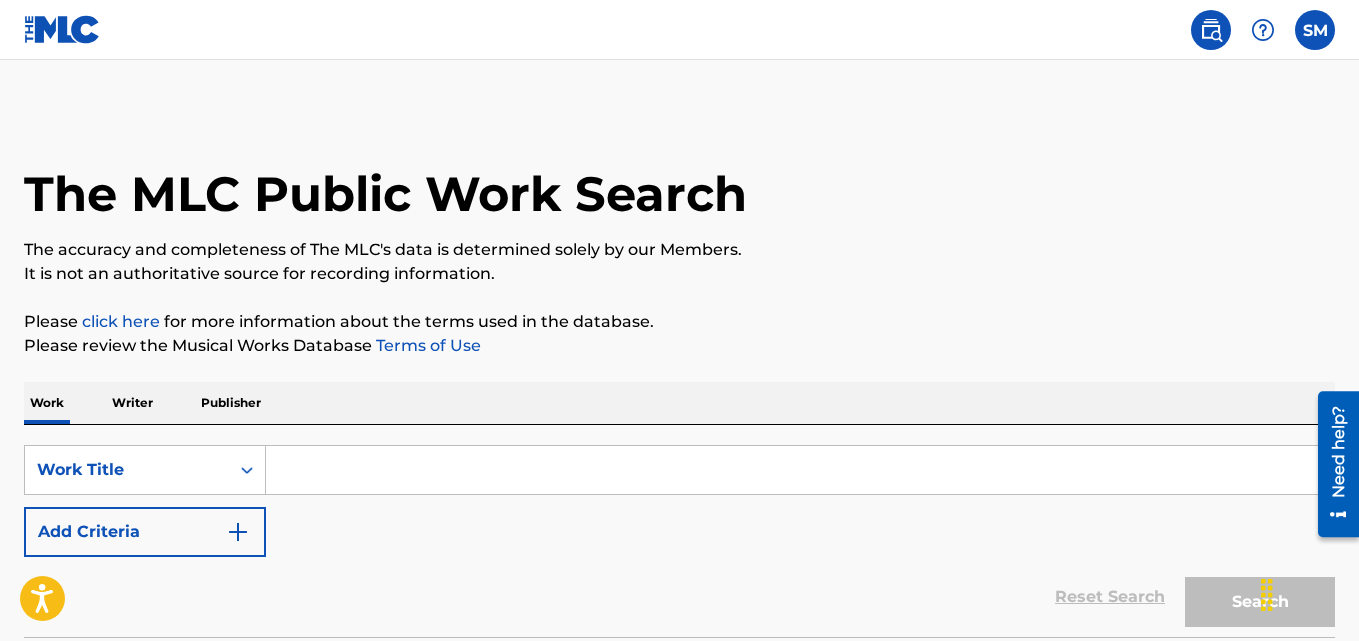 click at bounding box center [1211, 30] 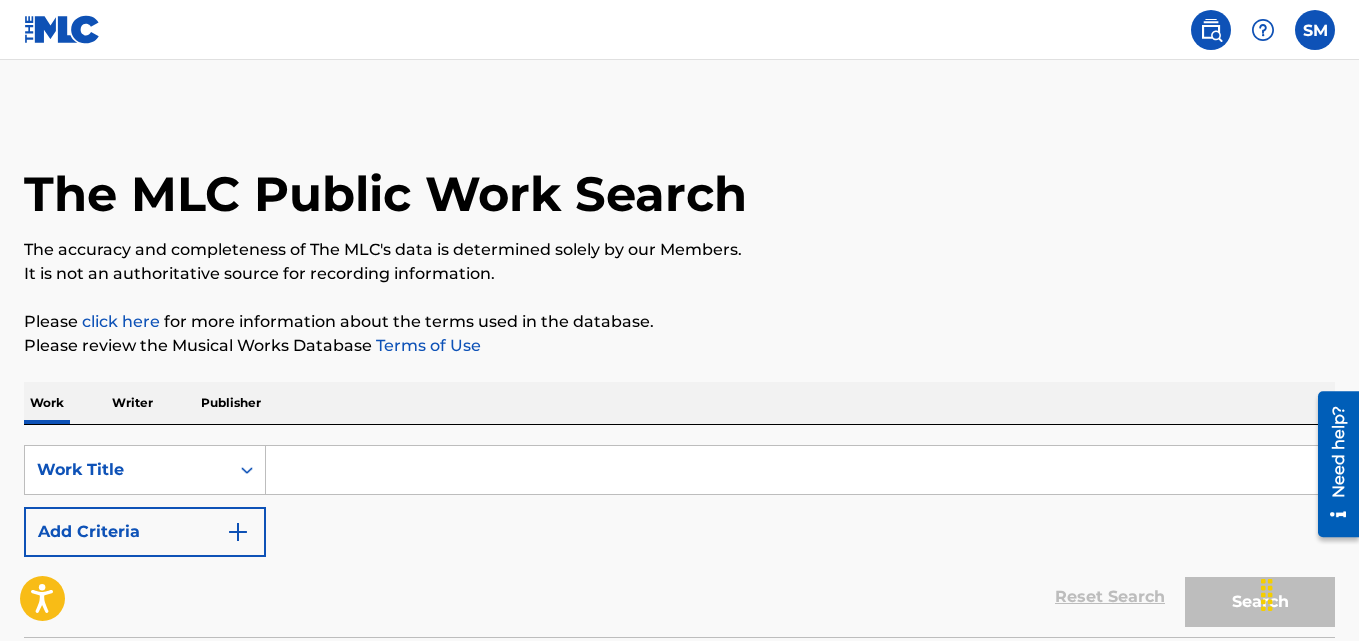 click at bounding box center (1211, 30) 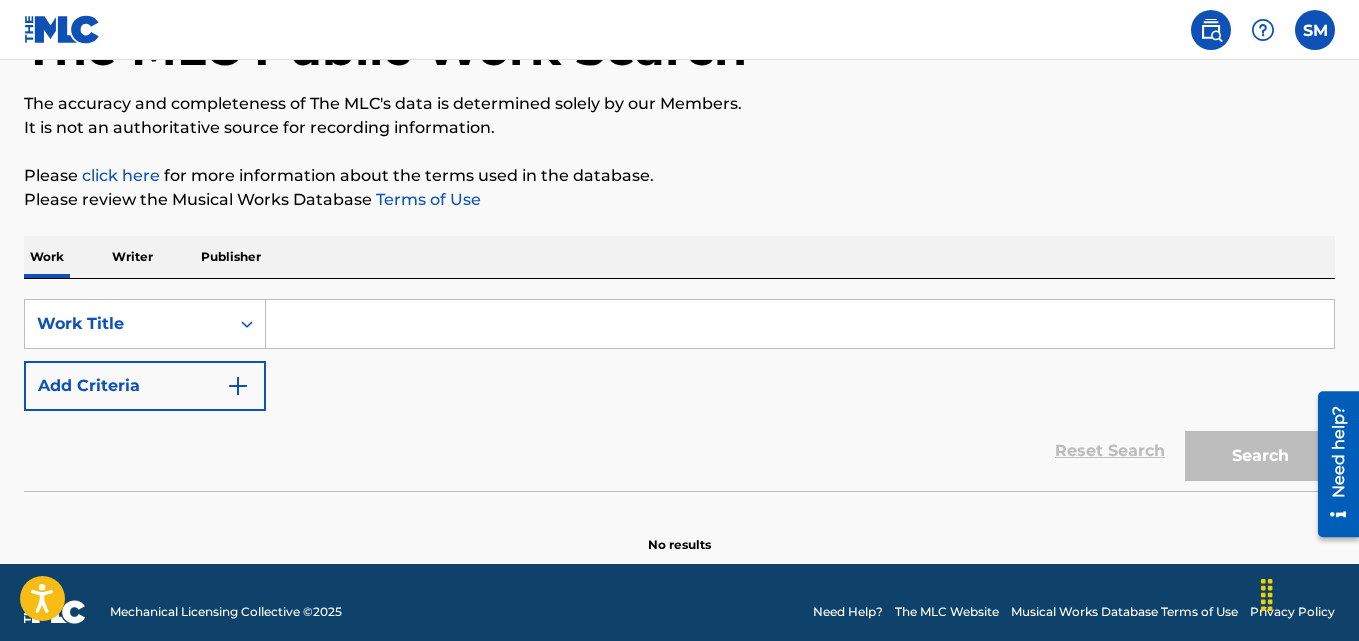 scroll, scrollTop: 165, scrollLeft: 0, axis: vertical 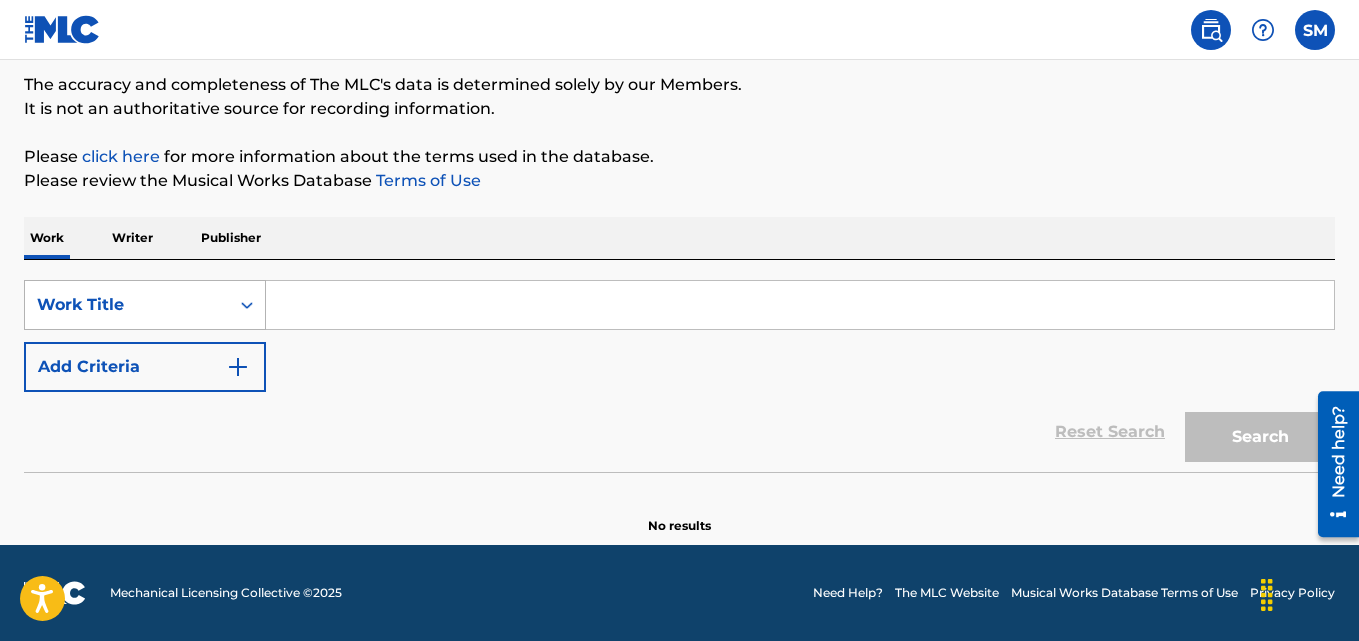 click 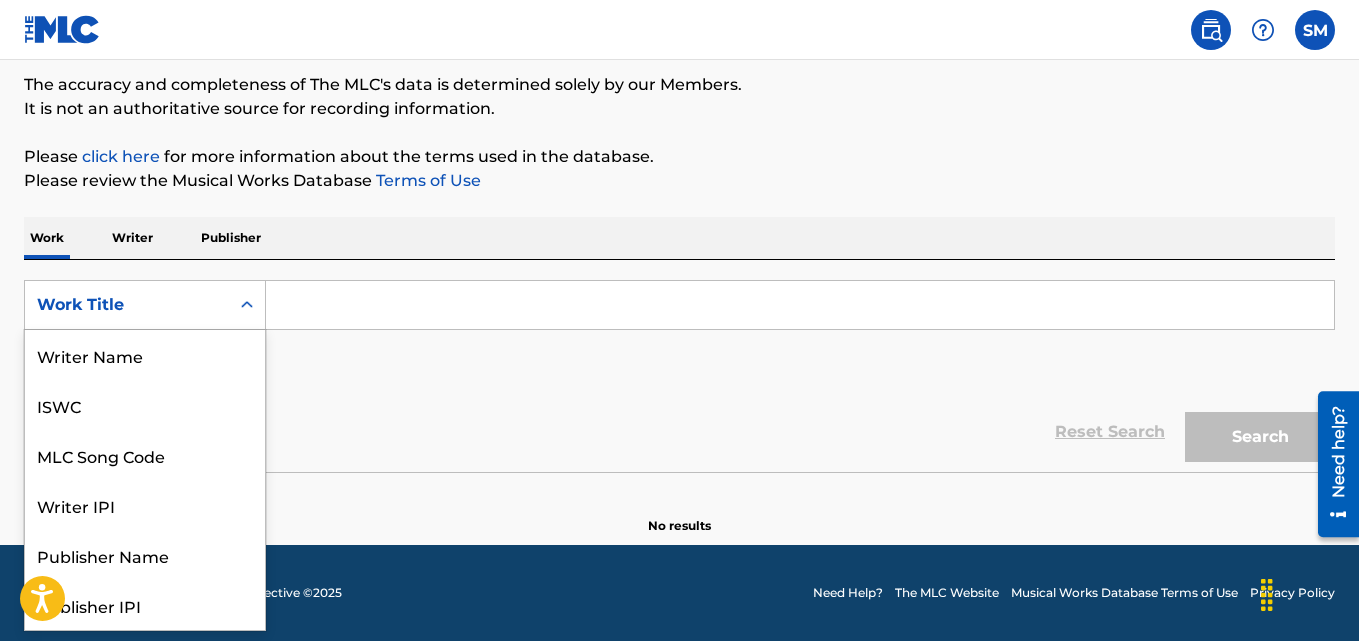 scroll, scrollTop: 100, scrollLeft: 0, axis: vertical 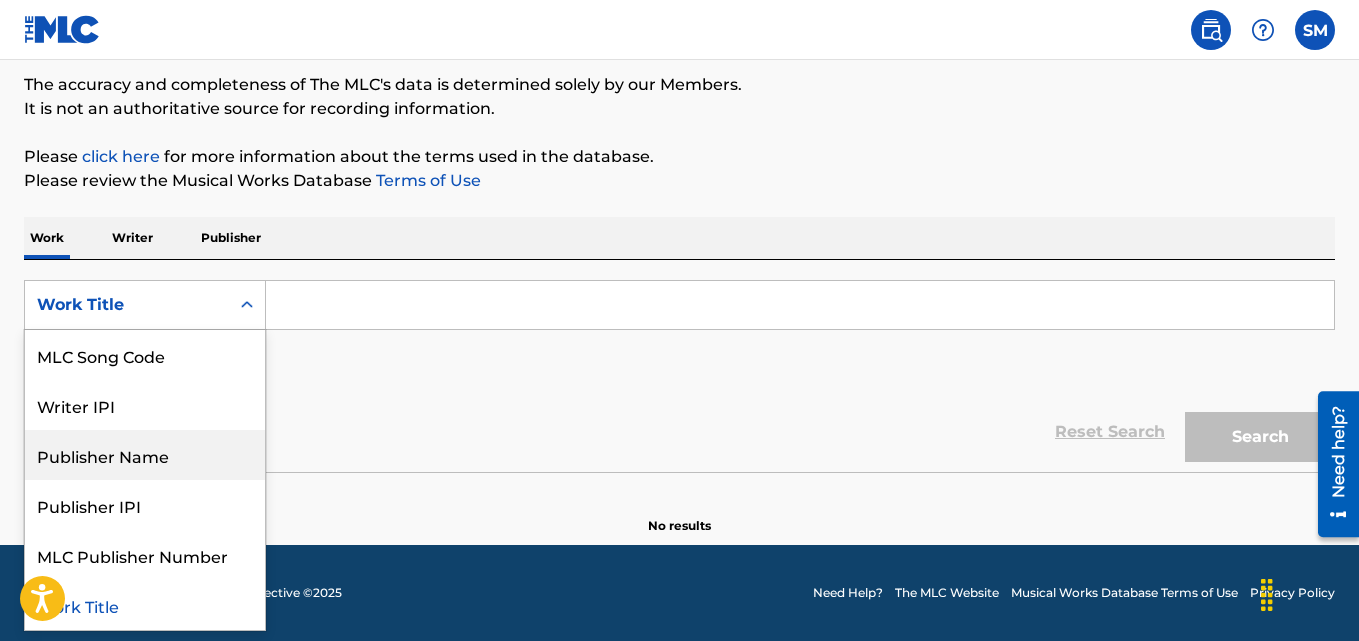 click on "No results" at bounding box center [679, 509] 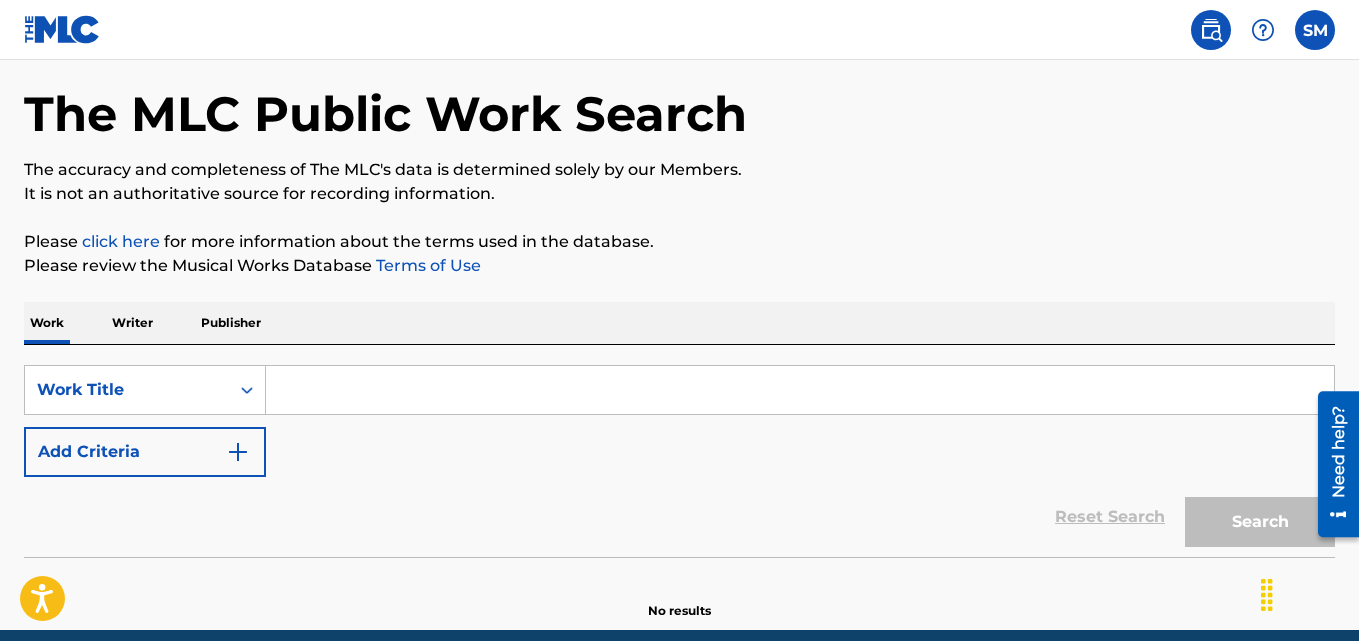 scroll, scrollTop: 165, scrollLeft: 0, axis: vertical 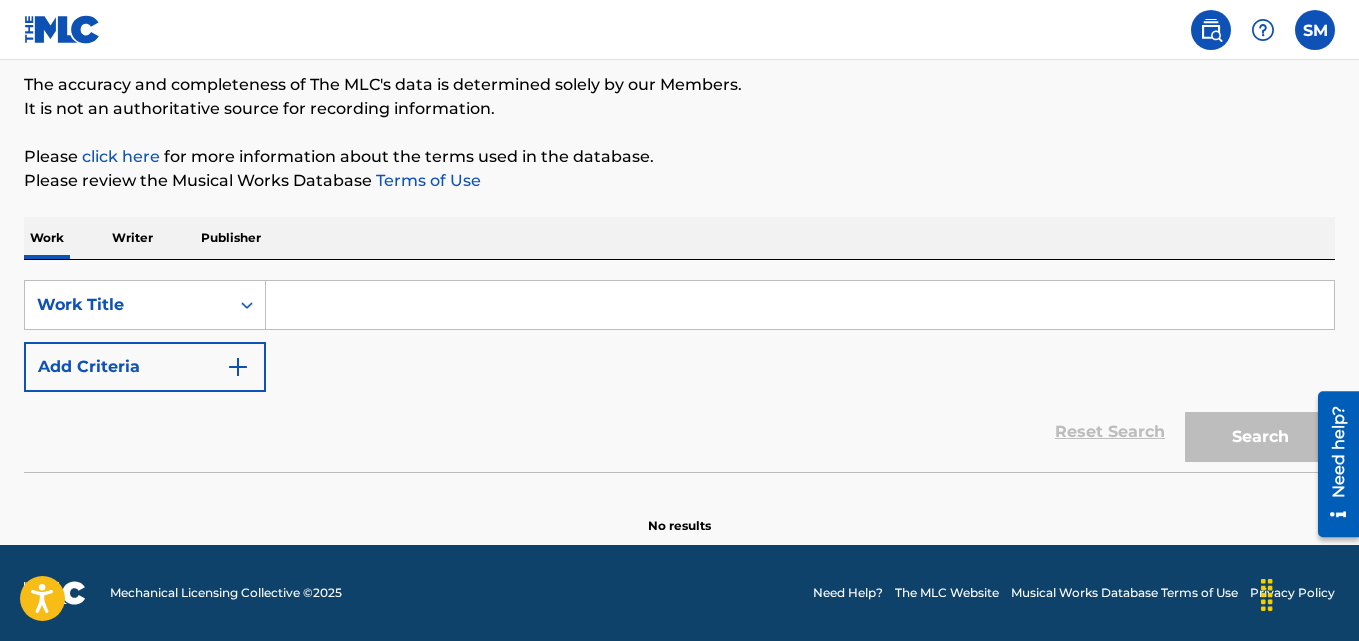 click at bounding box center (1315, 30) 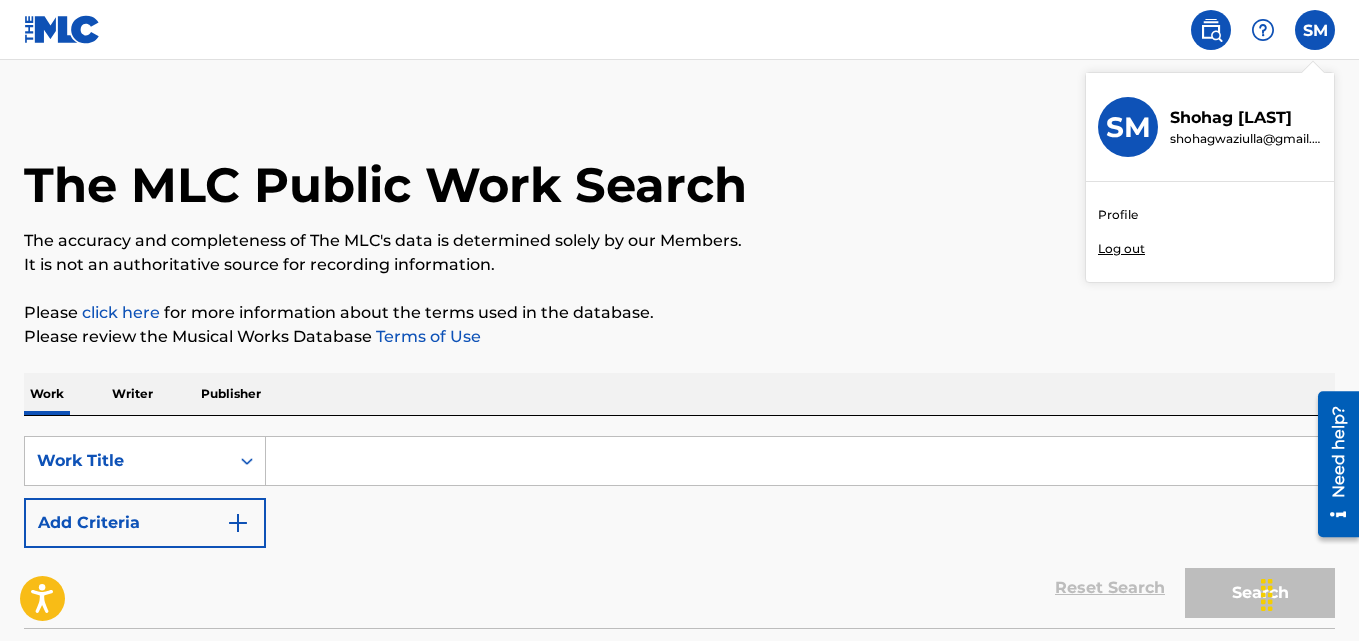 scroll, scrollTop: 0, scrollLeft: 0, axis: both 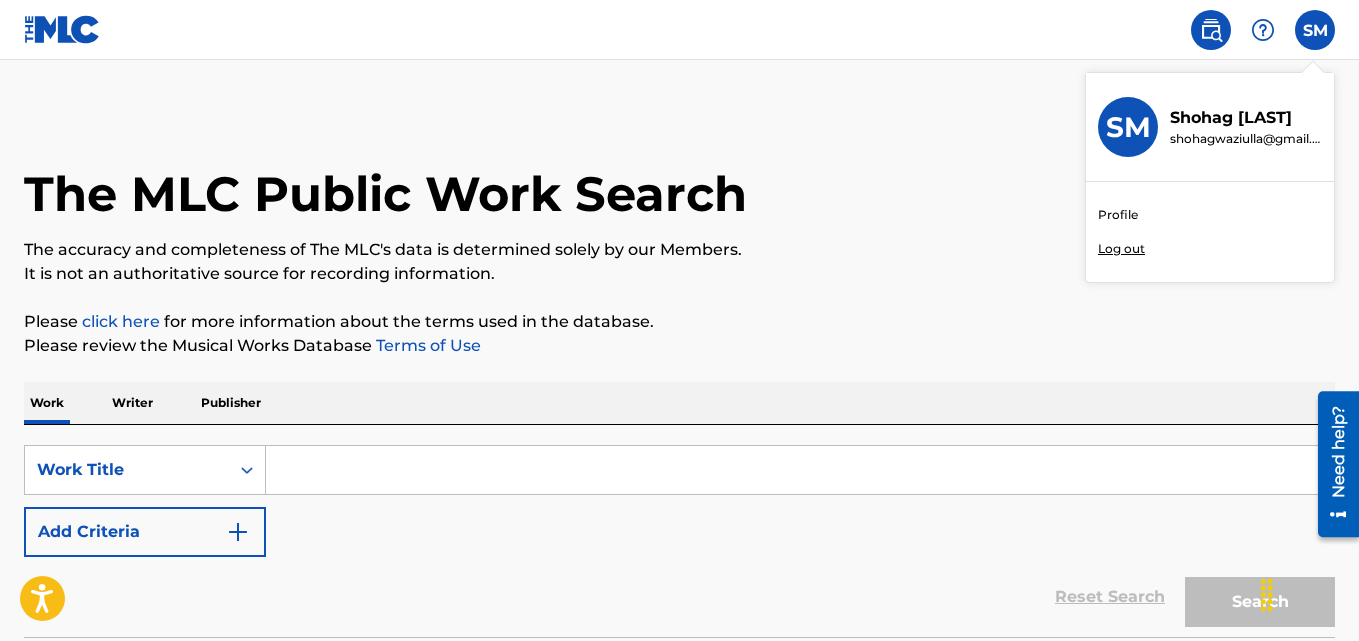 click on "Writer" at bounding box center [132, 403] 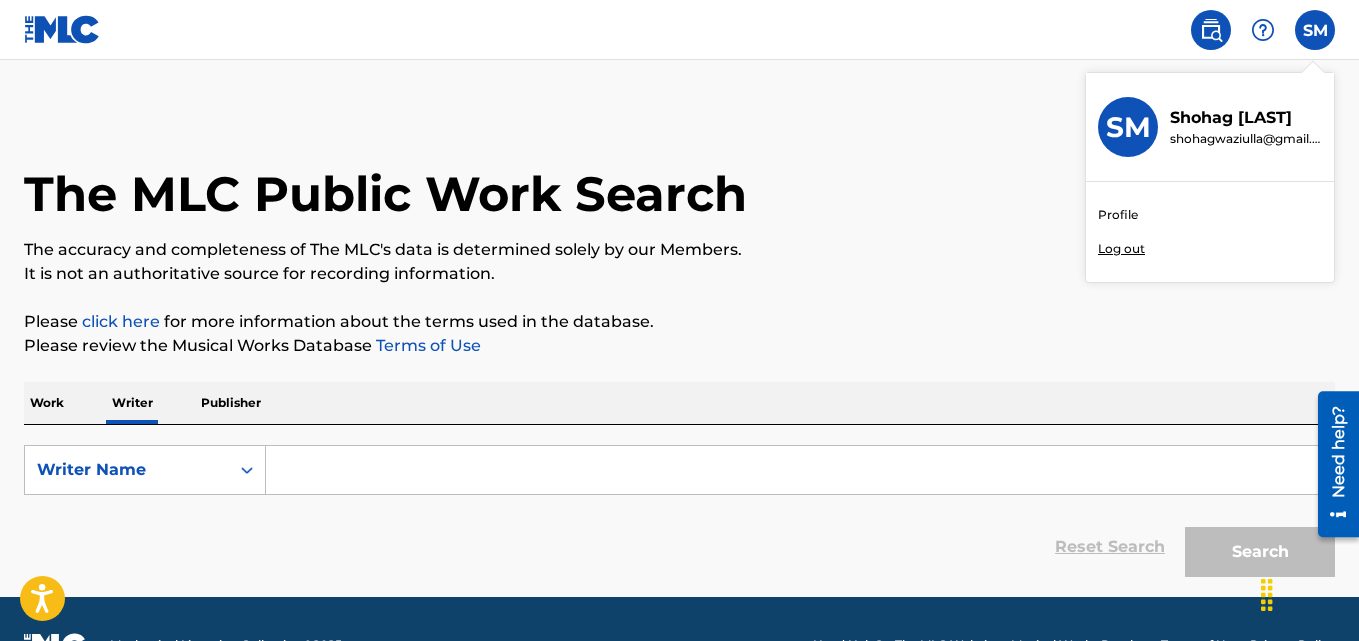 click on "Publisher" at bounding box center [231, 403] 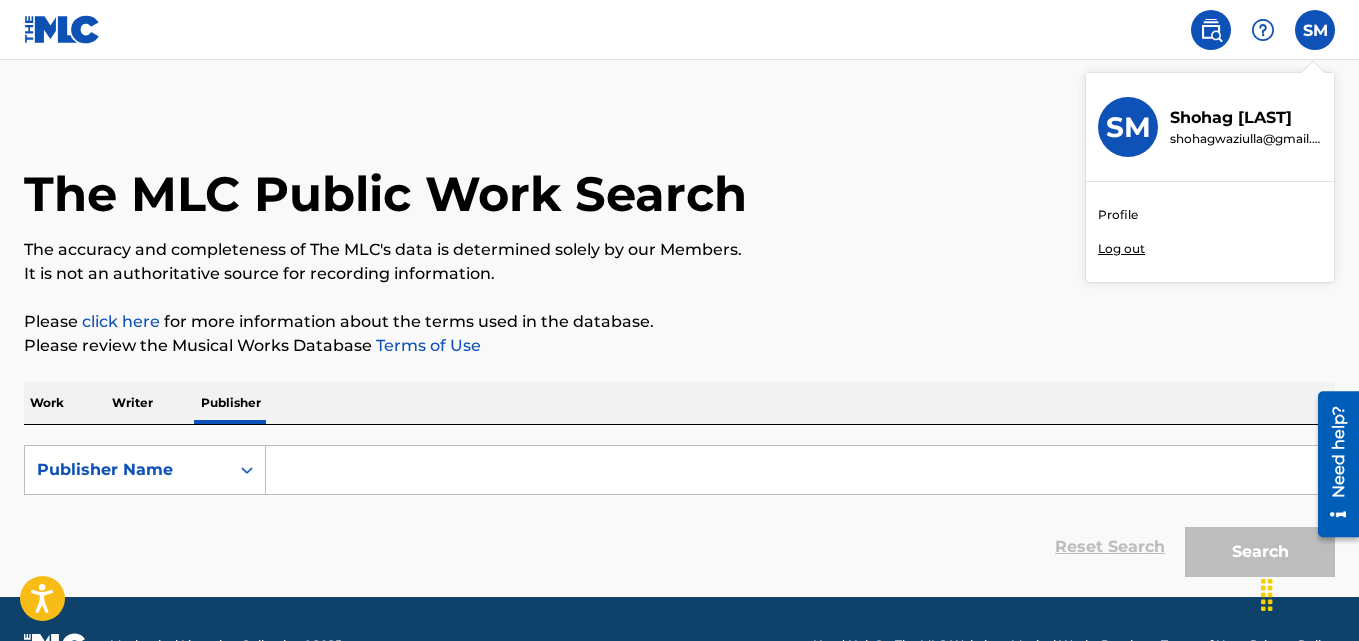 click at bounding box center [62, 29] 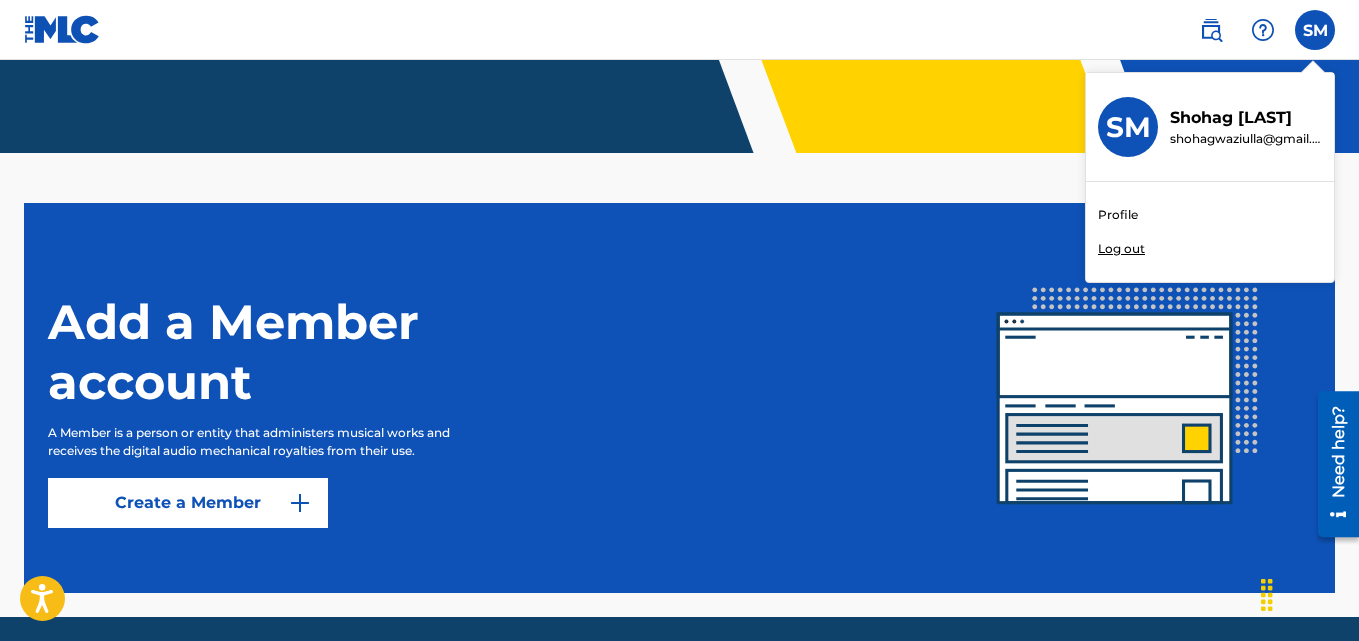 scroll, scrollTop: 5, scrollLeft: 0, axis: vertical 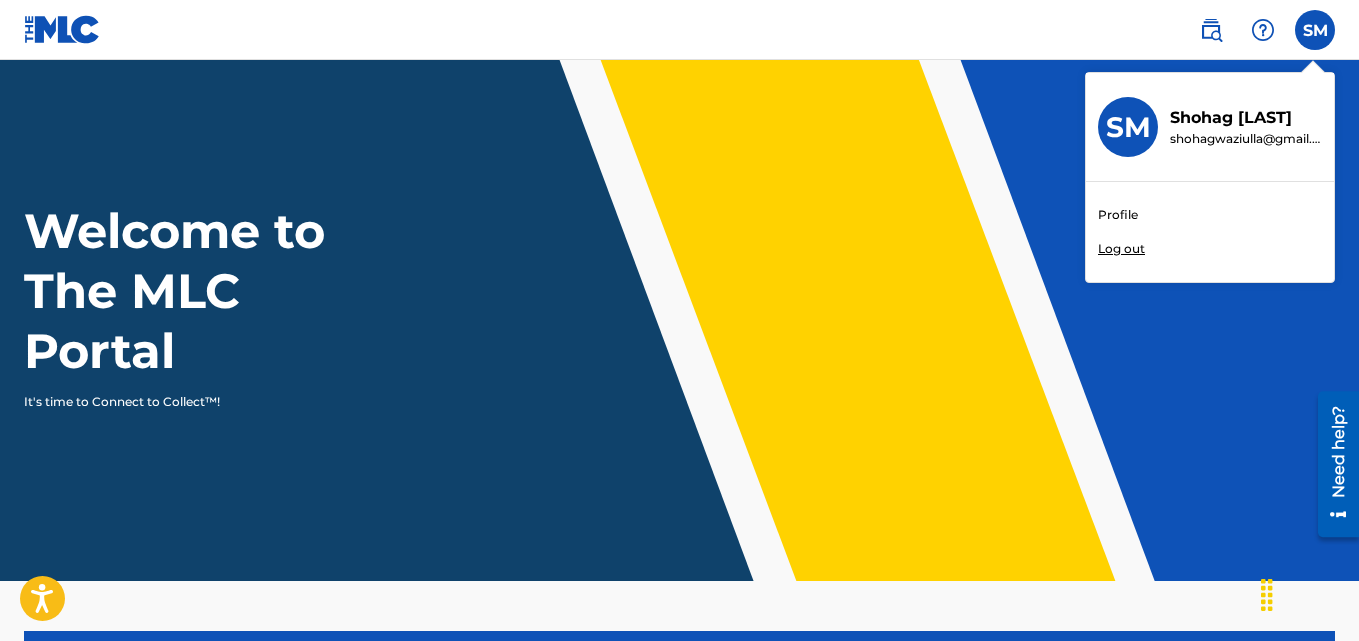 click on "Shohag   Mredha" at bounding box center [1246, 118] 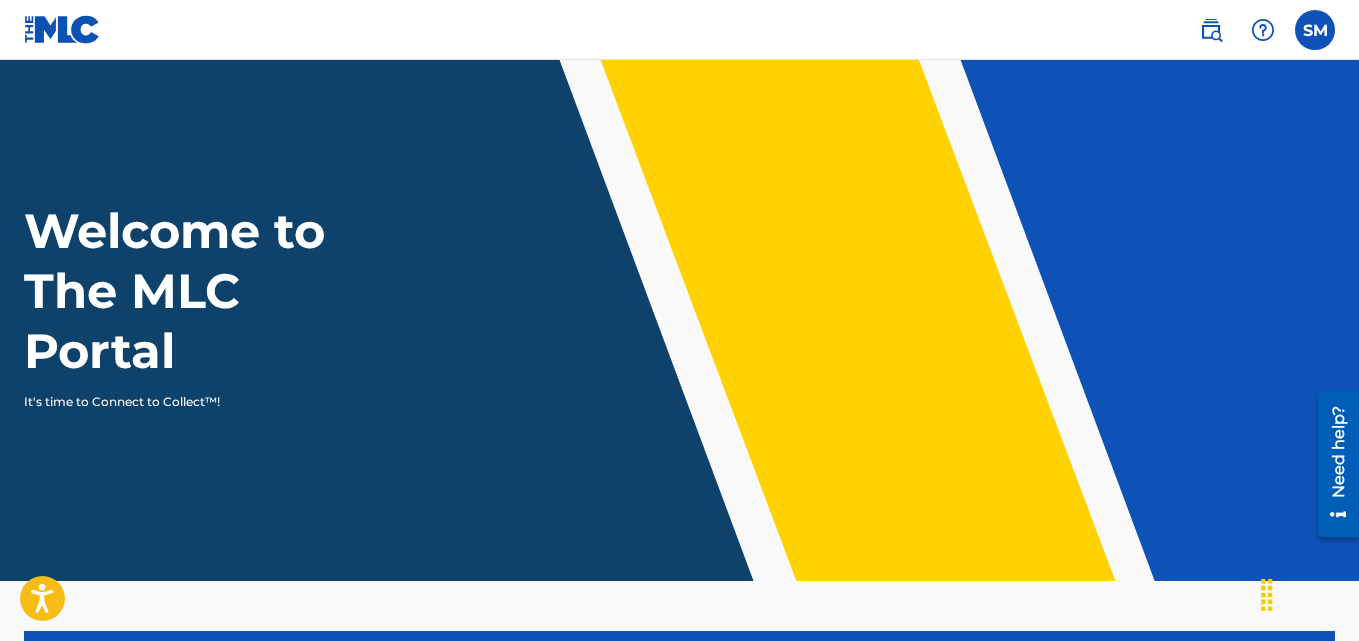 click on "SM SM Shohag   Mredha shohagwaziulla@gmail.com Profile Log out" at bounding box center (1315, 30) 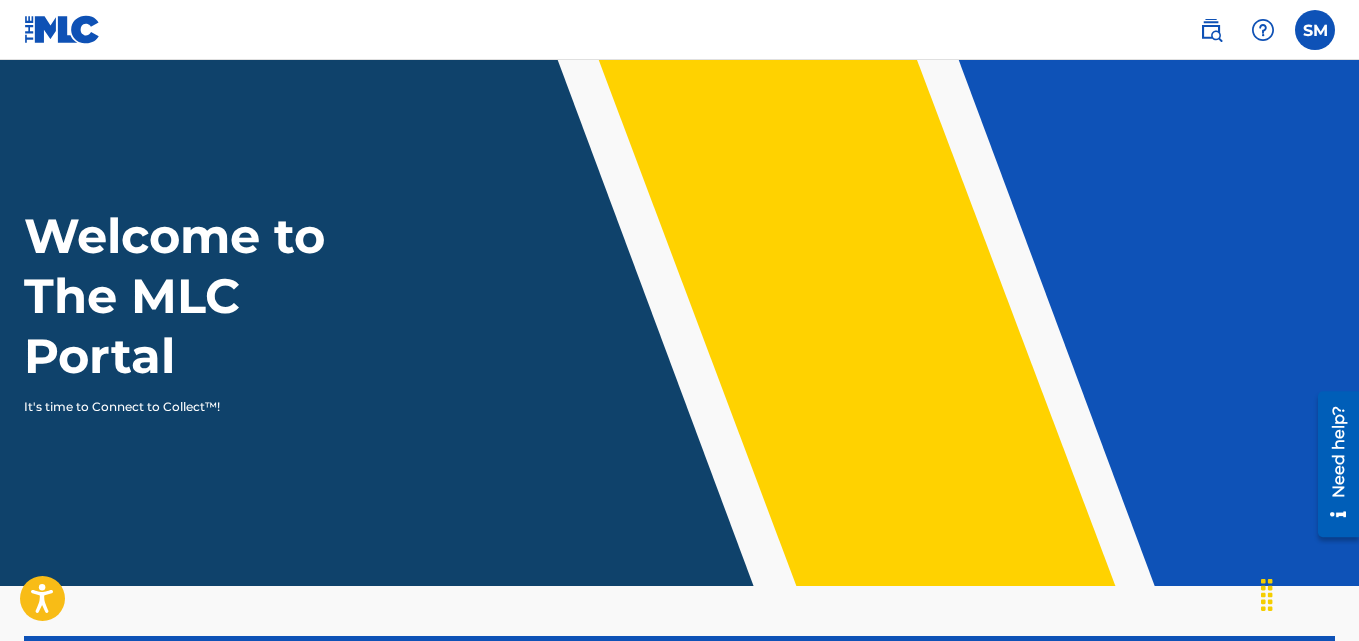 click at bounding box center (1263, 30) 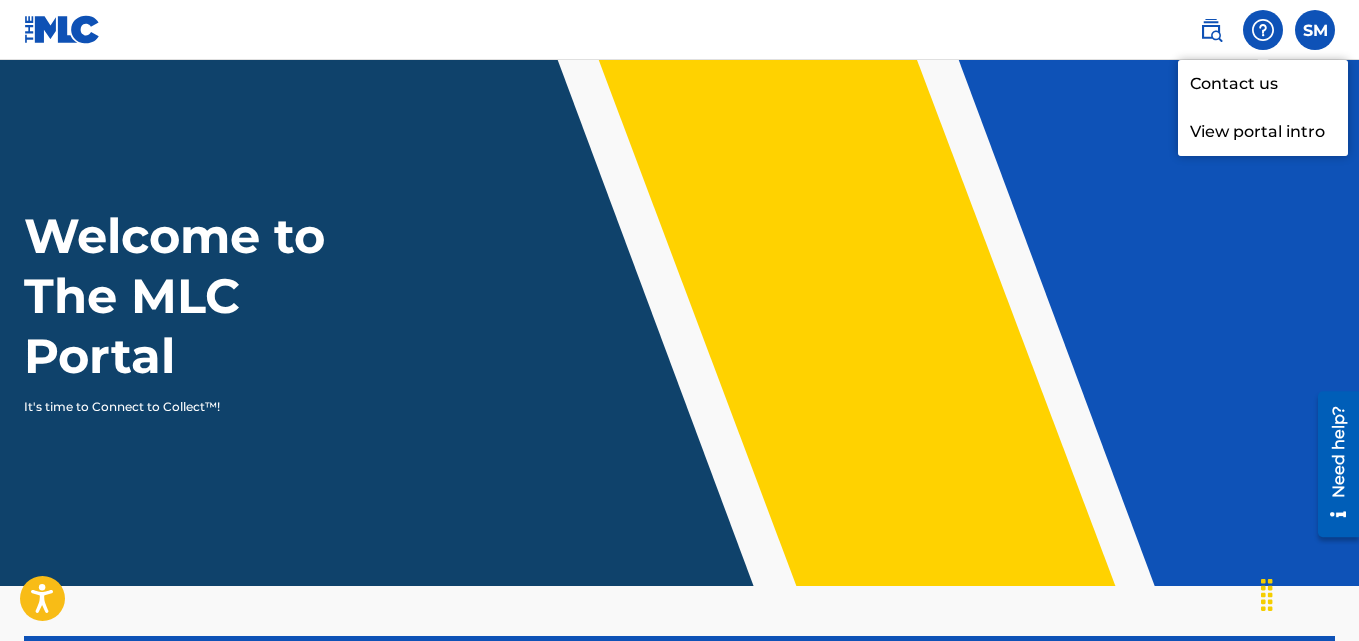 click on "View portal intro" at bounding box center [1263, 132] 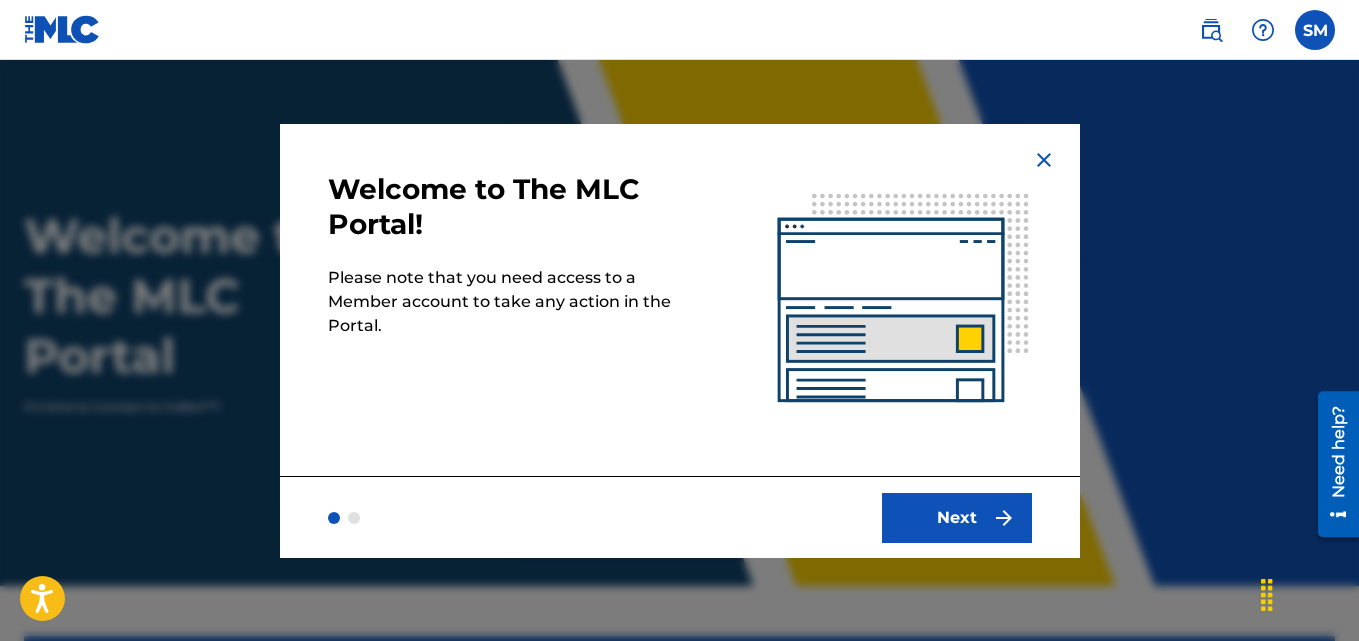 click on "Next" at bounding box center (957, 518) 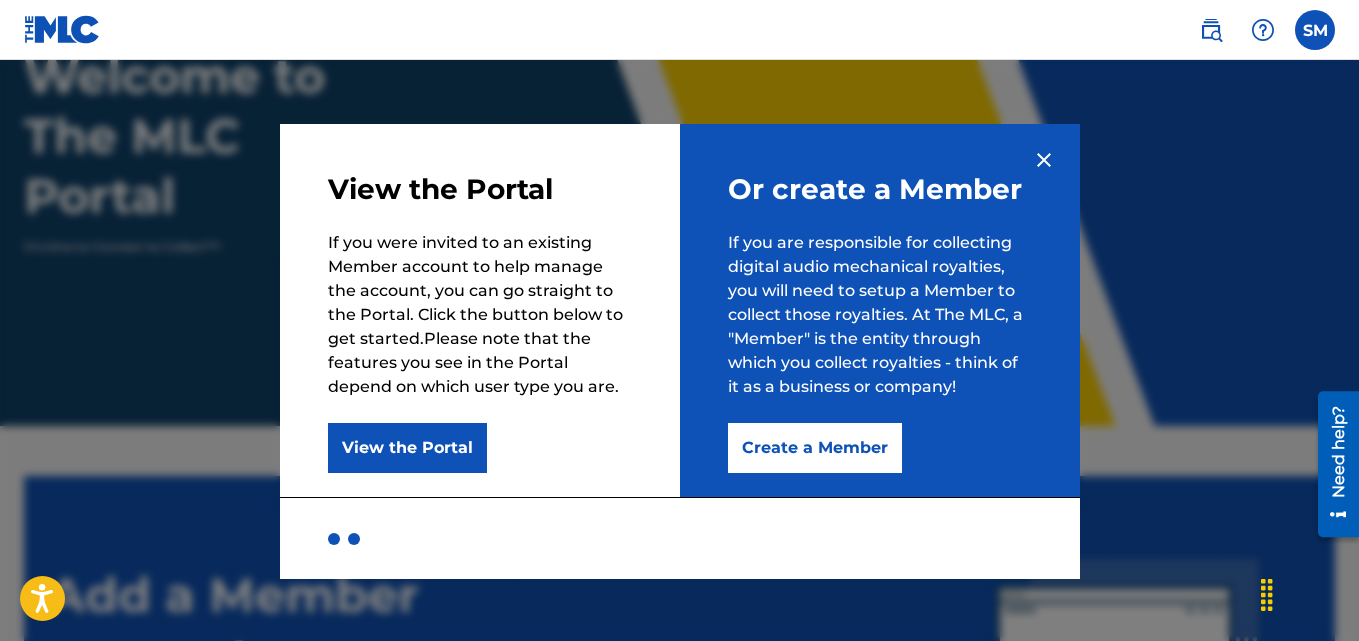 scroll, scrollTop: 400, scrollLeft: 0, axis: vertical 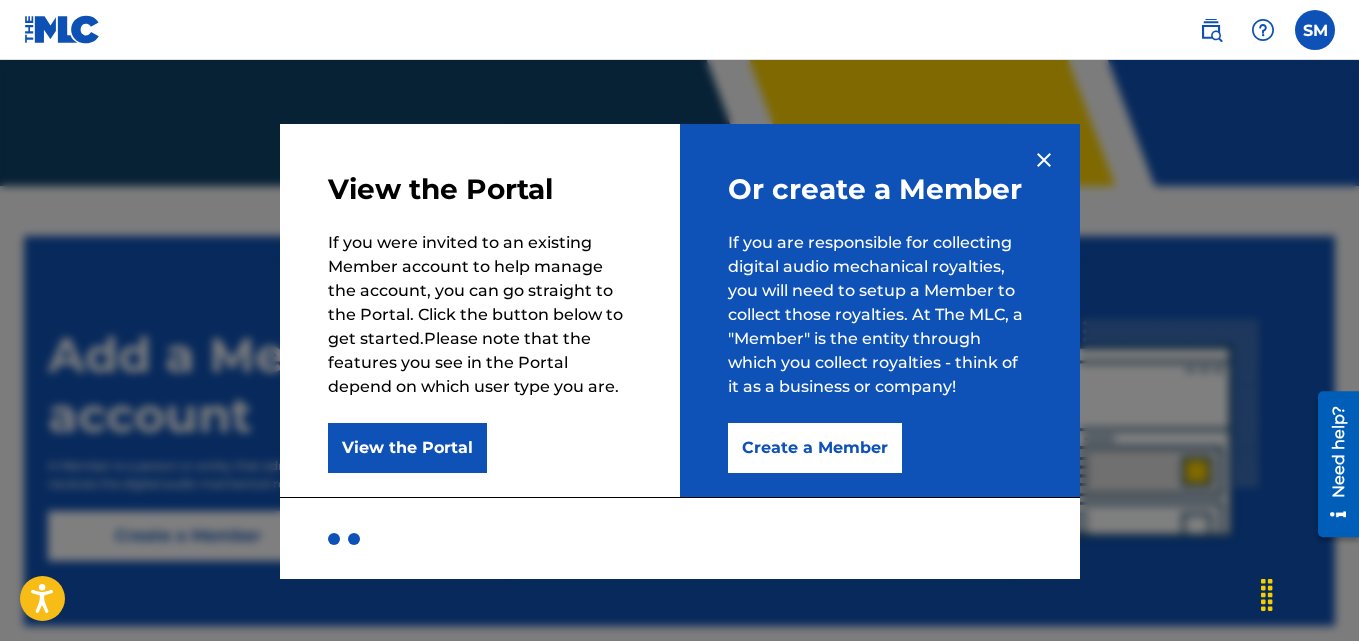 click on "View the Portal" at bounding box center (407, 448) 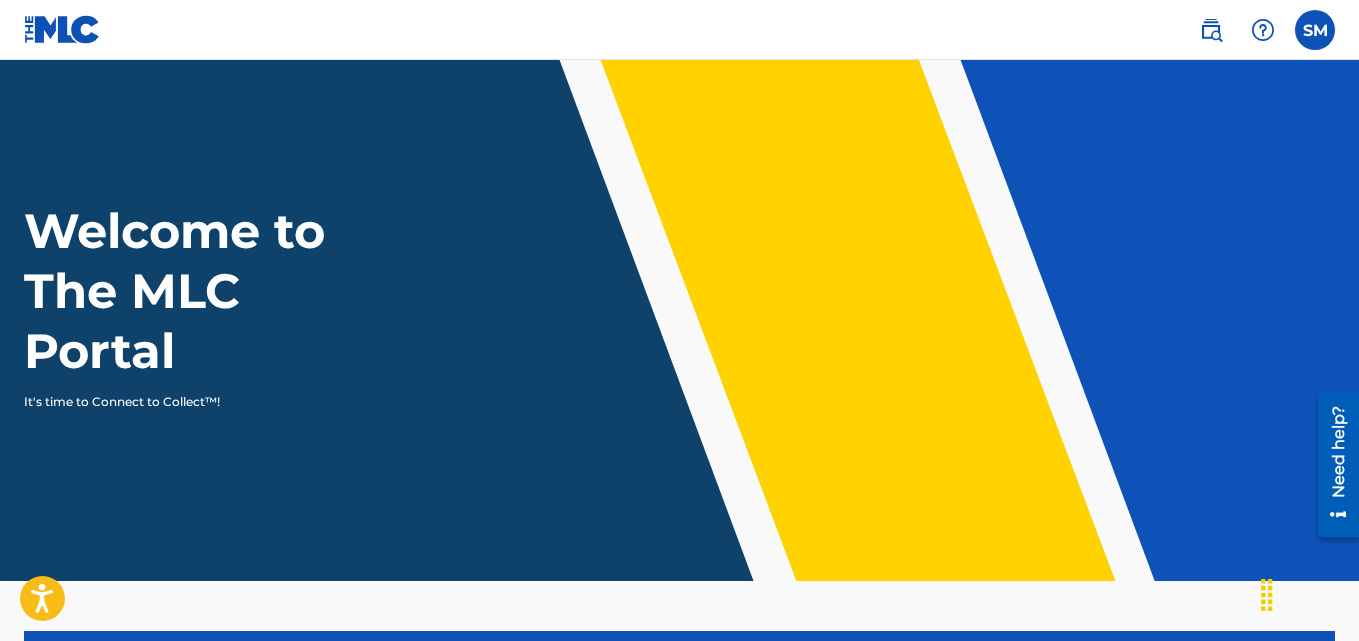 scroll, scrollTop: 0, scrollLeft: 0, axis: both 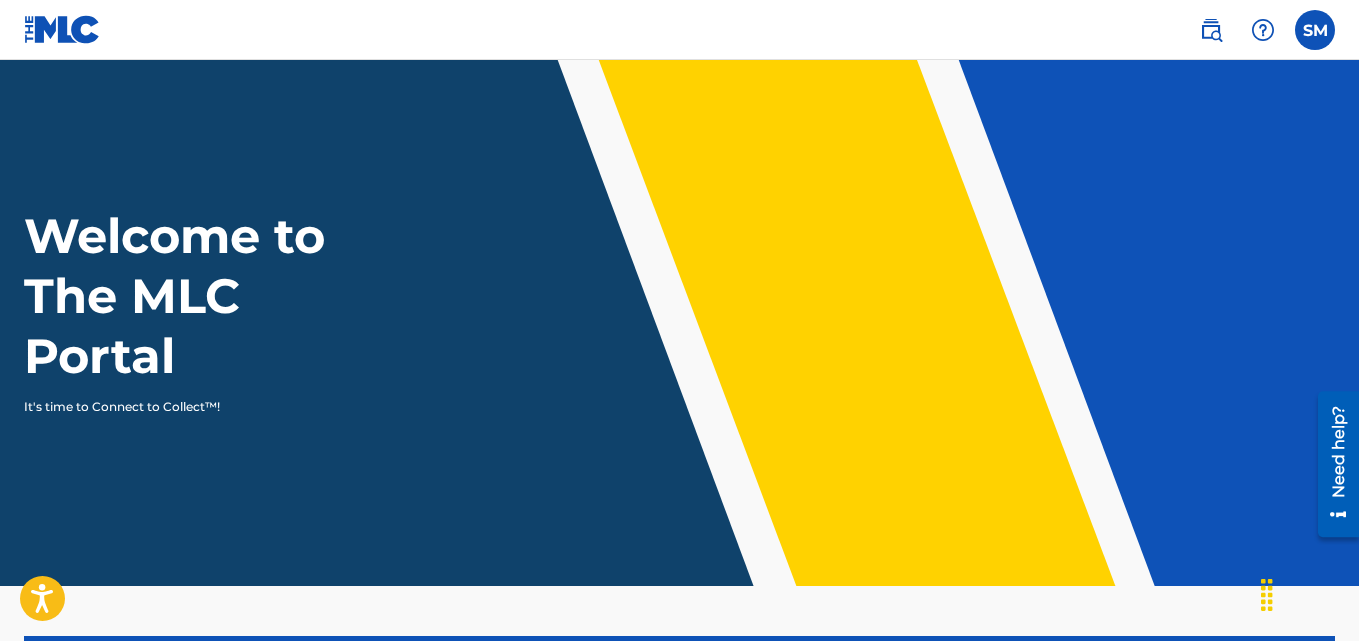 click at bounding box center [1211, 30] 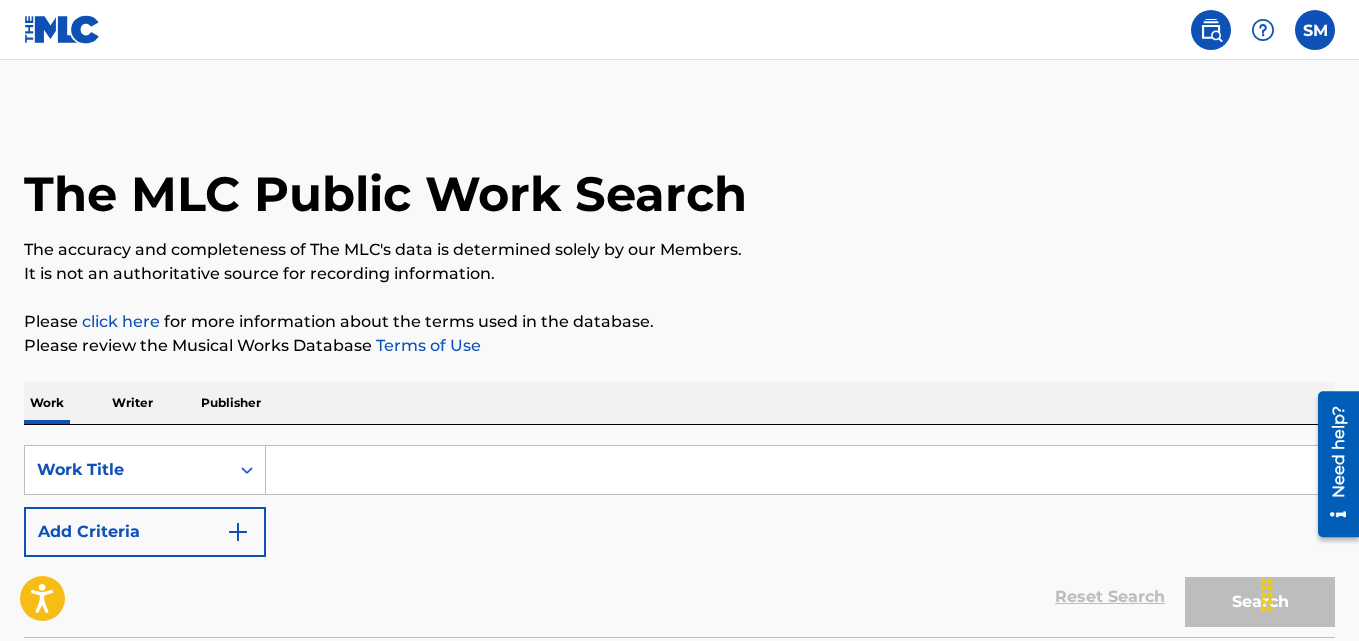 scroll, scrollTop: 165, scrollLeft: 0, axis: vertical 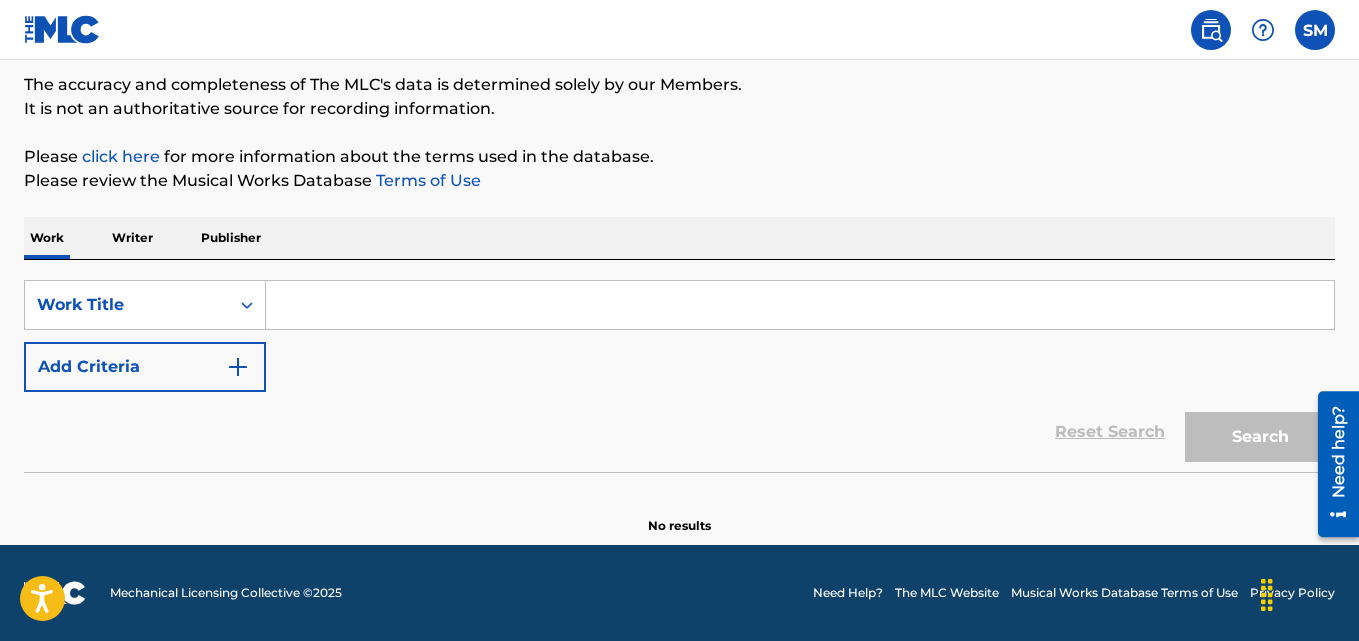 click on "Writer" at bounding box center [132, 238] 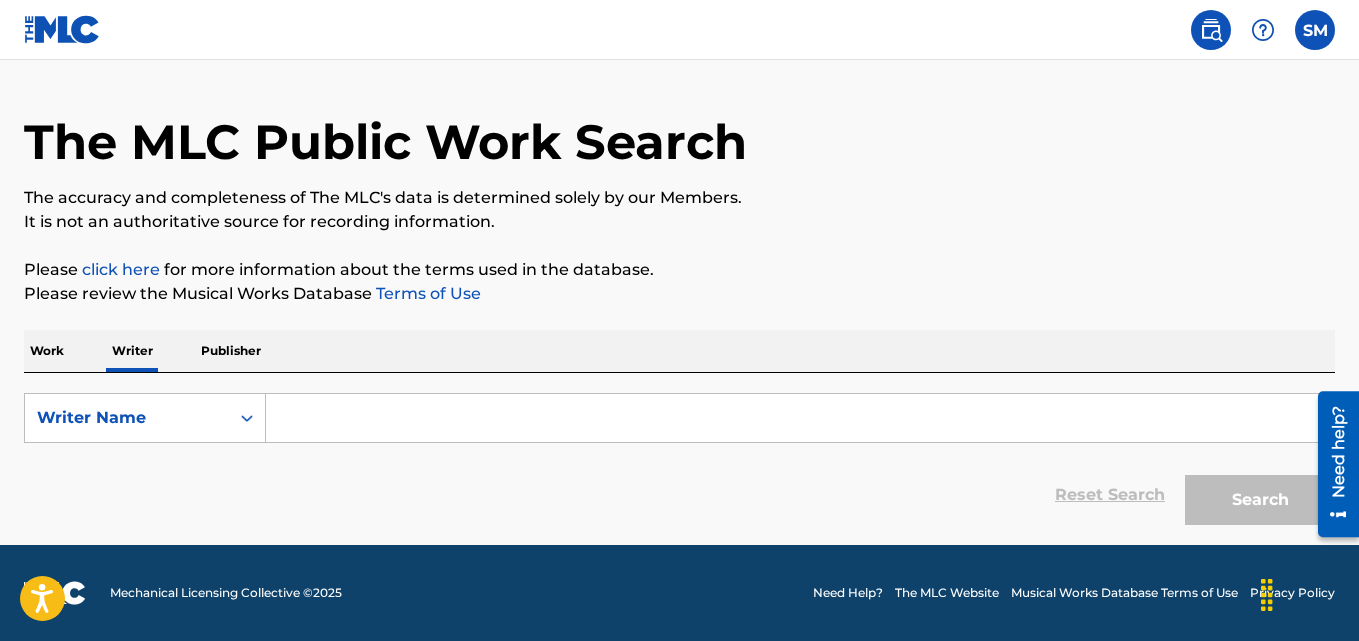 scroll, scrollTop: 0, scrollLeft: 0, axis: both 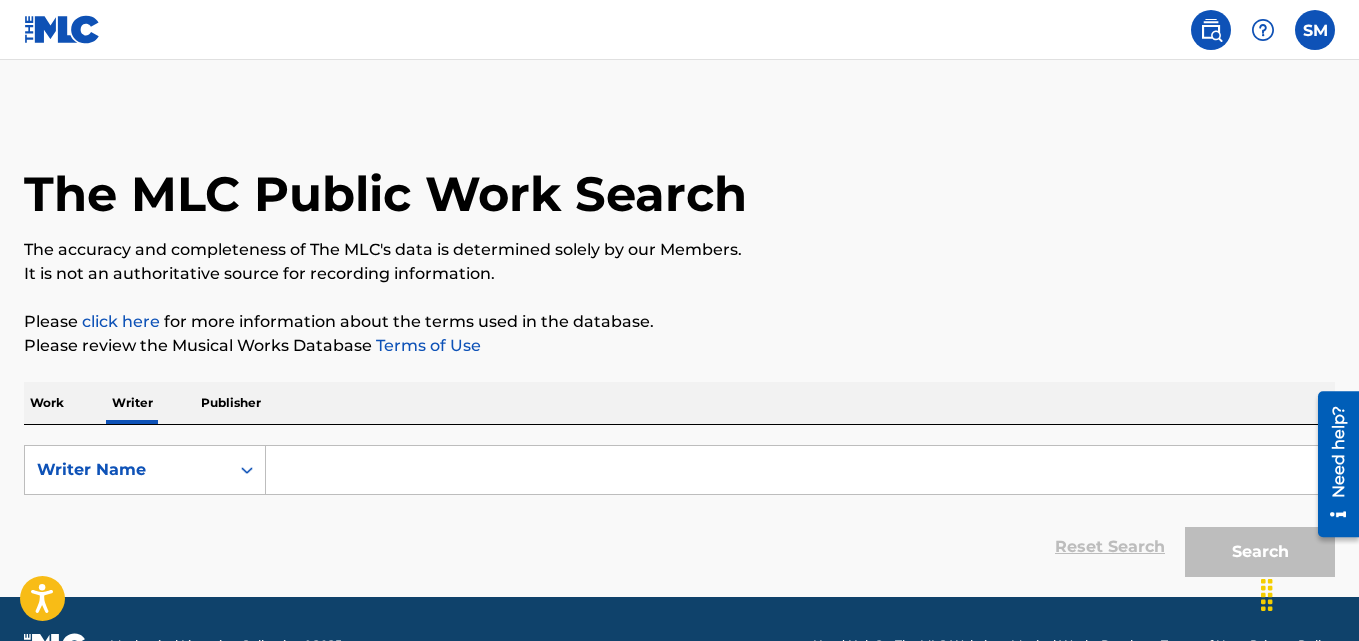 click on "click here" at bounding box center (121, 321) 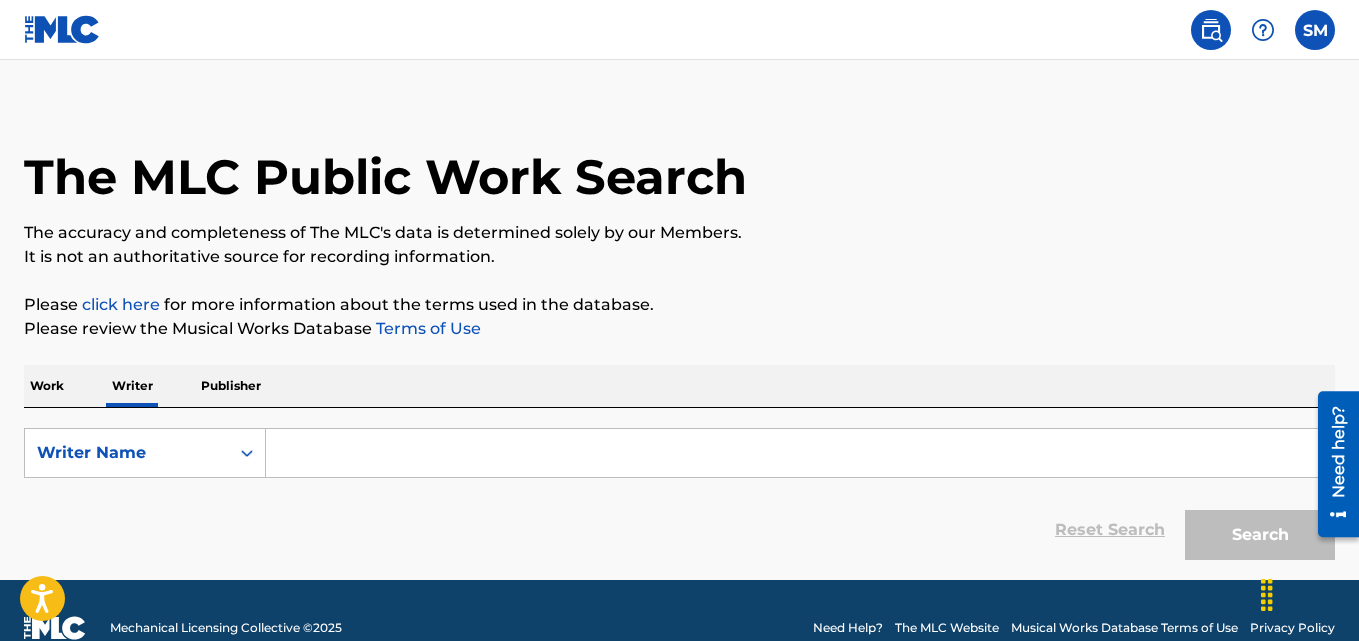 scroll, scrollTop: 0, scrollLeft: 0, axis: both 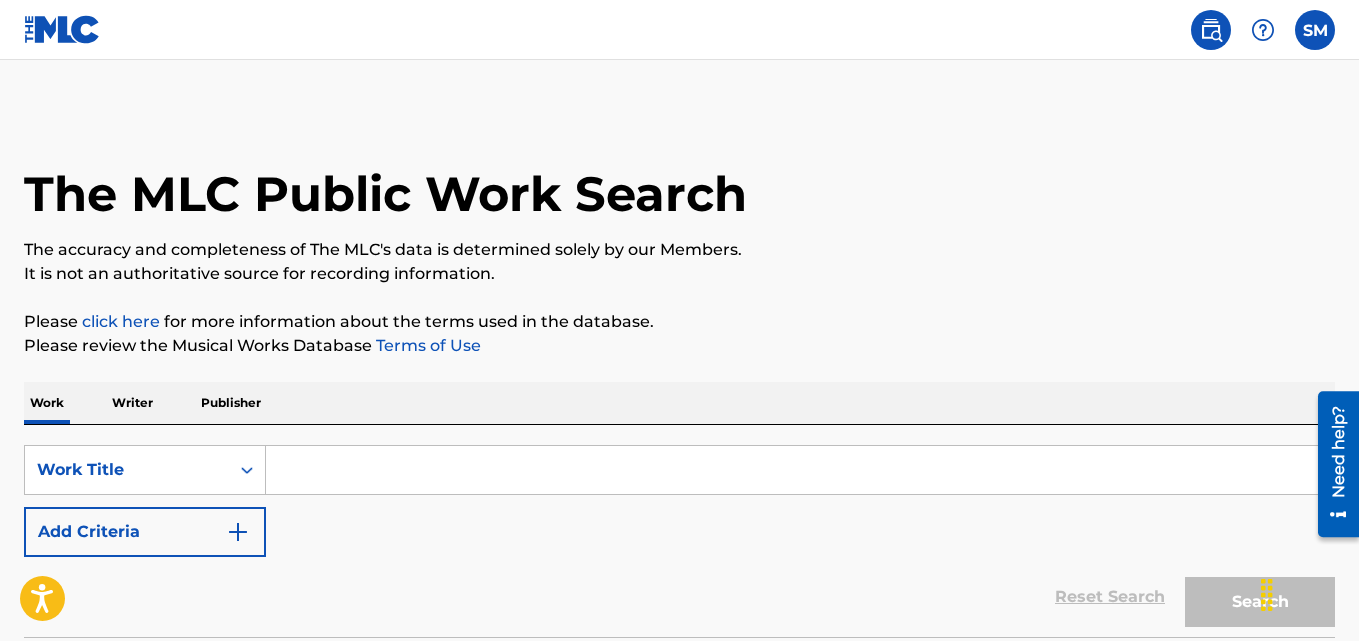 click at bounding box center (1315, 30) 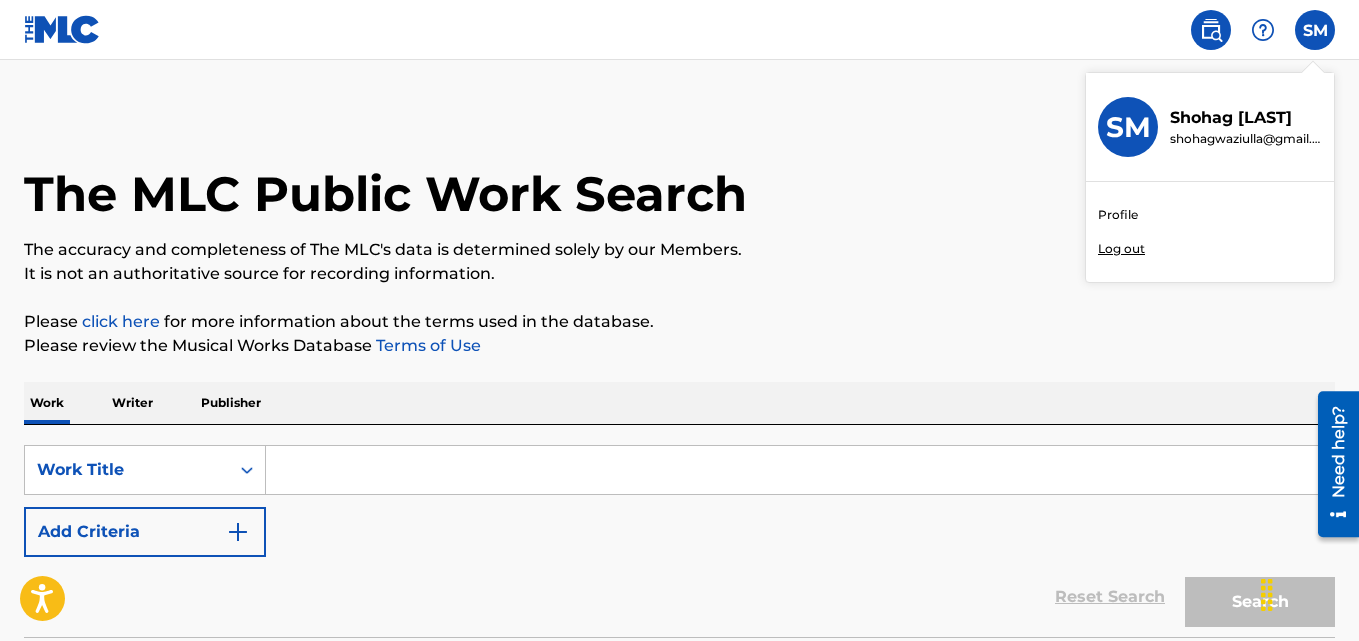 click on "Shohag   Mredha" at bounding box center [1246, 118] 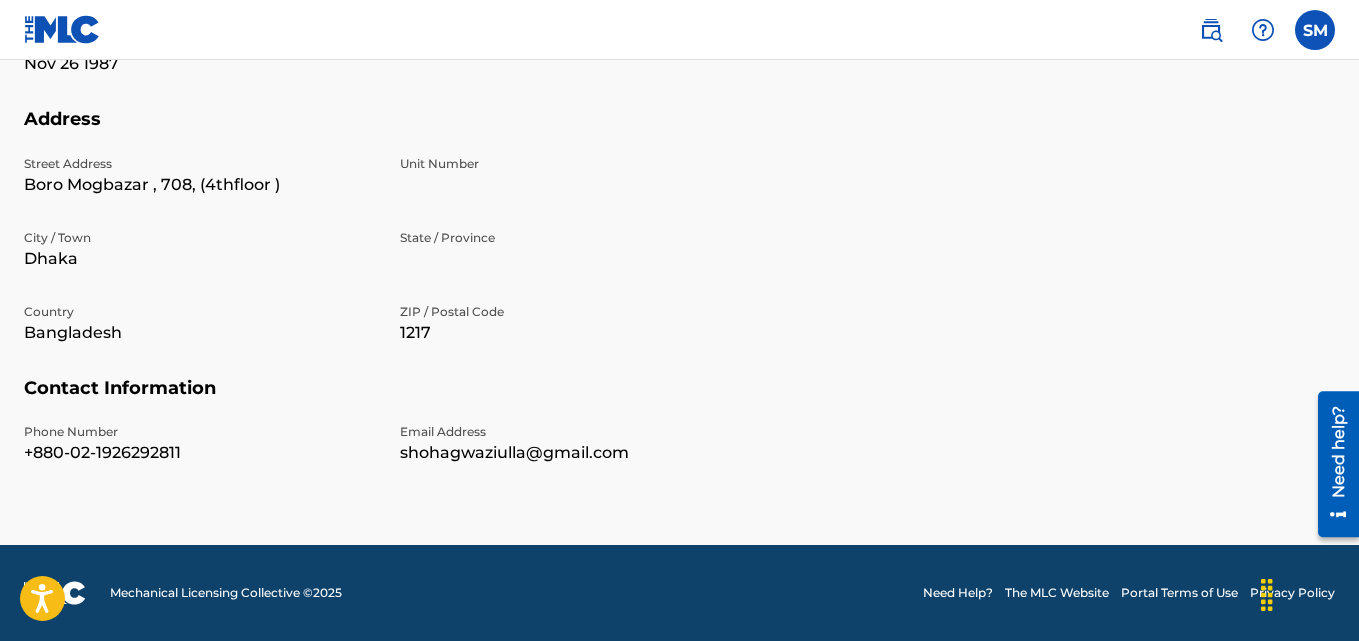 scroll, scrollTop: 105, scrollLeft: 0, axis: vertical 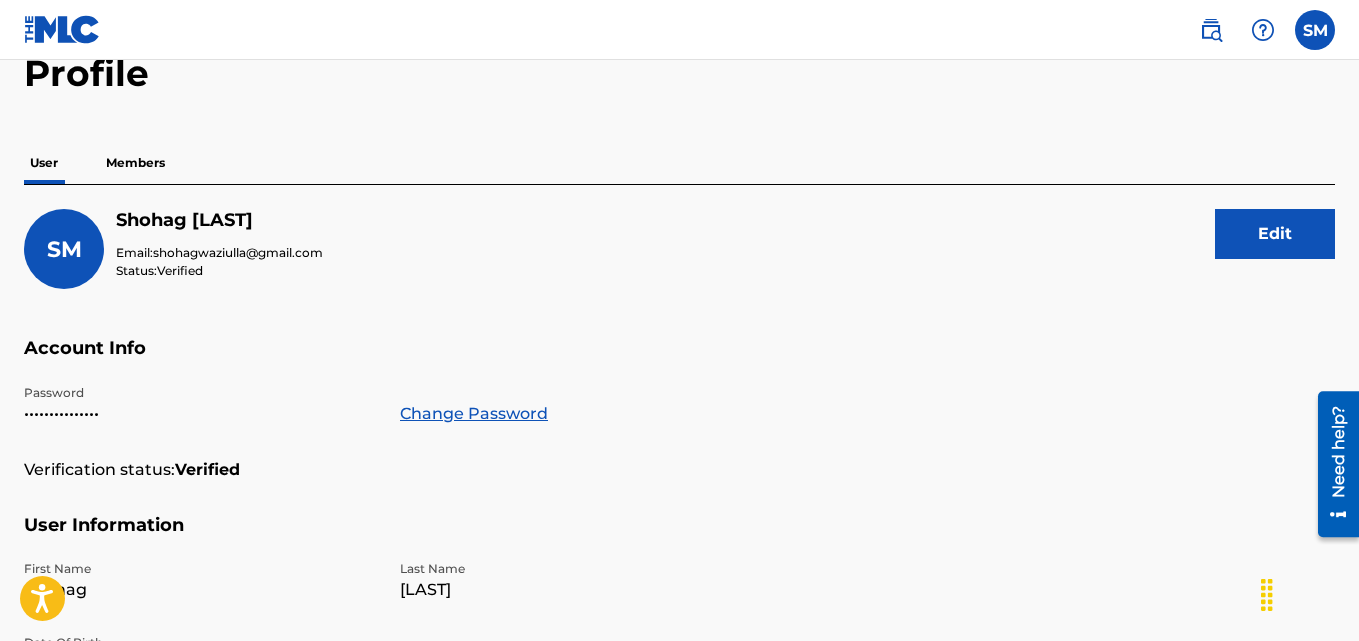 click on "Members" at bounding box center [135, 163] 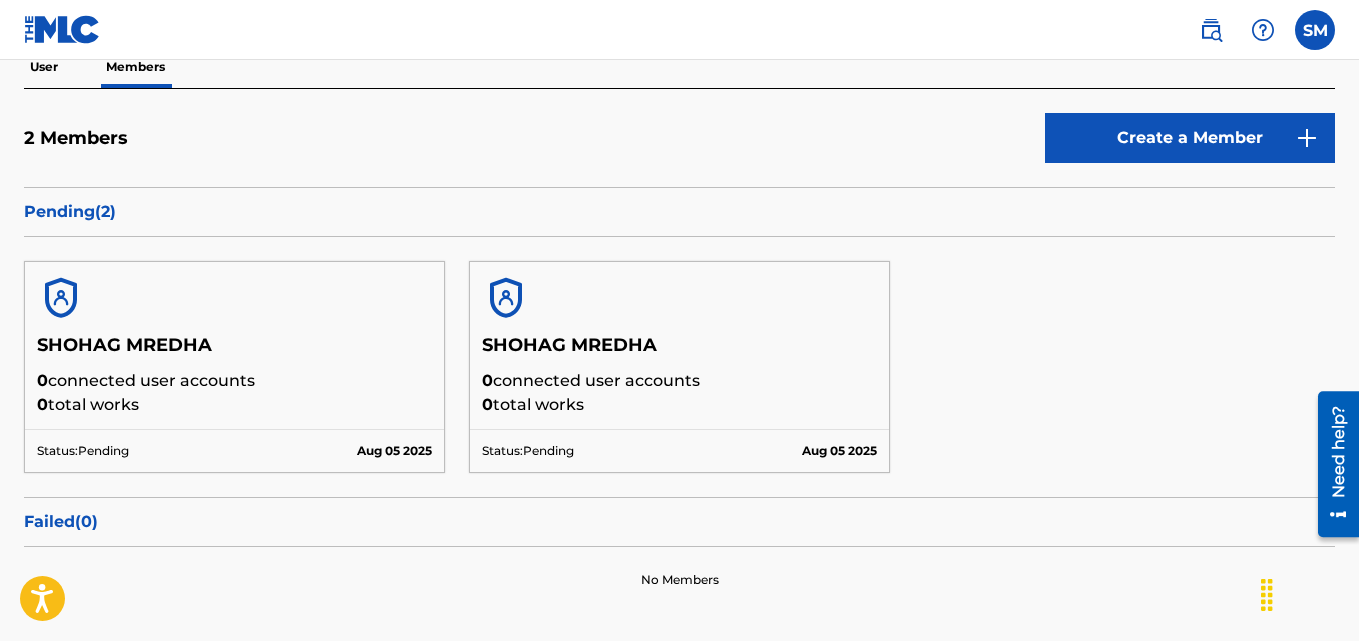 scroll, scrollTop: 0, scrollLeft: 0, axis: both 